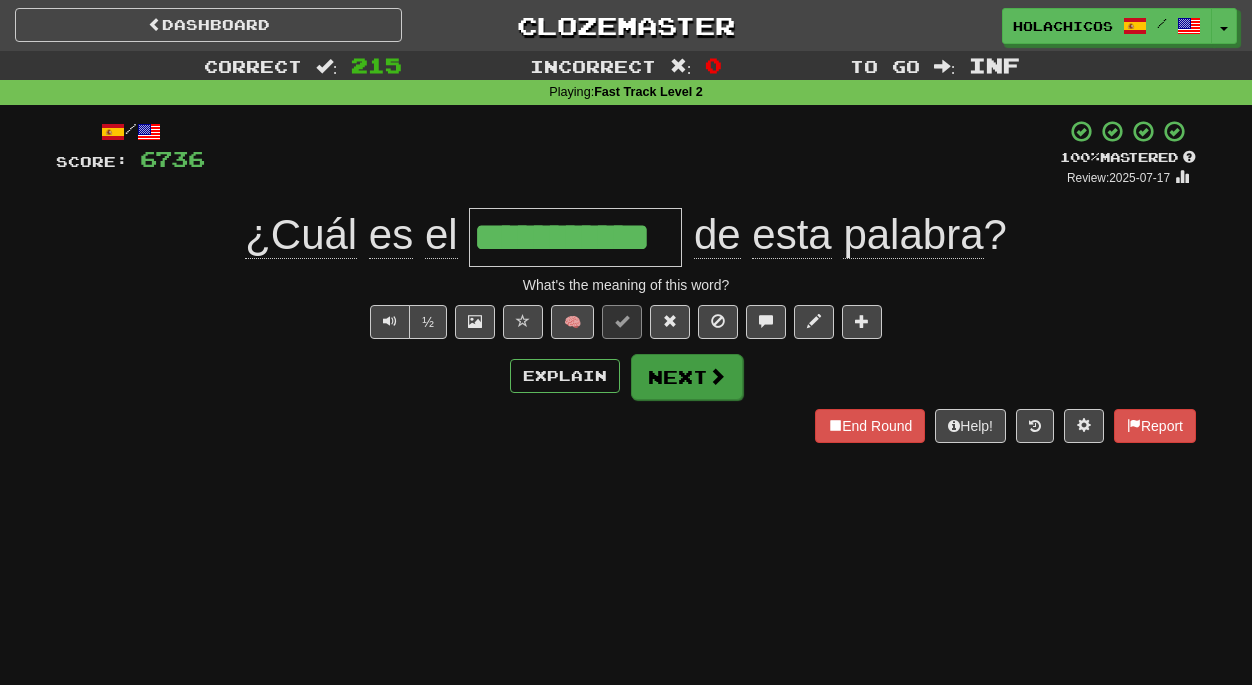 scroll, scrollTop: 0, scrollLeft: 0, axis: both 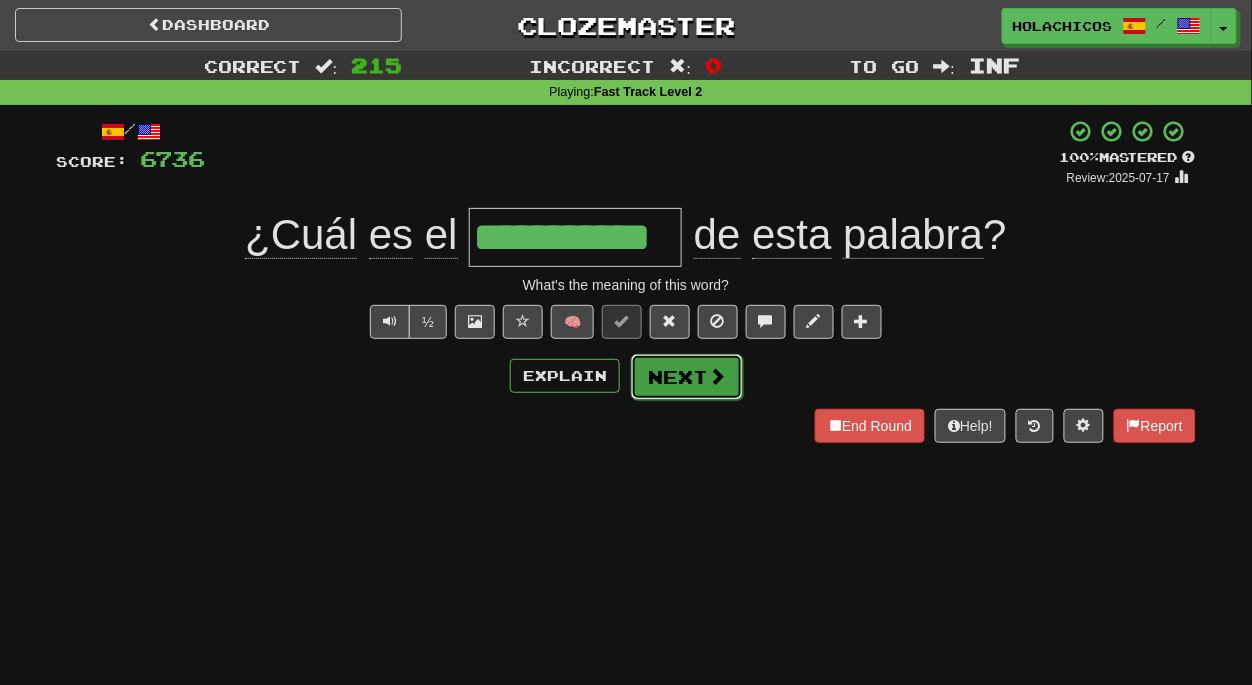 click on "Next" at bounding box center (687, 377) 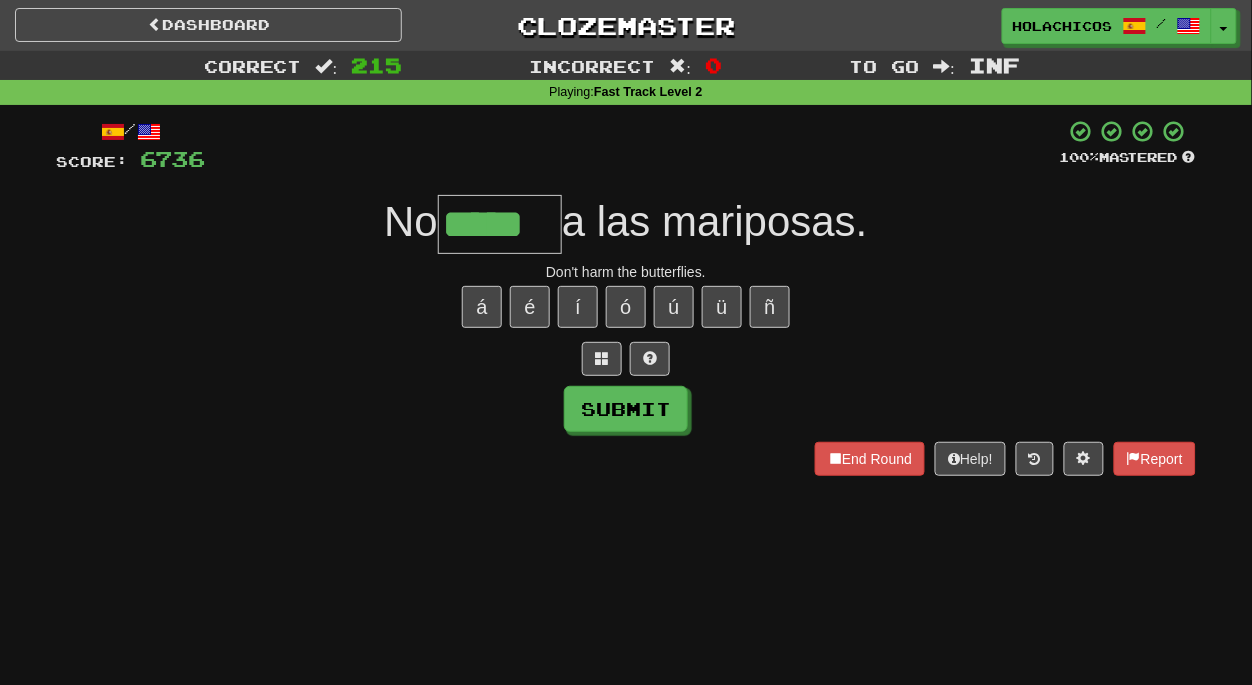 type on "*****" 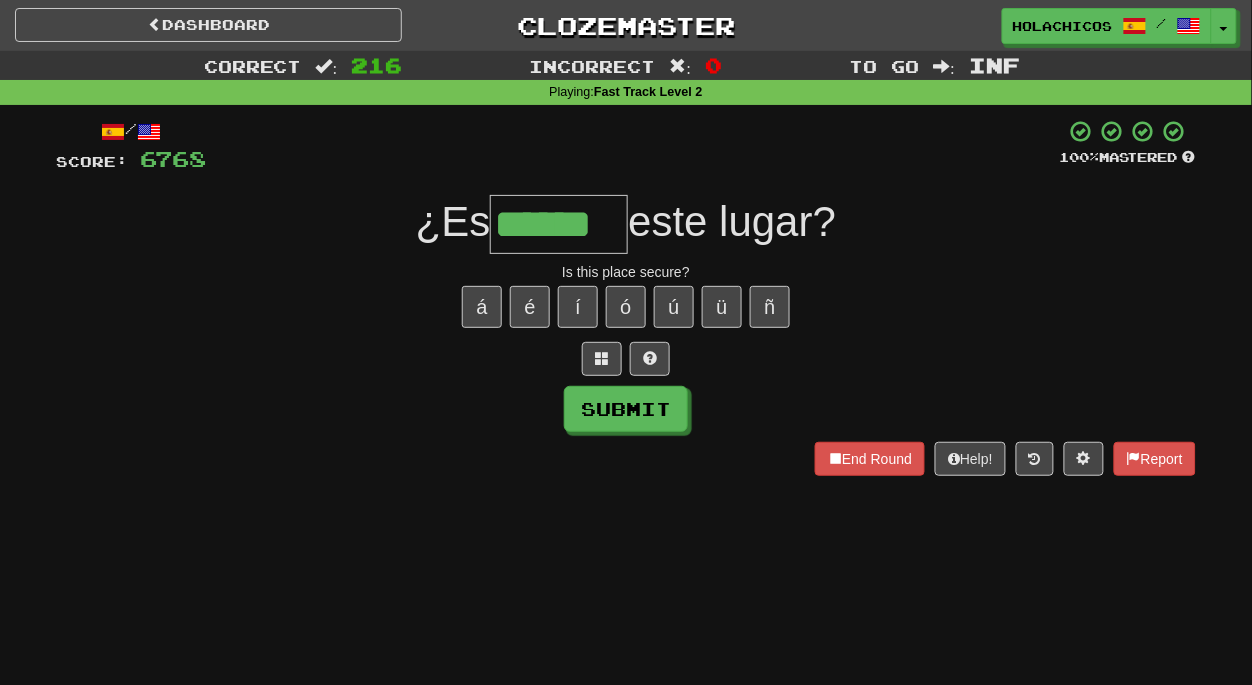type on "******" 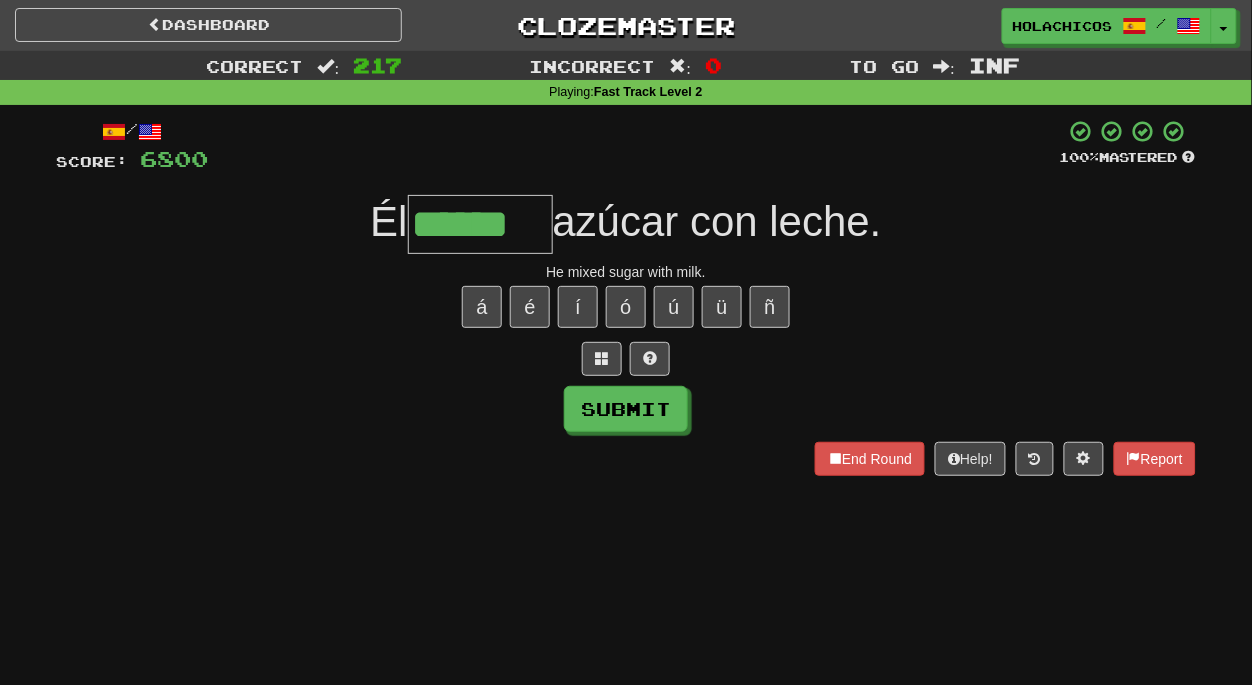 type on "******" 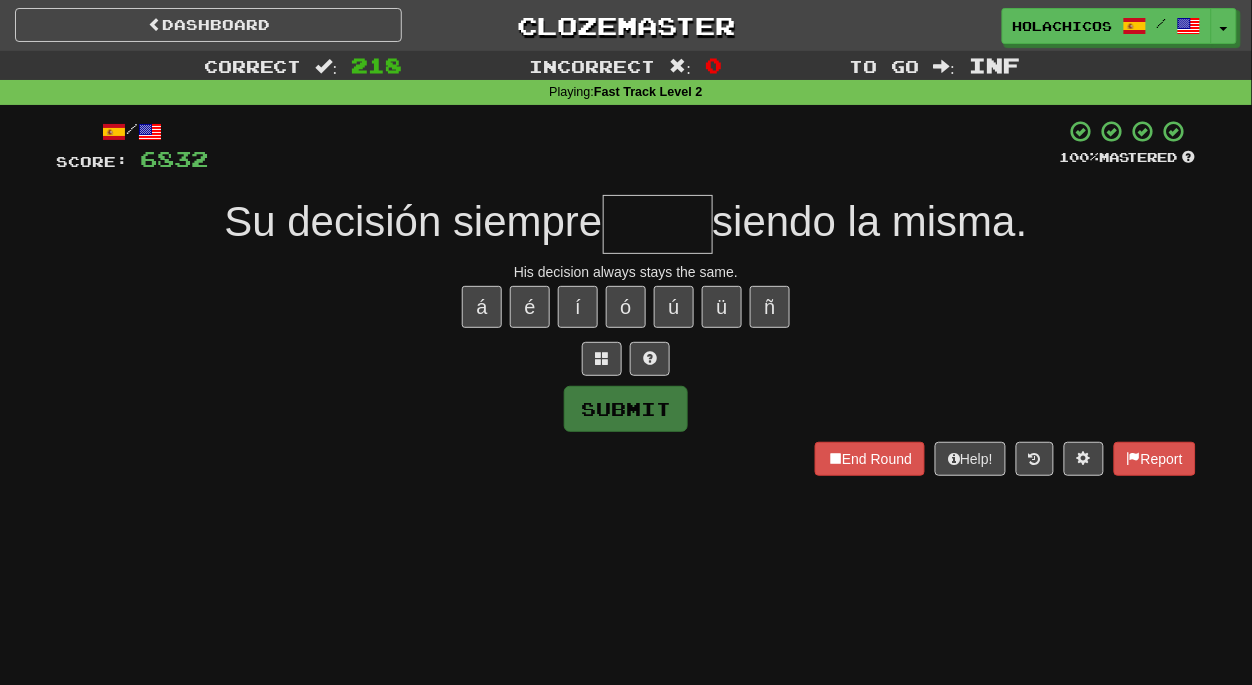 type on "*" 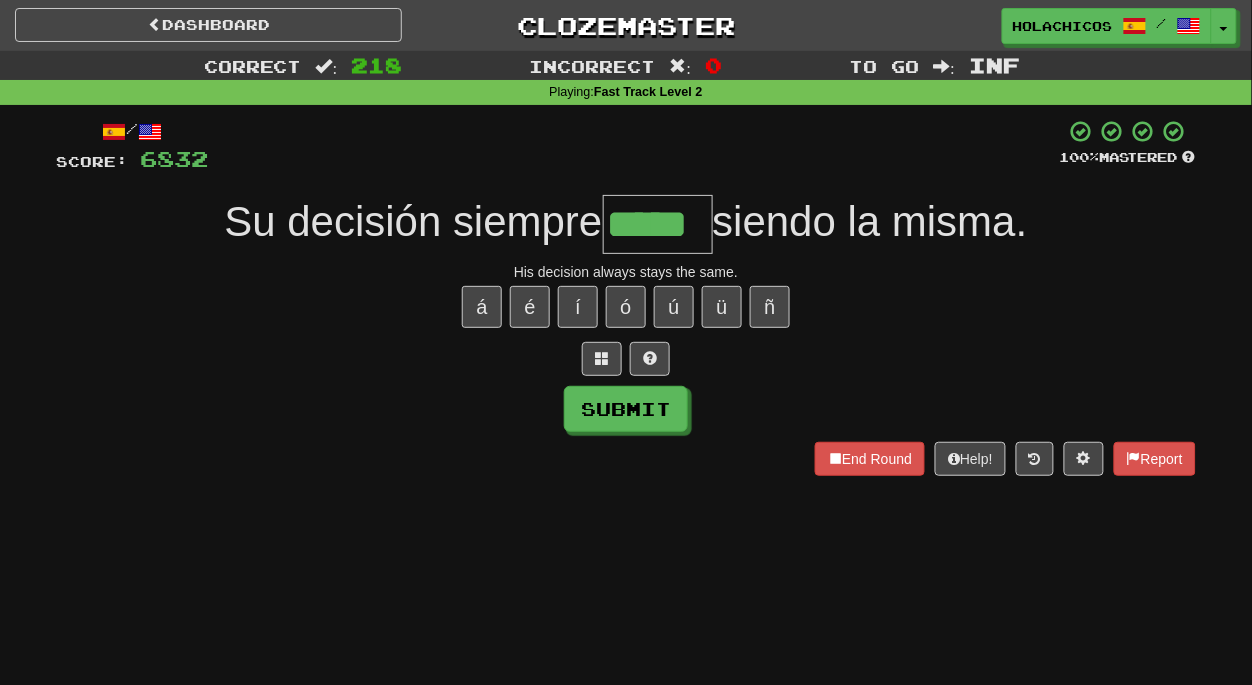 type on "*****" 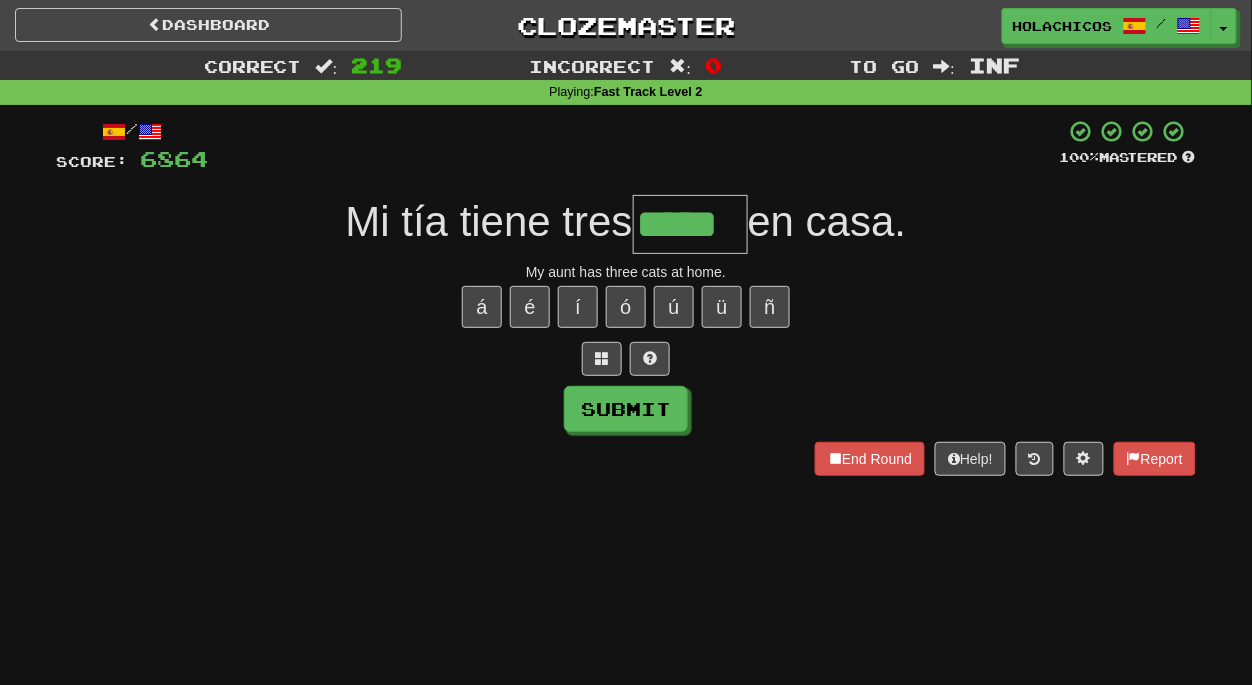 type on "*****" 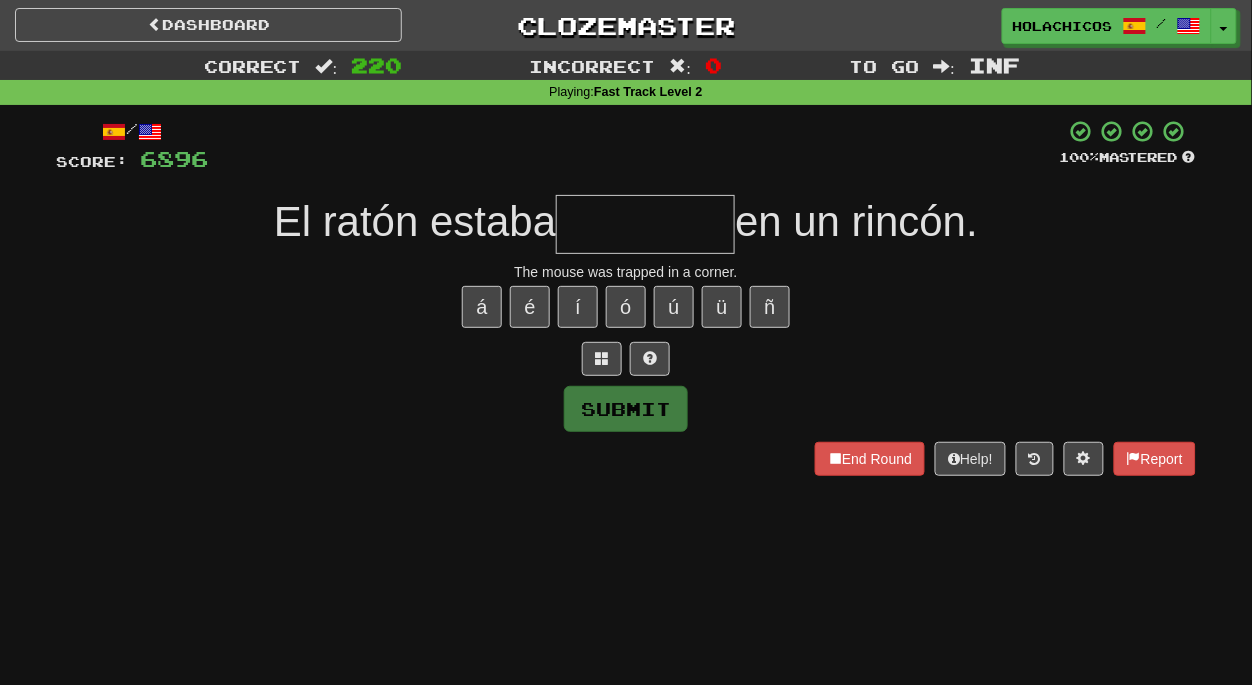 type on "*" 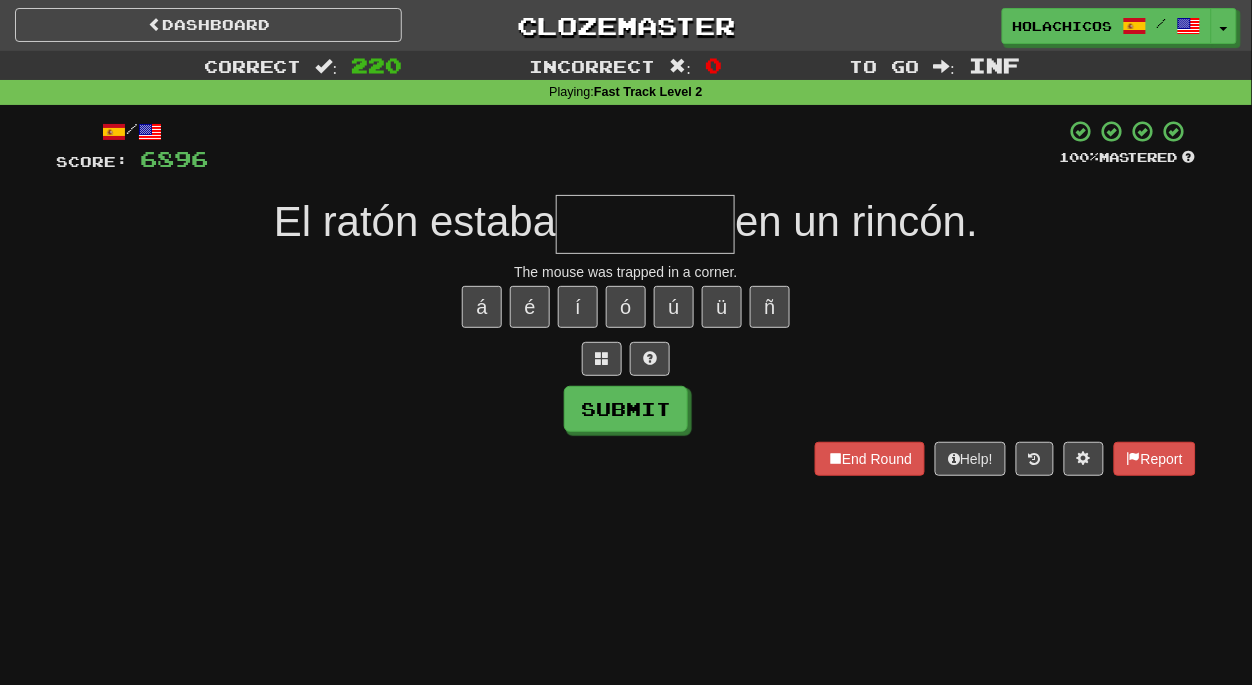type on "*" 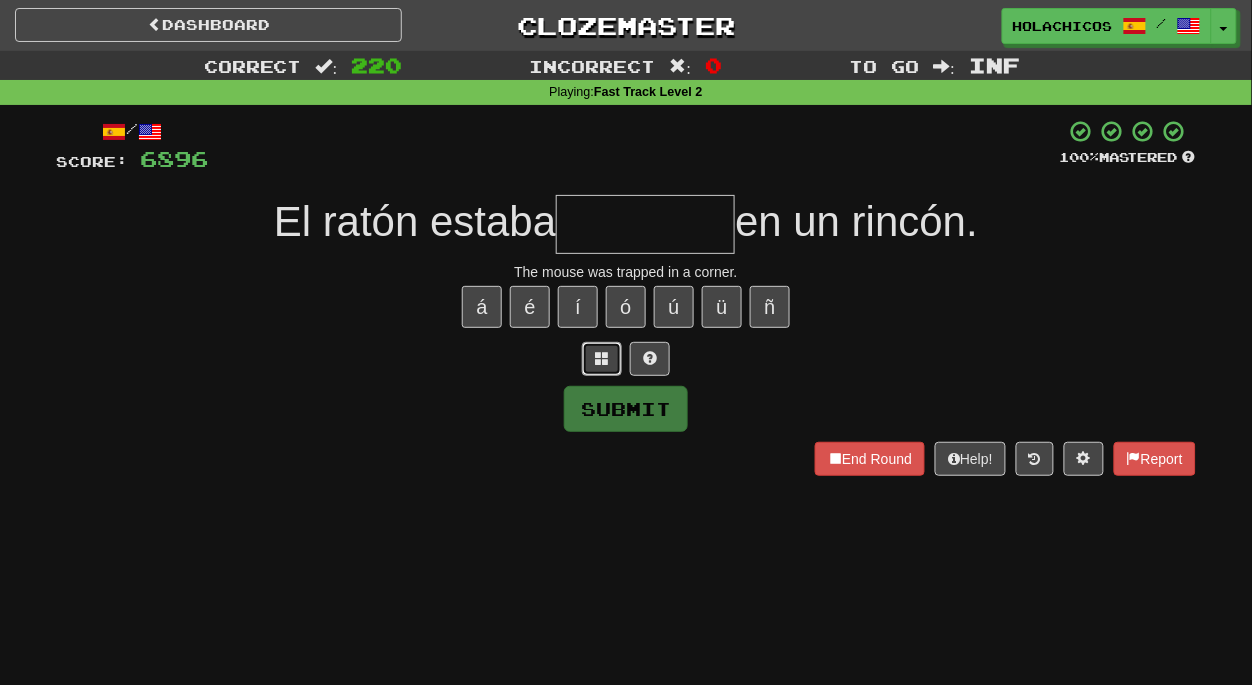 click at bounding box center [602, 358] 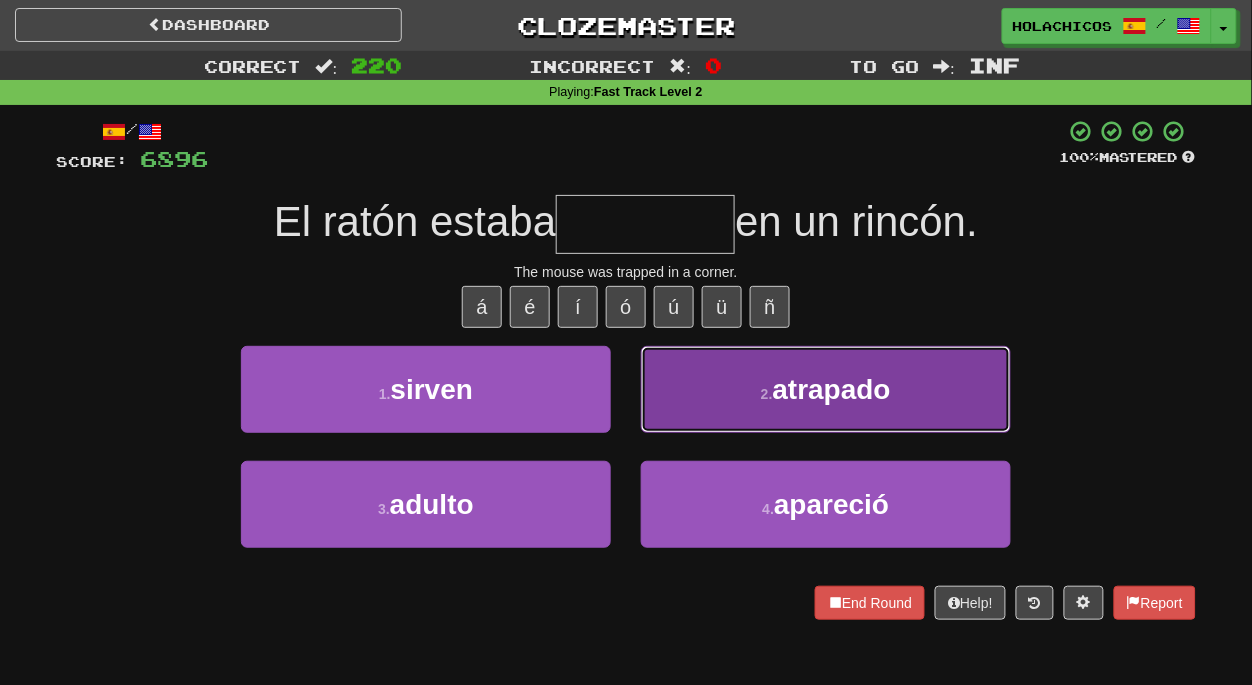 click on "2 .  atrapado" at bounding box center [826, 389] 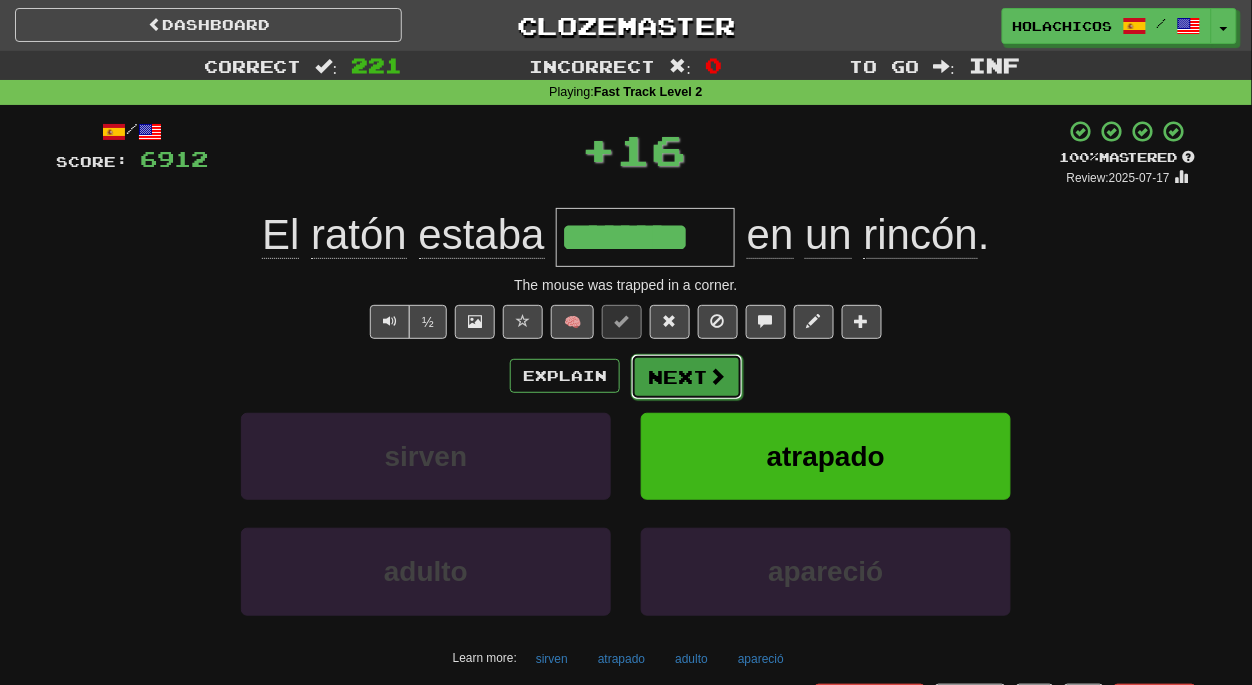 click on "Next" at bounding box center (687, 377) 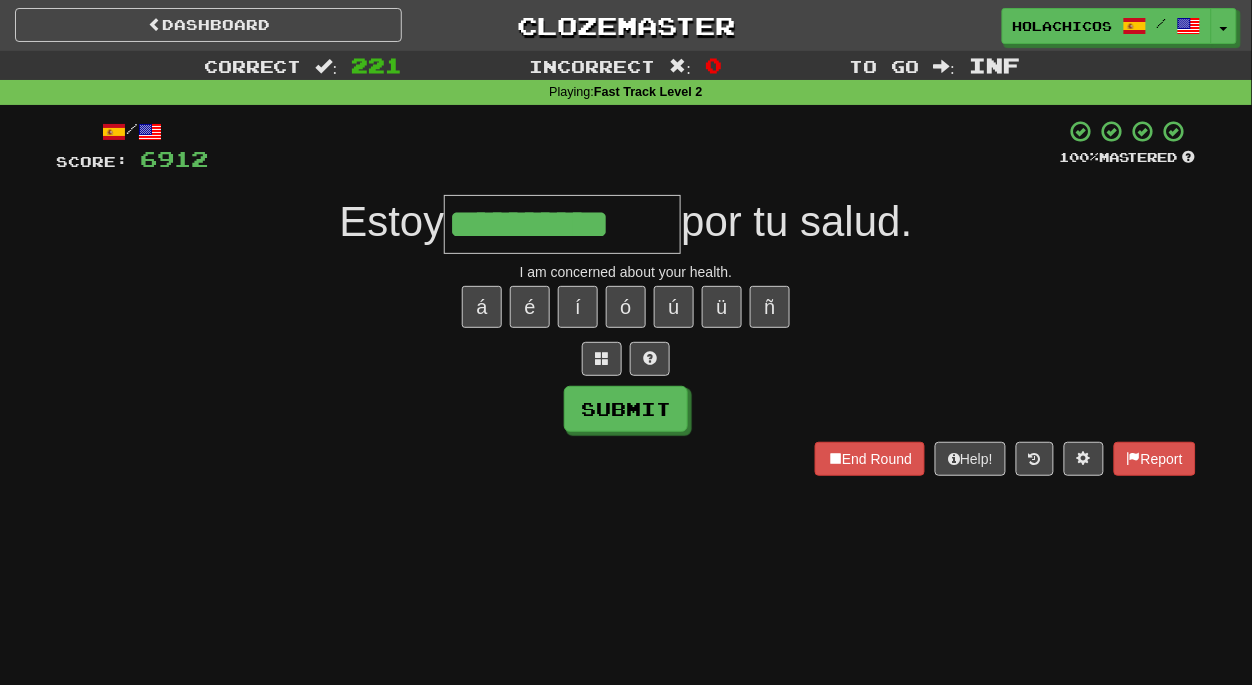 type on "**********" 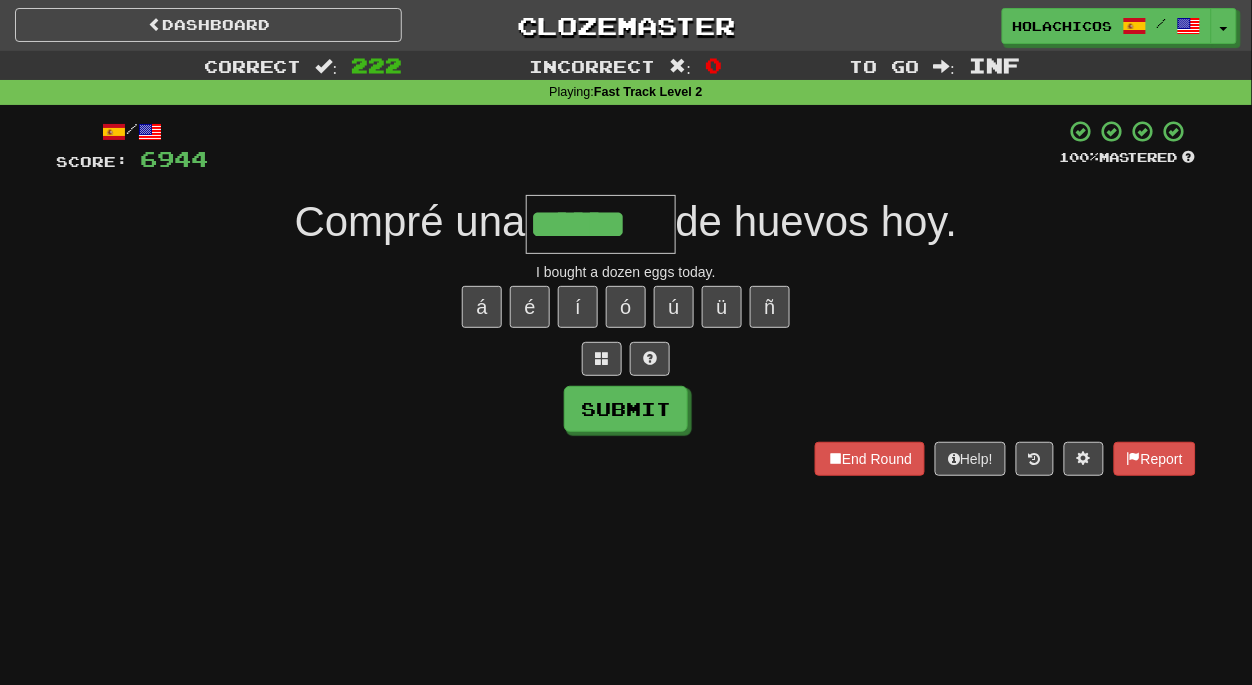 type on "******" 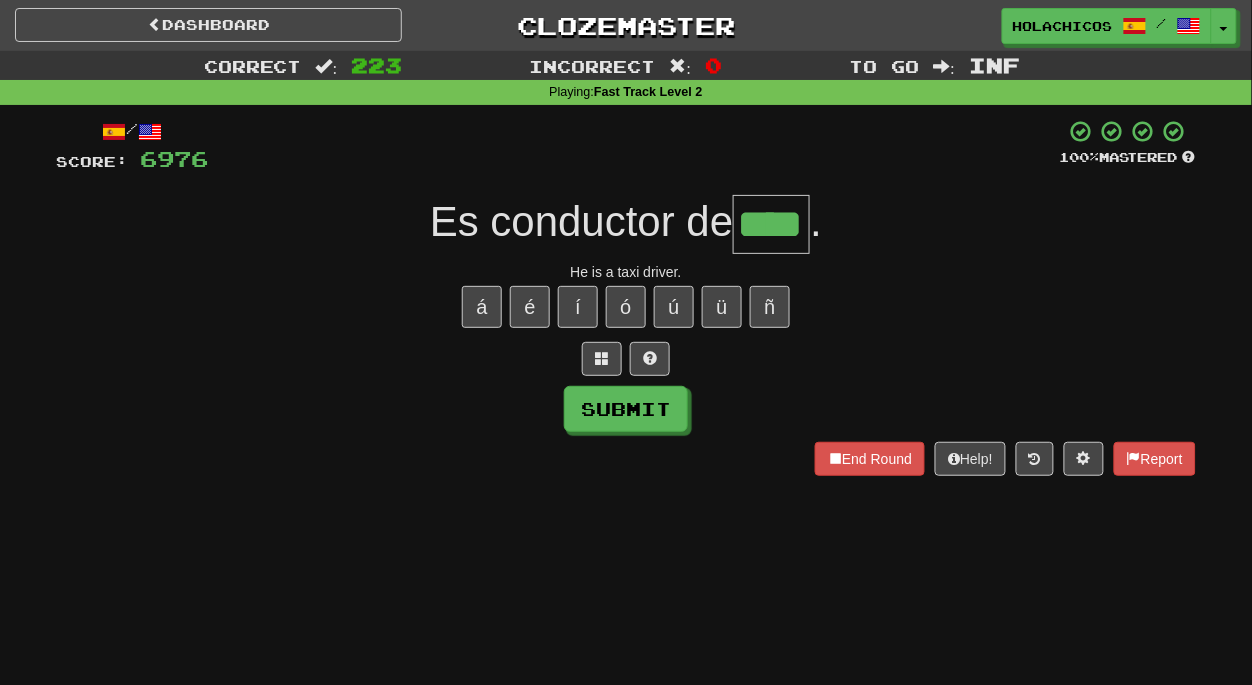 type on "****" 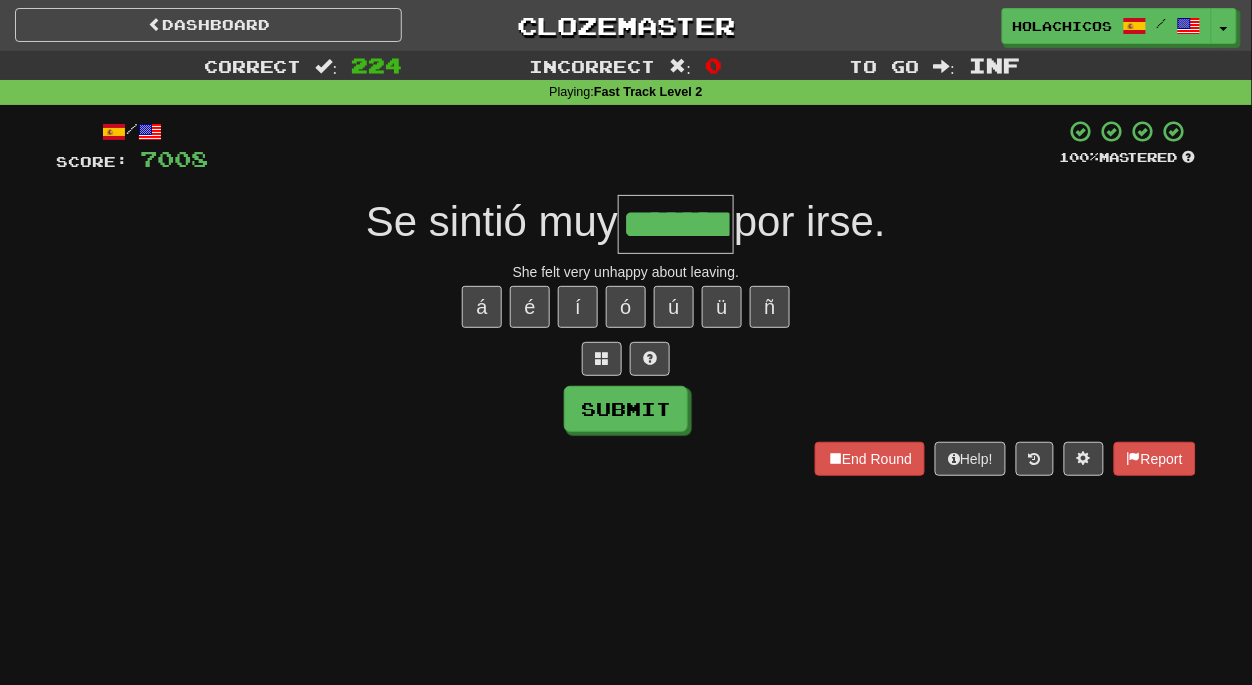 type on "*******" 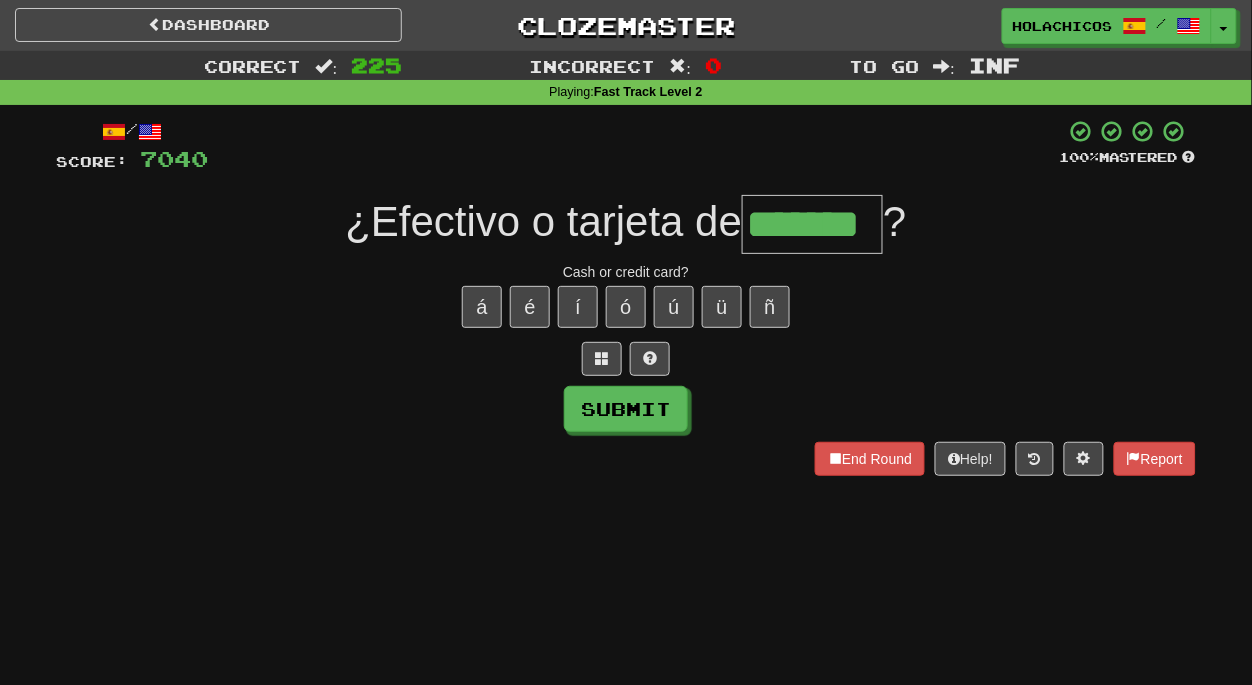 type on "*******" 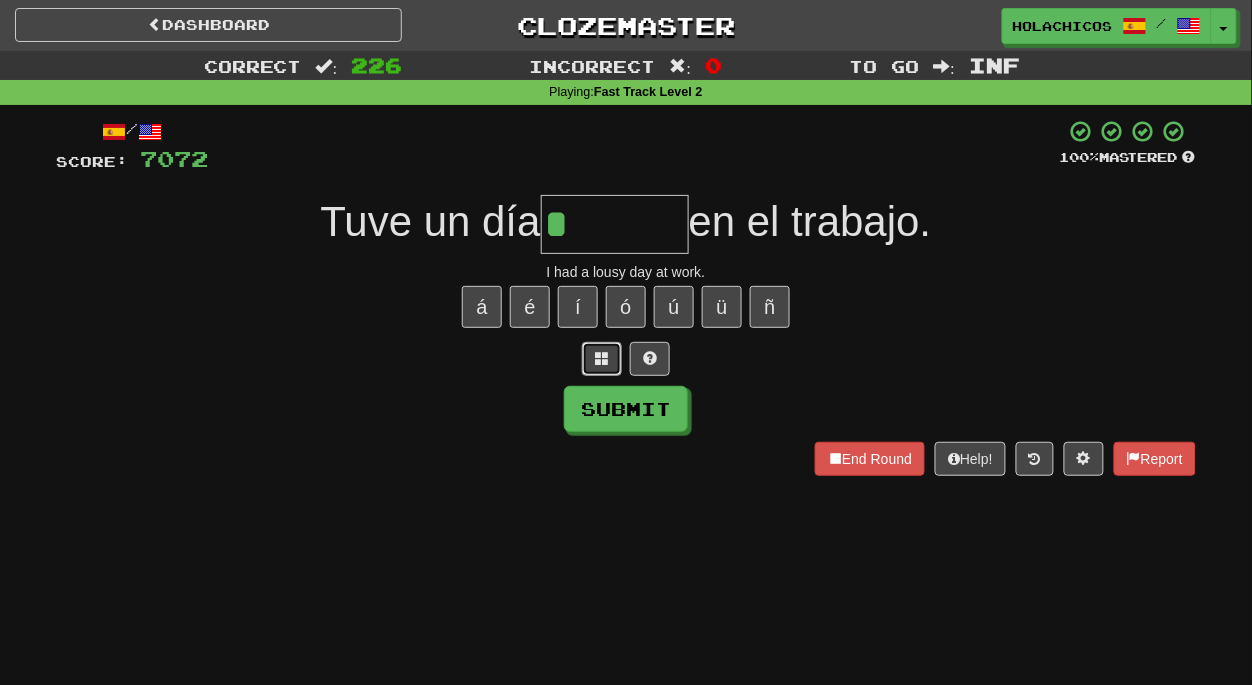 click at bounding box center [602, 358] 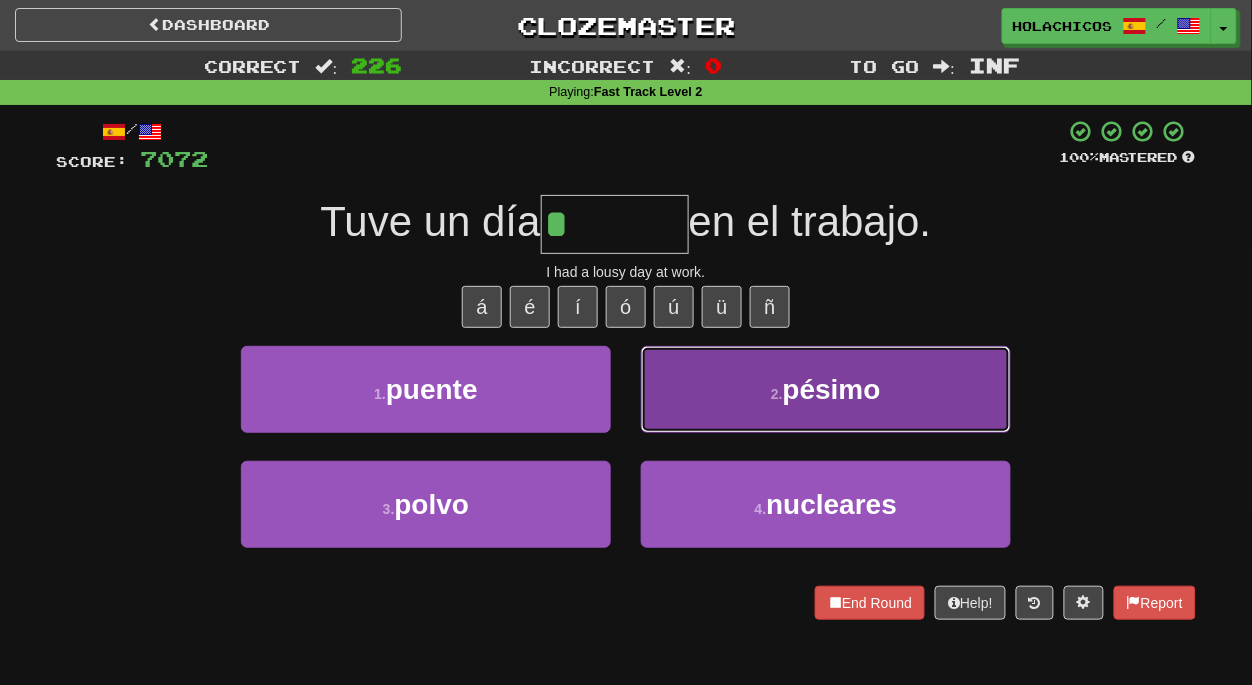 click on "2 .  pésimo" at bounding box center [826, 389] 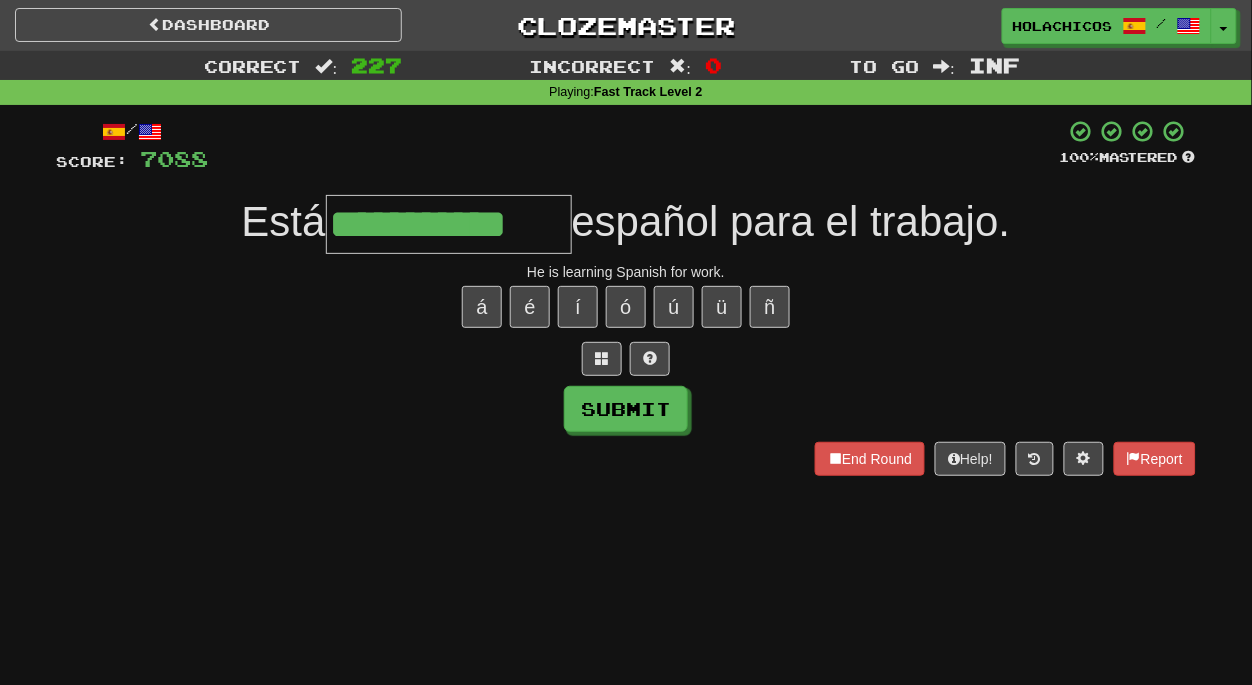 type on "**********" 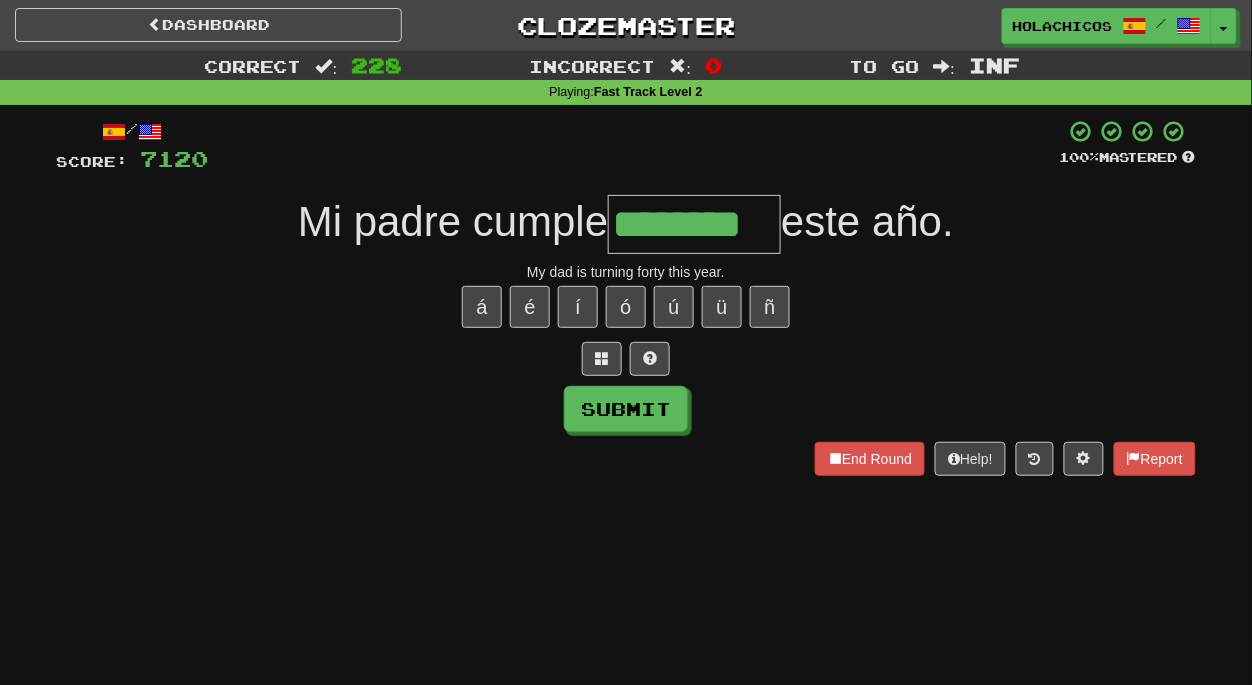 type on "********" 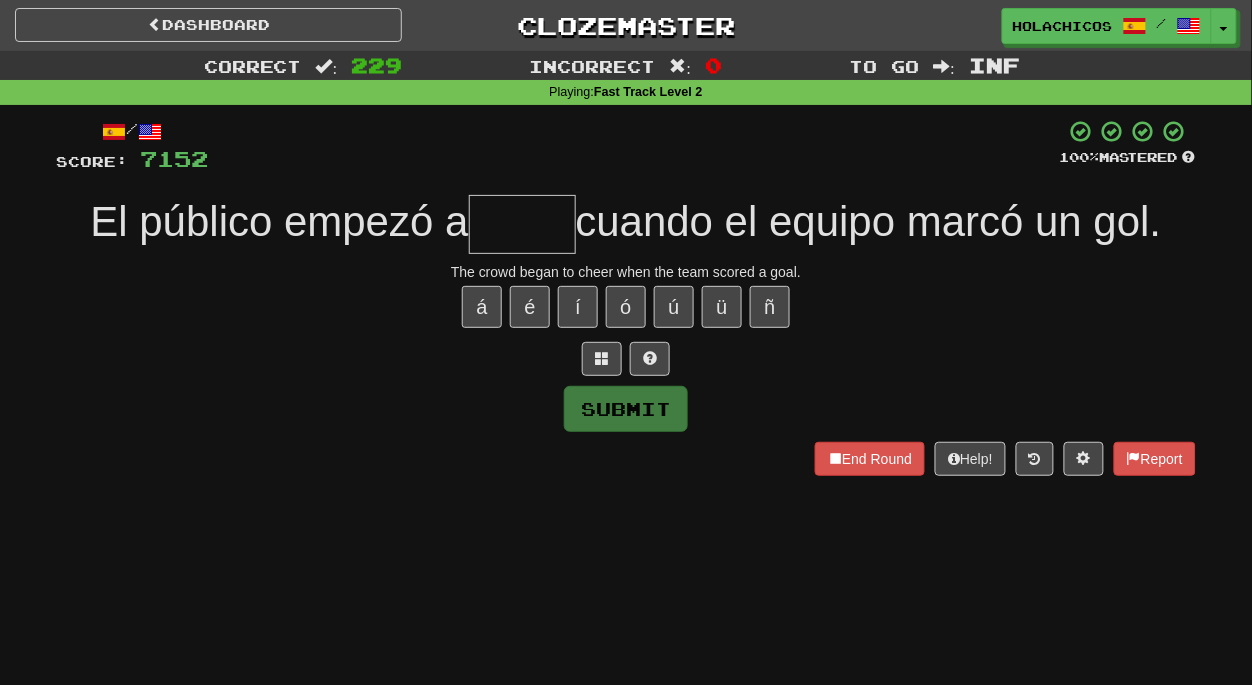 type on "*" 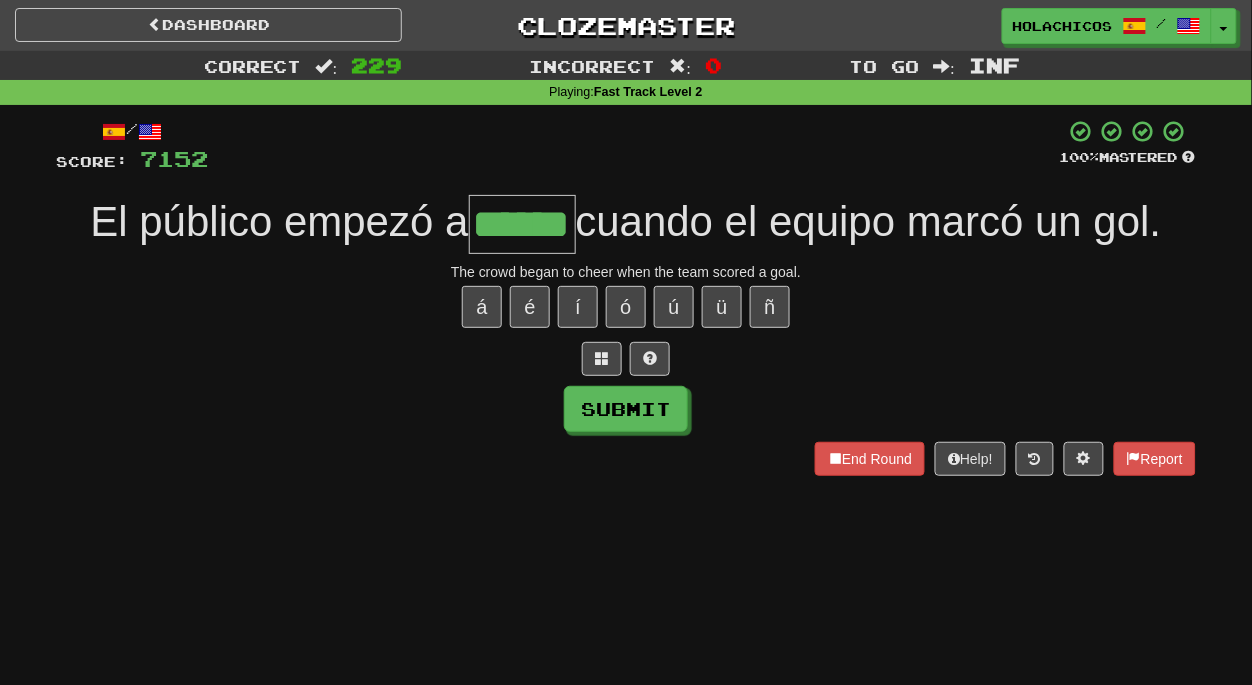 type on "******" 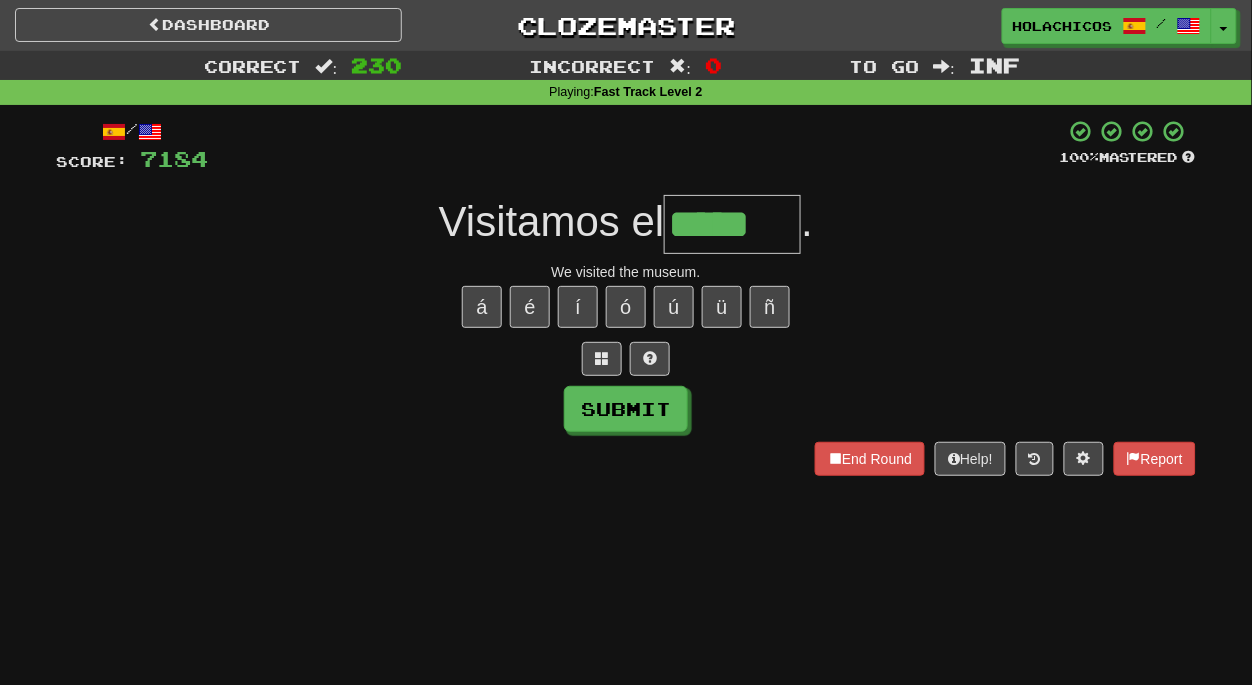 type on "*****" 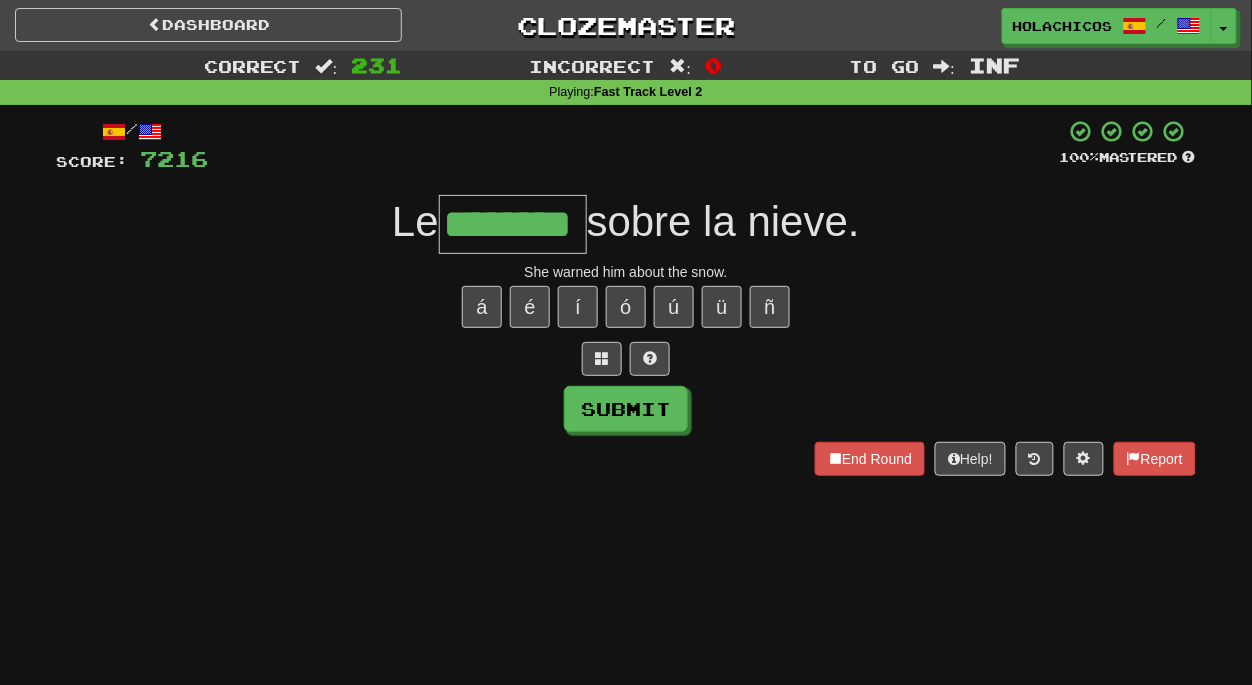 type on "********" 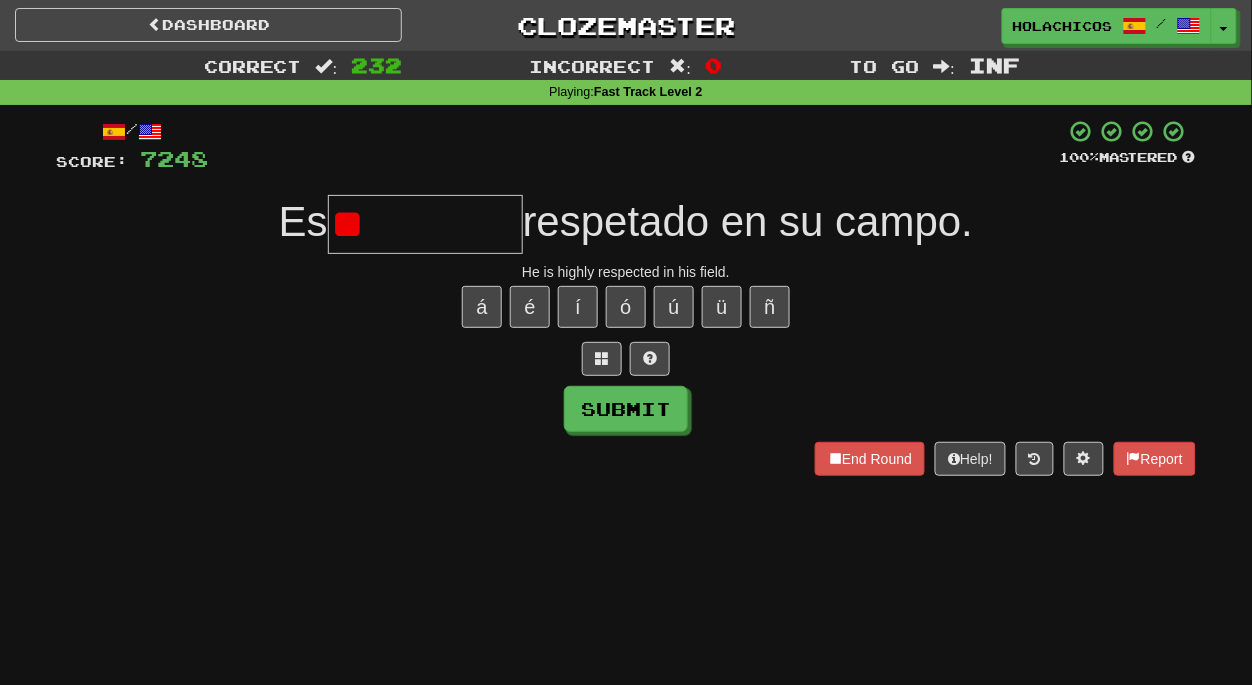 type on "*" 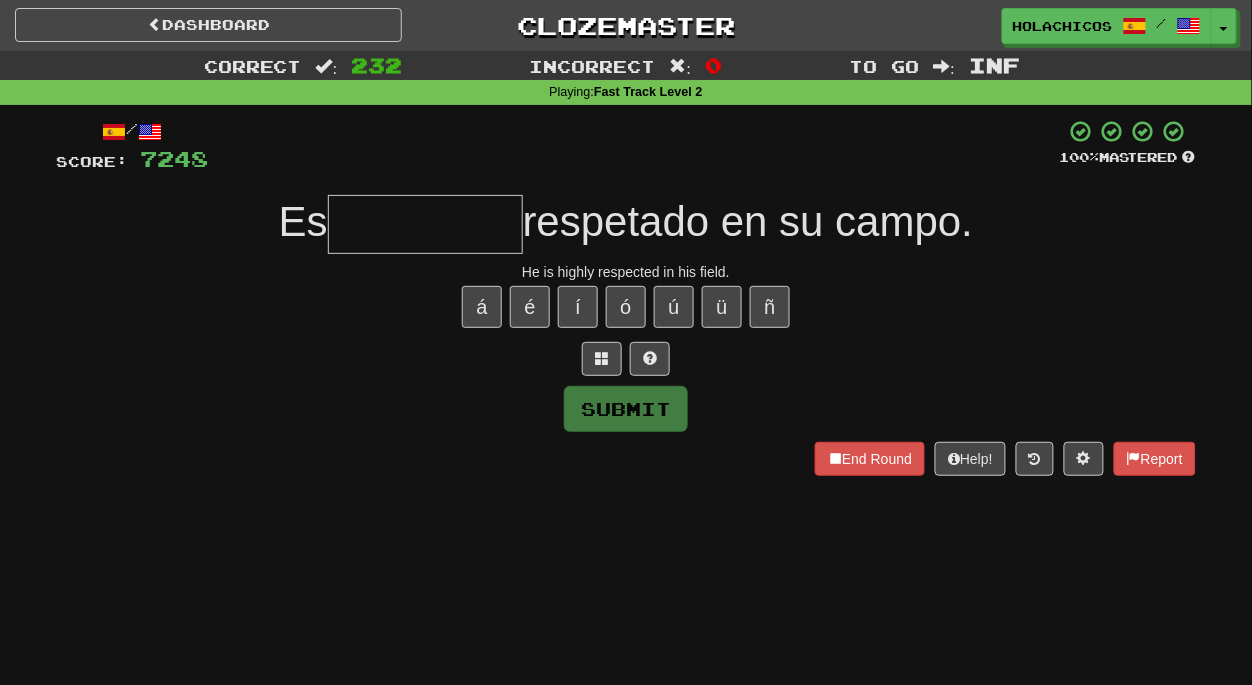 type on "*" 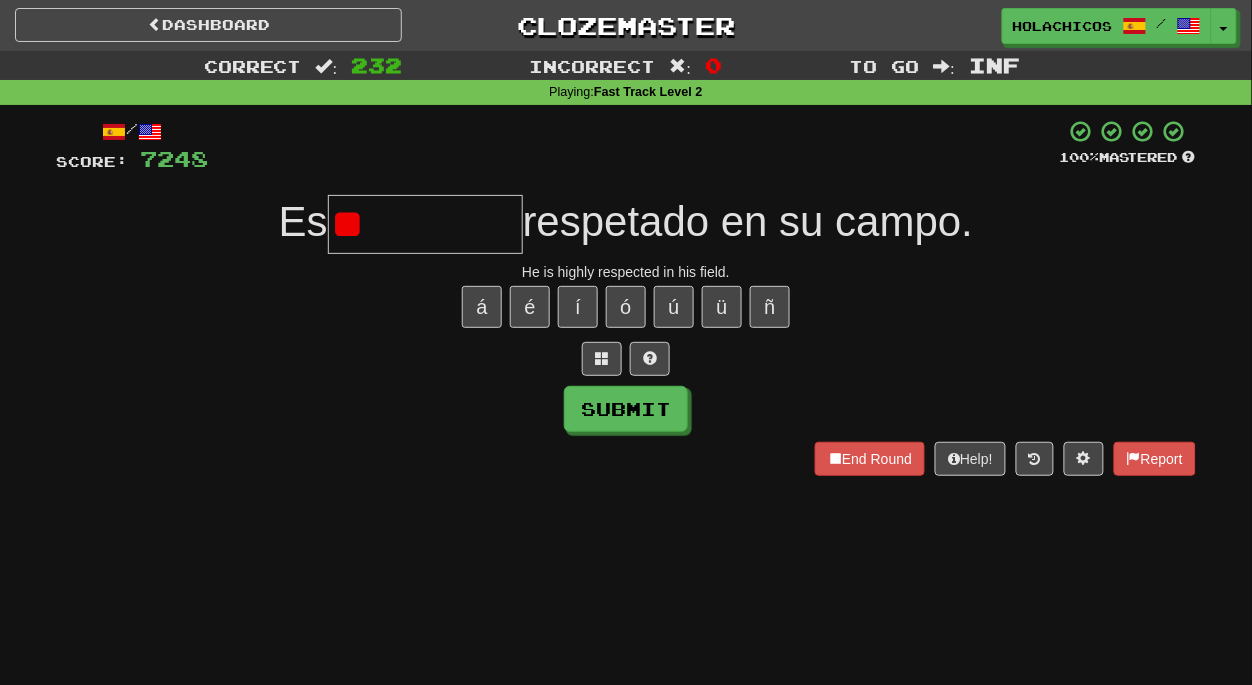 type on "*" 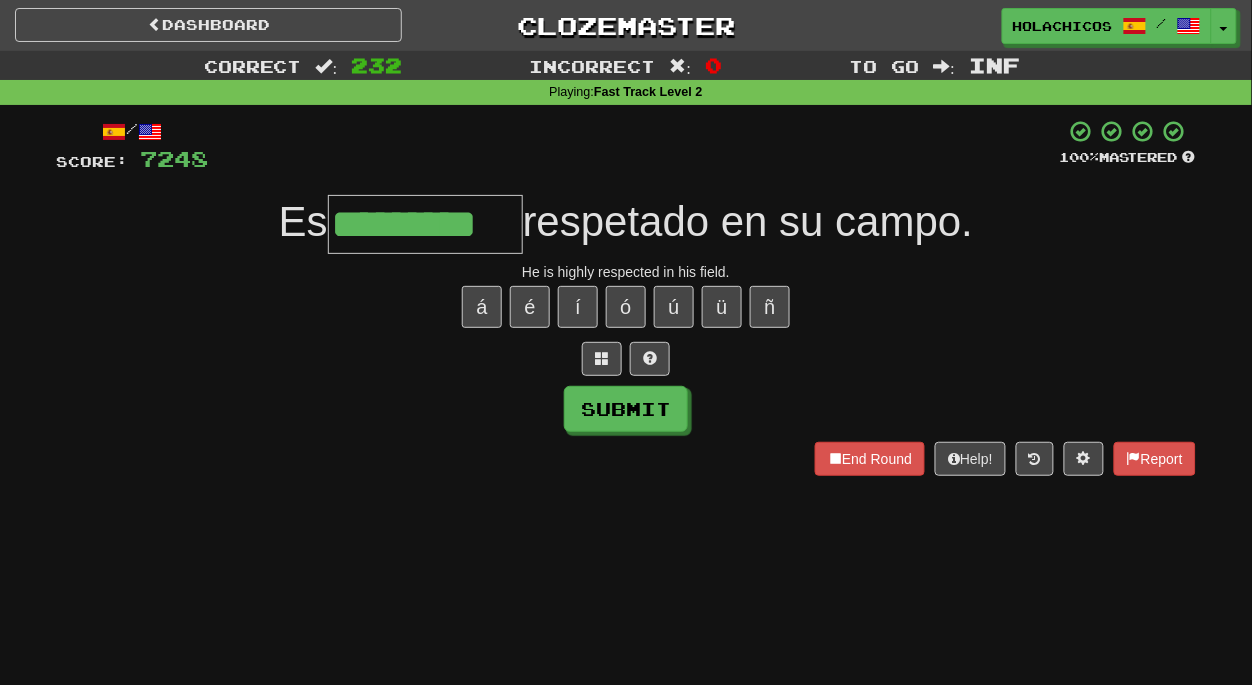 type on "*********" 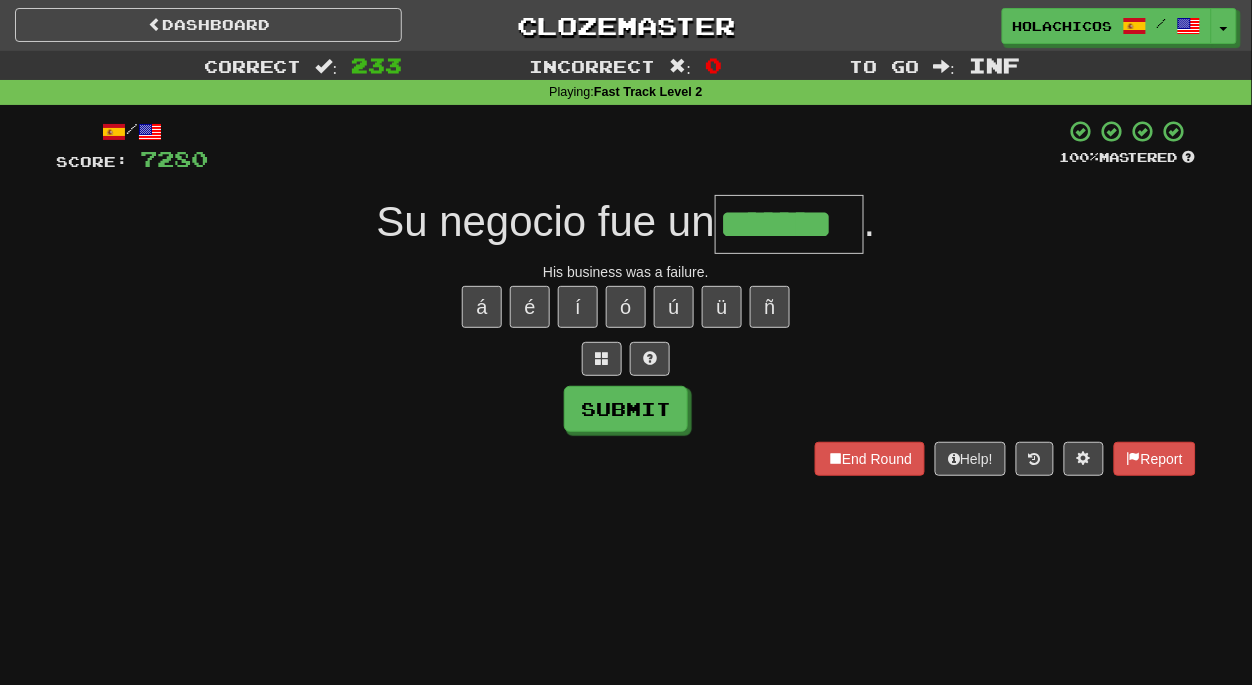 type on "*******" 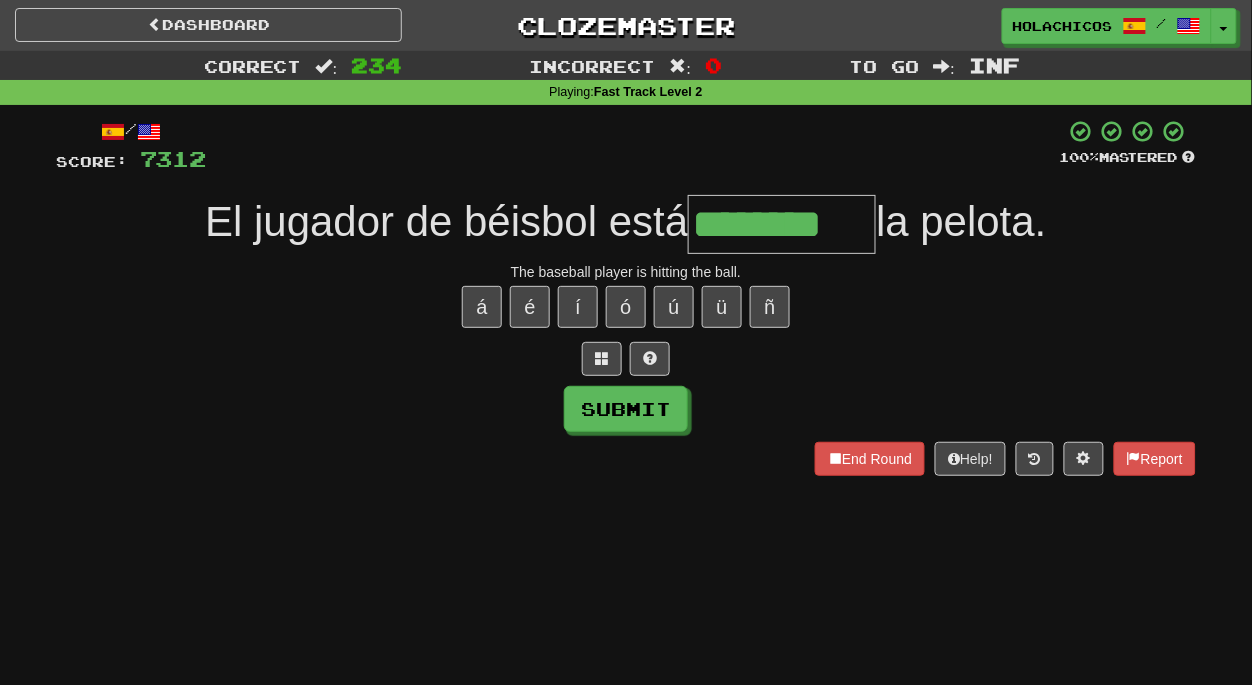 type on "********" 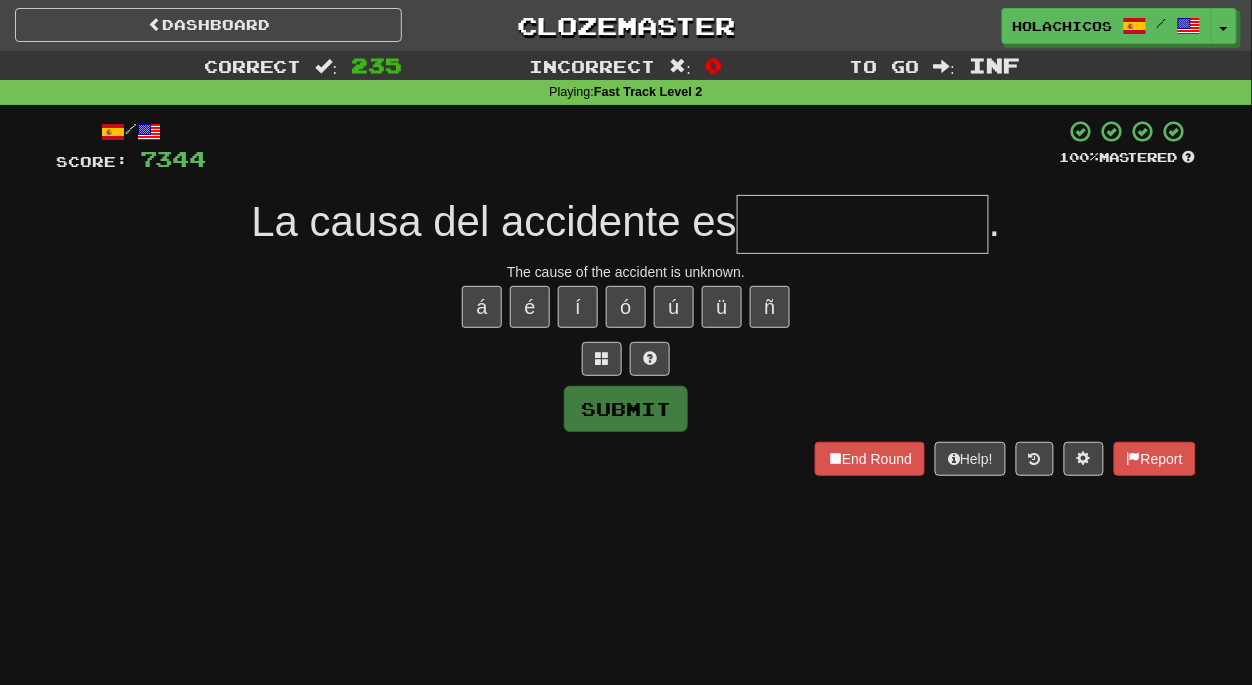 type on "*" 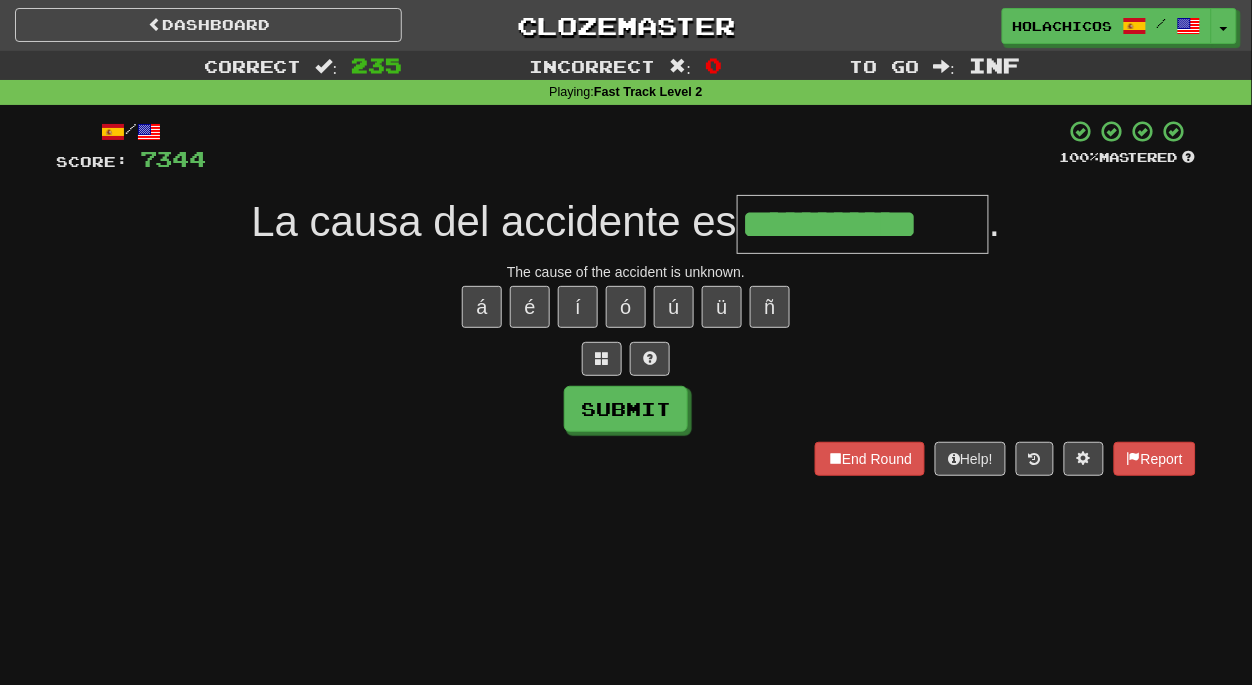 type on "**********" 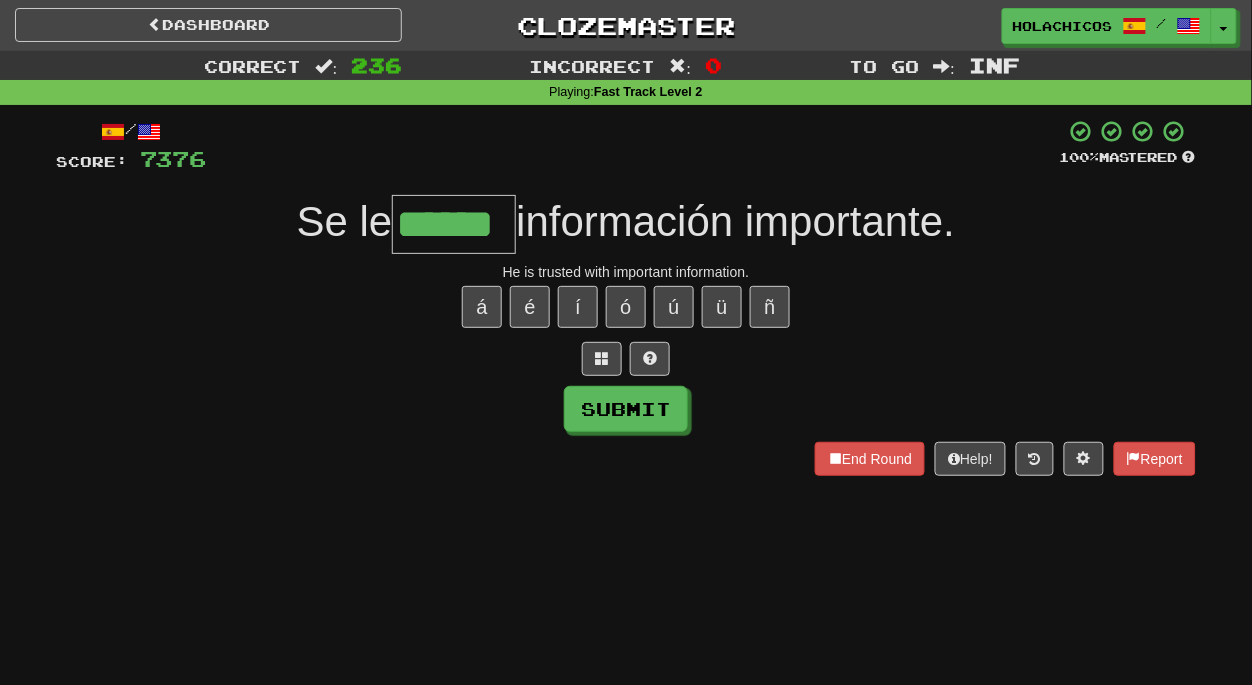 type on "******" 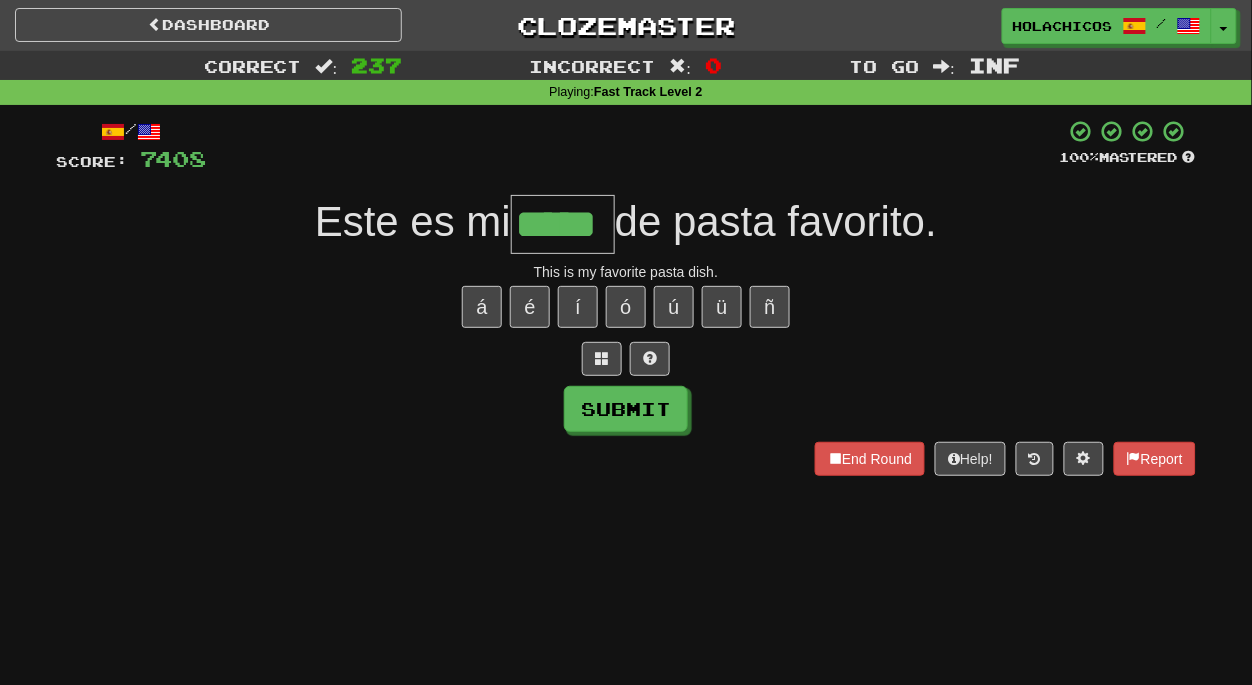 type on "*****" 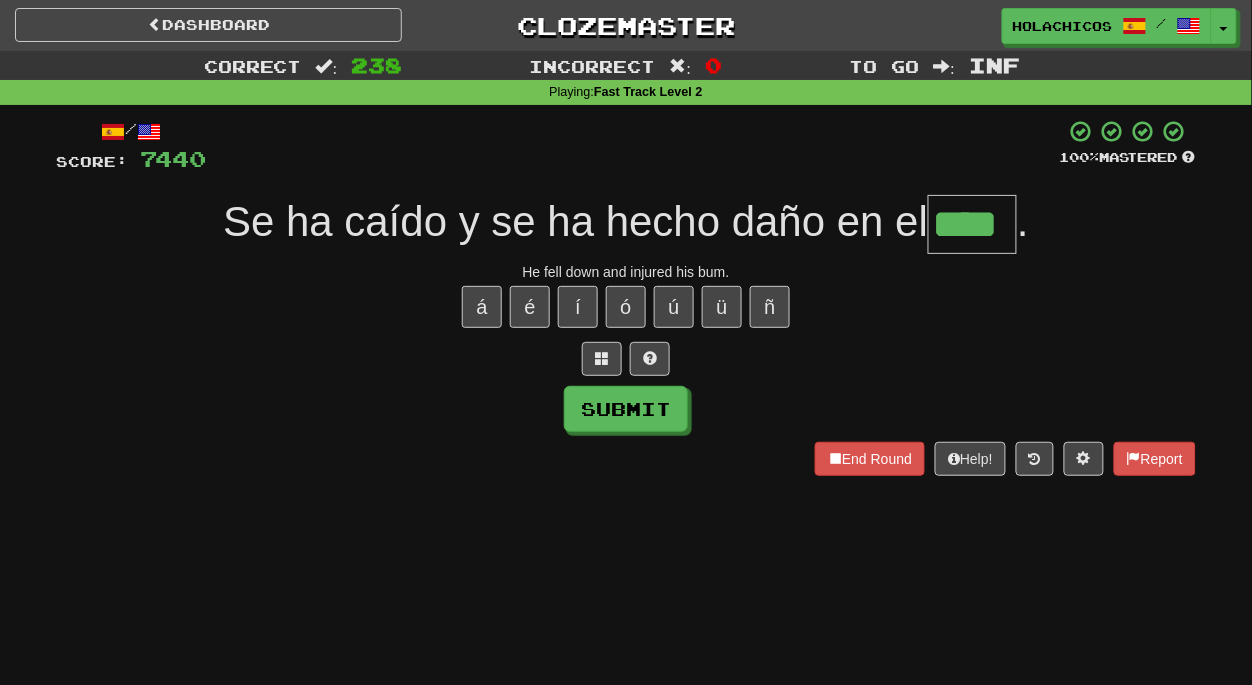 type on "****" 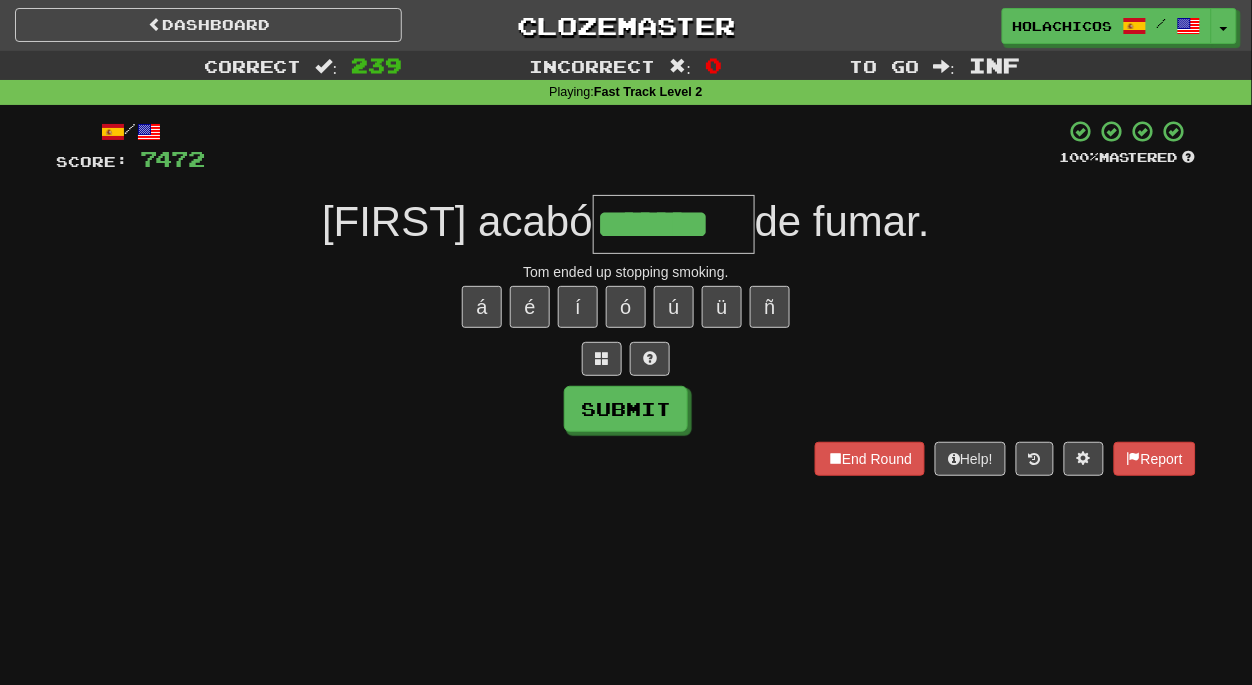 type on "*******" 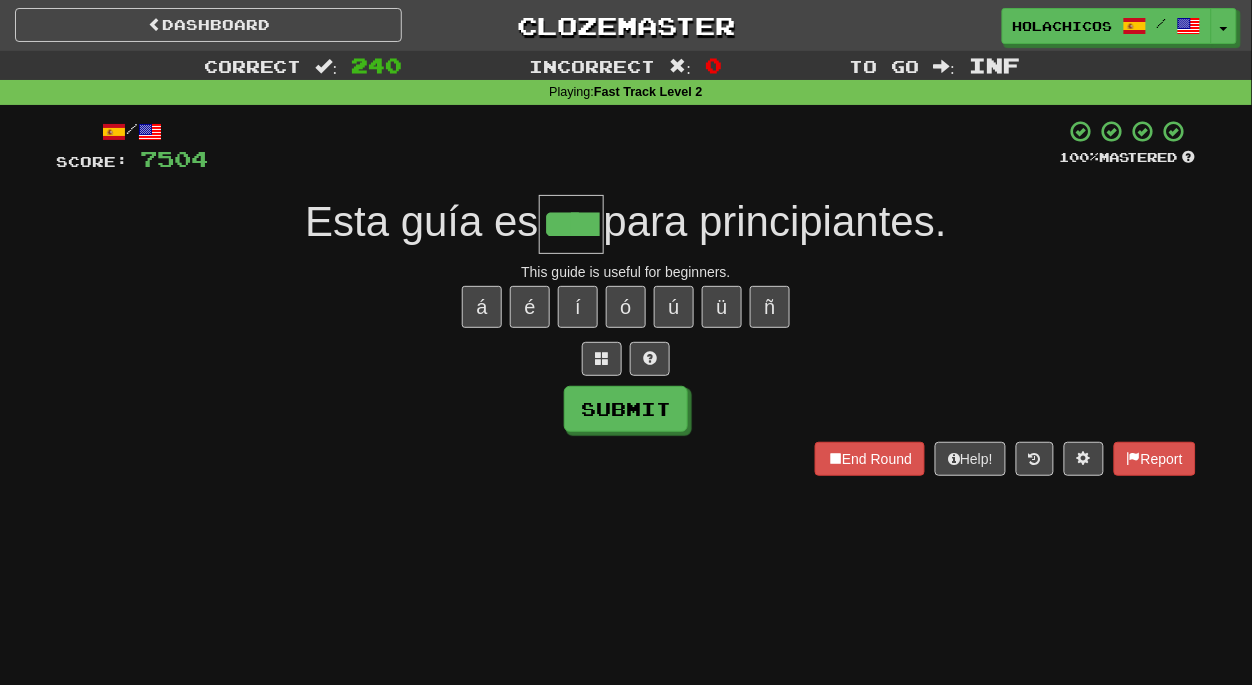 type on "****" 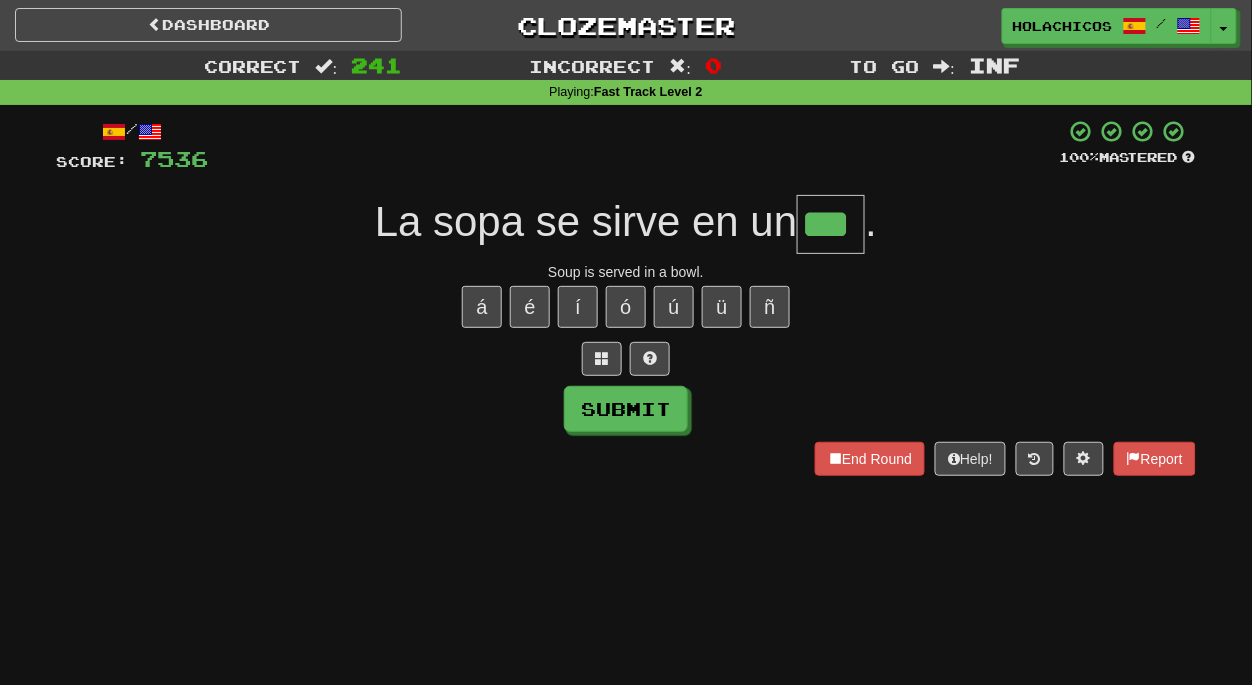 type on "***" 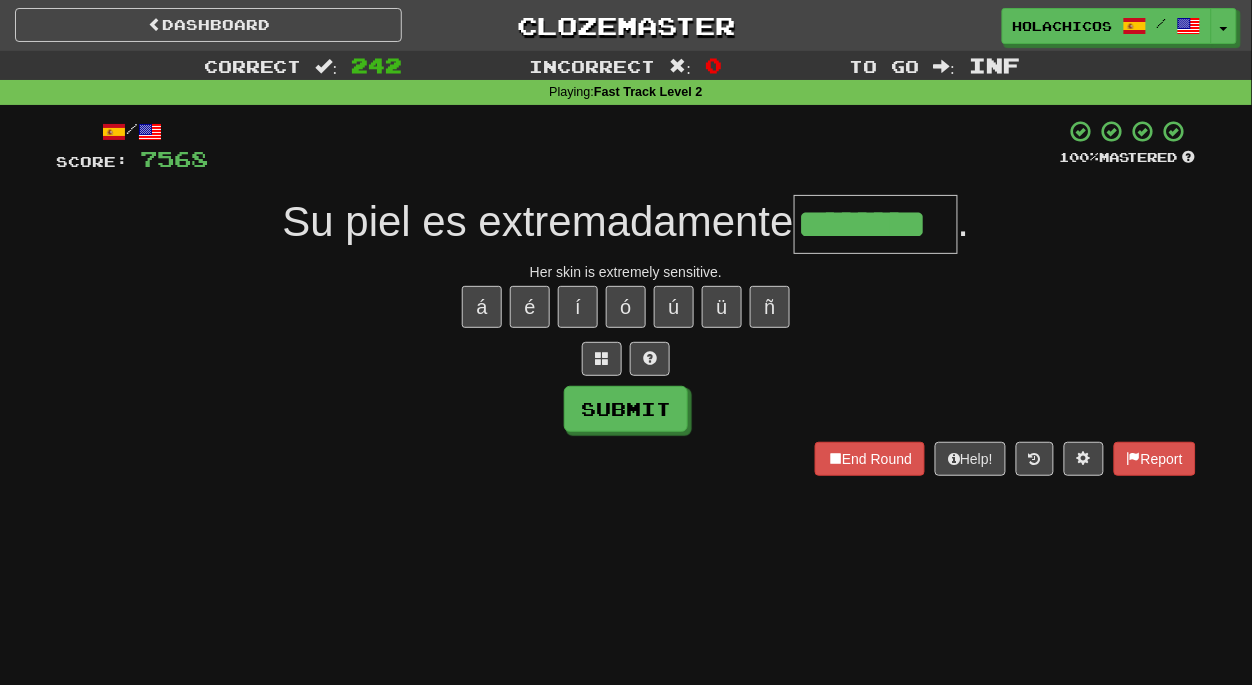 type on "********" 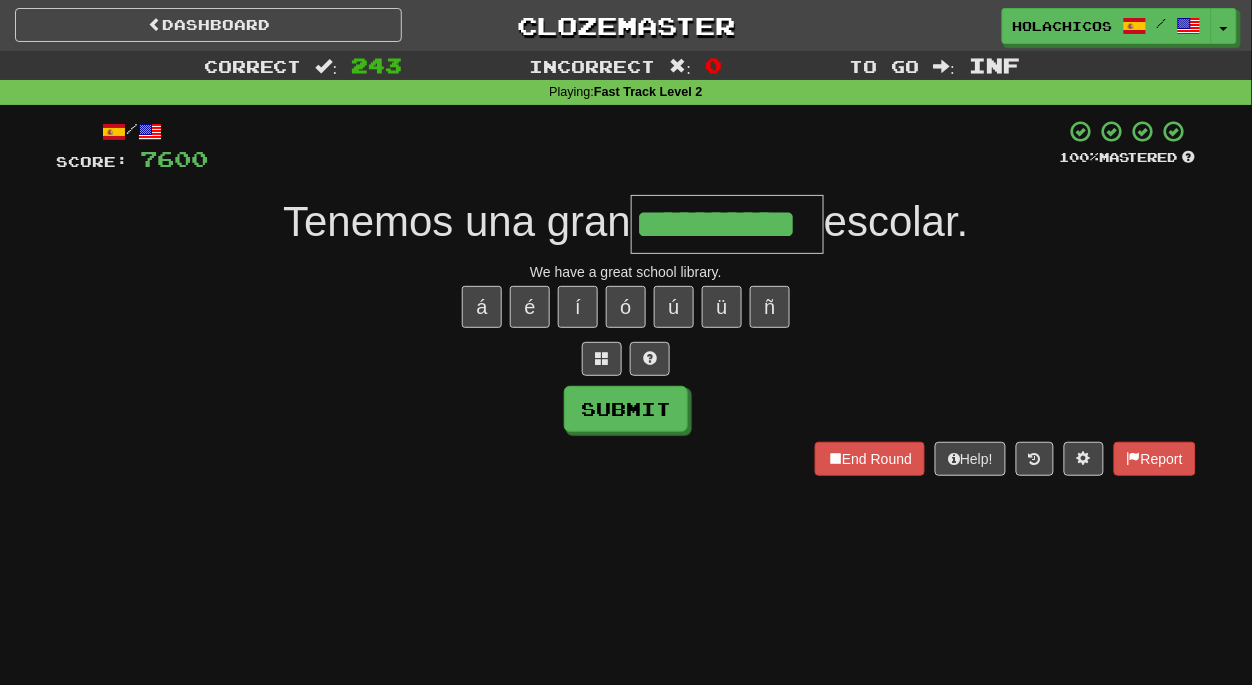 type on "**********" 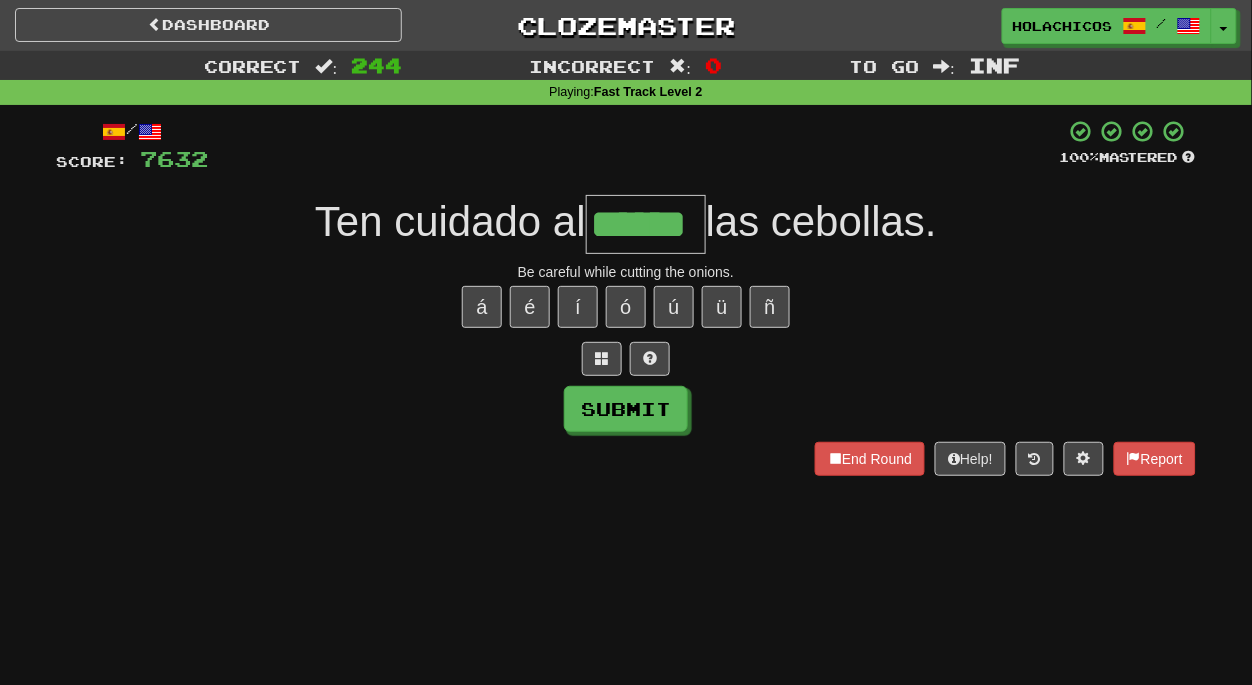 type on "******" 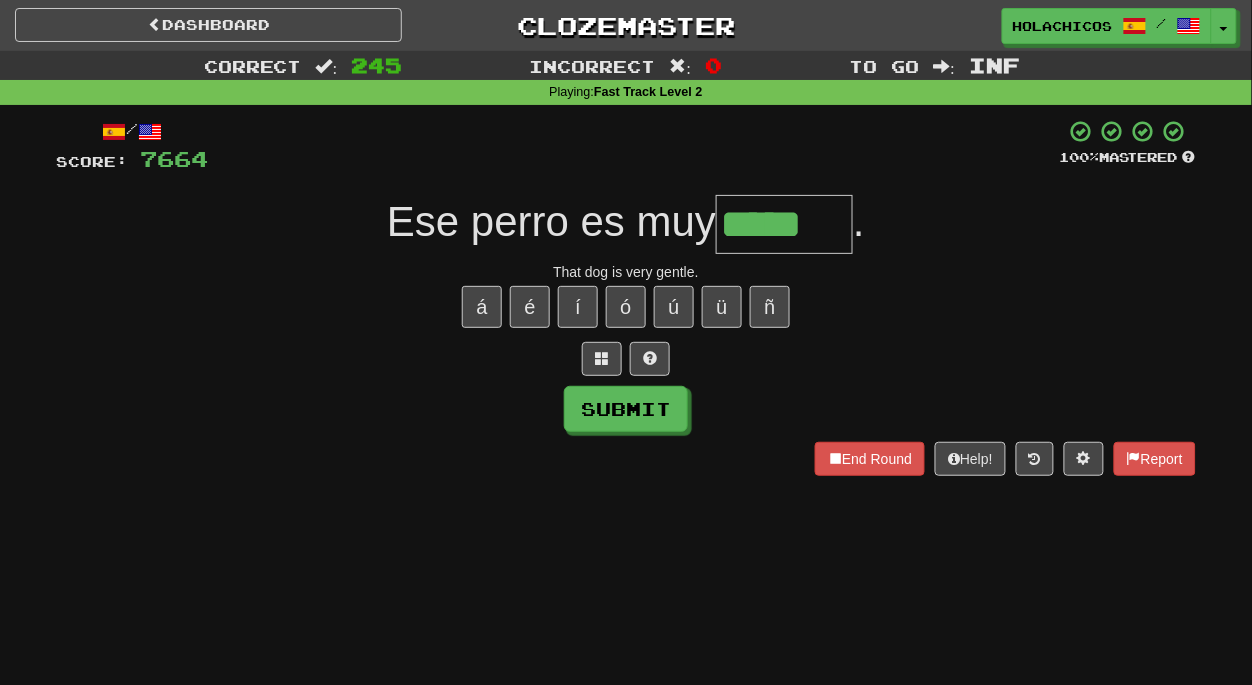 type on "*****" 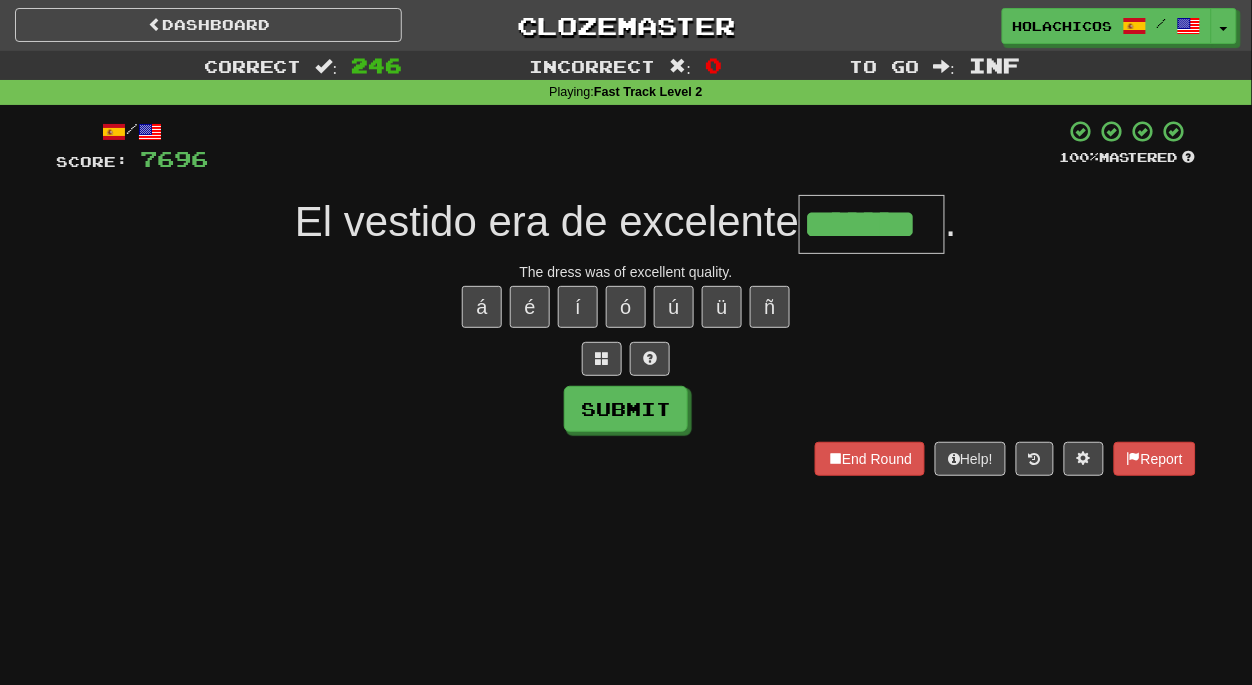 type on "*******" 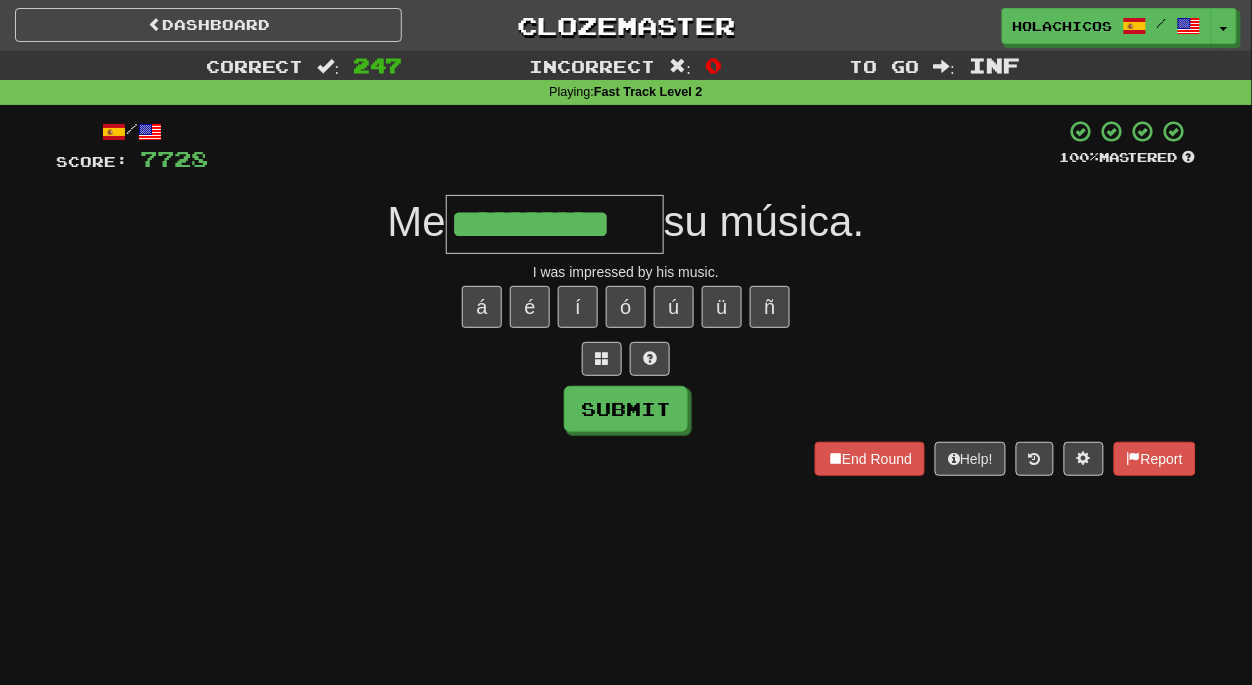 type on "**********" 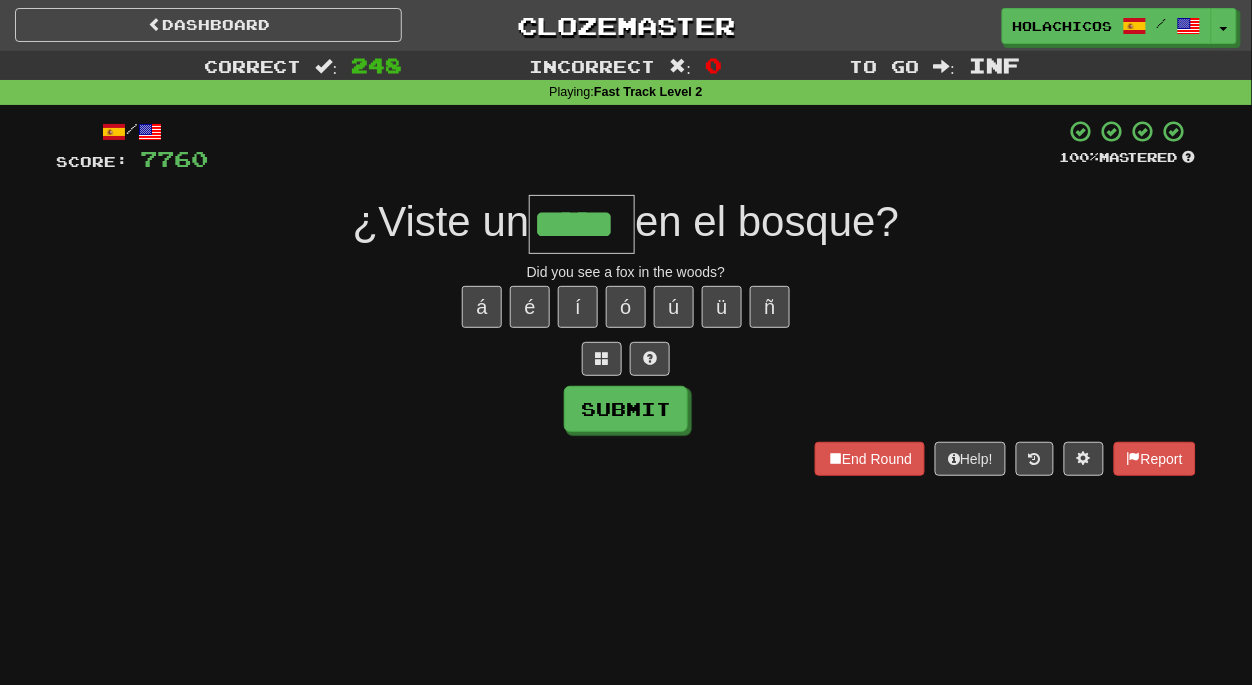 type on "*****" 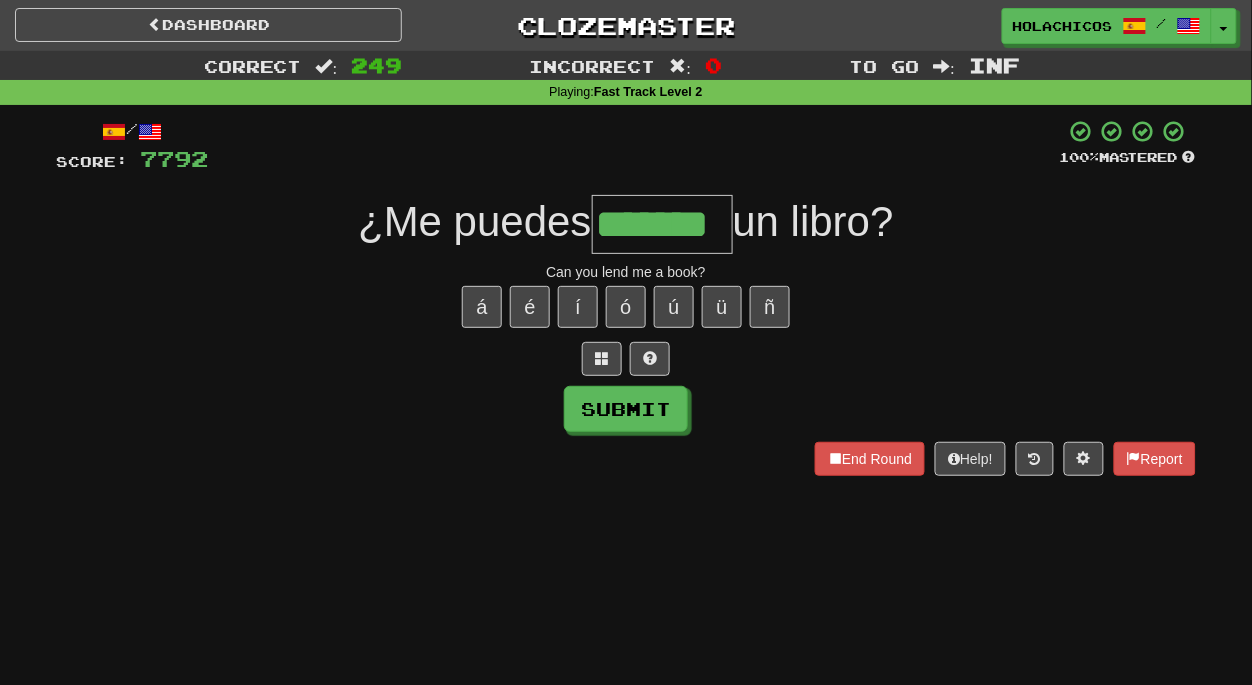 type on "*******" 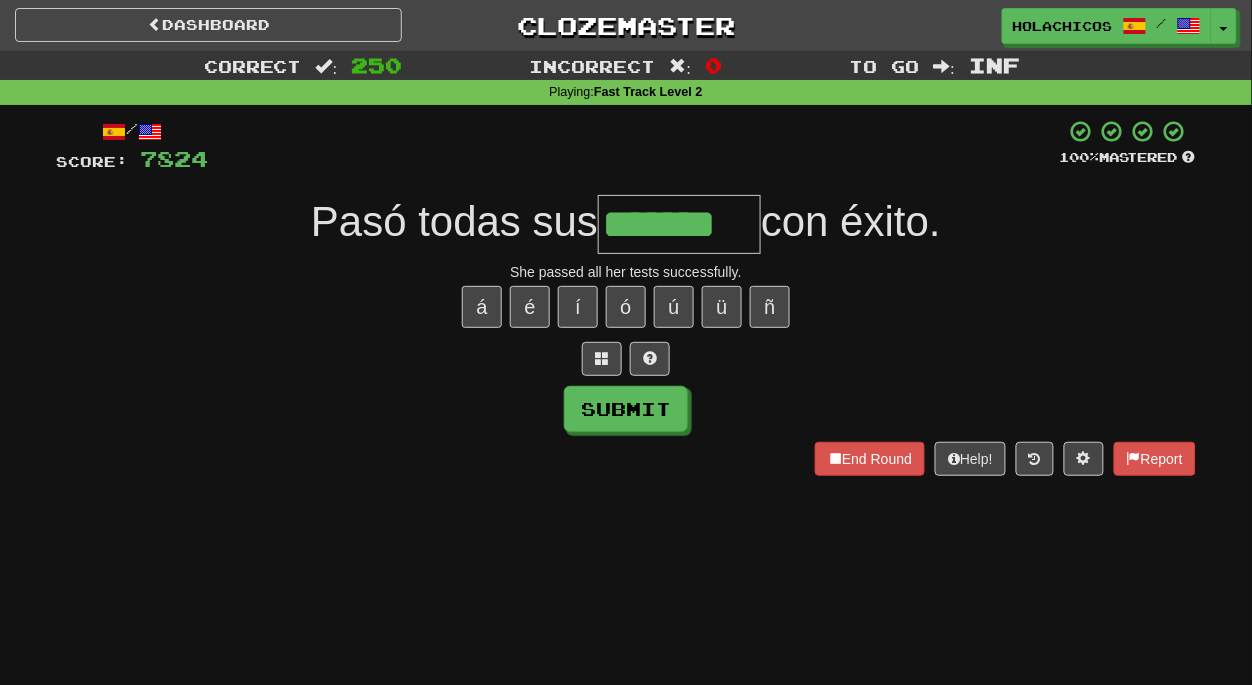 type on "*******" 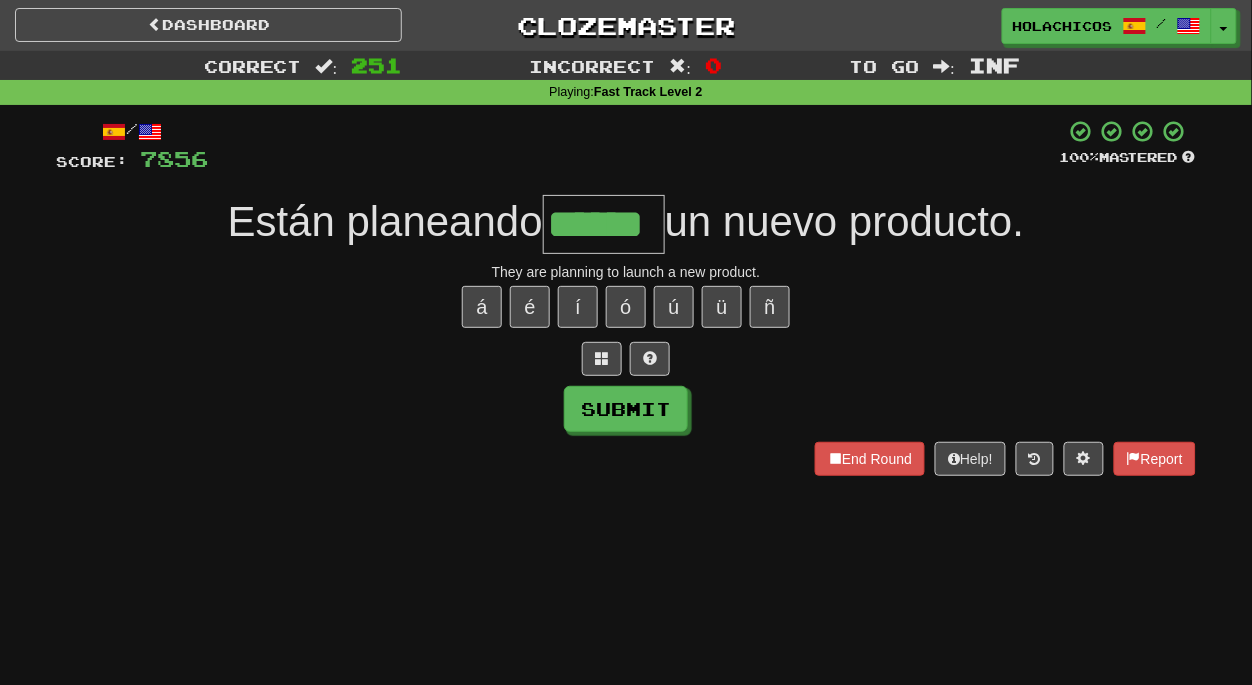 type on "******" 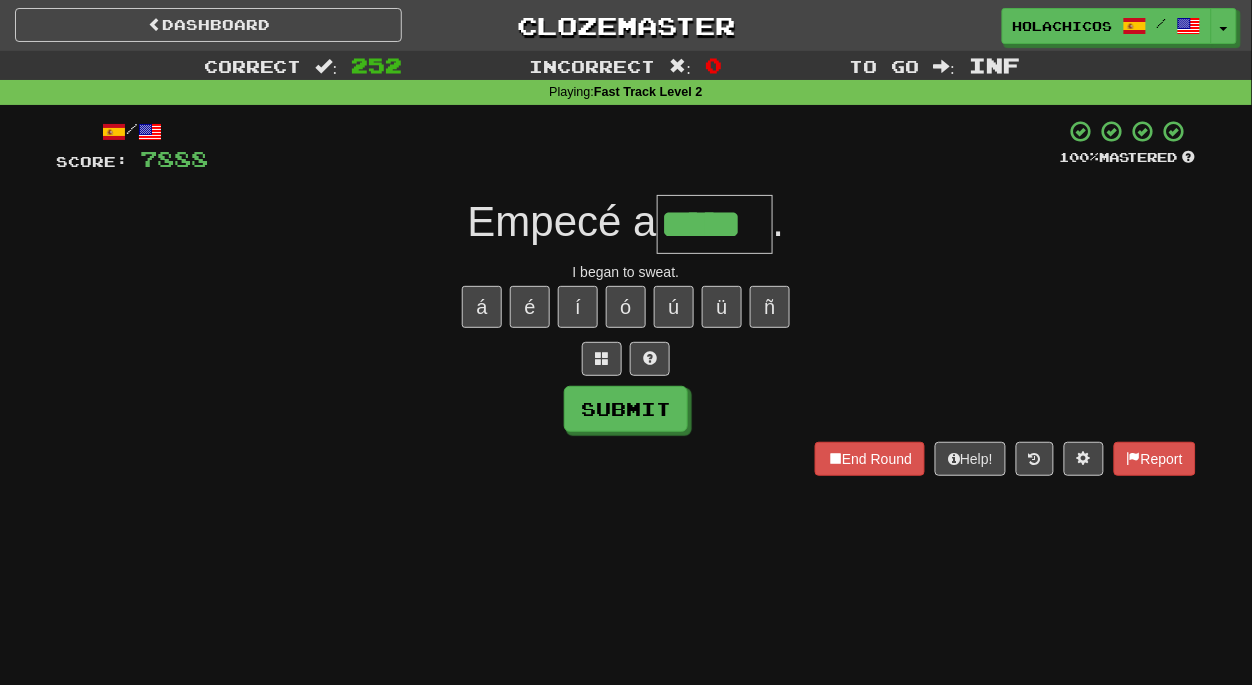 type on "*****" 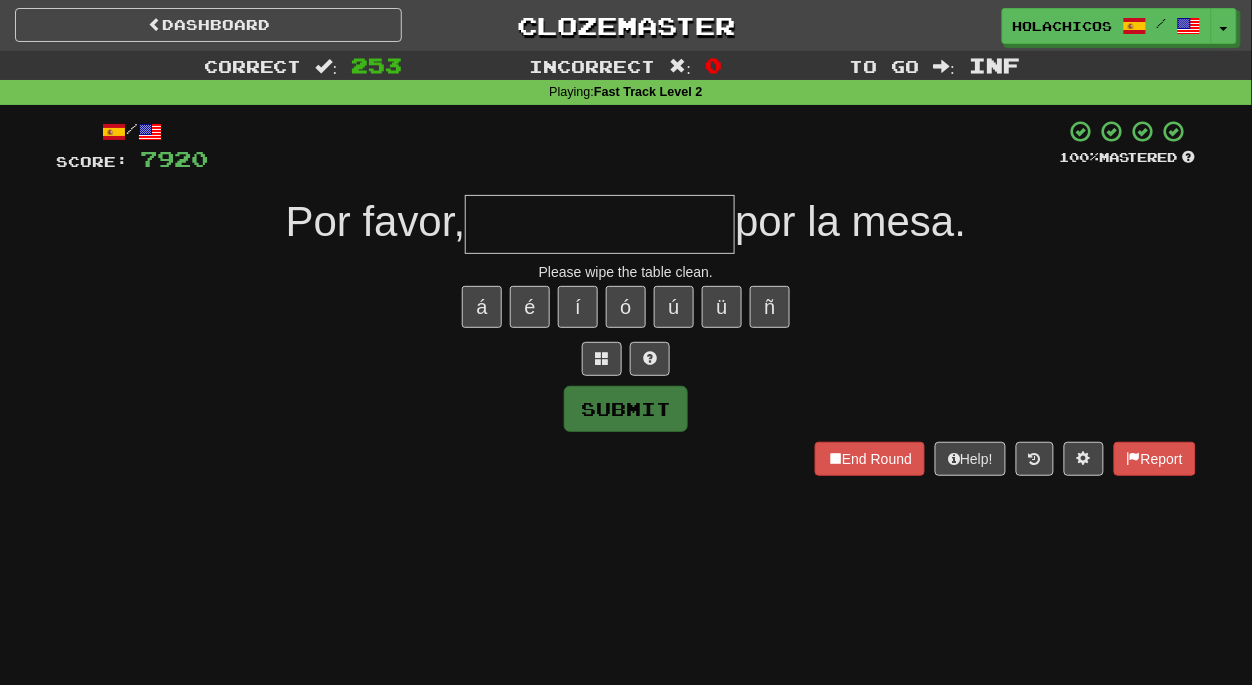 type on "*" 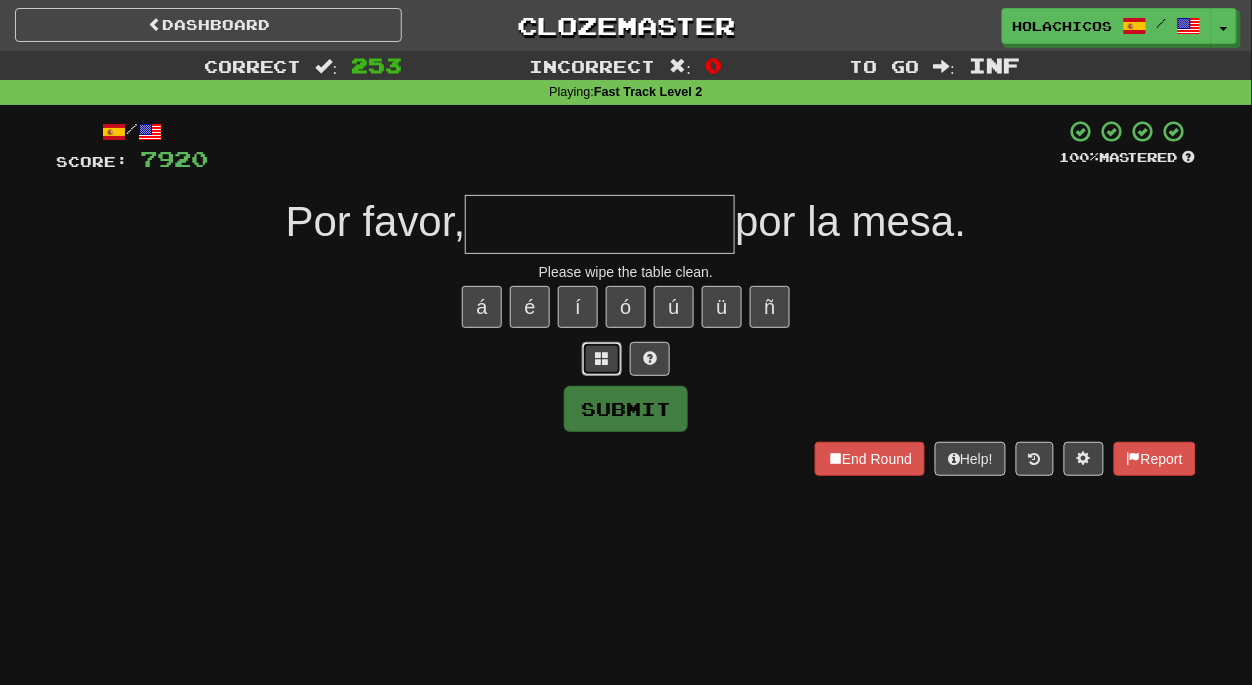 click at bounding box center [602, 358] 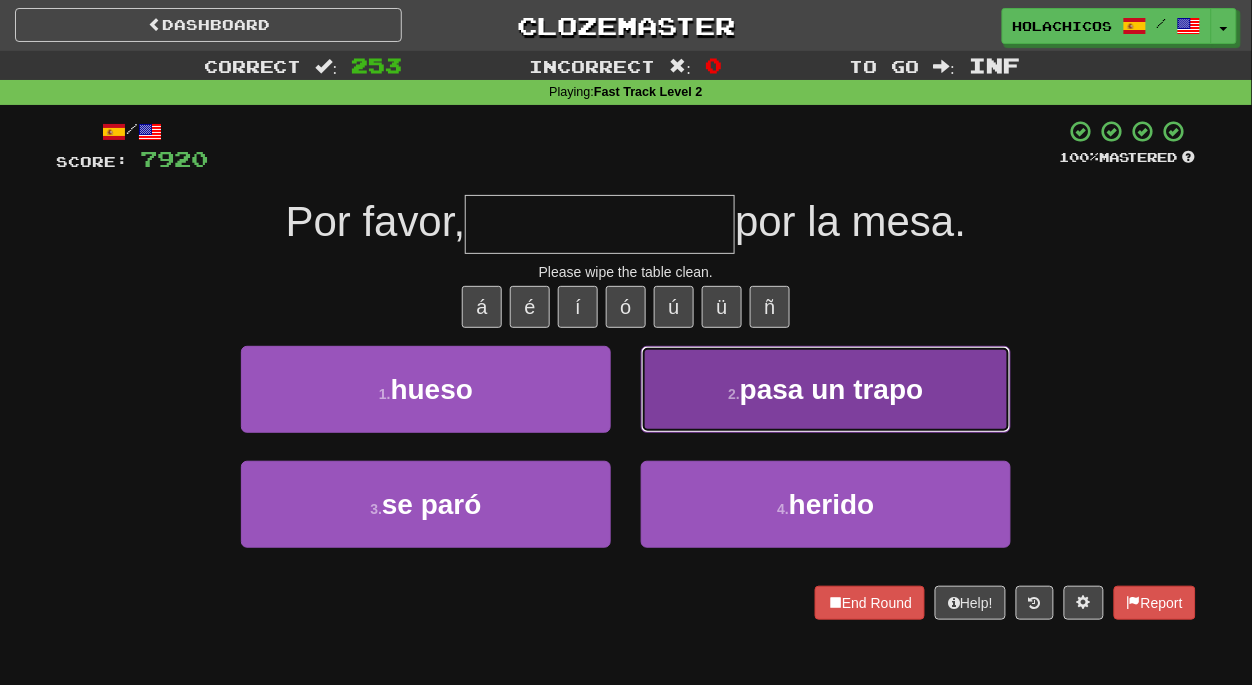 click on "pasa un trapo" at bounding box center (832, 389) 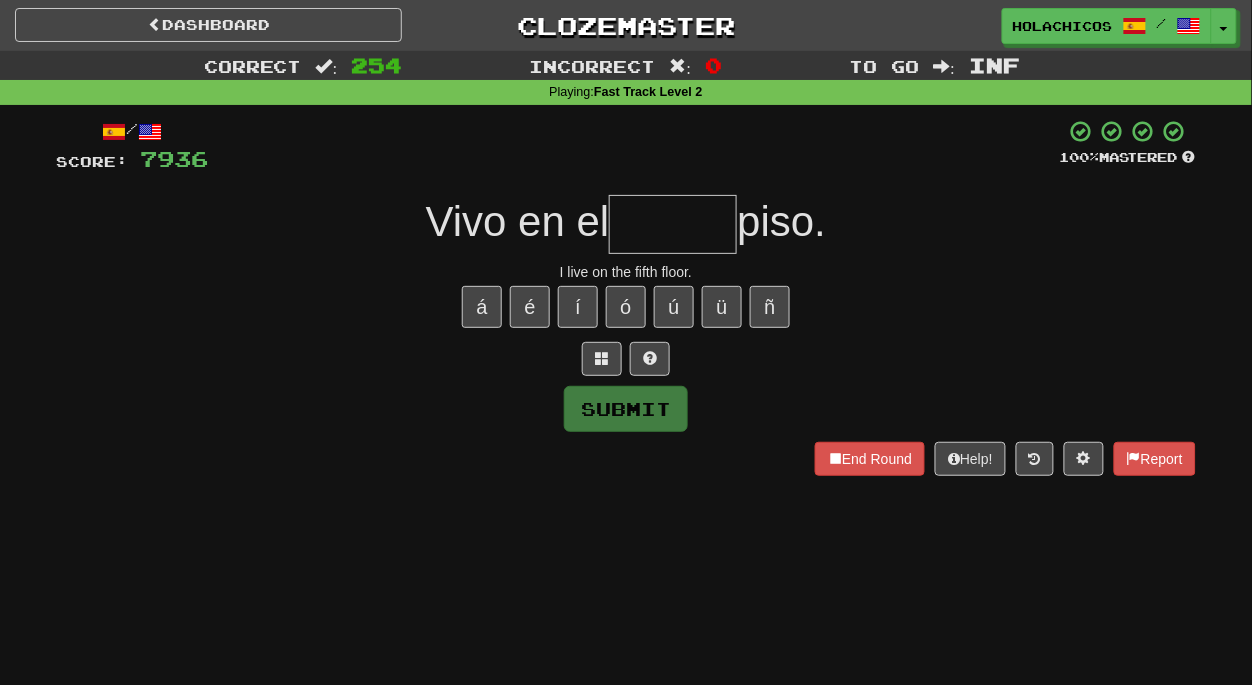 type on "*" 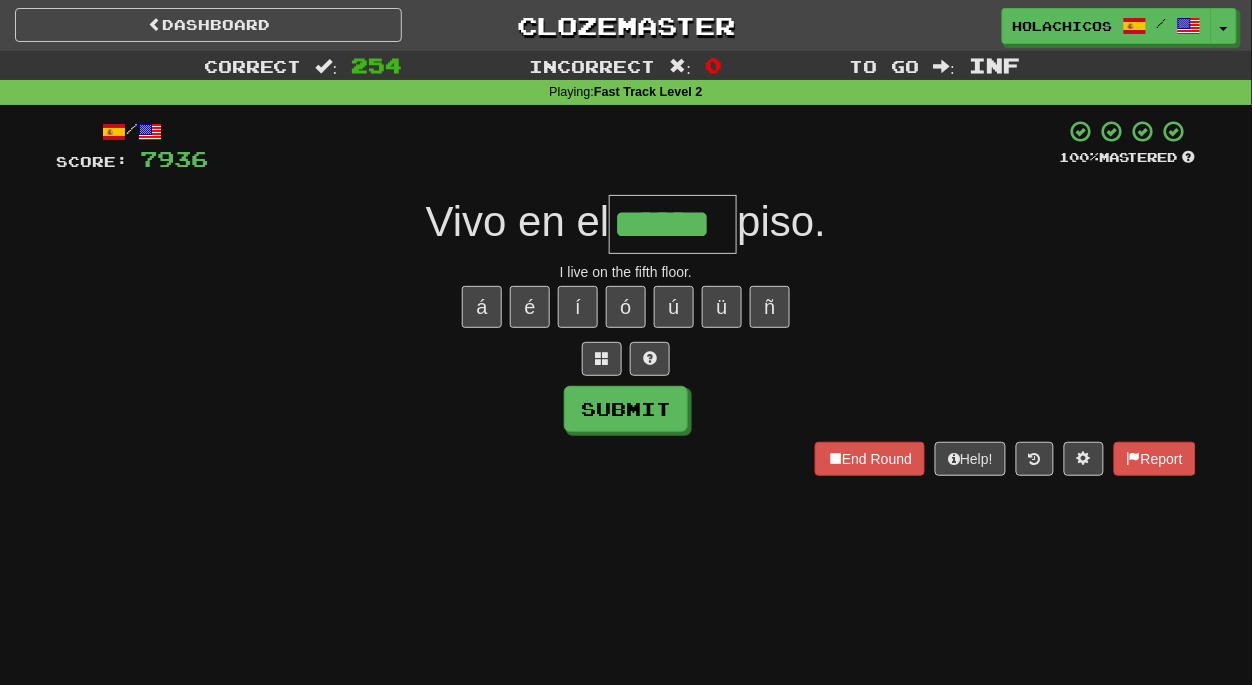 type on "******" 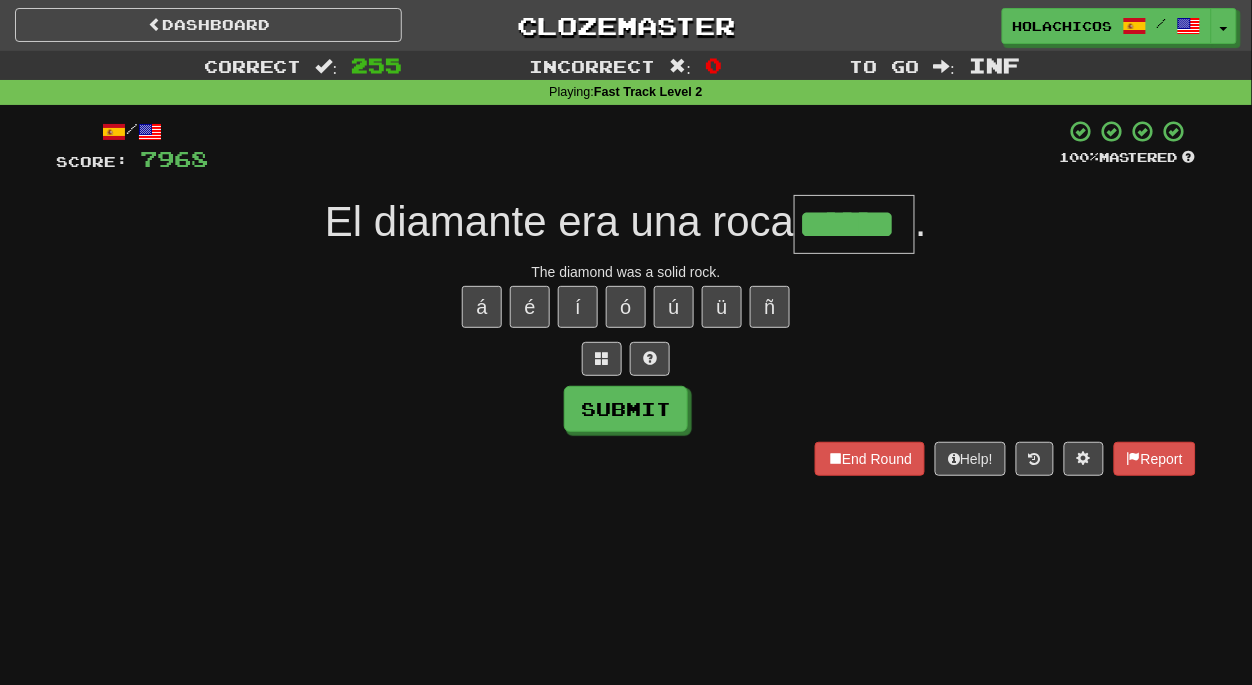 type on "******" 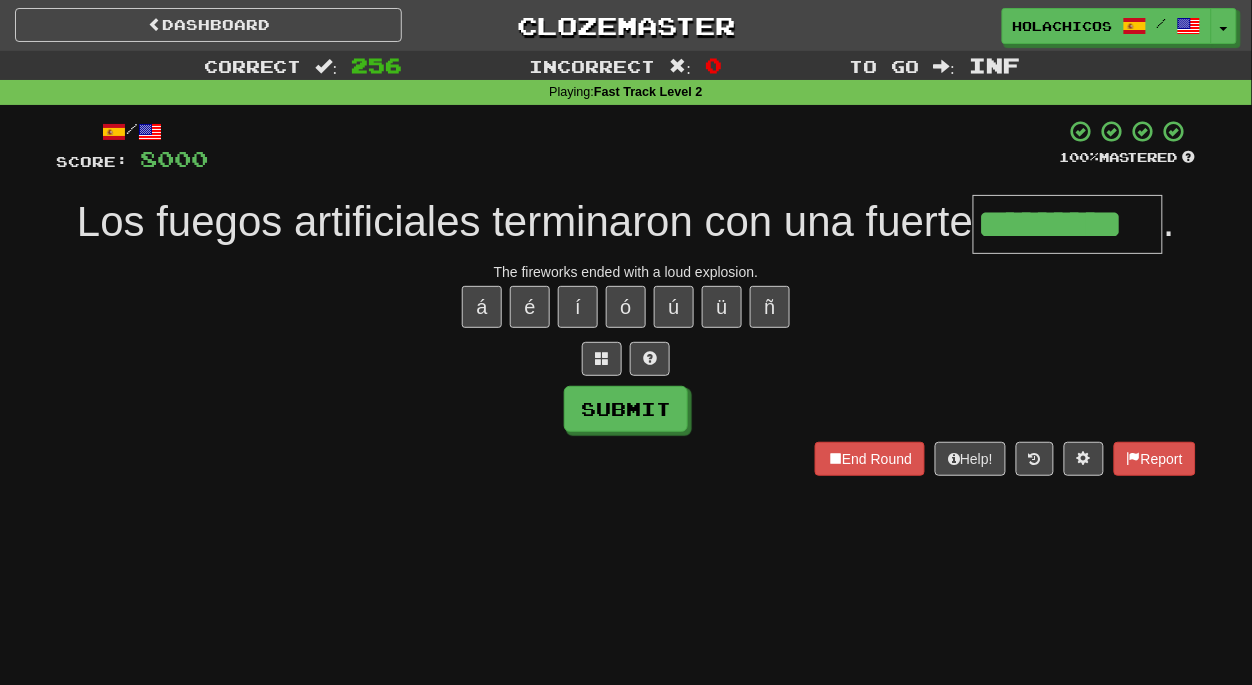 type on "*********" 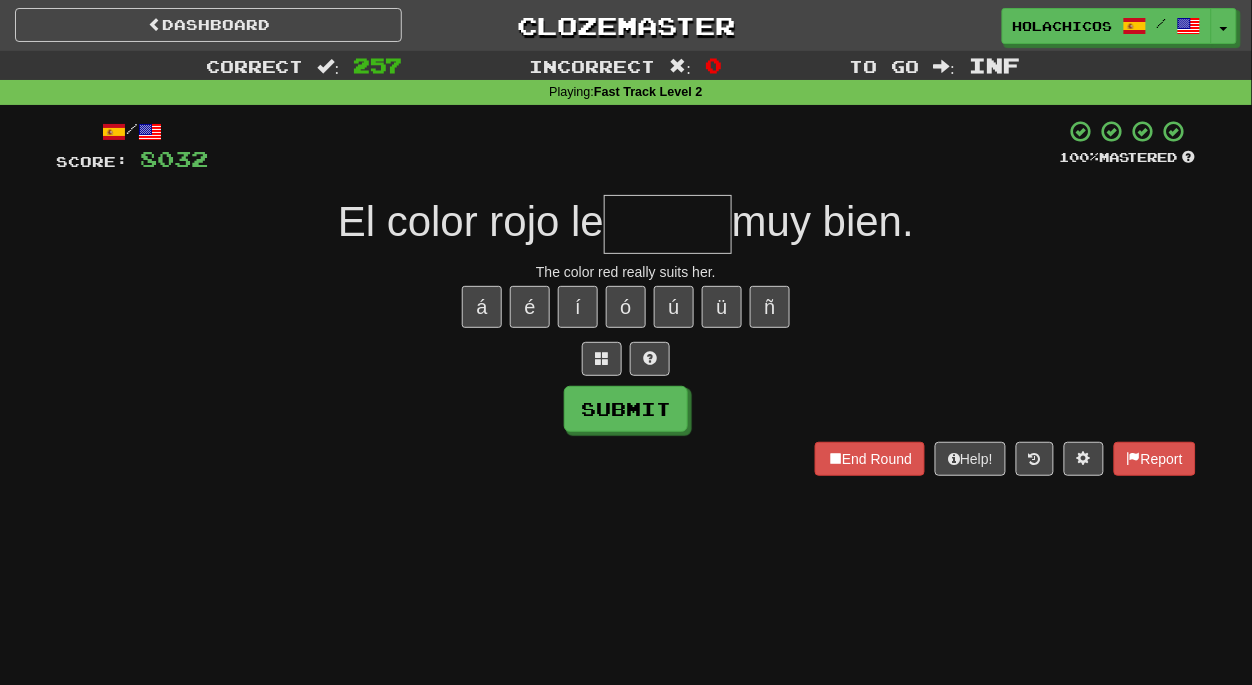 type on "*" 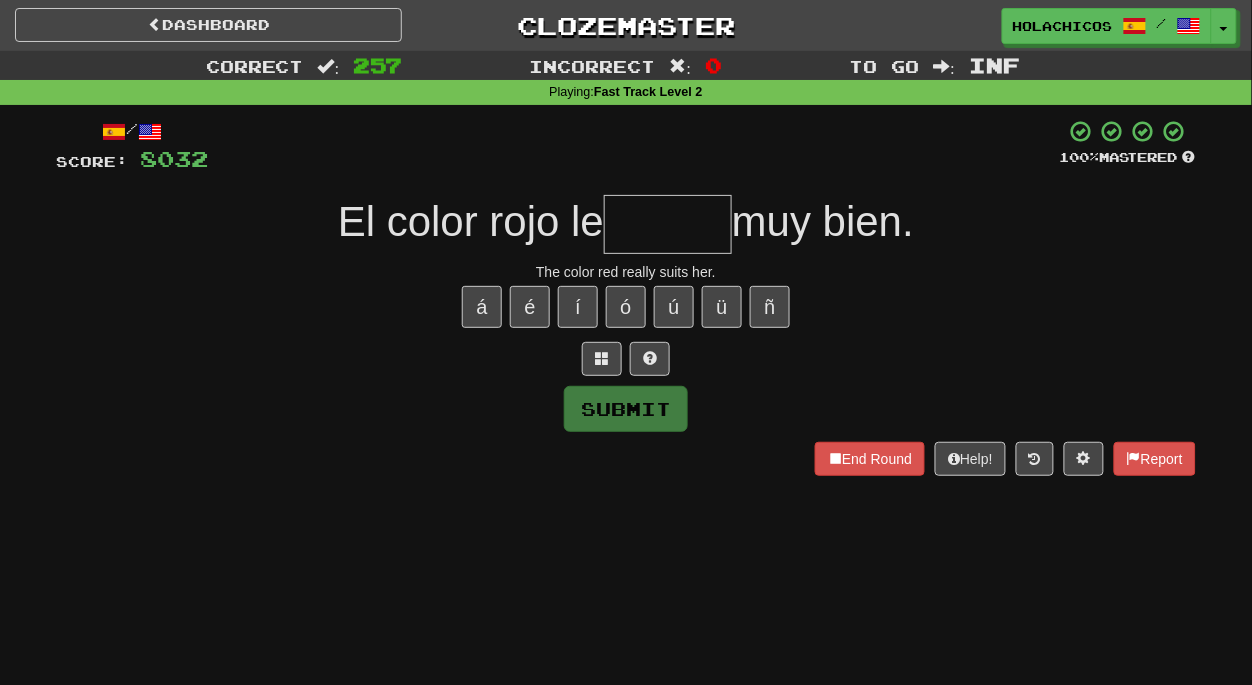 type on "*" 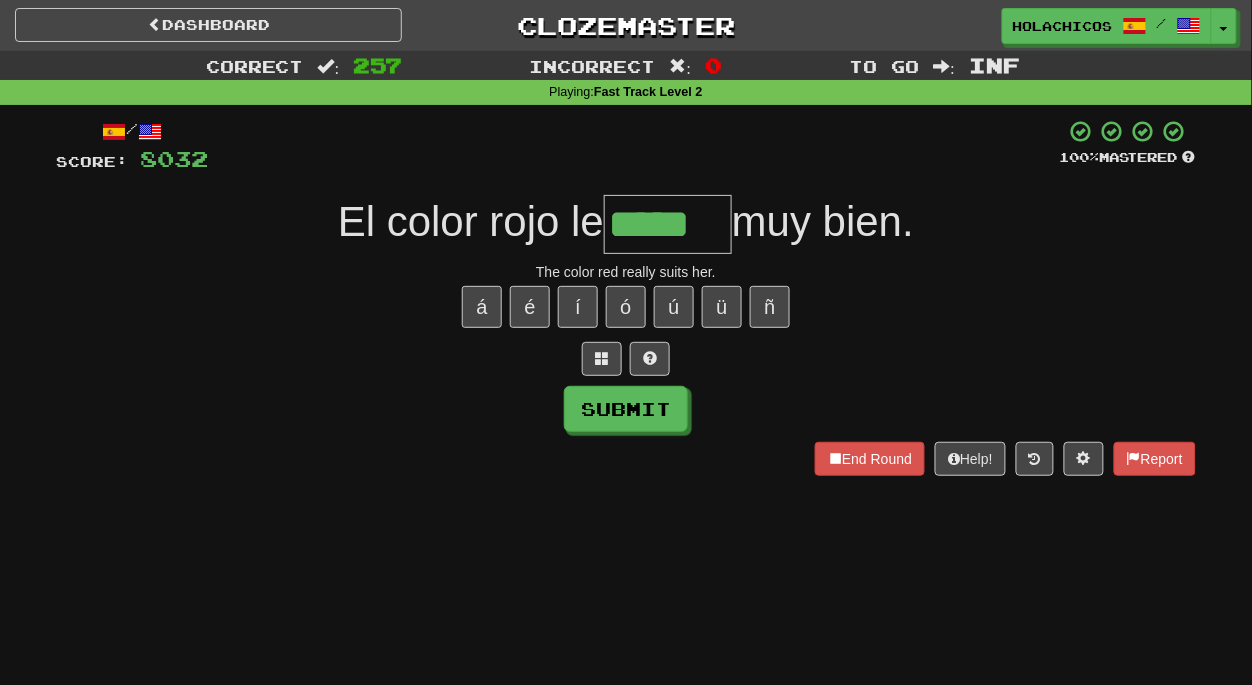 type on "*****" 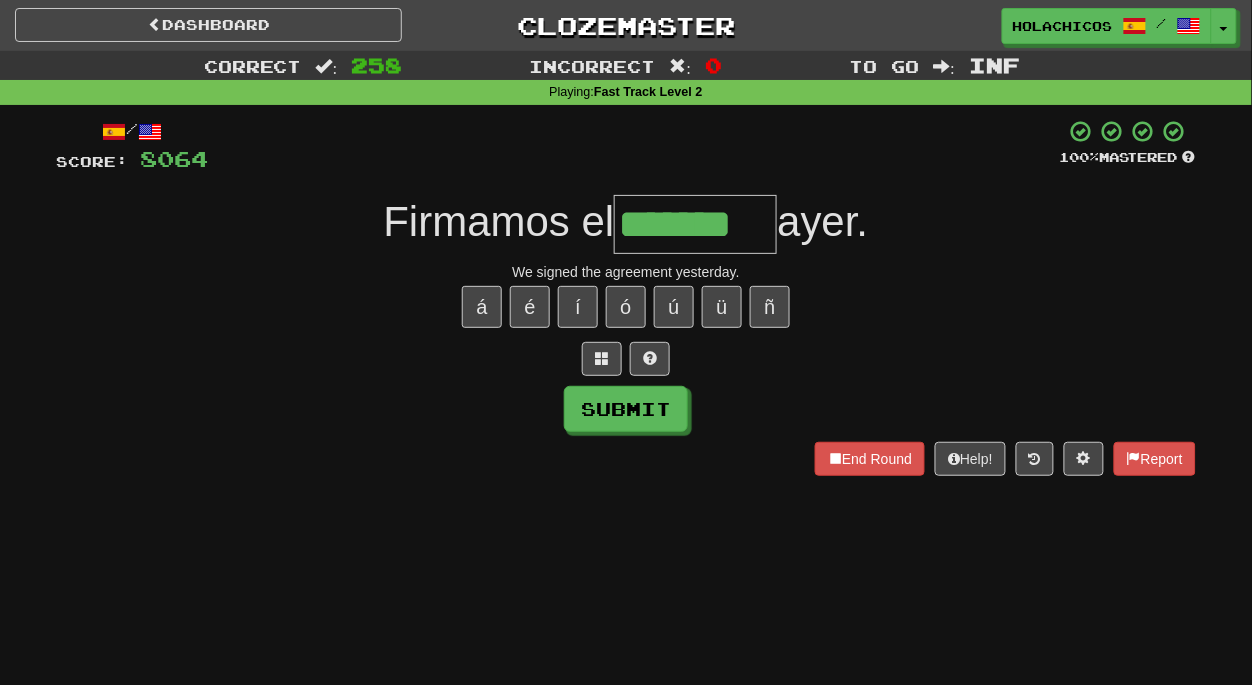 type on "*******" 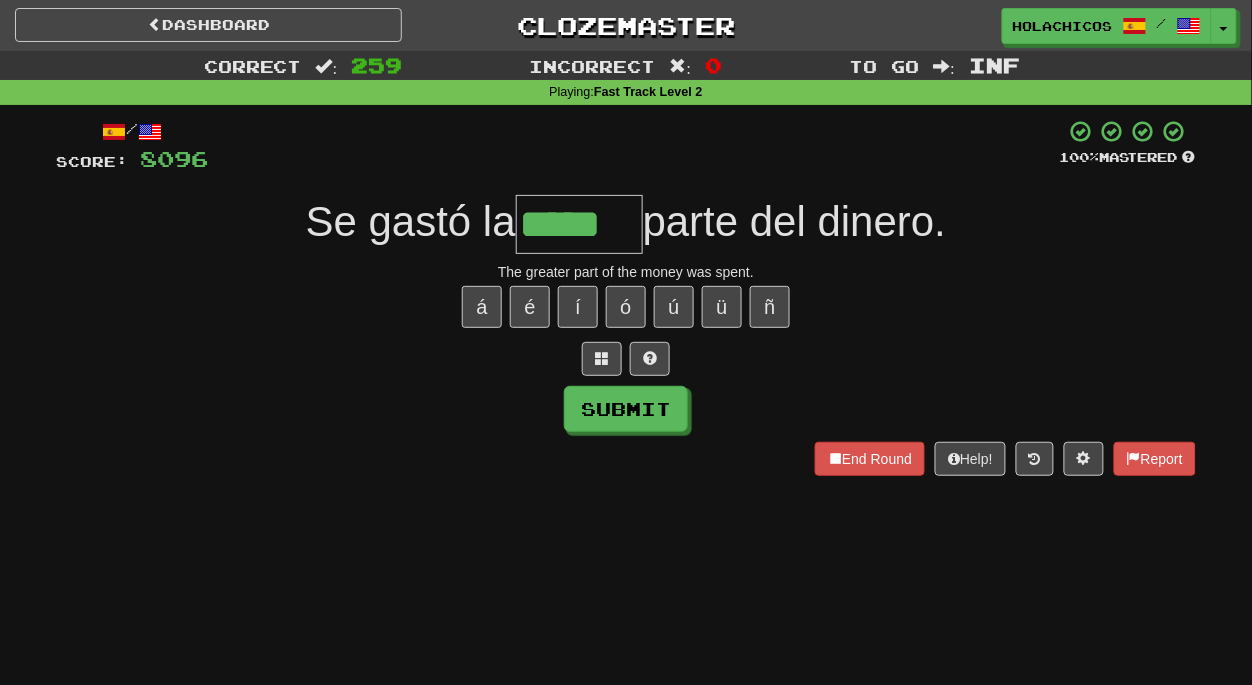 type on "*****" 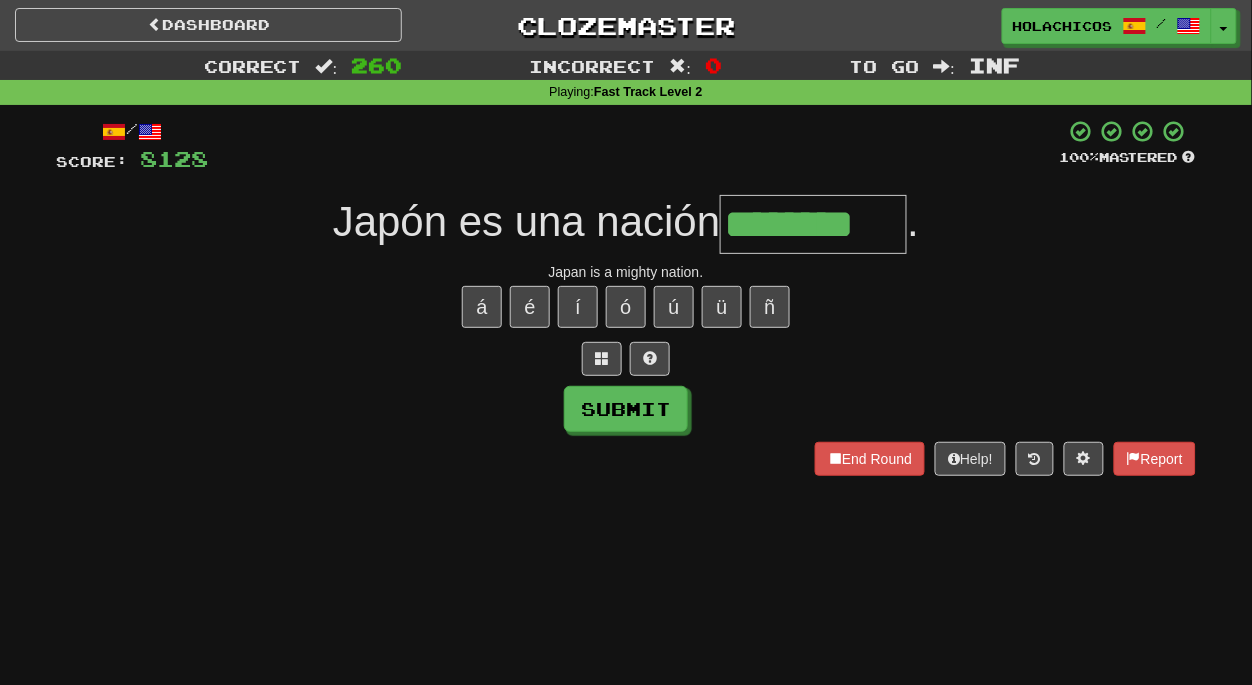 type on "********" 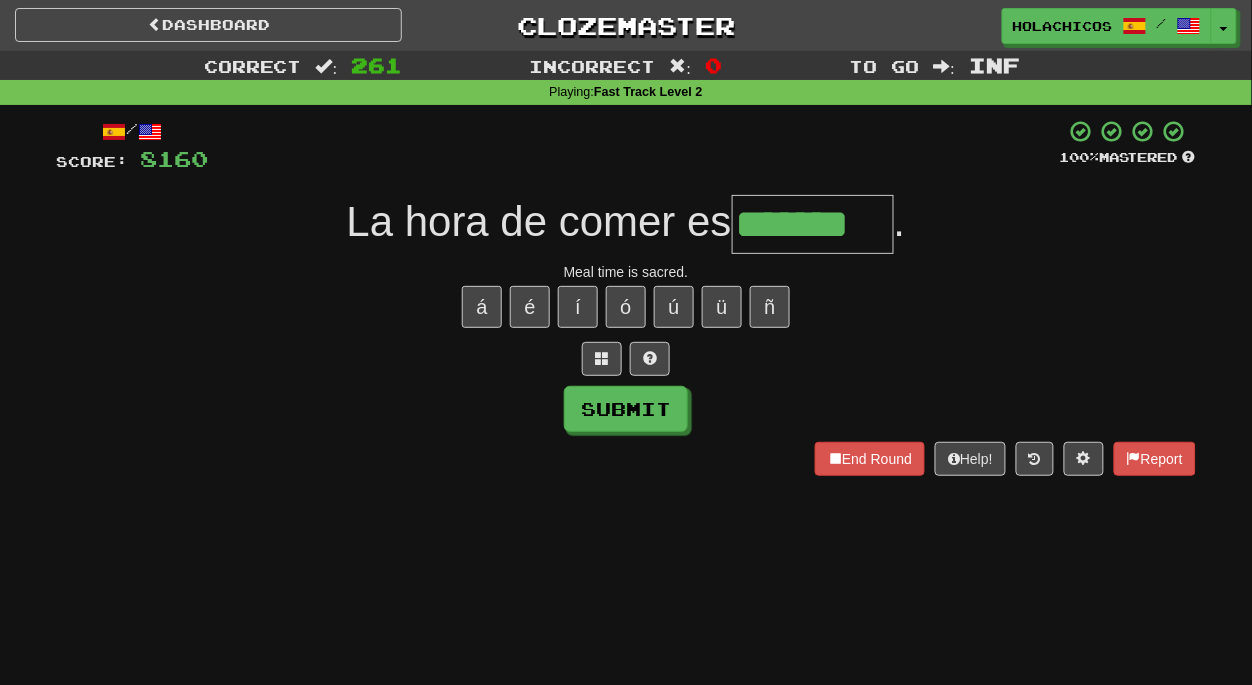type on "*******" 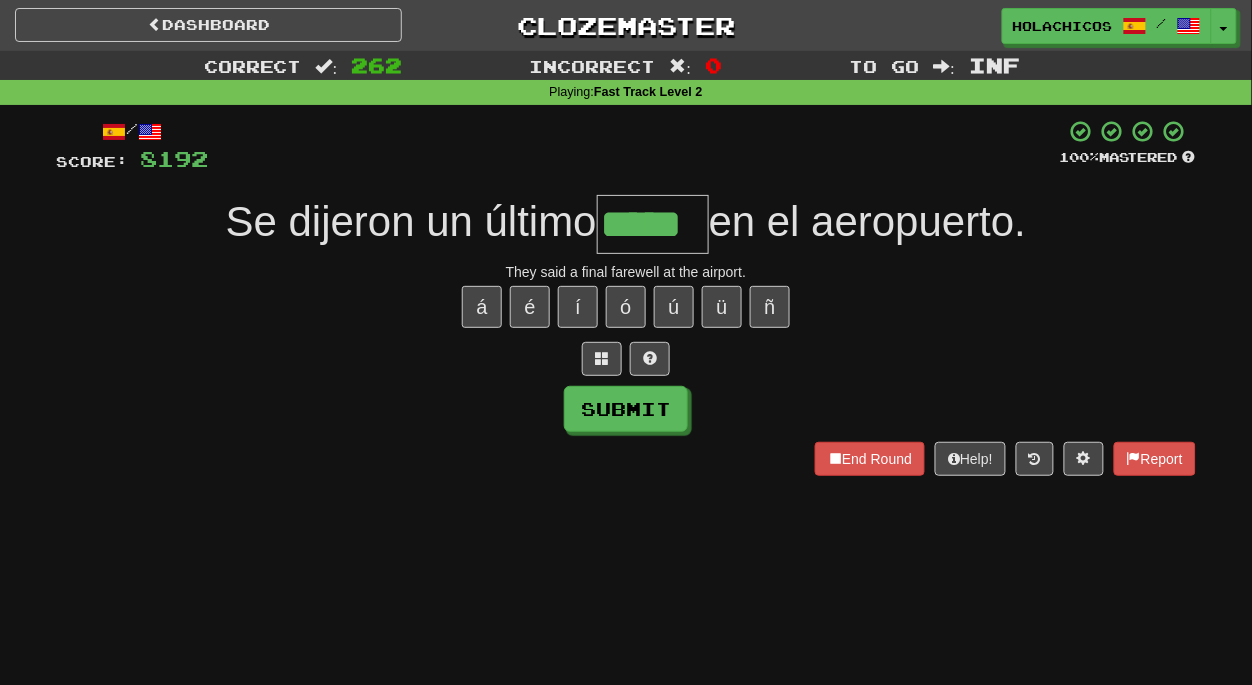 type on "*****" 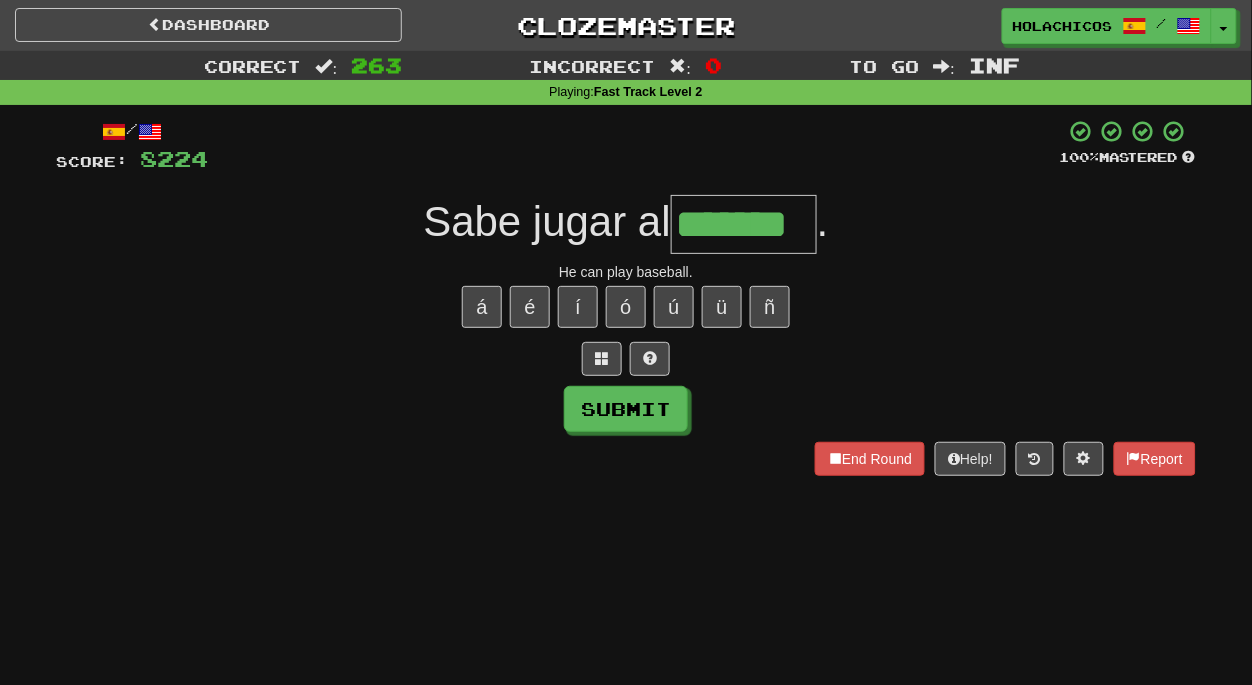 type on "*******" 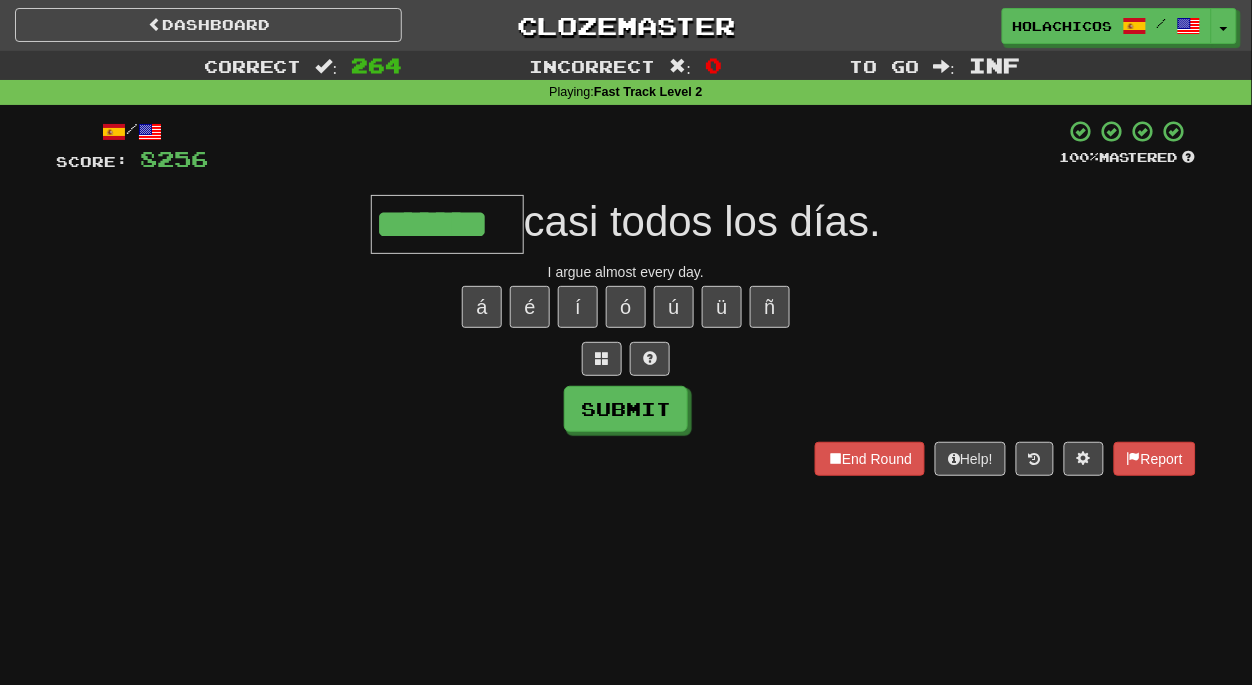 type on "*******" 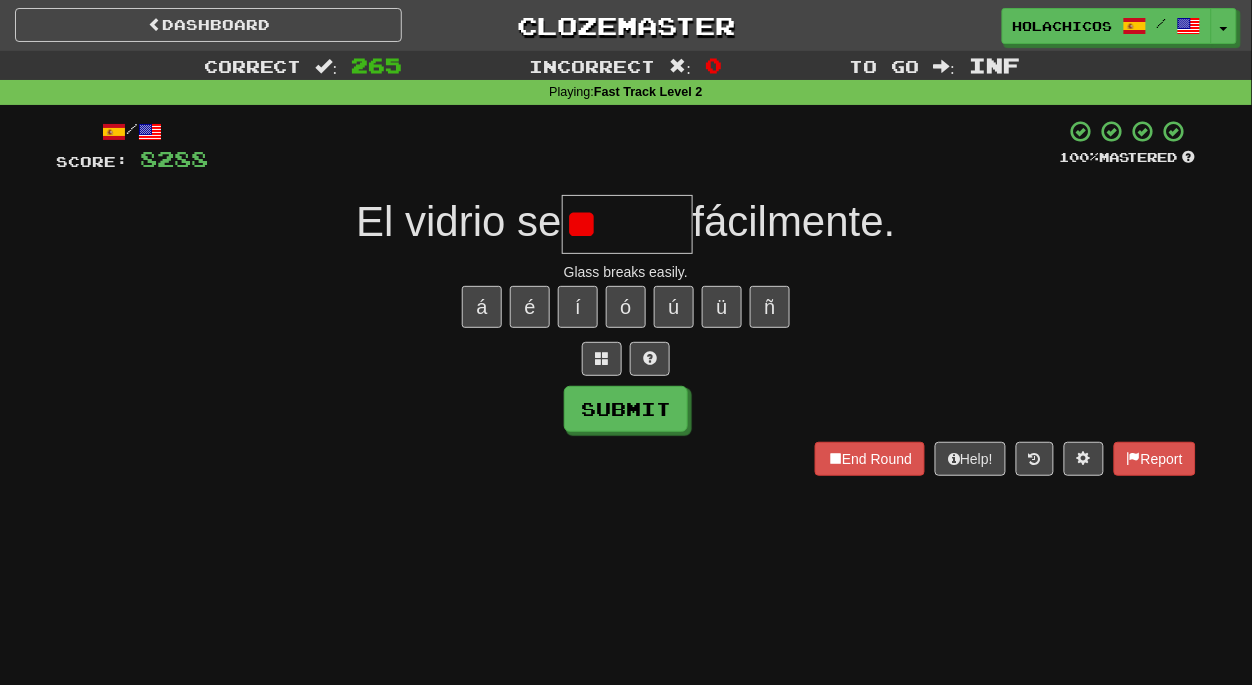 type on "*" 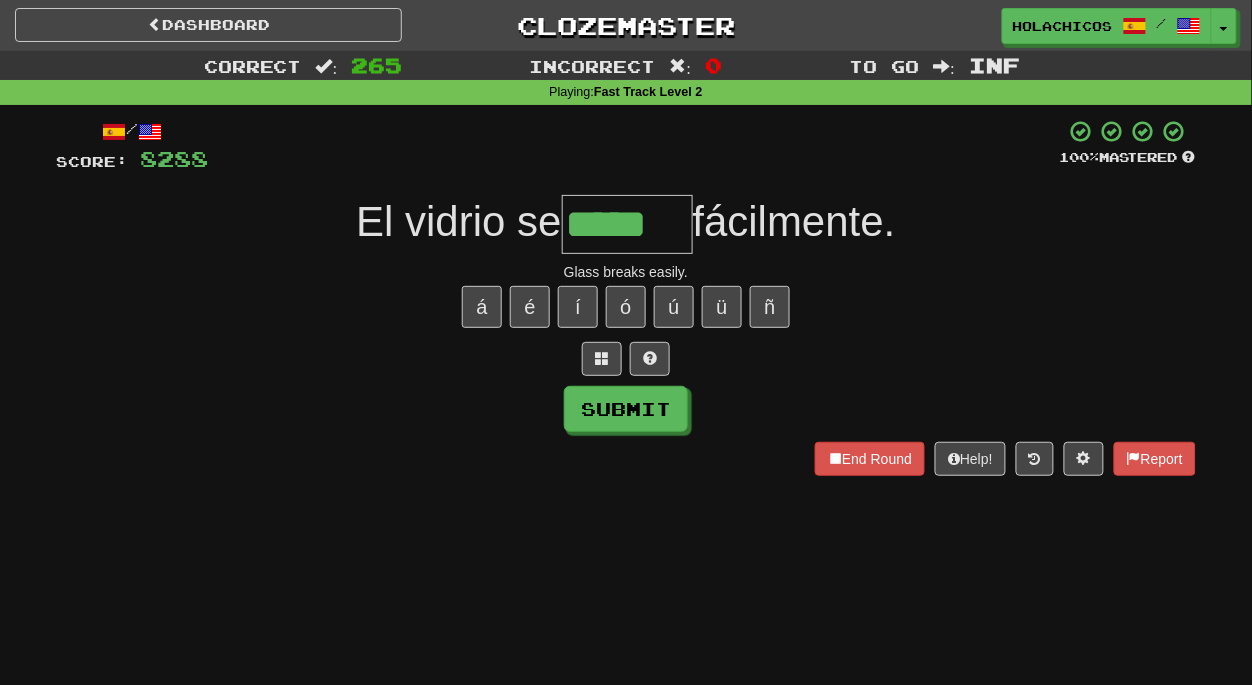 type on "*****" 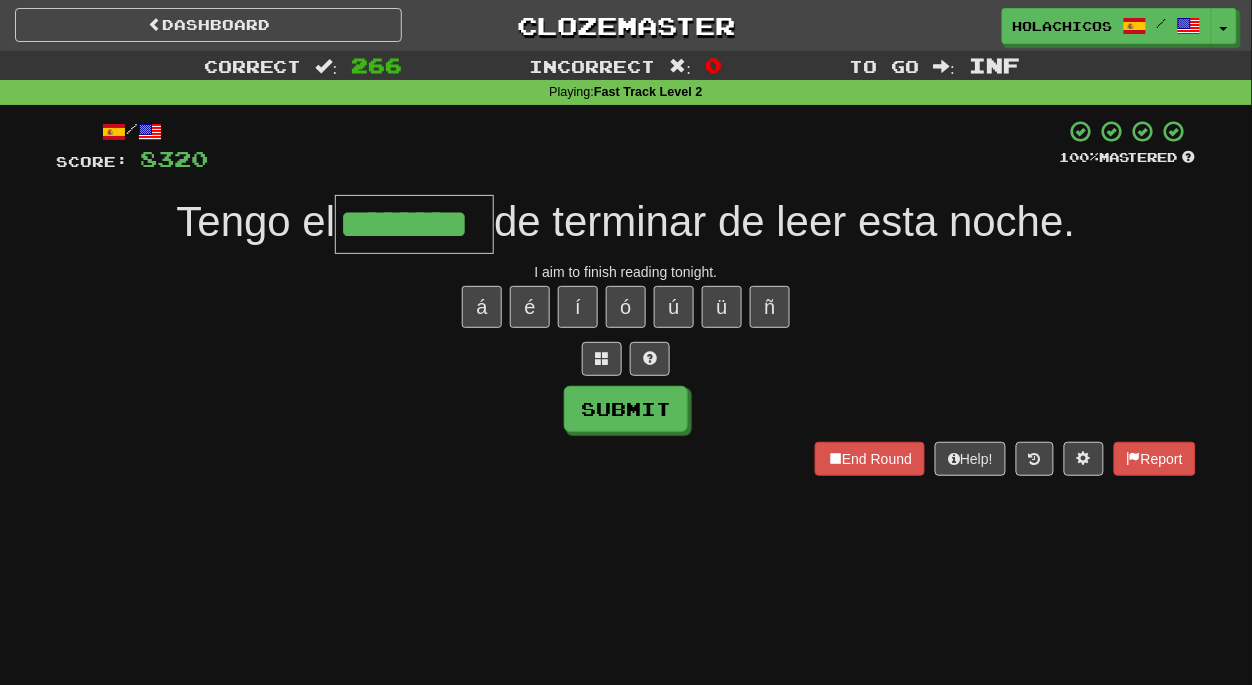 type on "********" 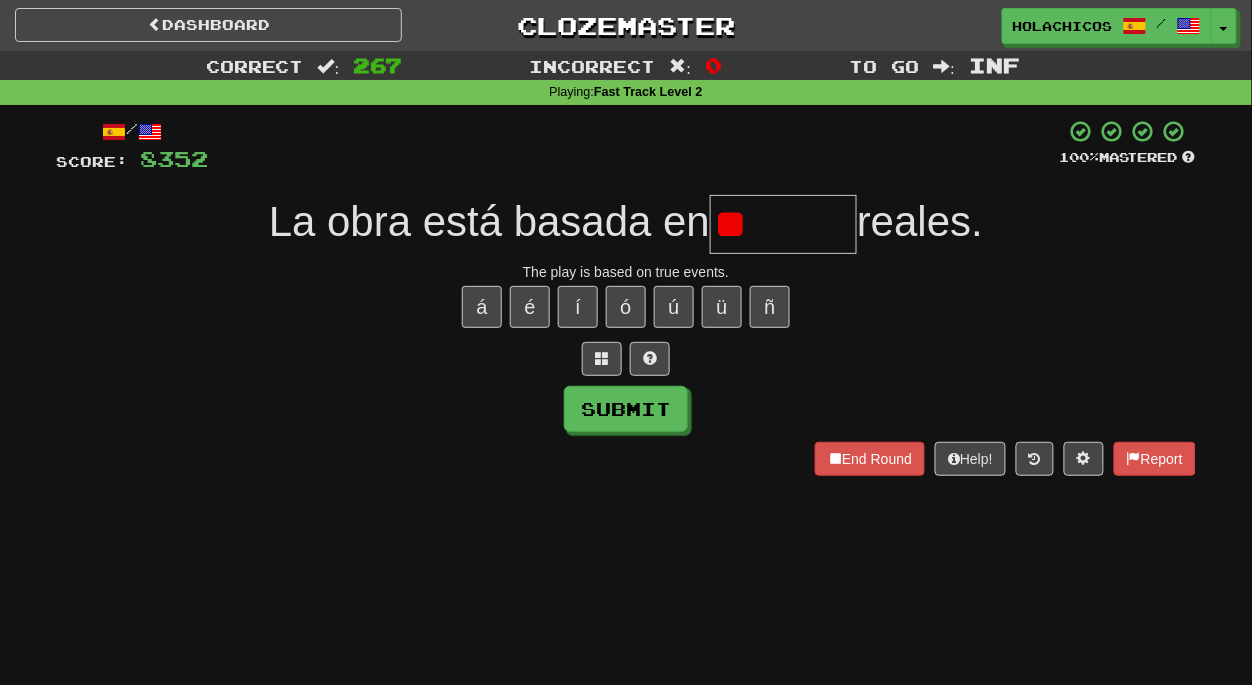 type on "*" 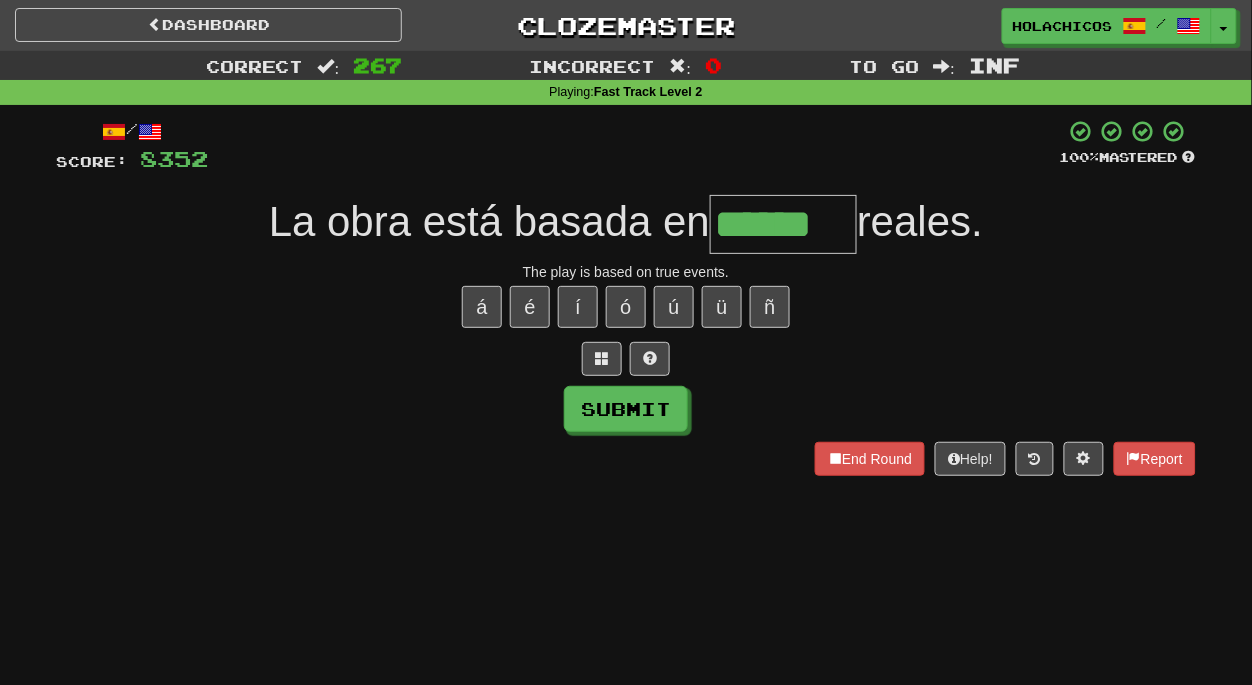 type on "******" 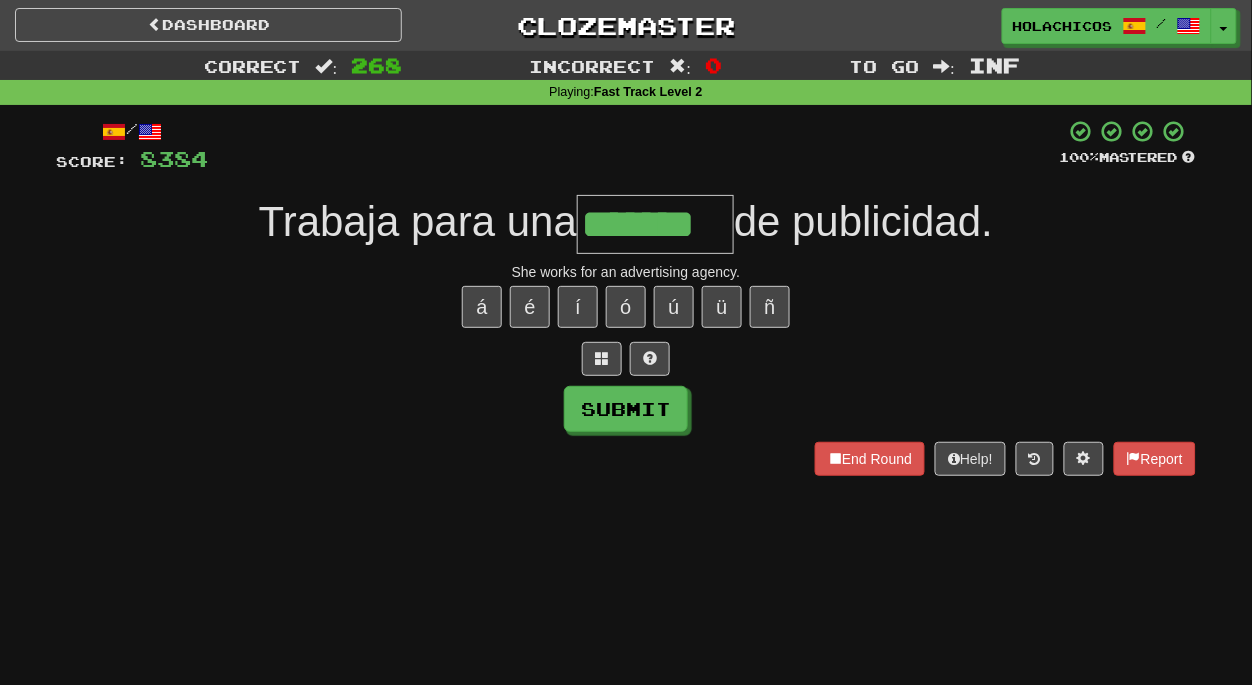 type on "*******" 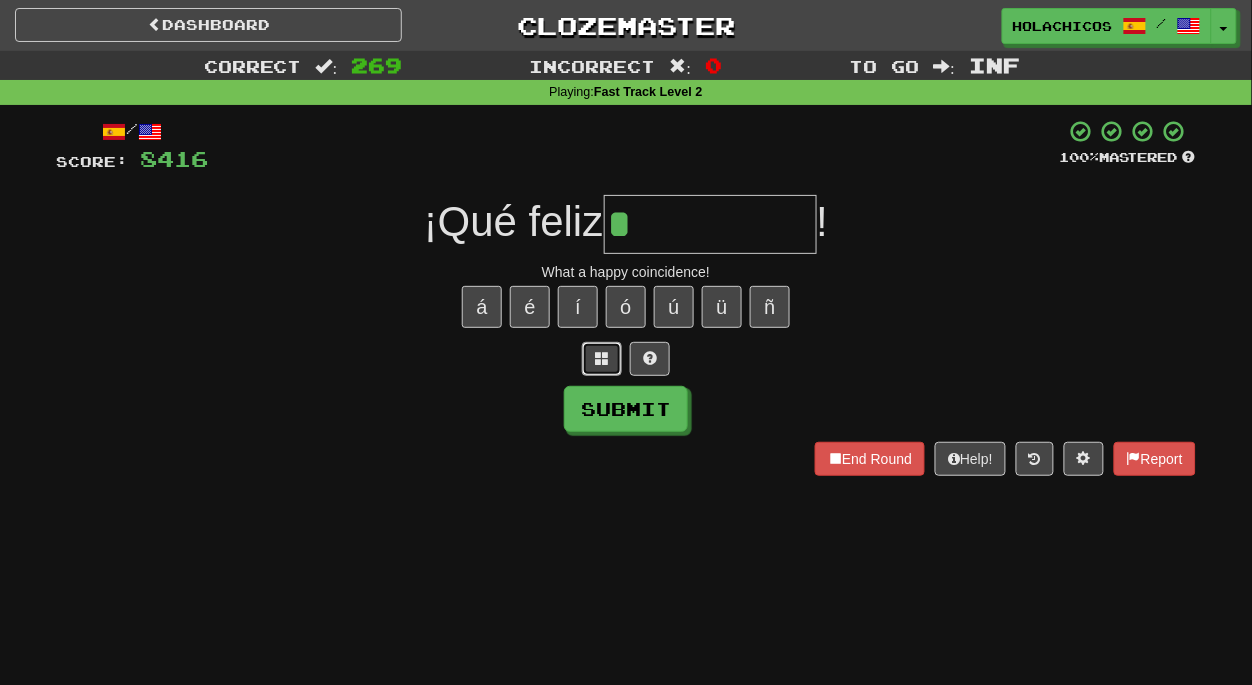click at bounding box center (602, 358) 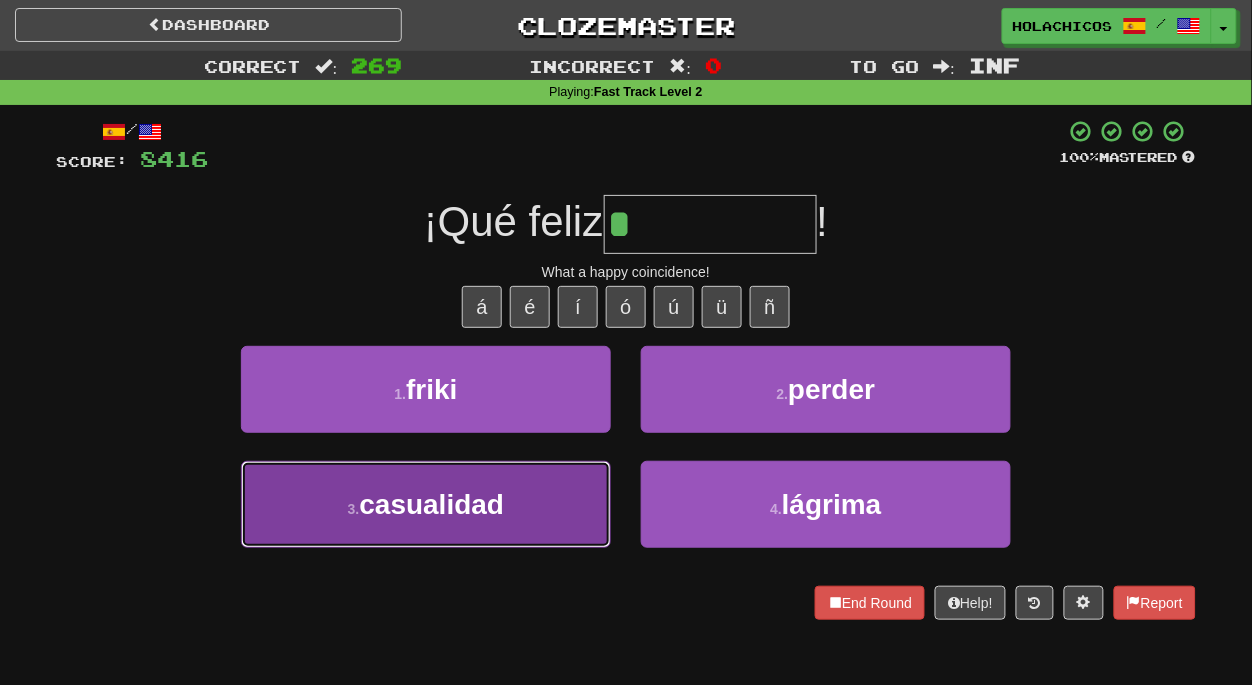 click on "3 .  casualidad" at bounding box center [426, 504] 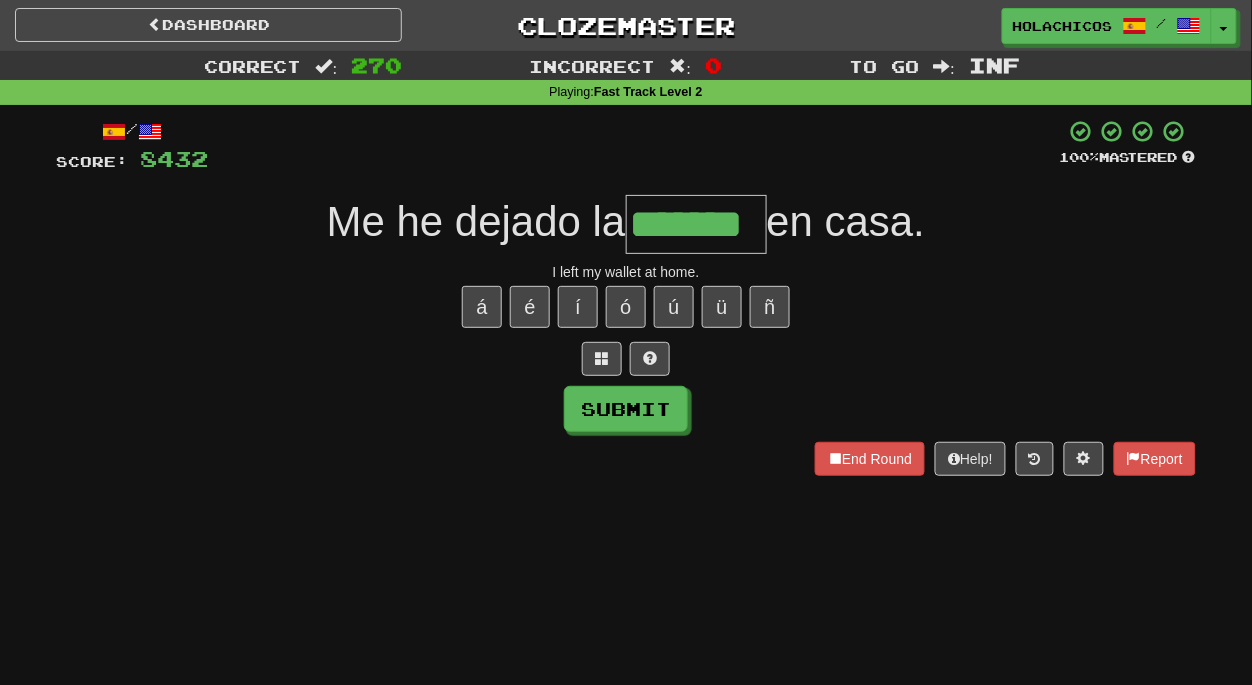 type on "*******" 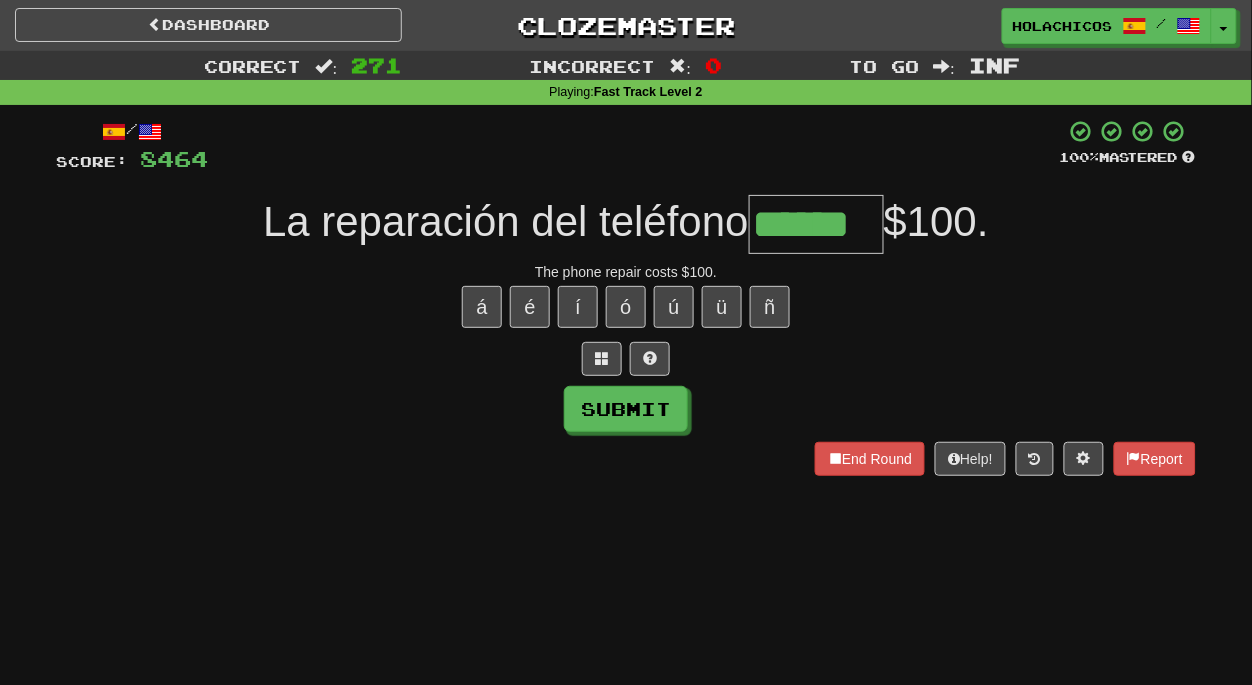 type on "******" 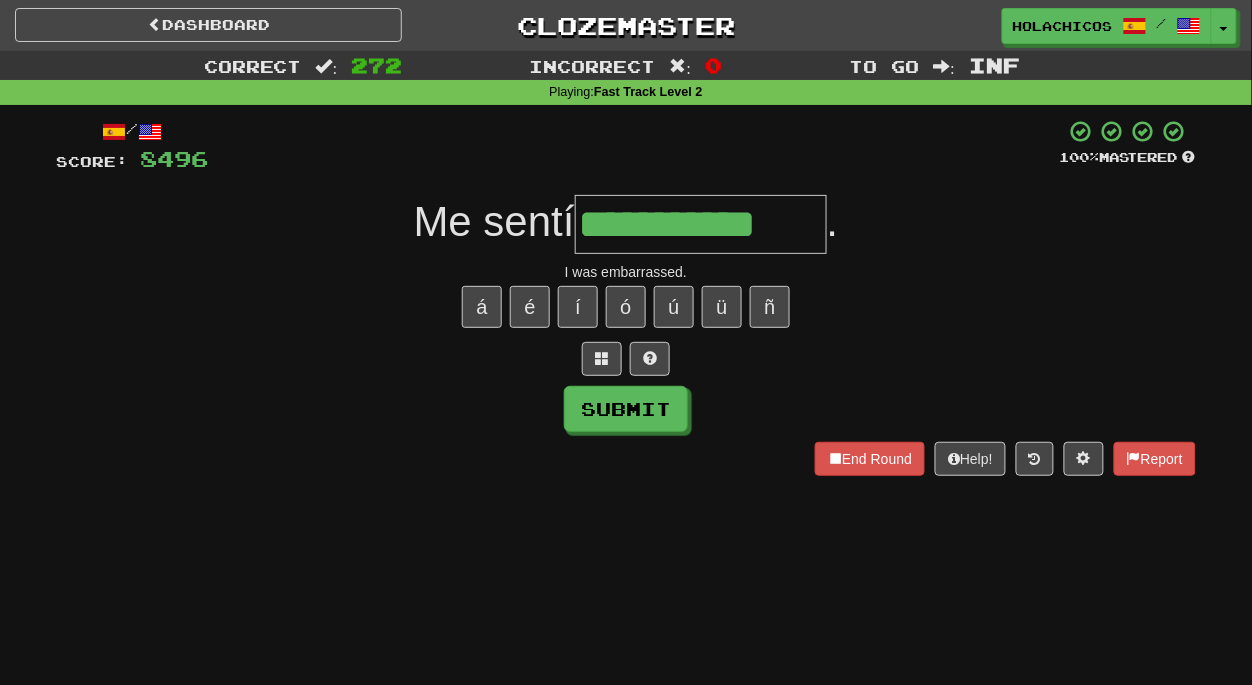 type on "**********" 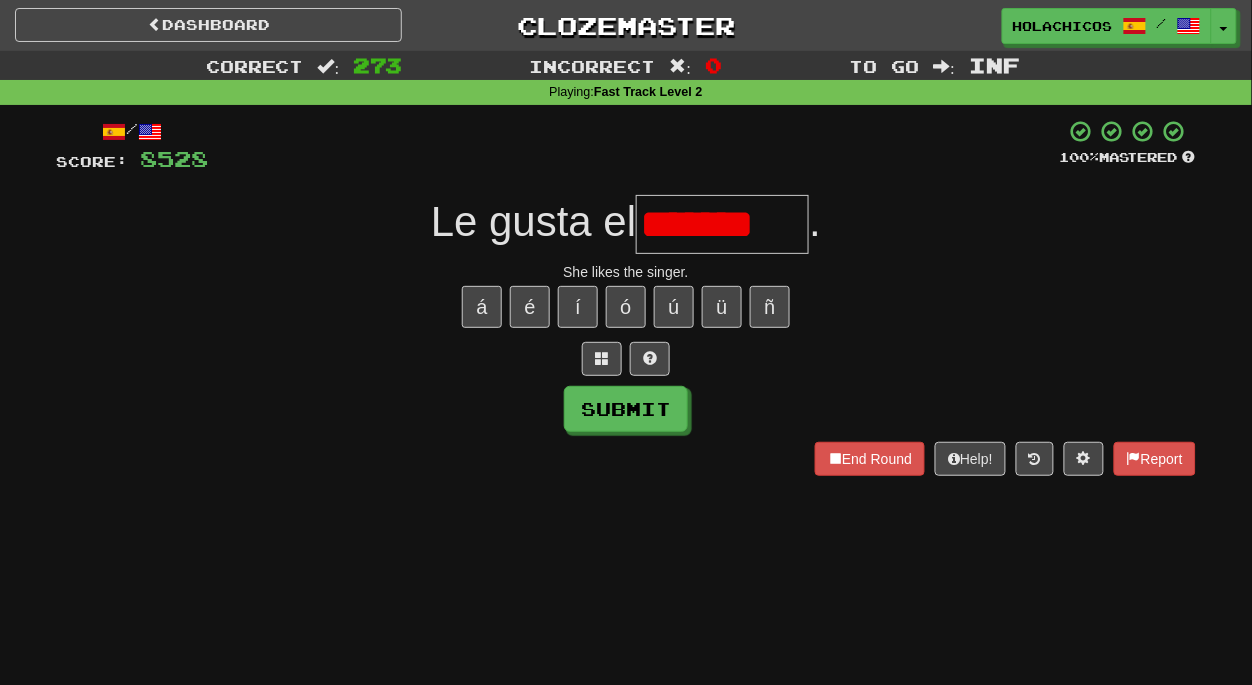scroll, scrollTop: 0, scrollLeft: 0, axis: both 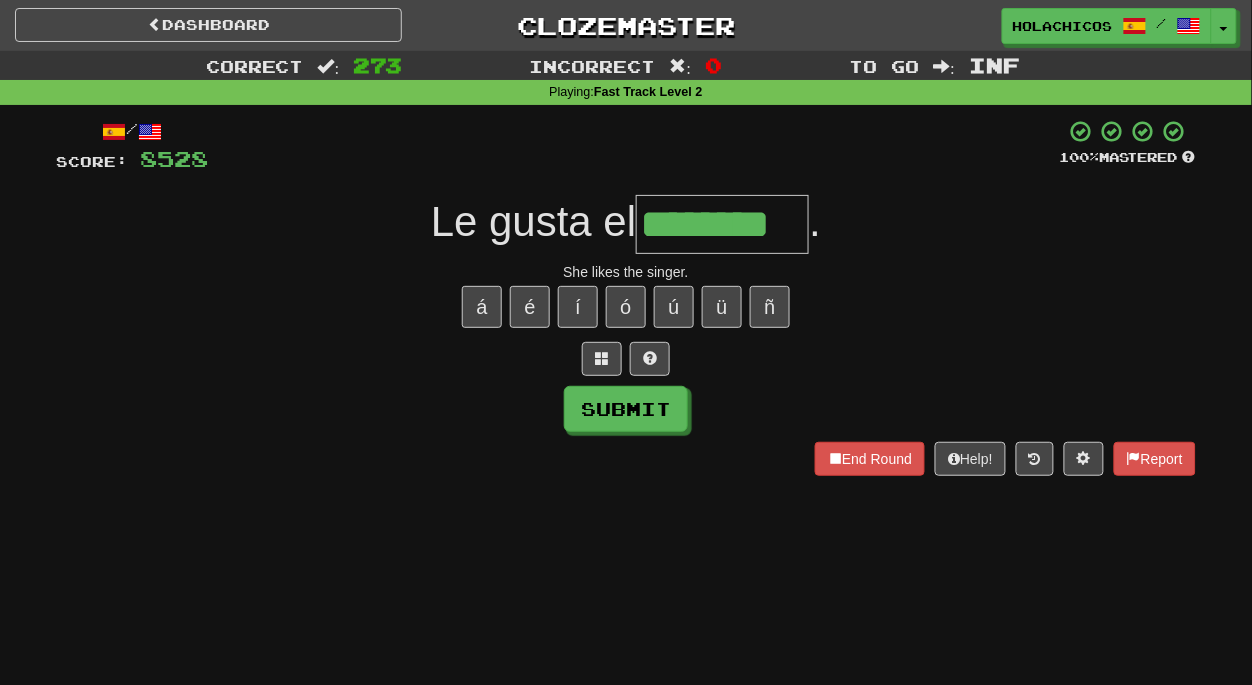 type on "********" 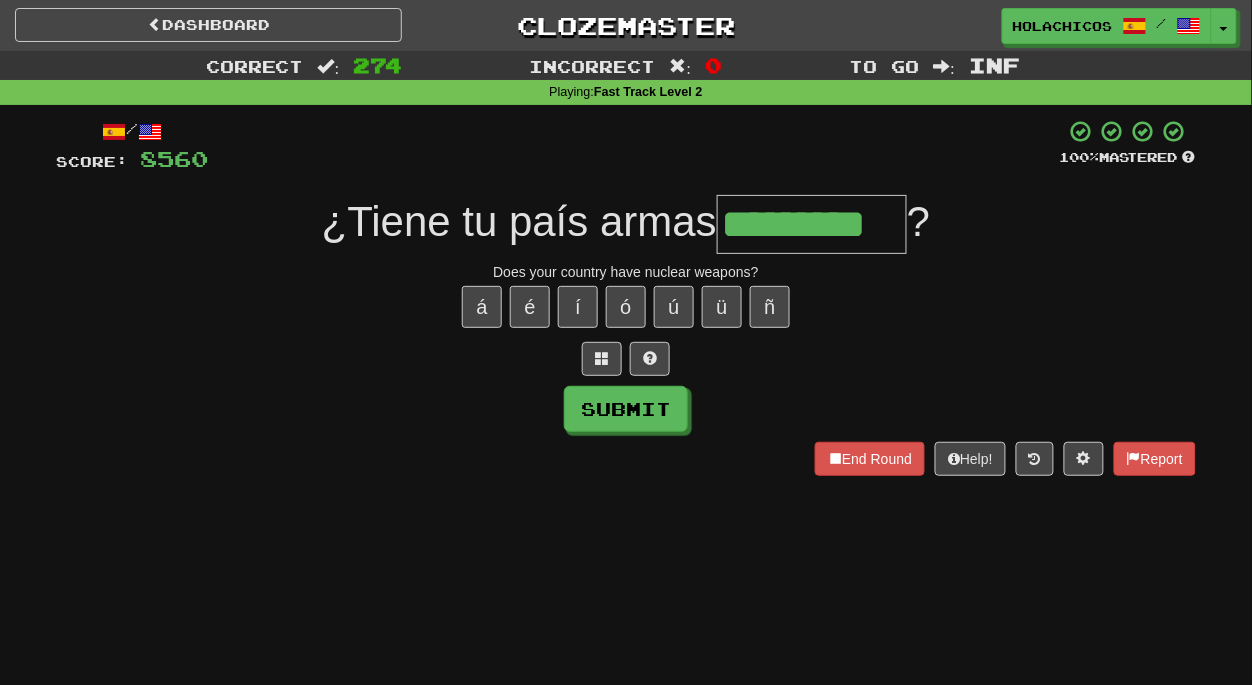 type on "*********" 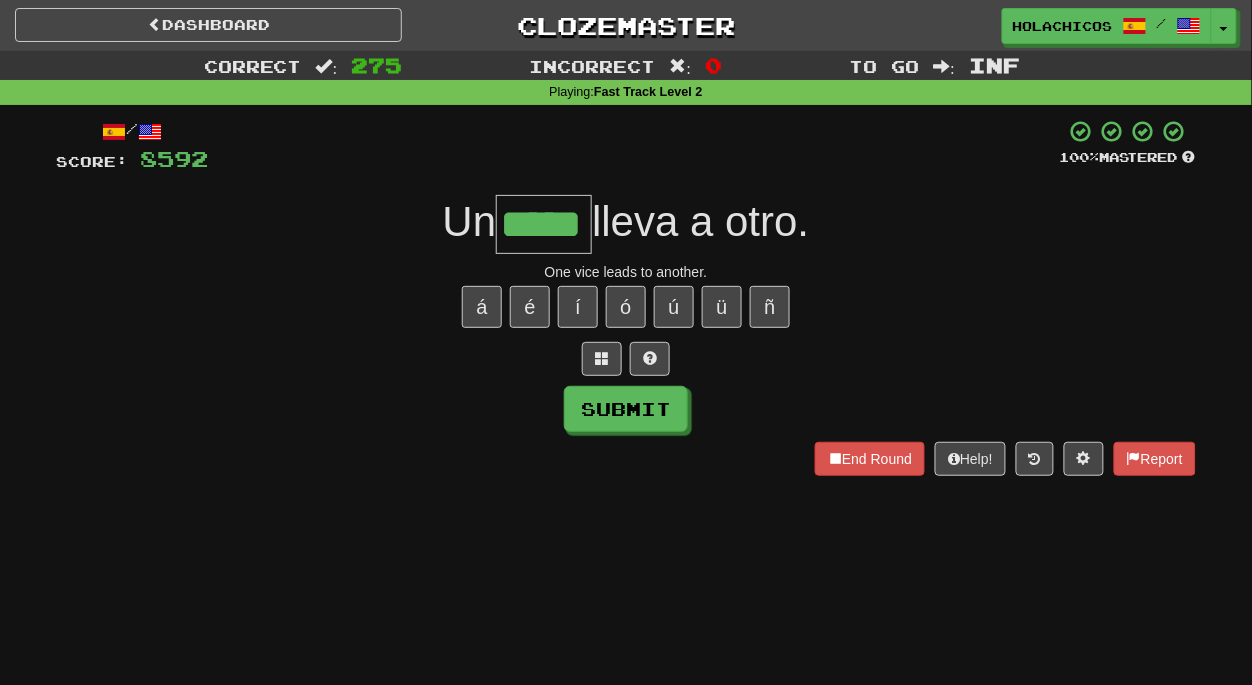 type on "*****" 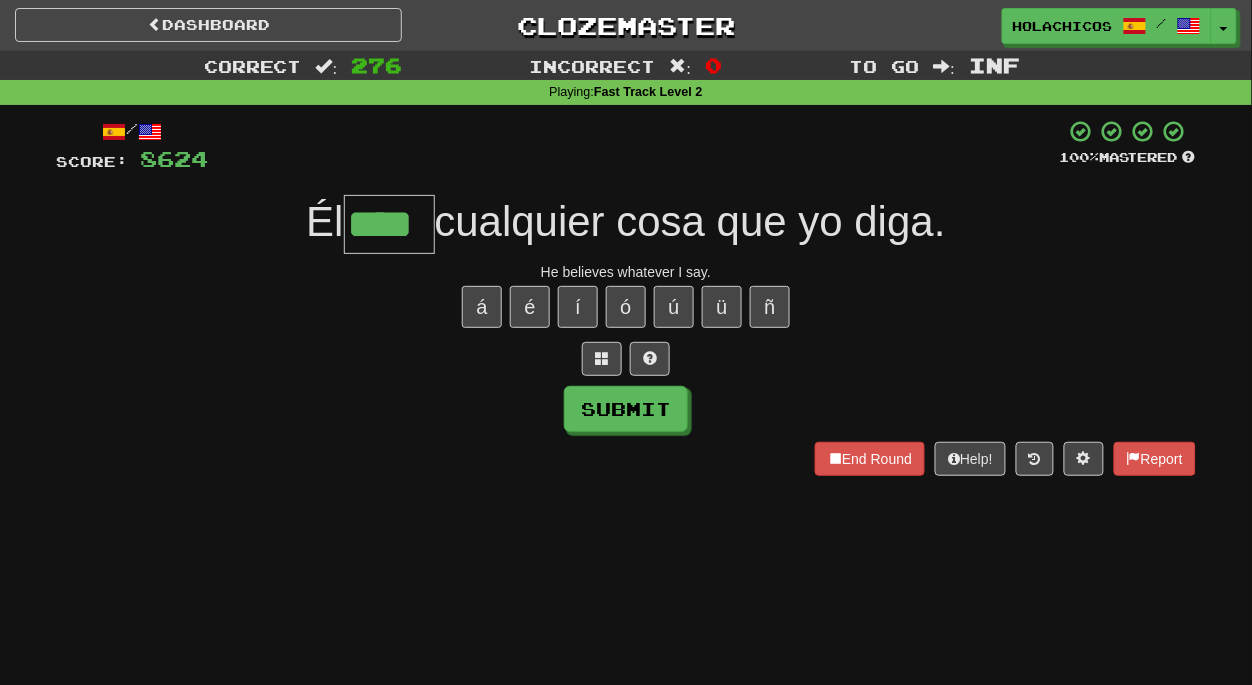 type on "****" 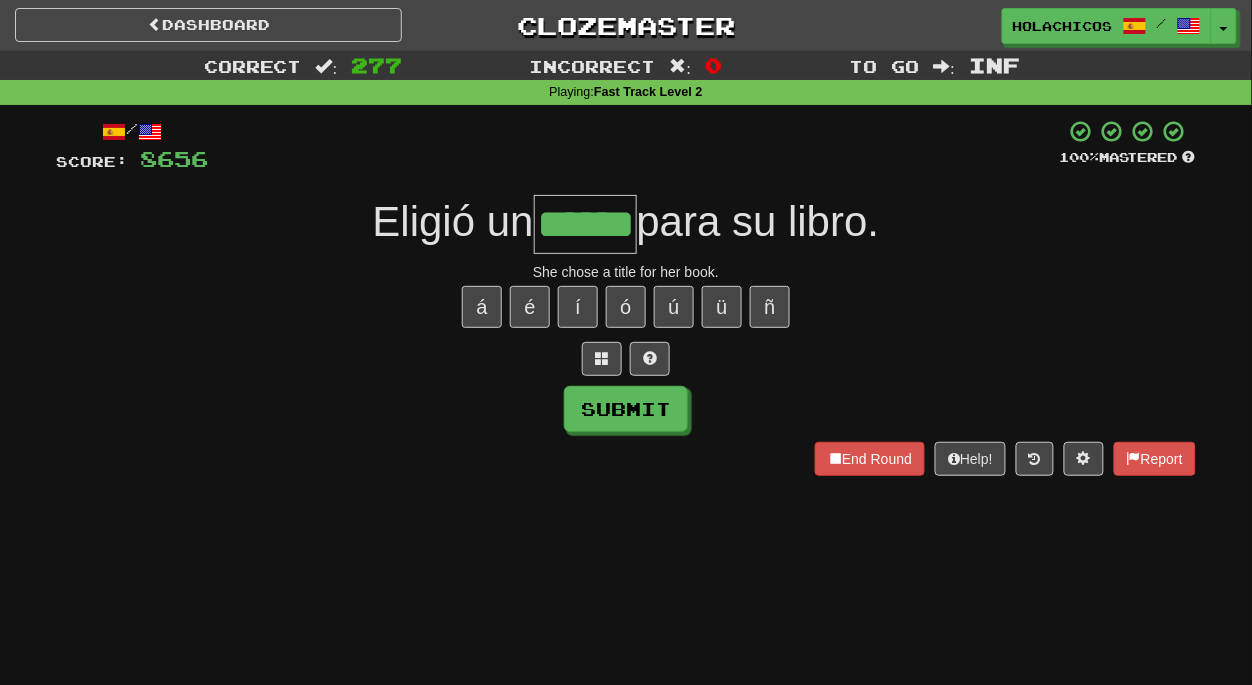 type on "******" 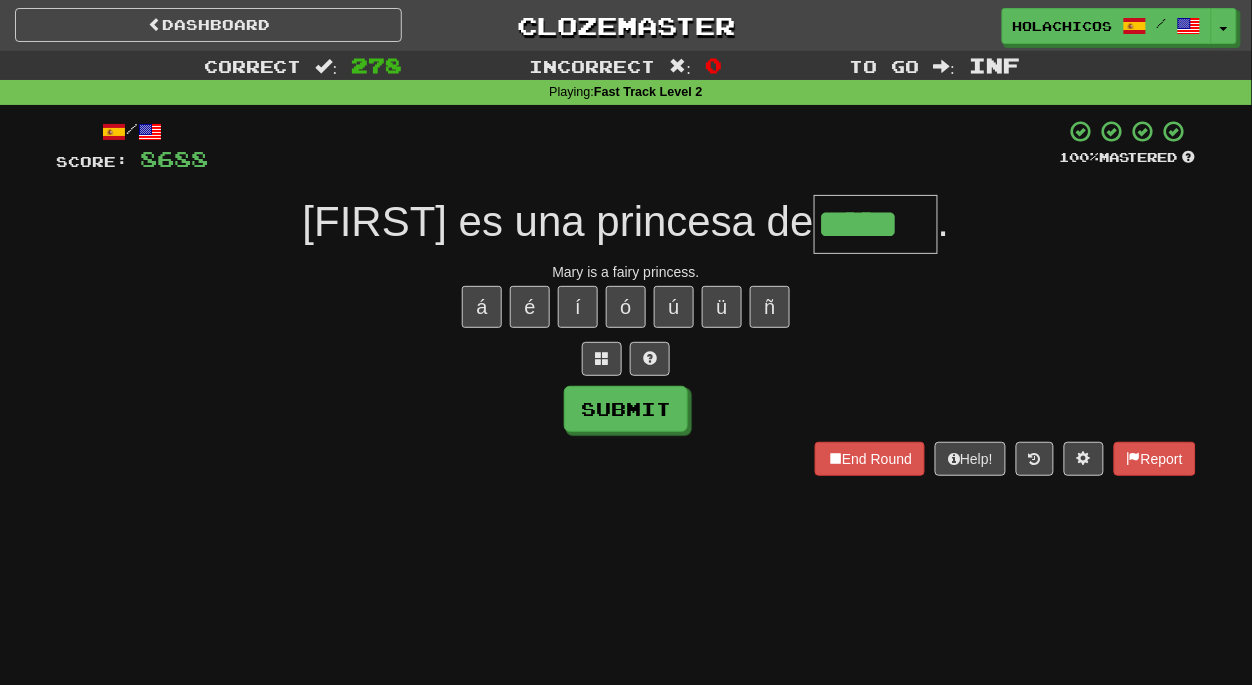 type on "*****" 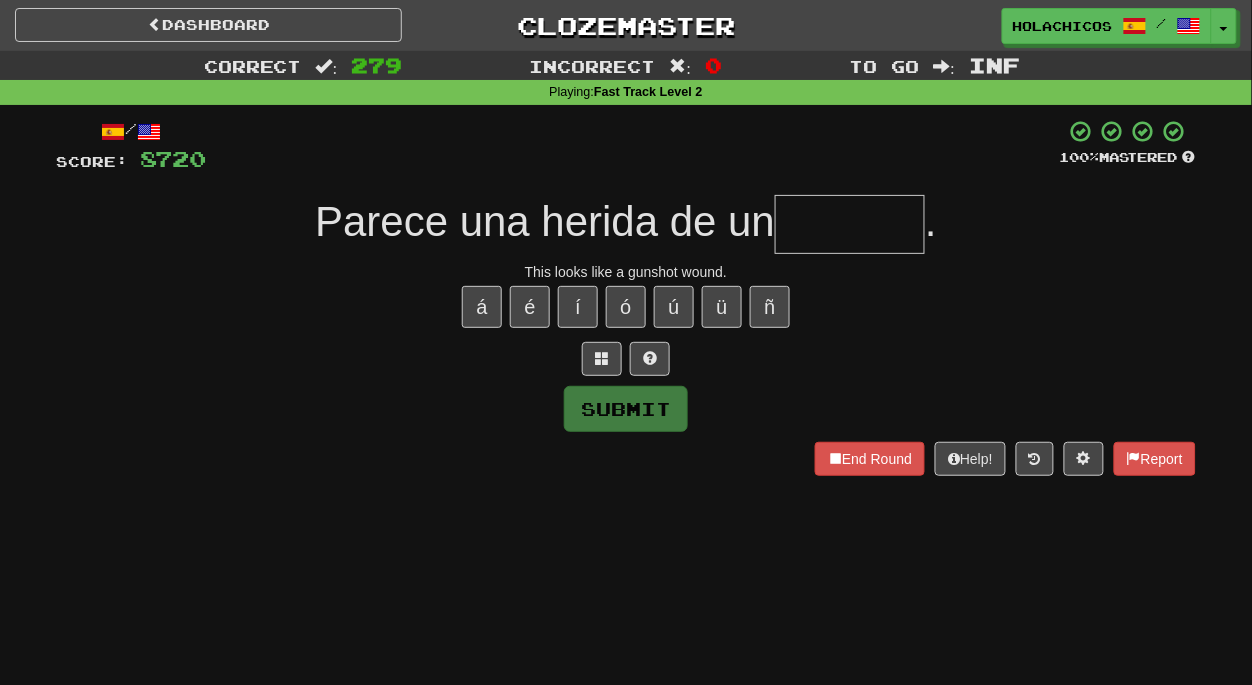 type on "*" 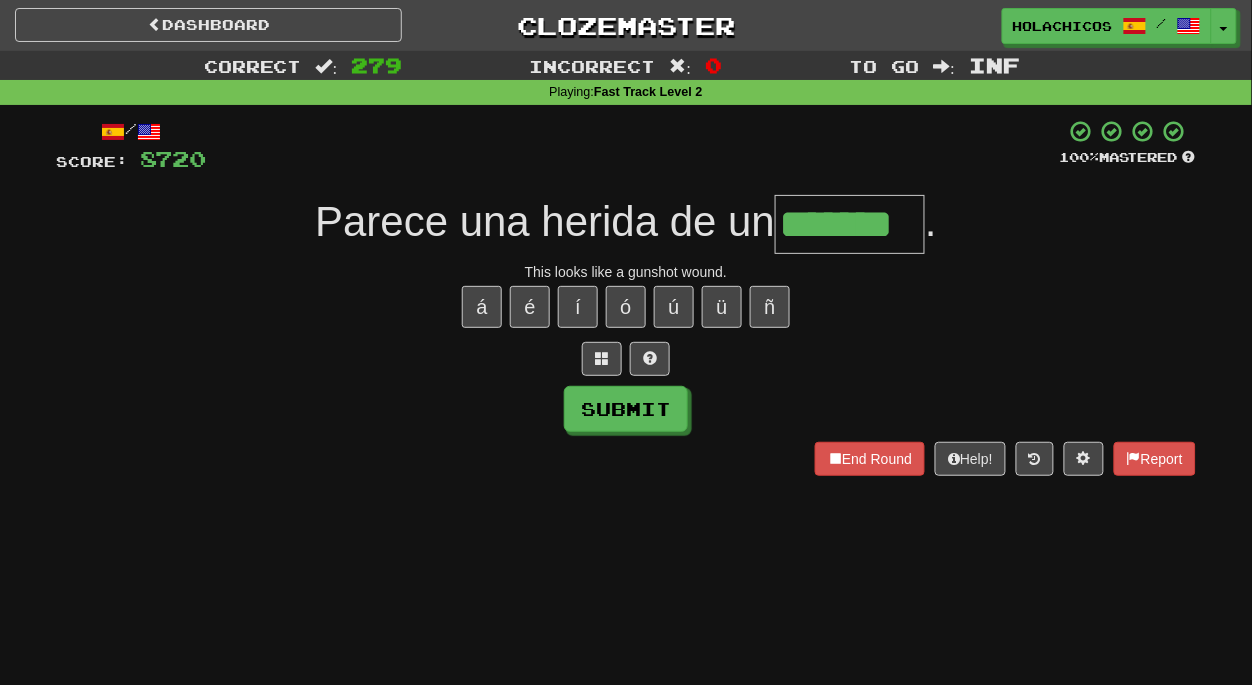 type on "*******" 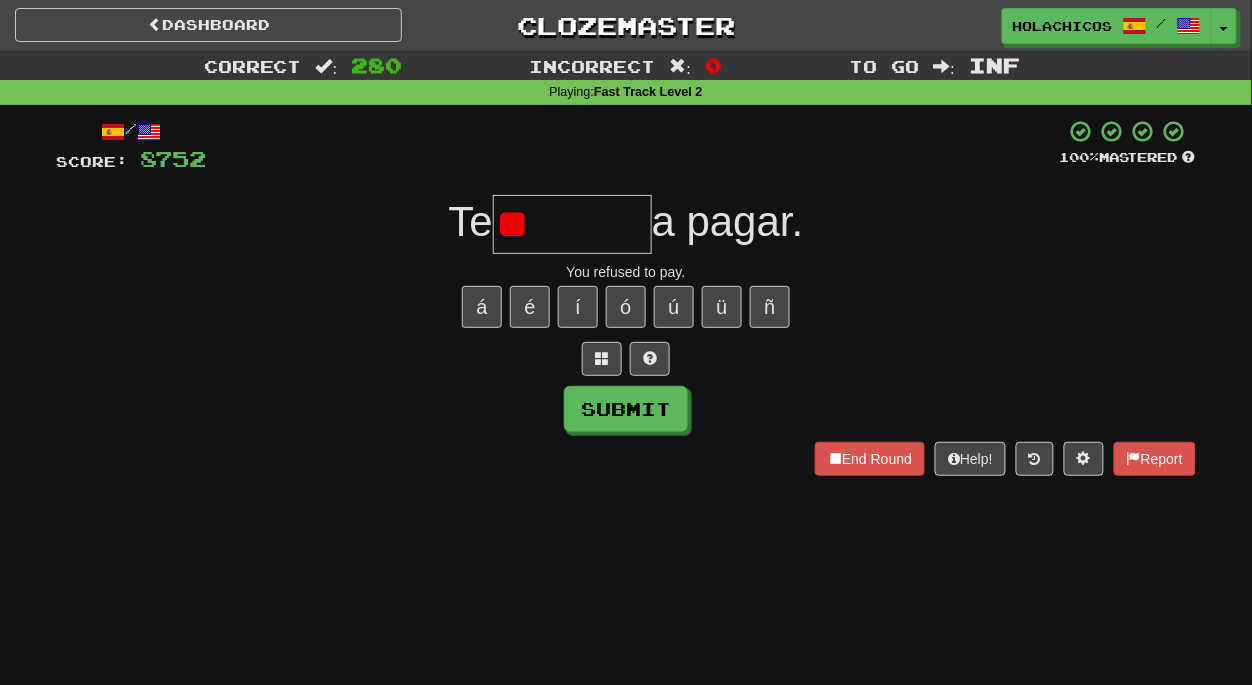 type on "*" 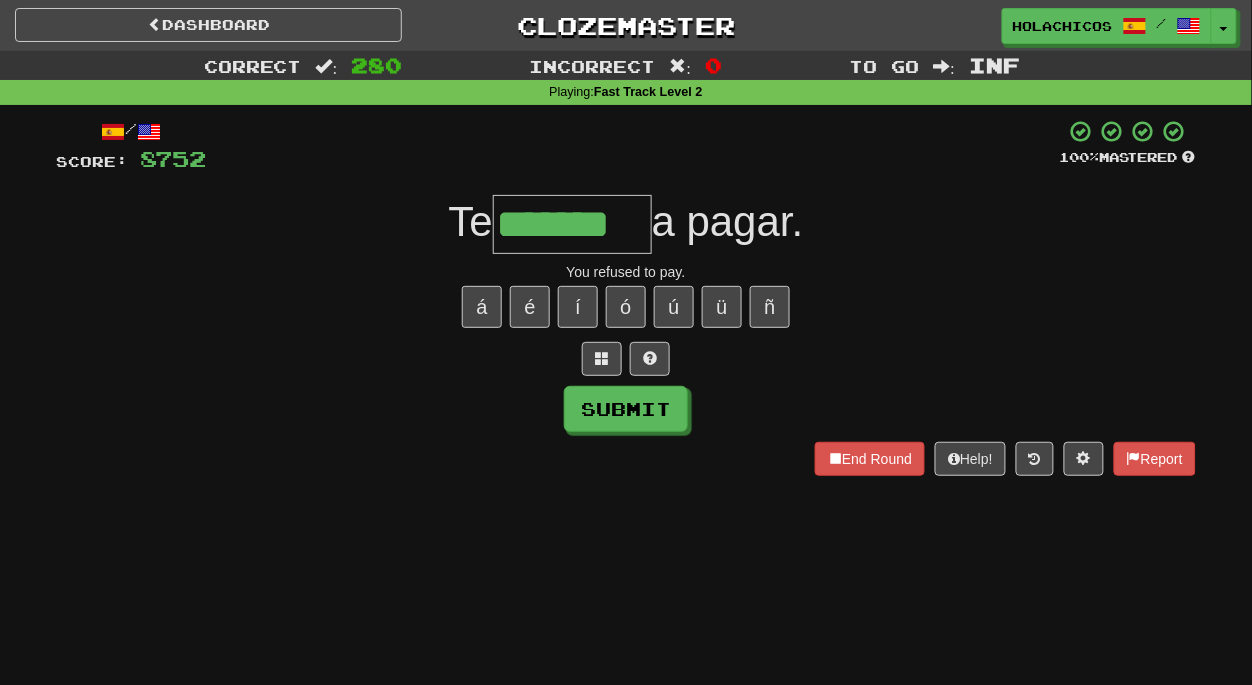 type on "*******" 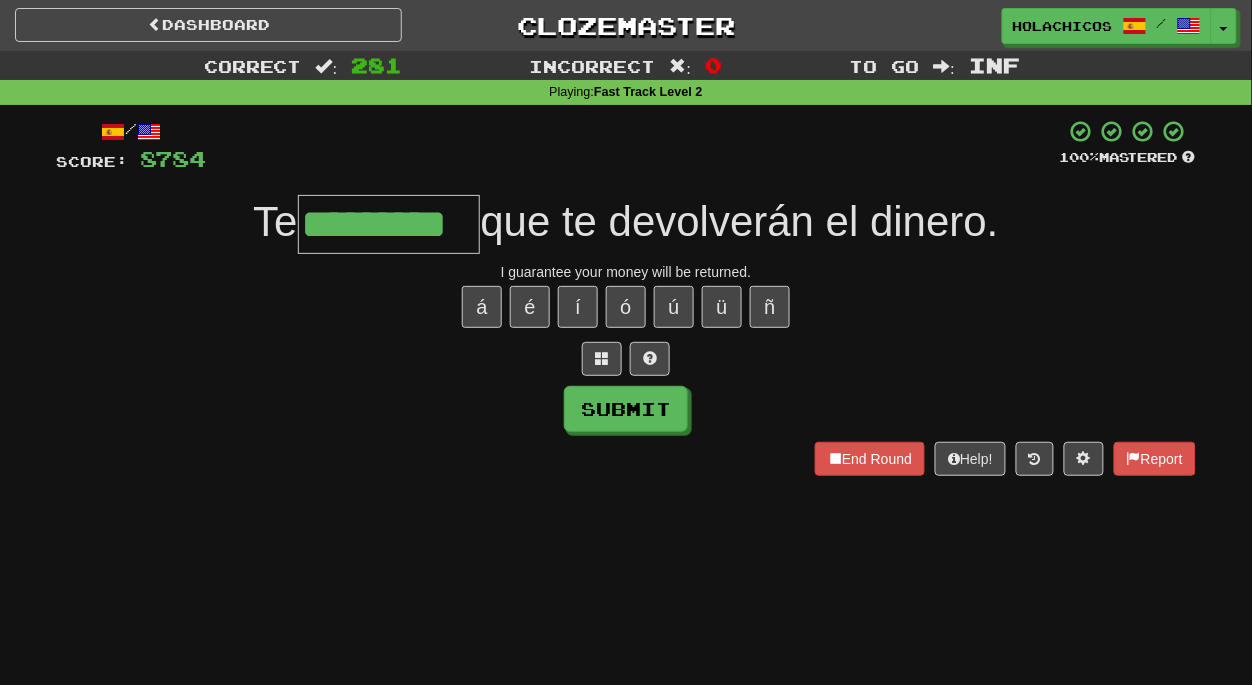 type on "*********" 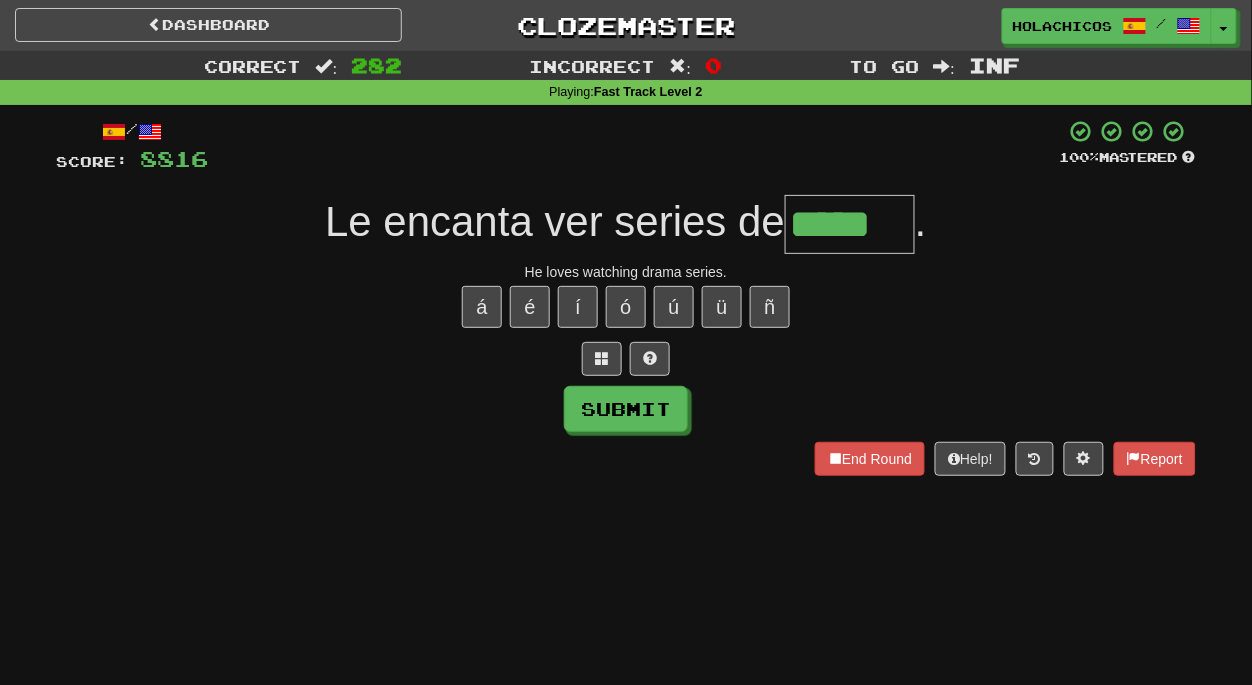 type on "*****" 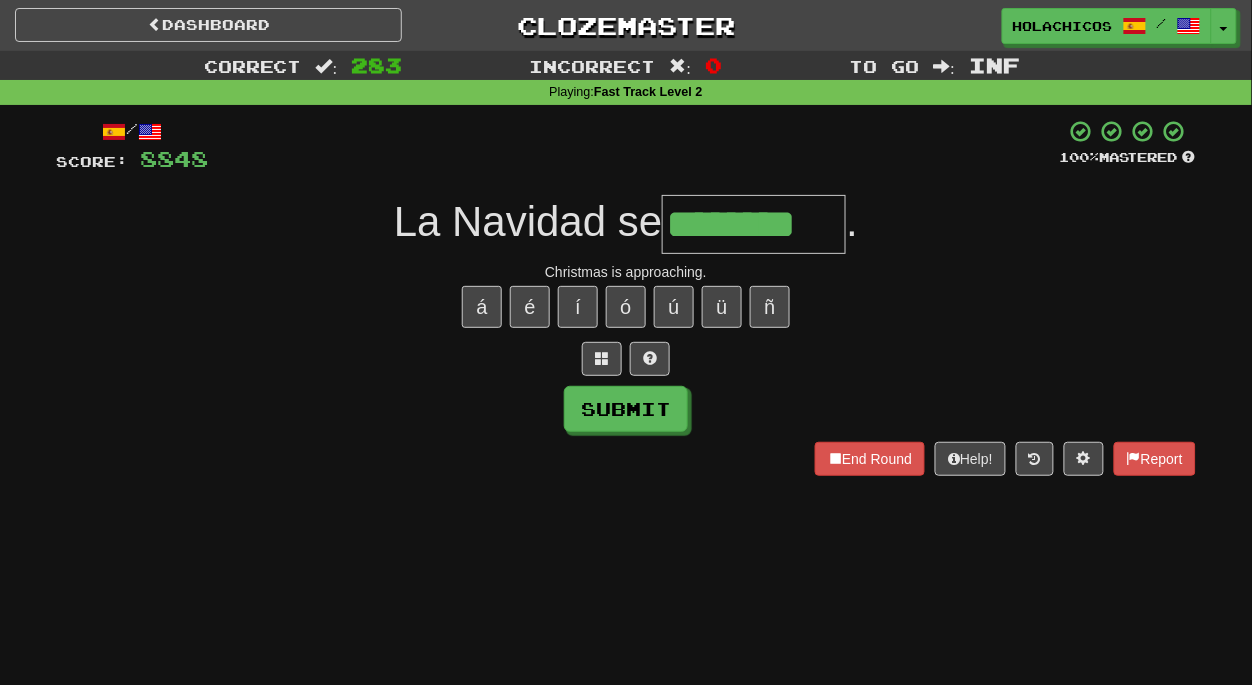 type on "********" 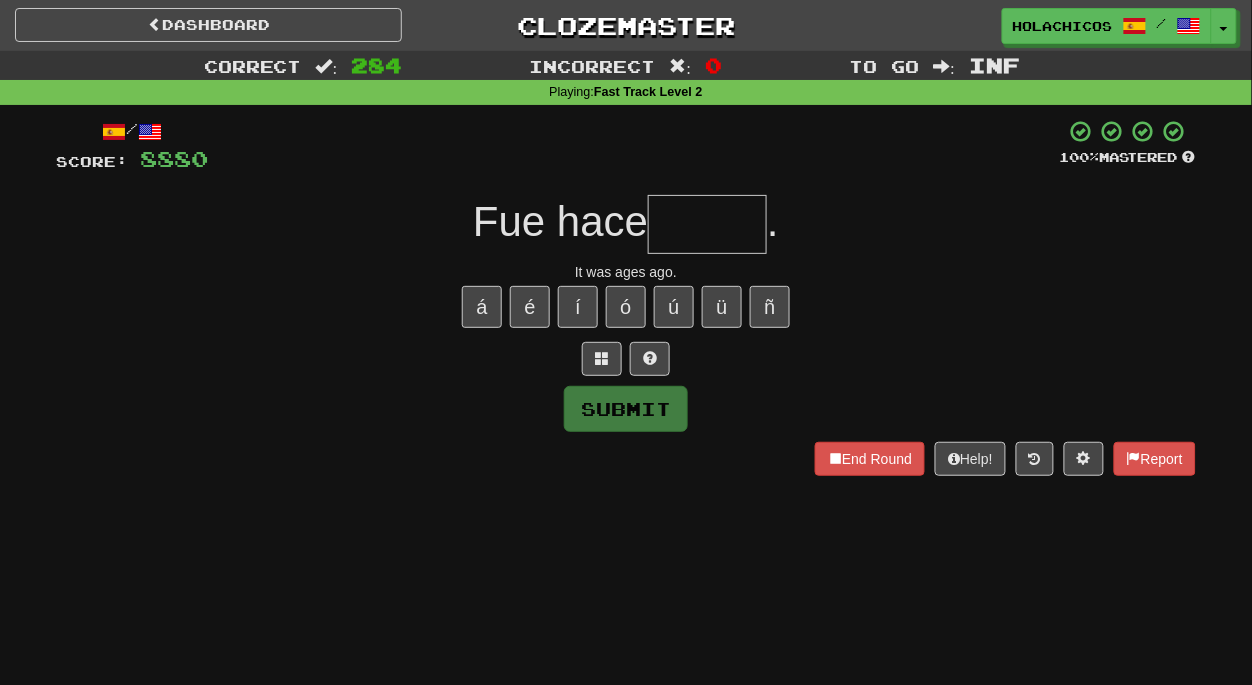 type on "*" 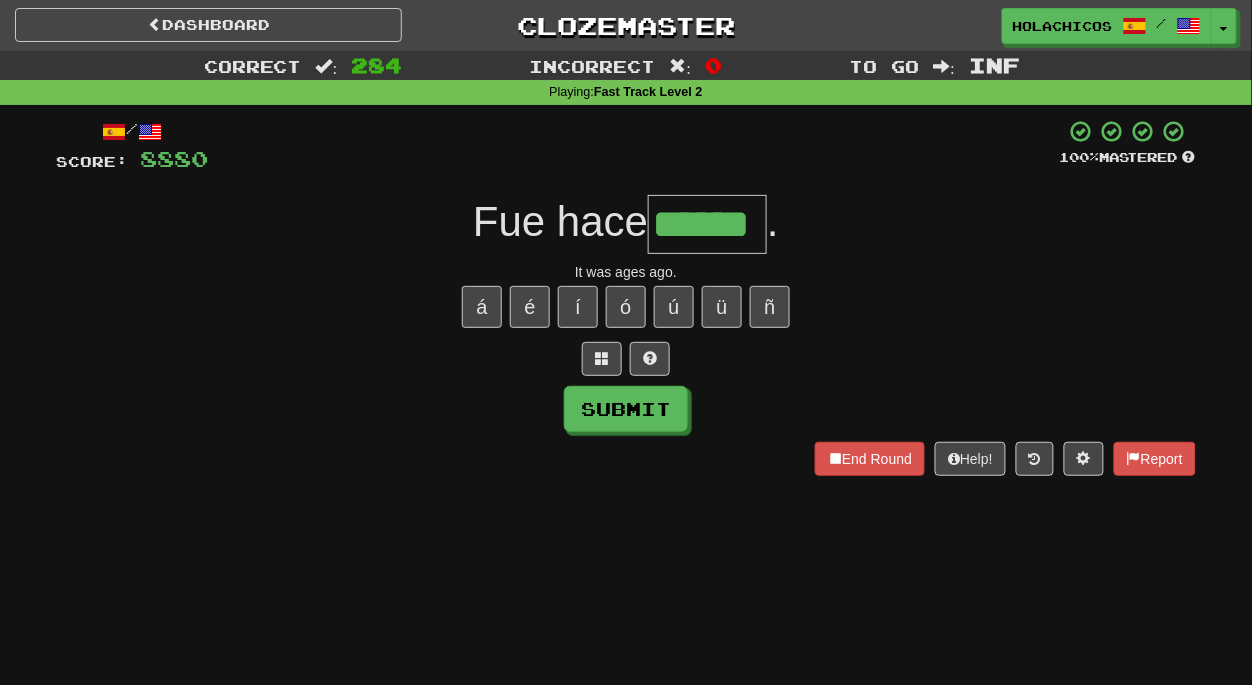 type on "******" 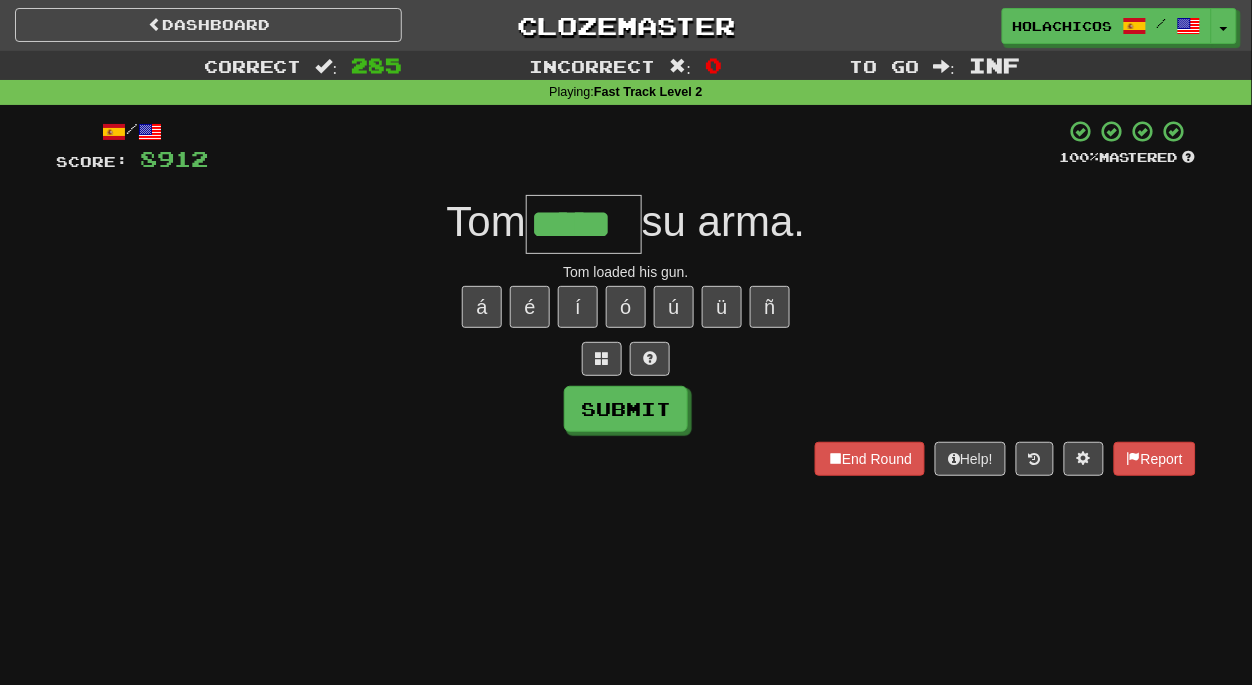 type on "*****" 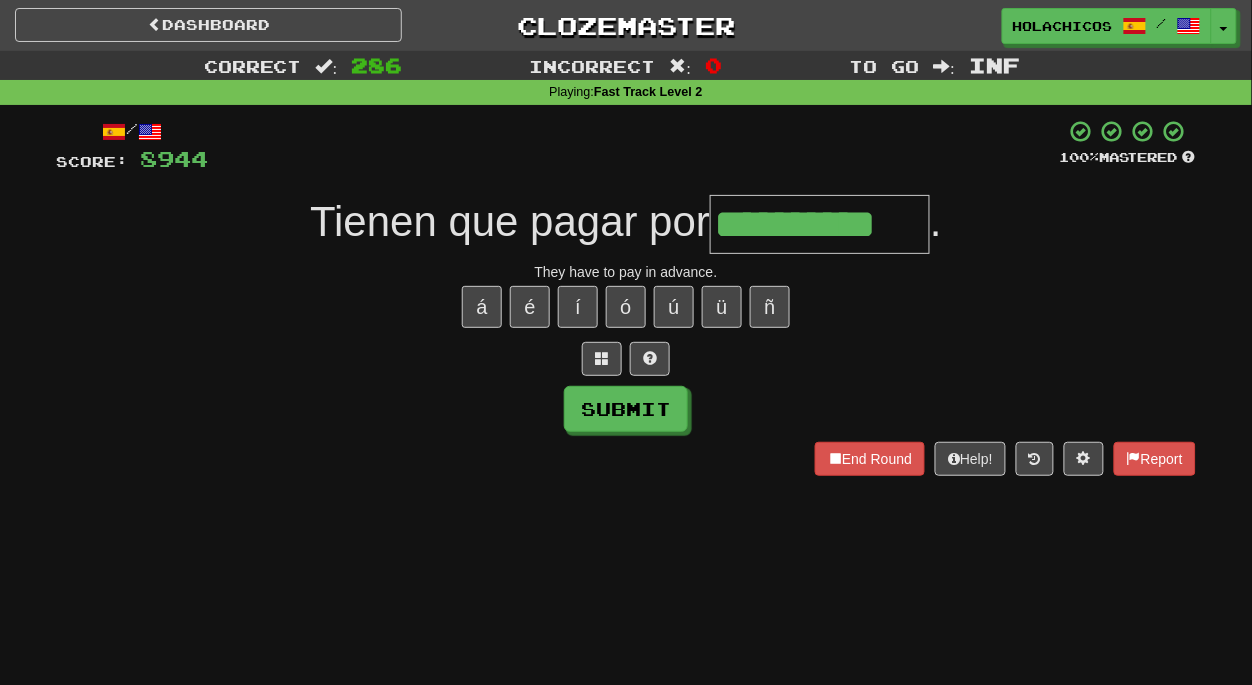 type on "**********" 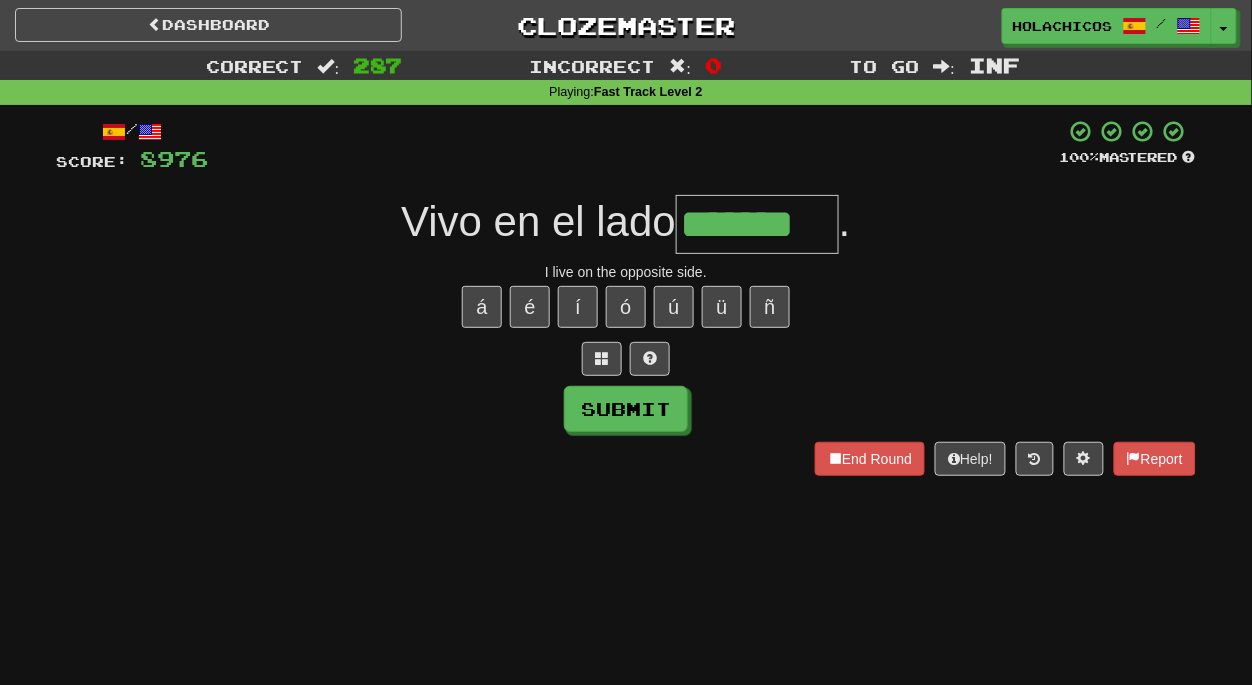 type on "*******" 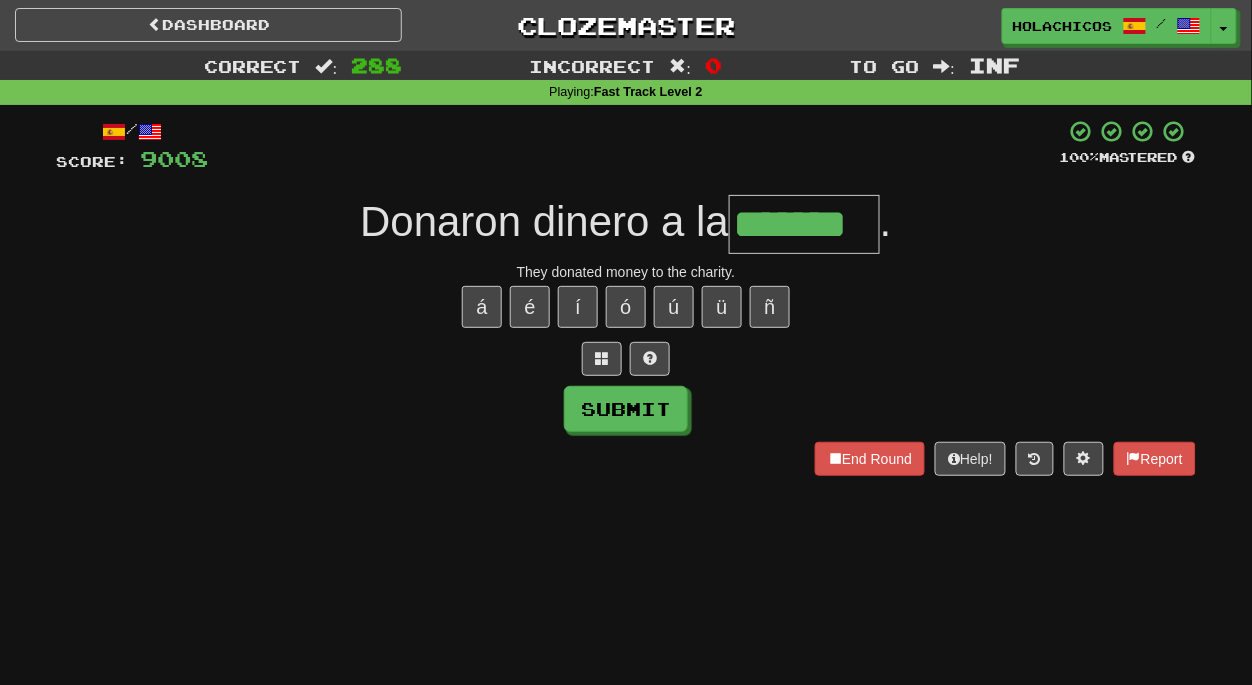 type on "*******" 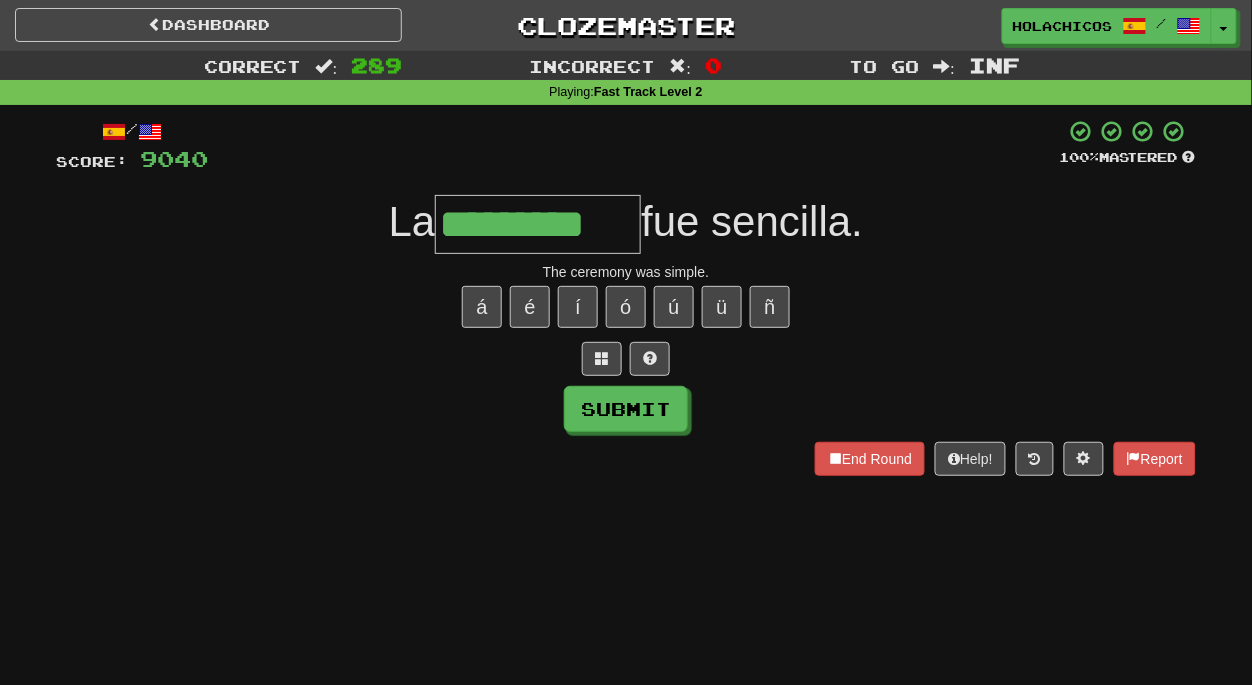 type on "*********" 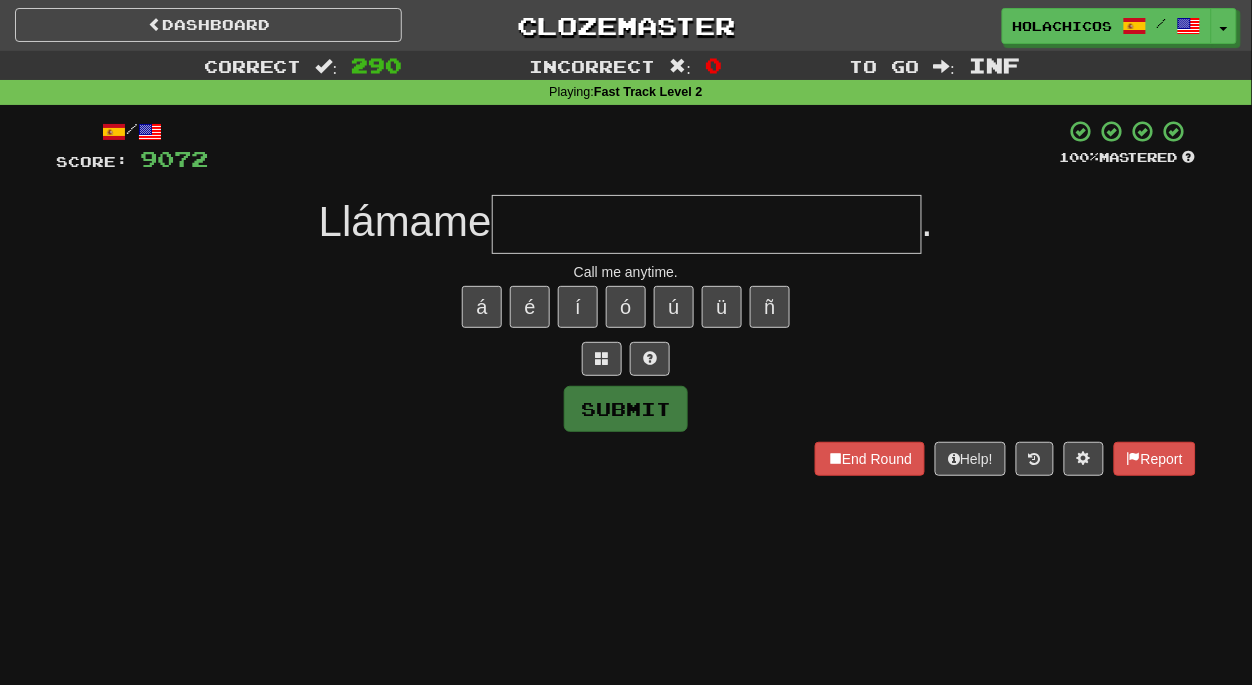 type on "*" 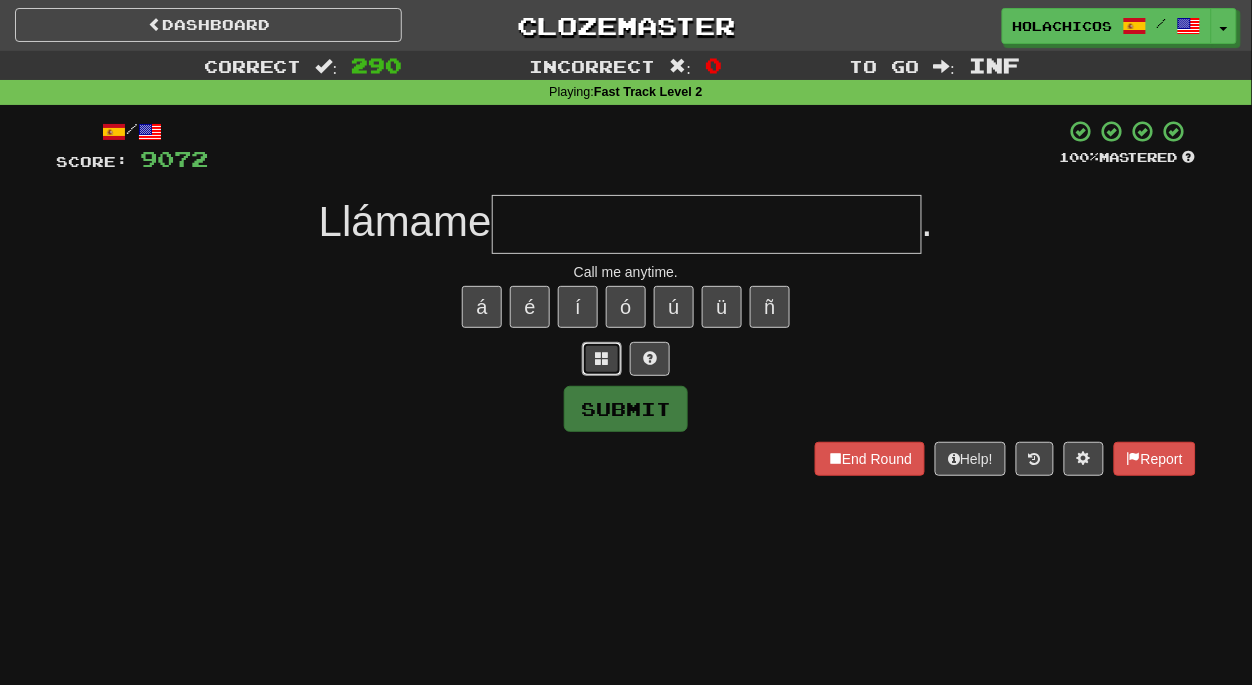 click at bounding box center (602, 358) 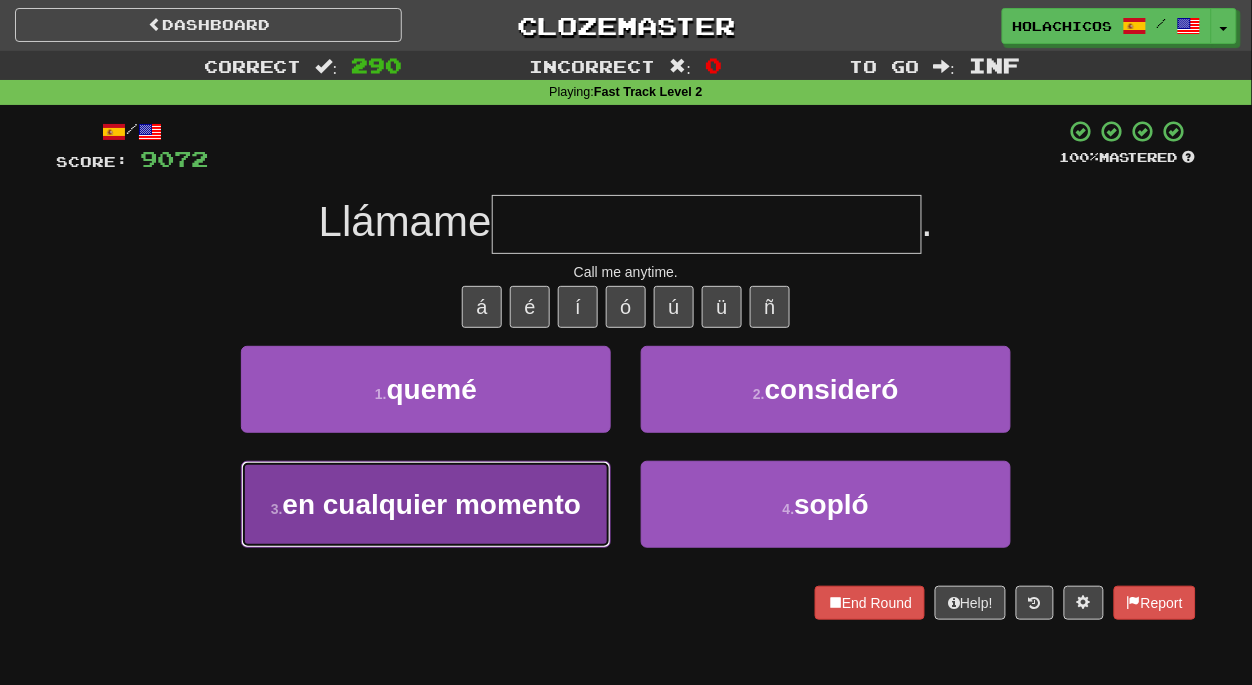 click on "en cualquier momento" at bounding box center [431, 504] 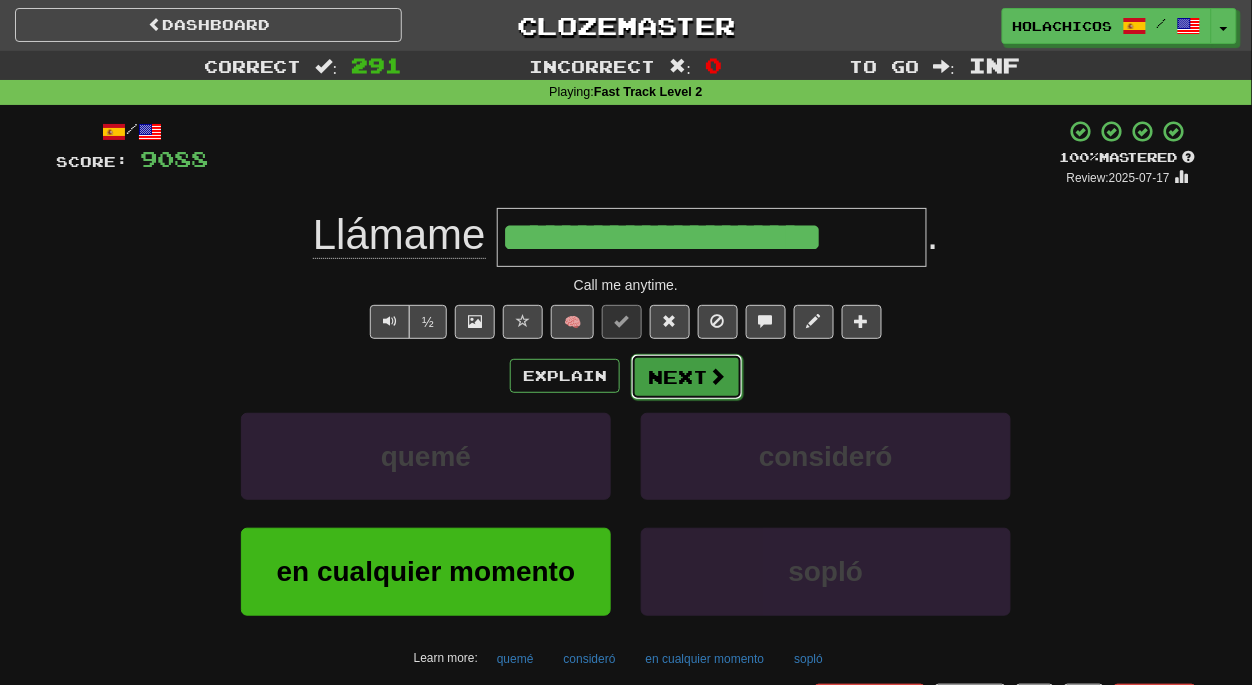 click on "Next" at bounding box center [687, 377] 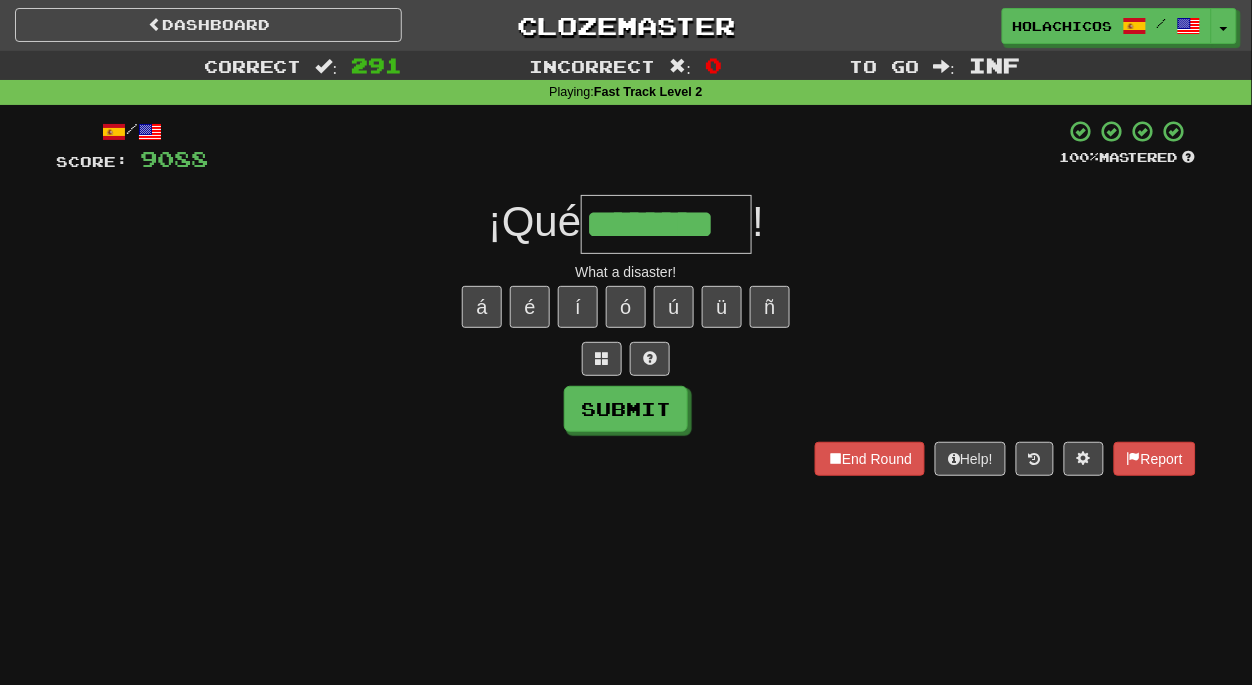 type on "********" 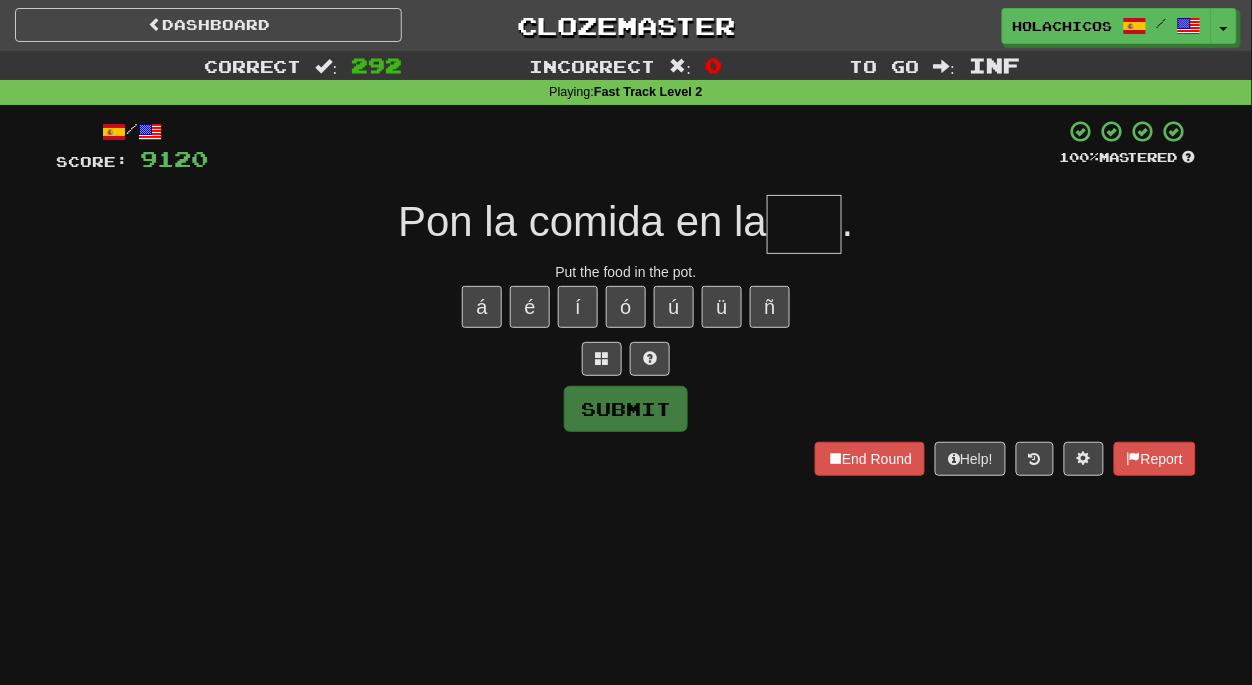 type on "*" 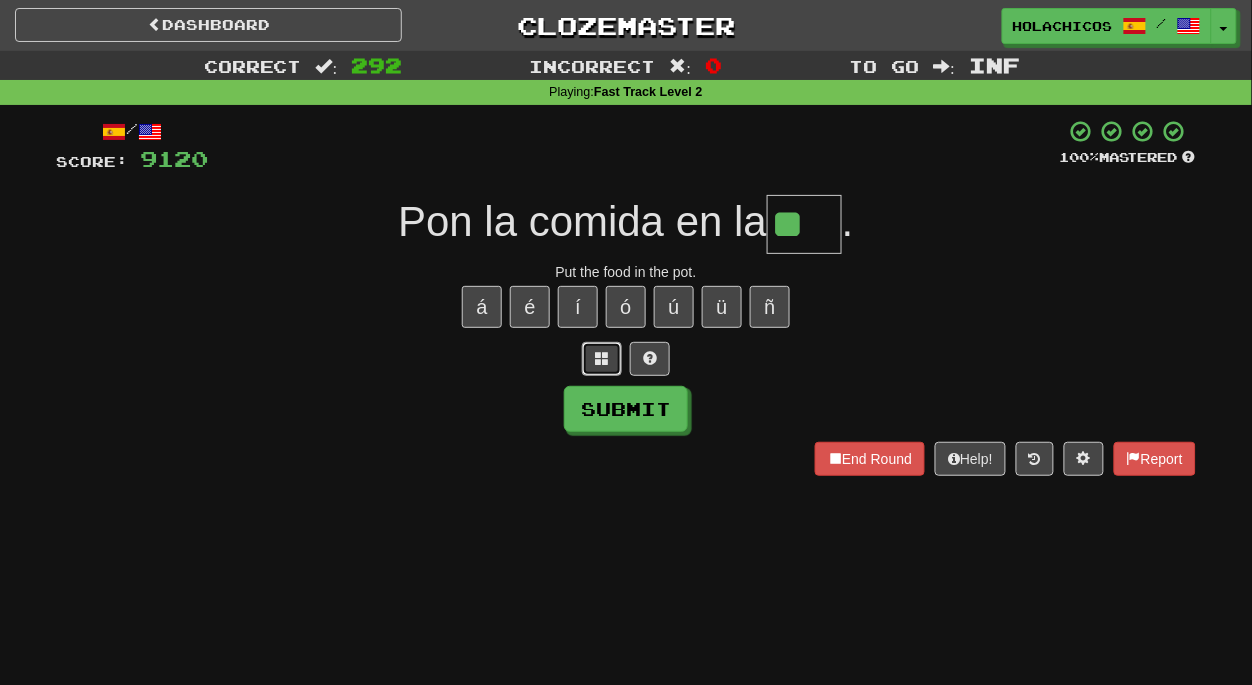 click at bounding box center [602, 358] 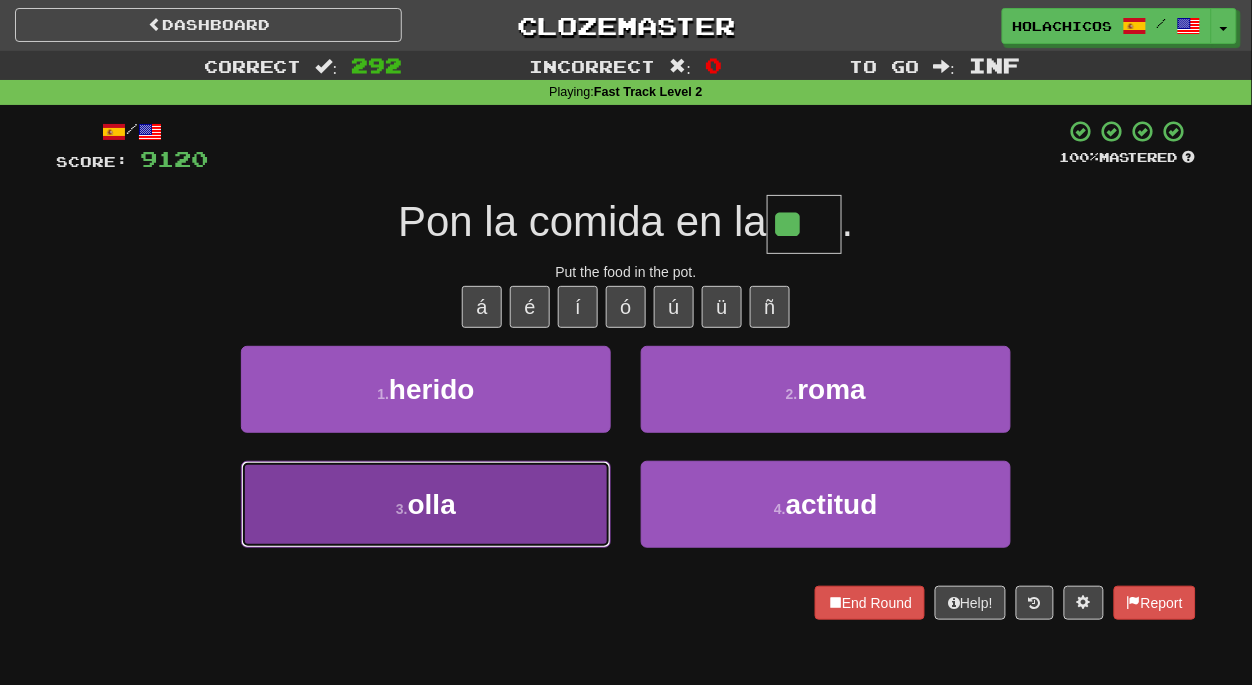 click on "3 .  olla" at bounding box center (426, 504) 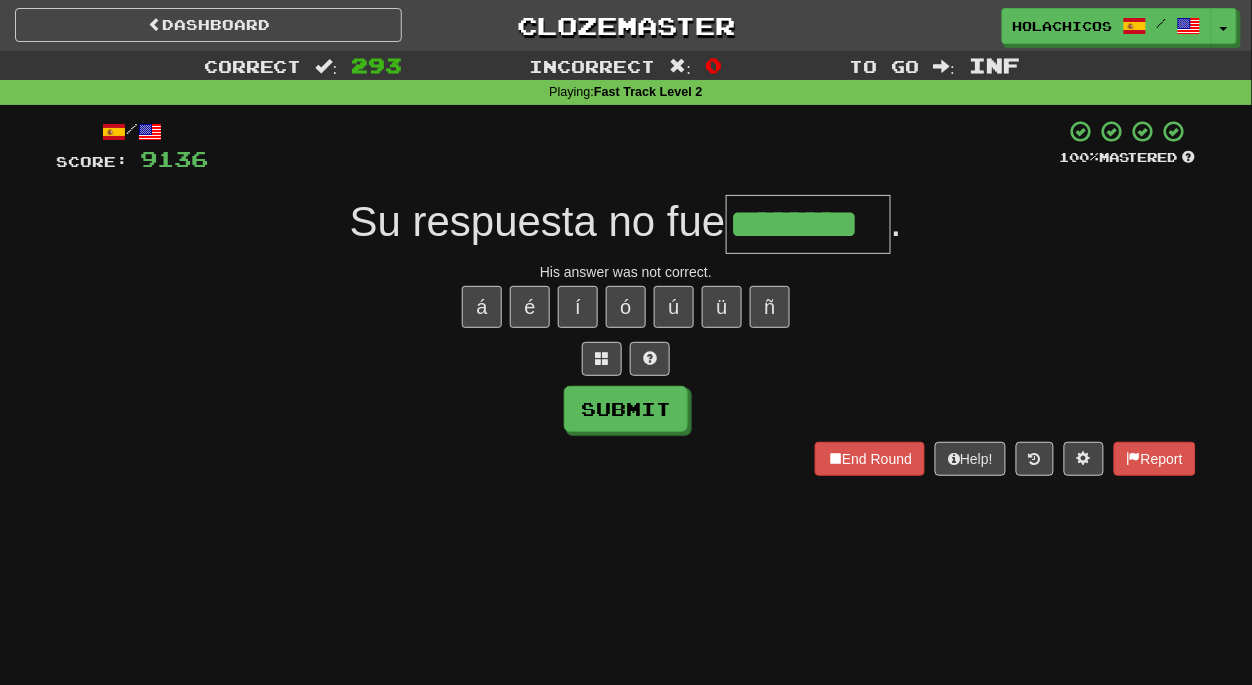 type on "********" 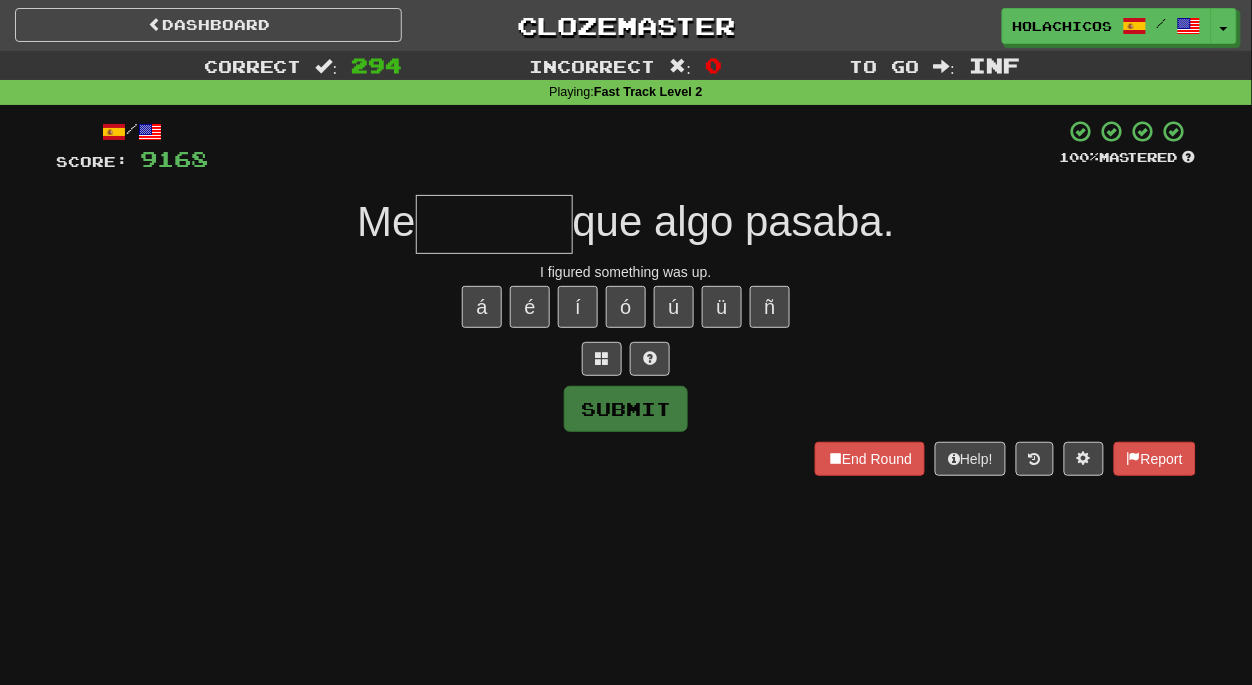 type on "*" 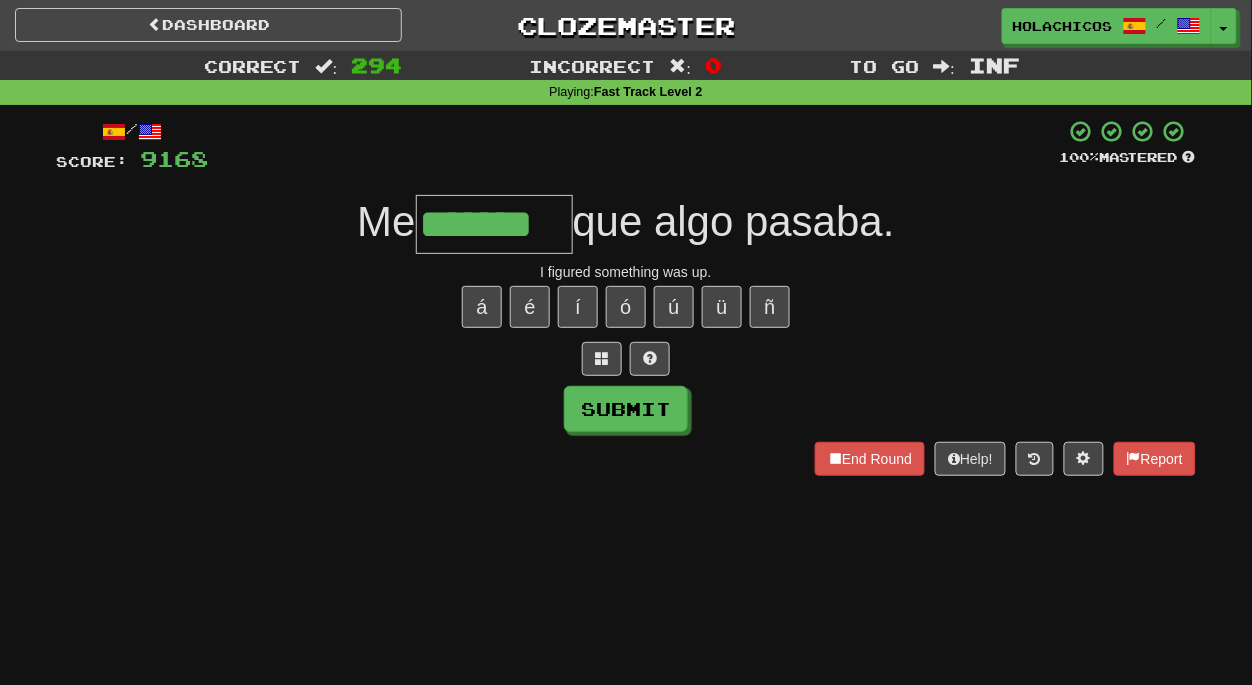 type on "*******" 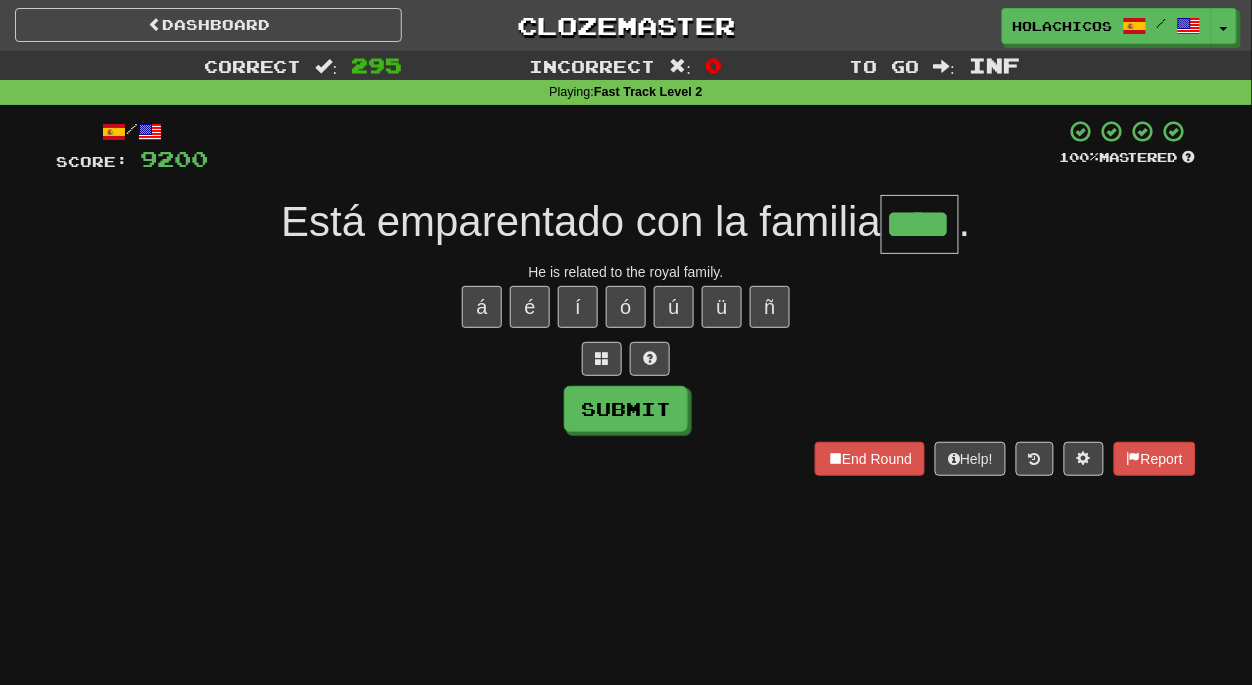 type on "****" 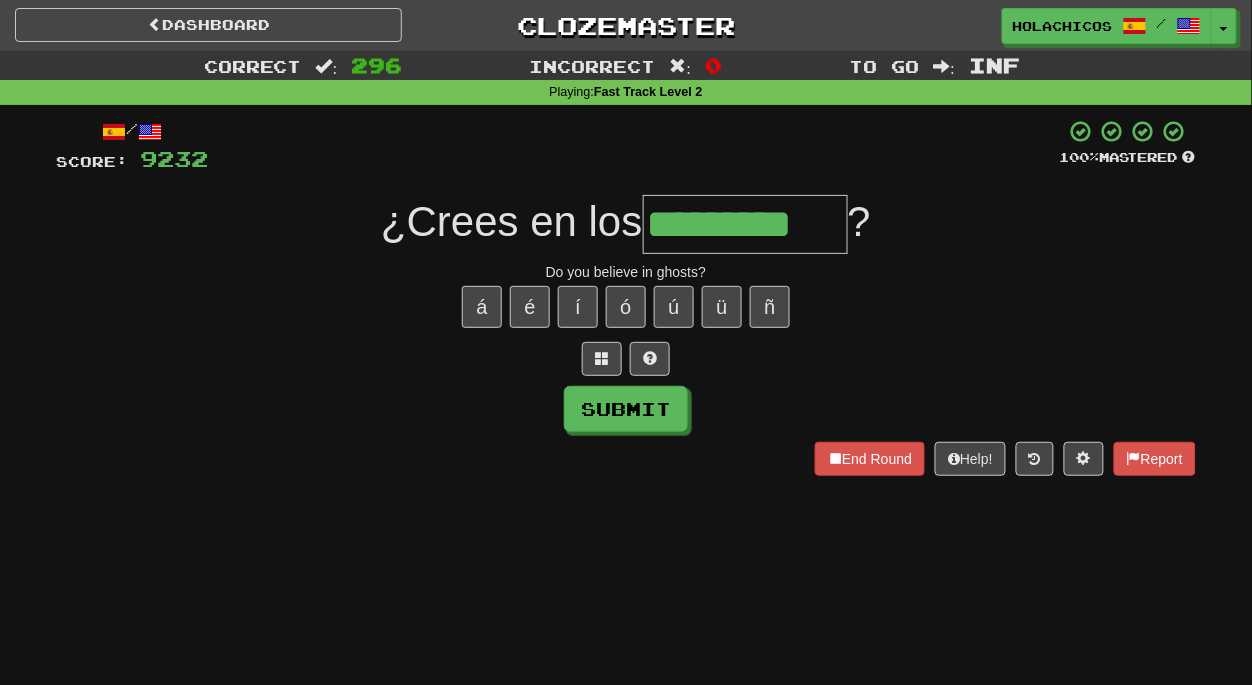 type on "*********" 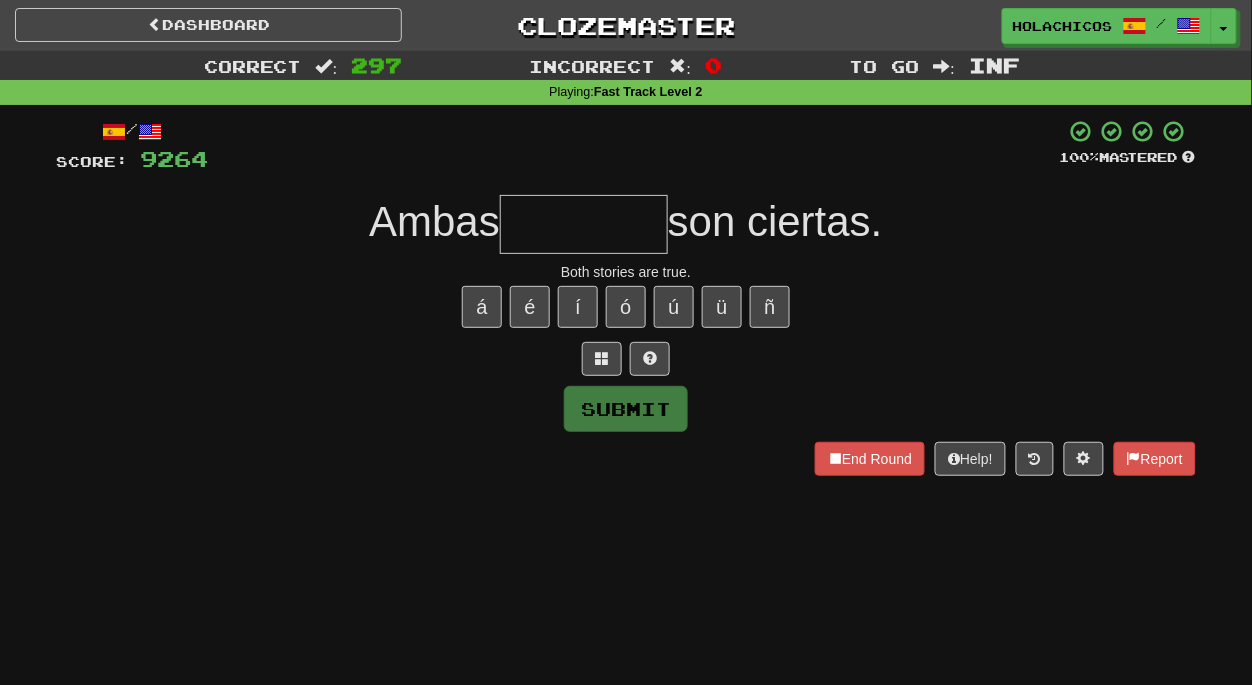 type on "*" 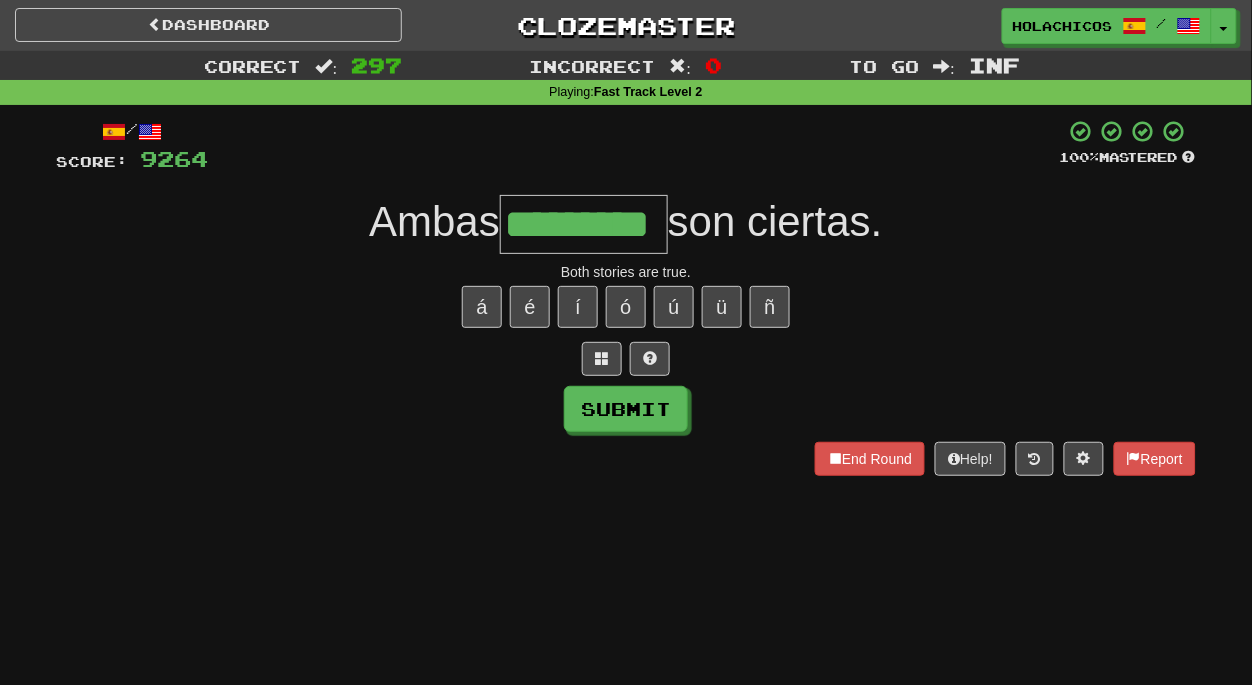 type on "*********" 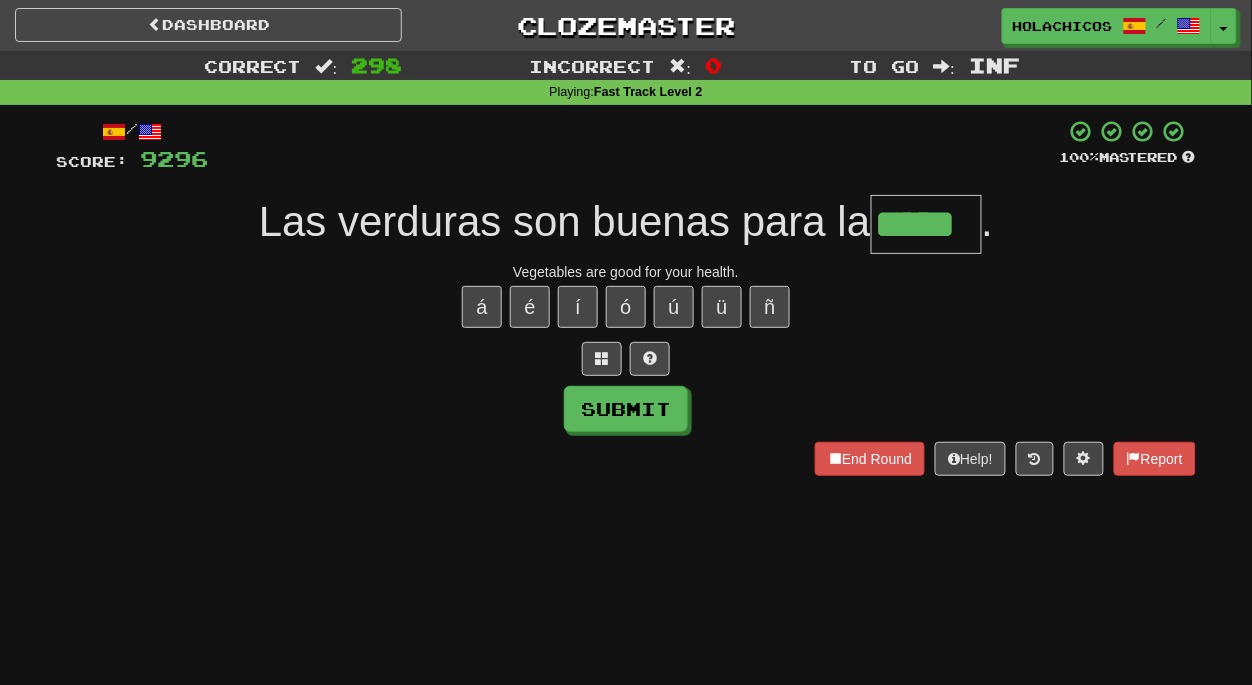 type on "*****" 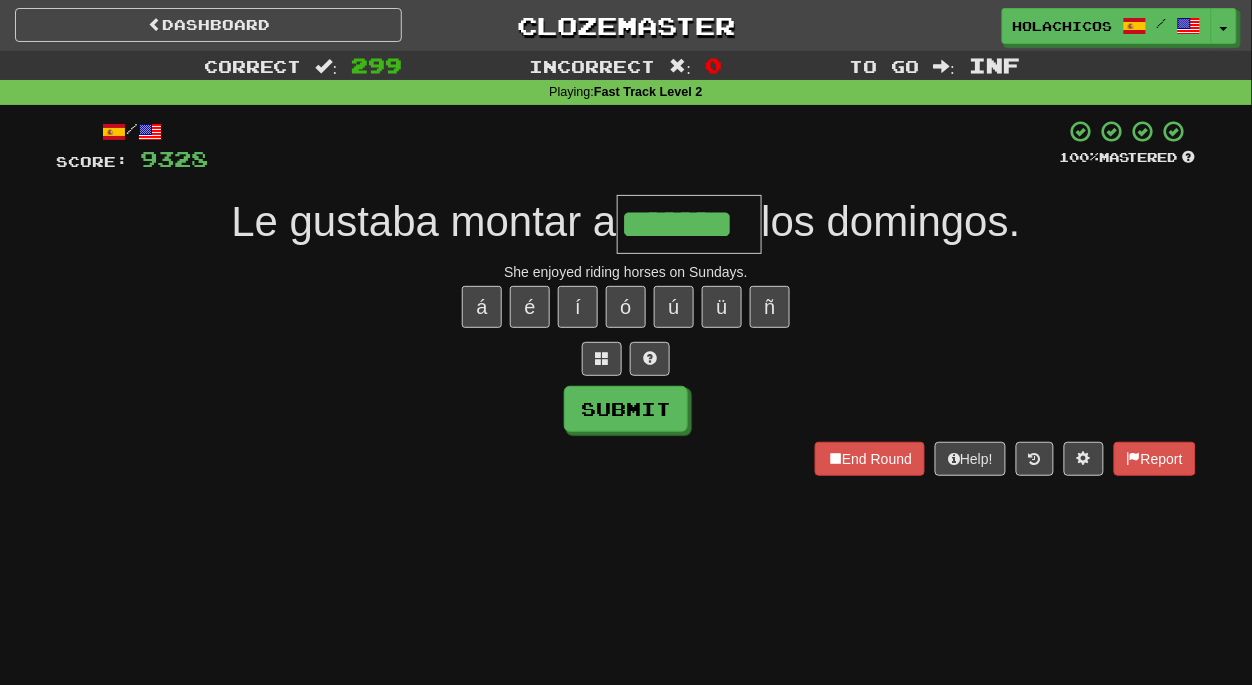 type on "*******" 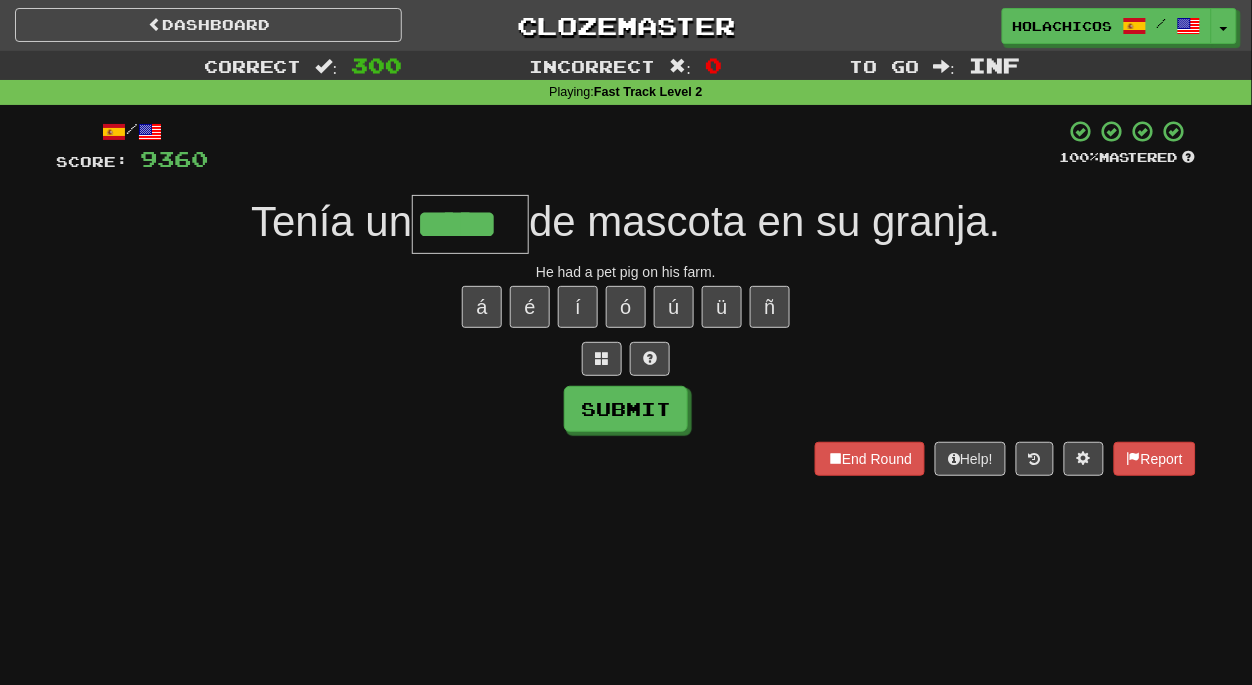 type on "*****" 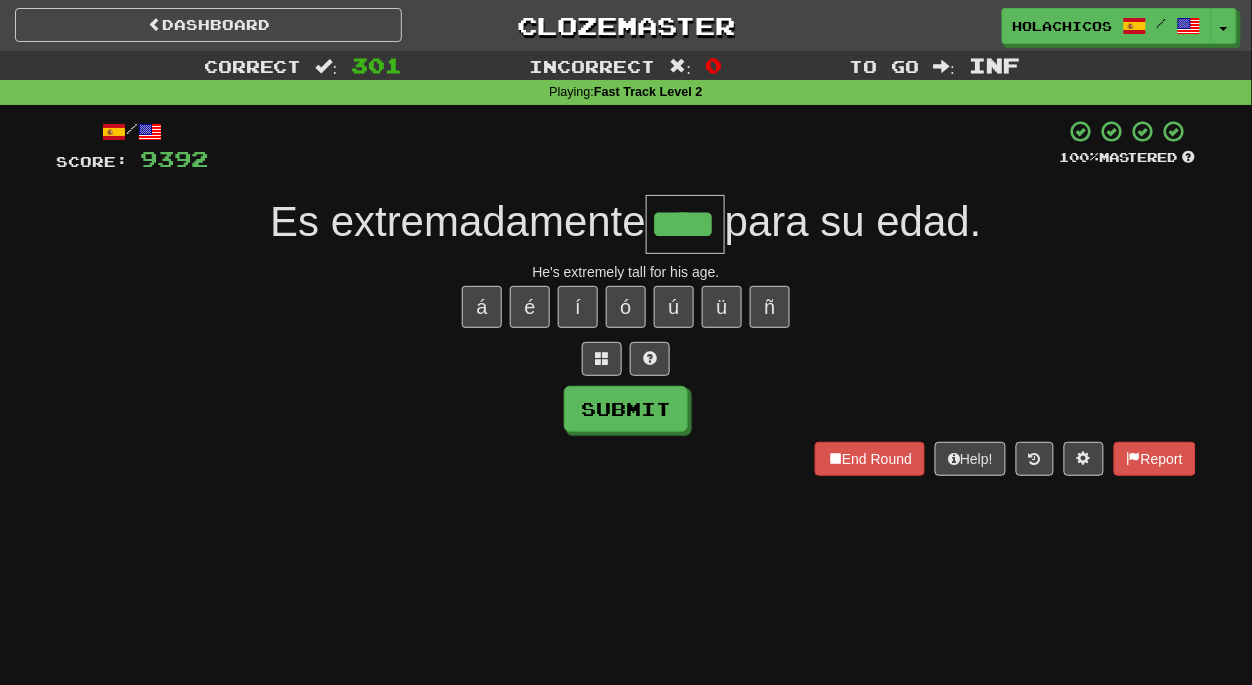 type on "****" 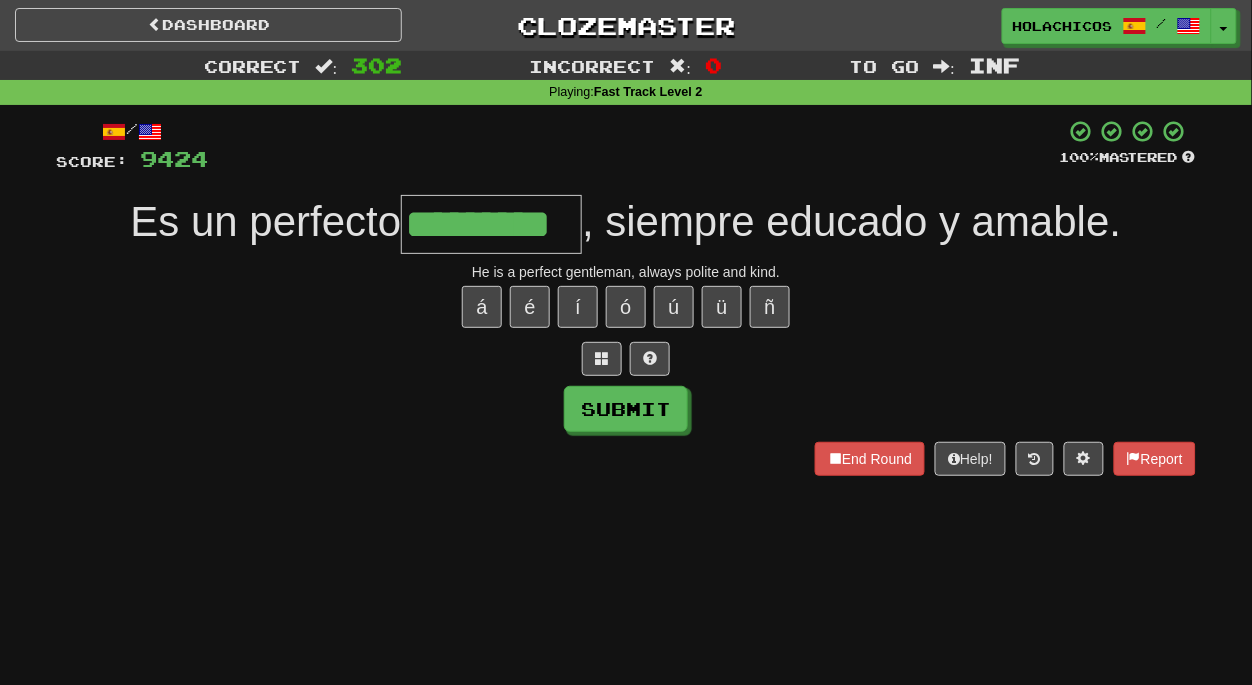 type on "*********" 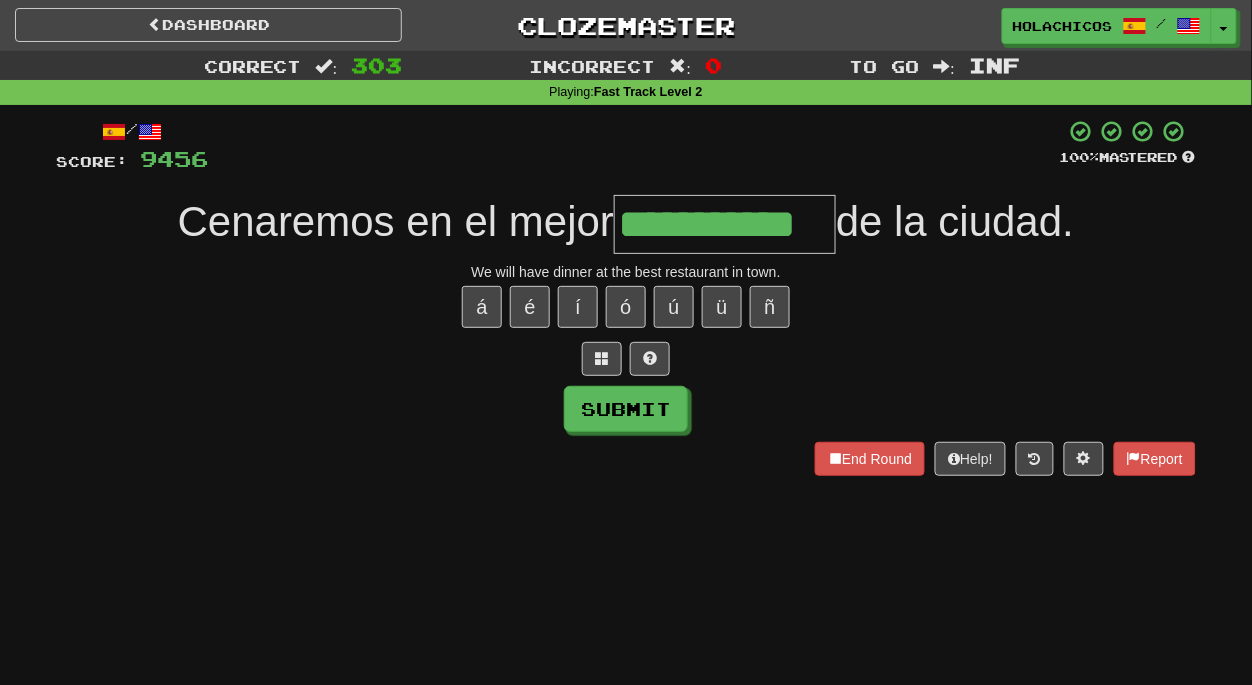 type on "**********" 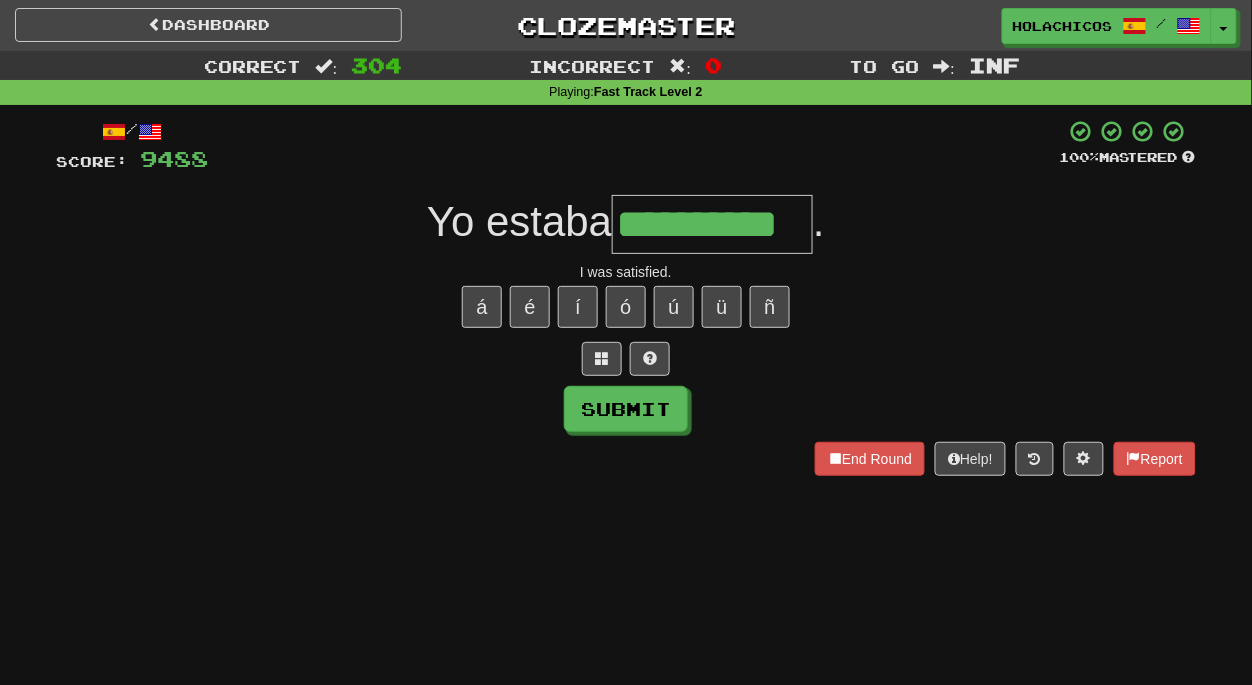 type on "**********" 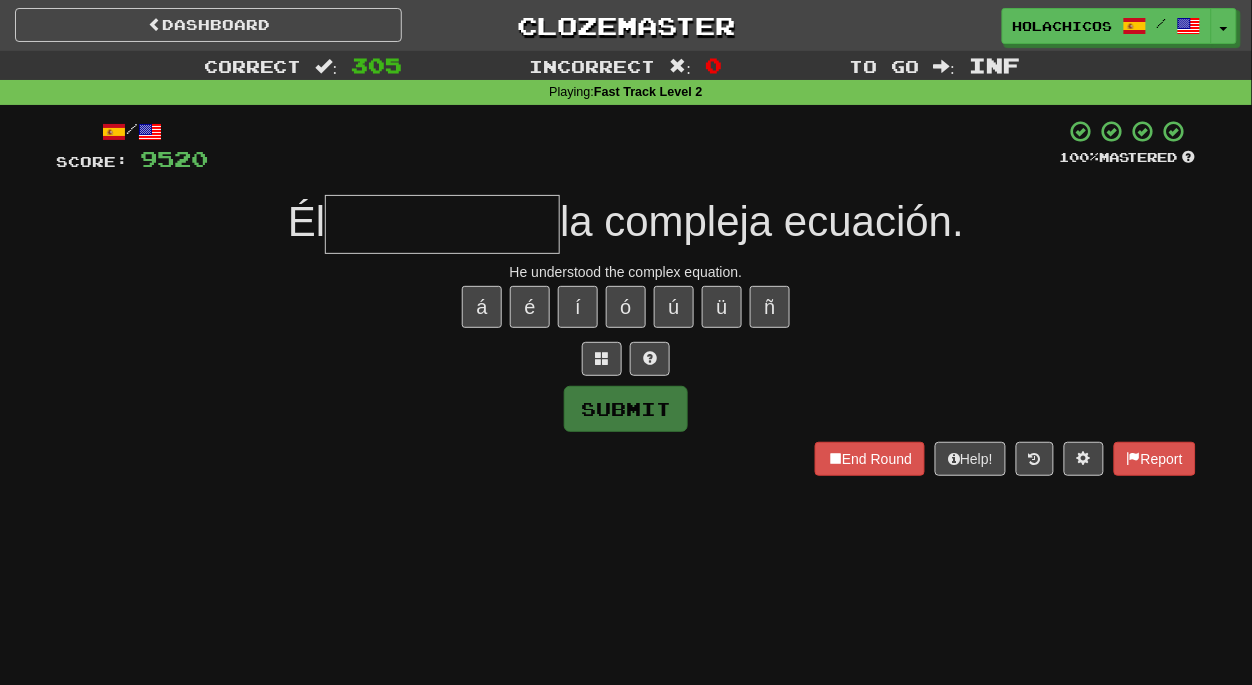 type on "*" 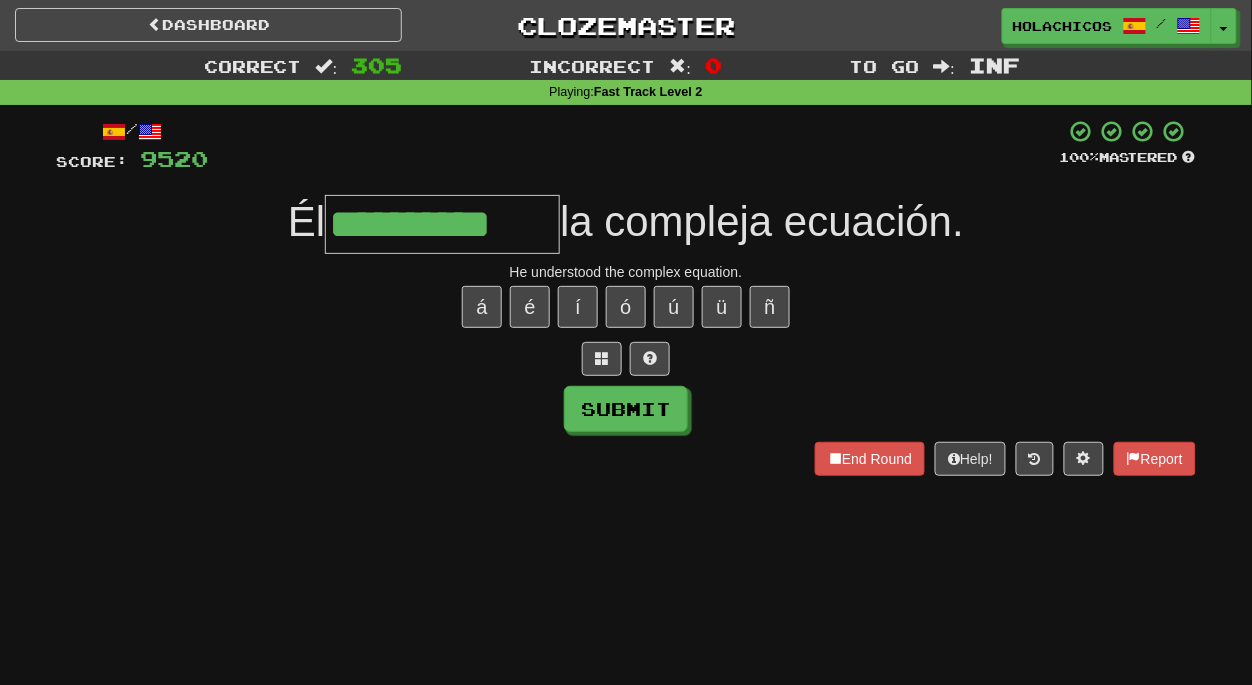 type on "**********" 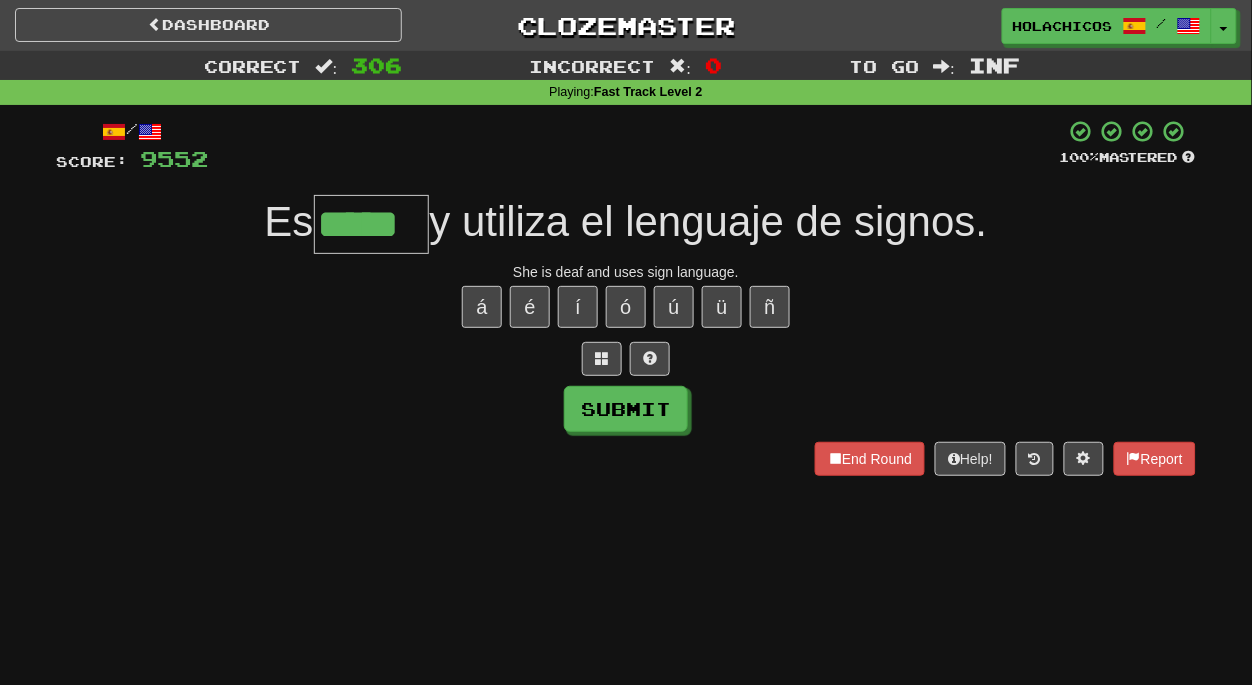 type on "*****" 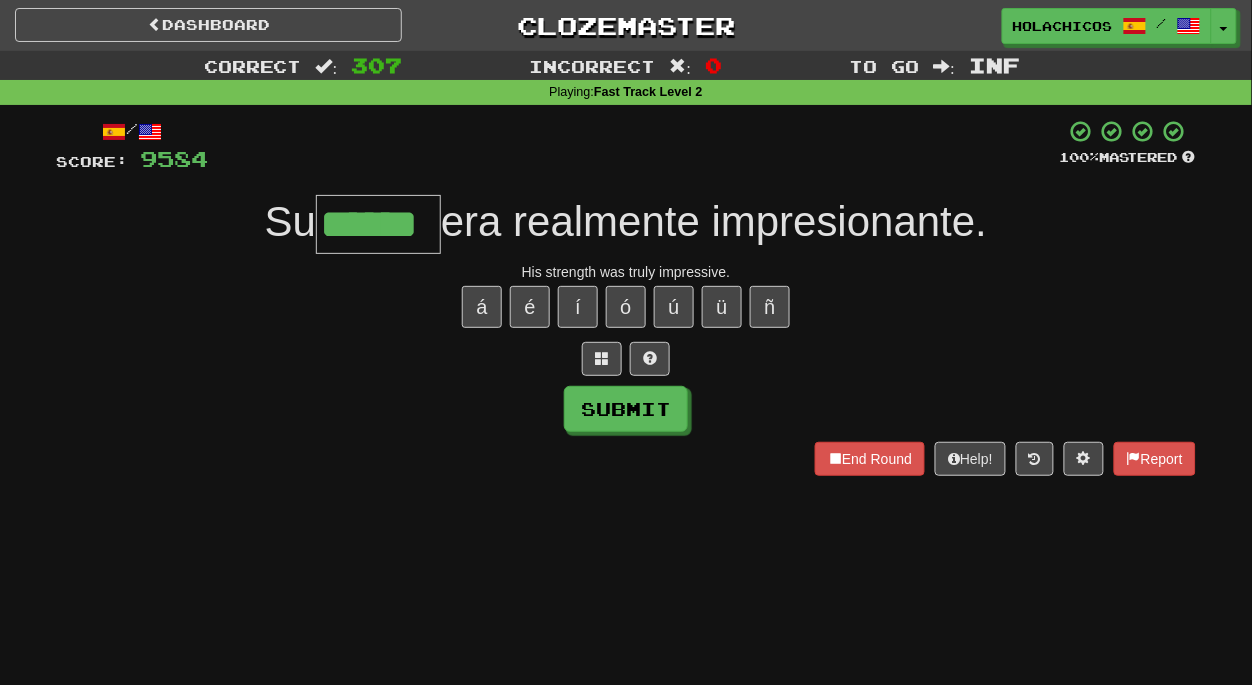 type on "******" 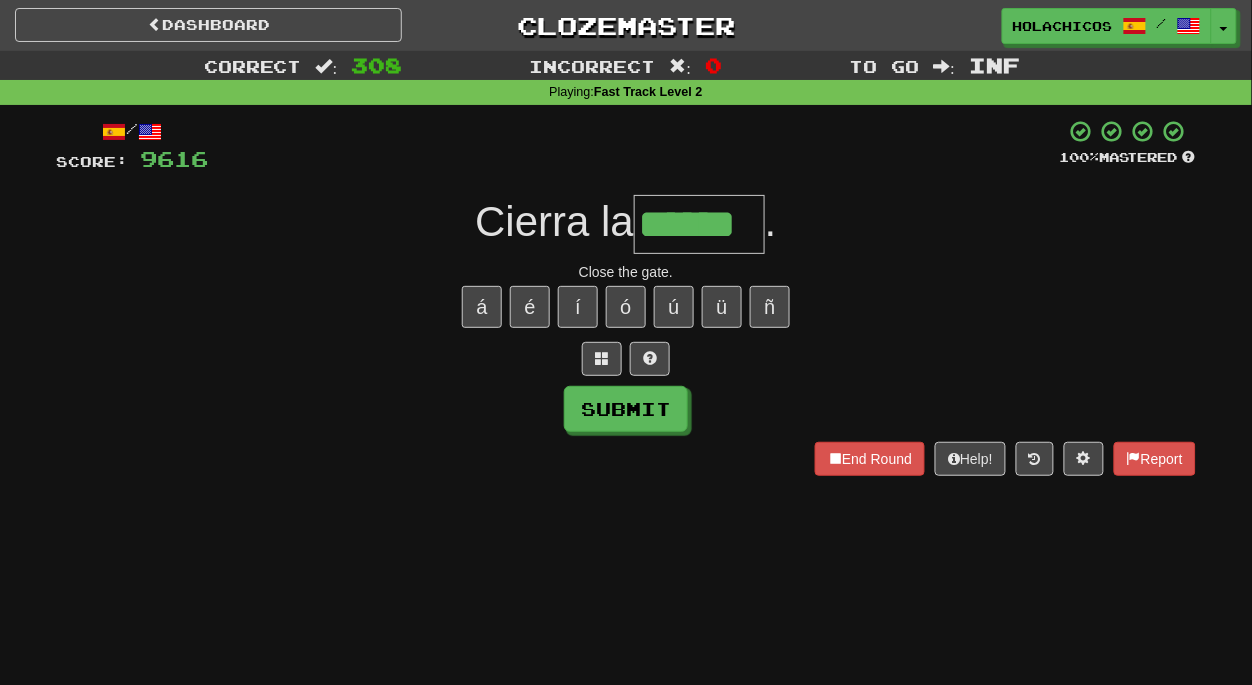 type on "******" 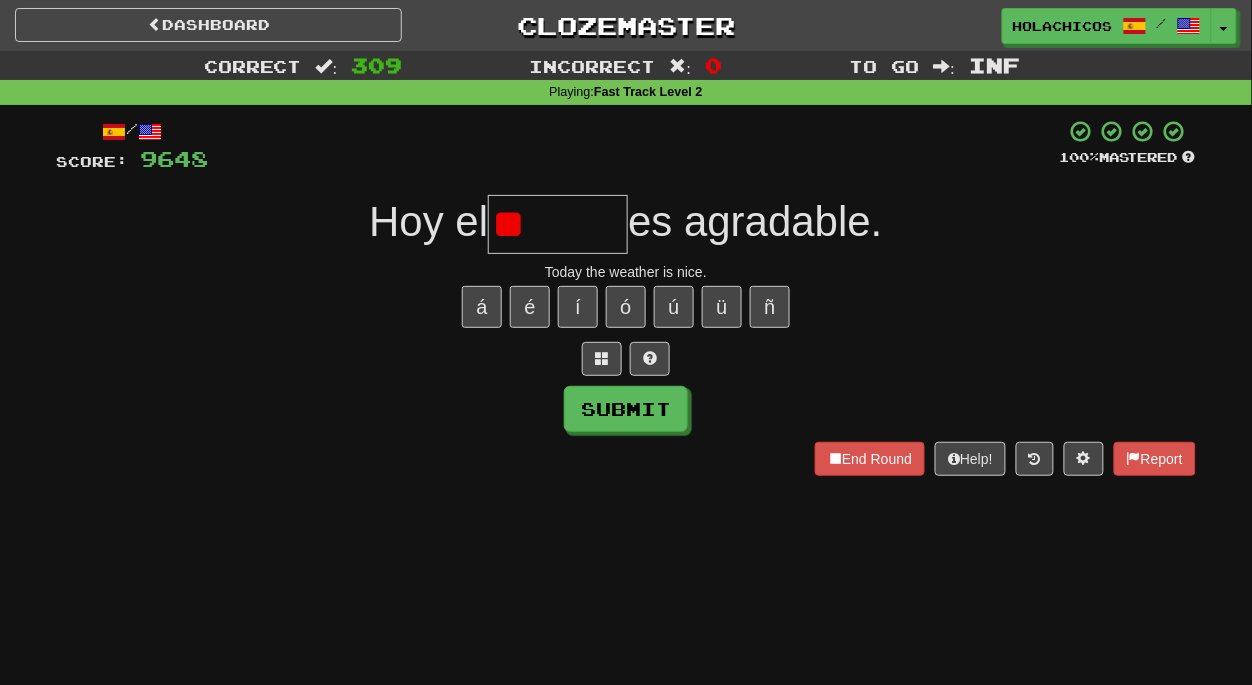 type on "*" 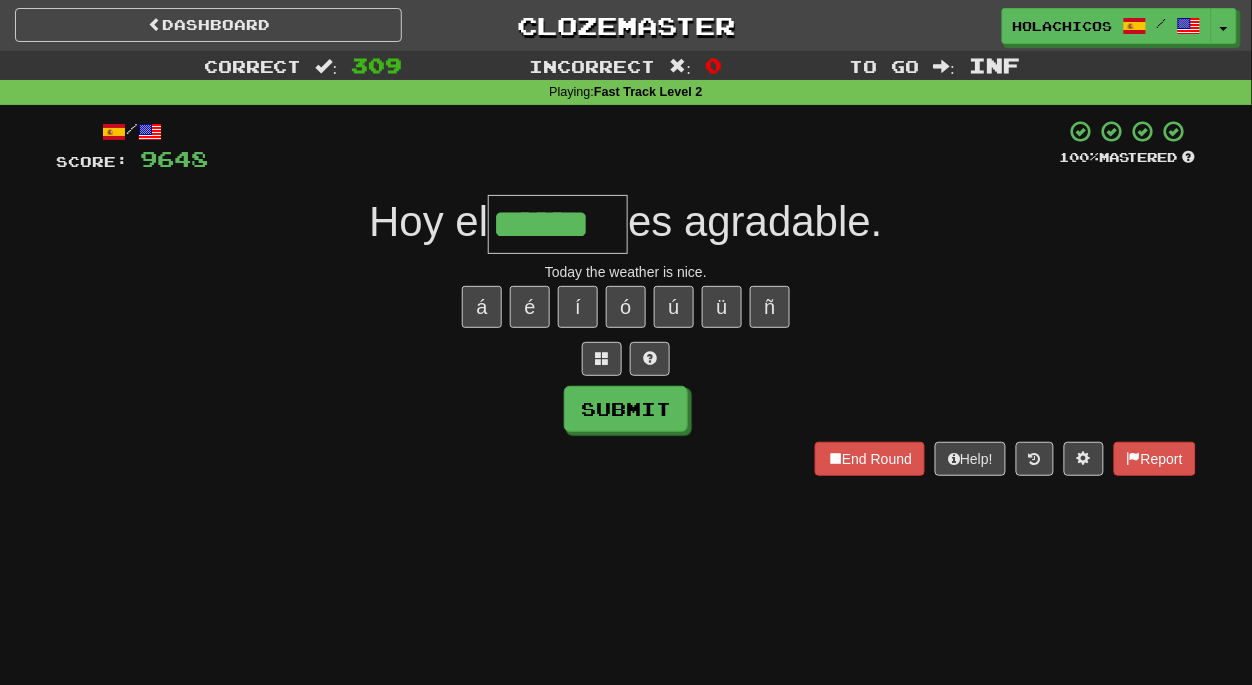 type on "******" 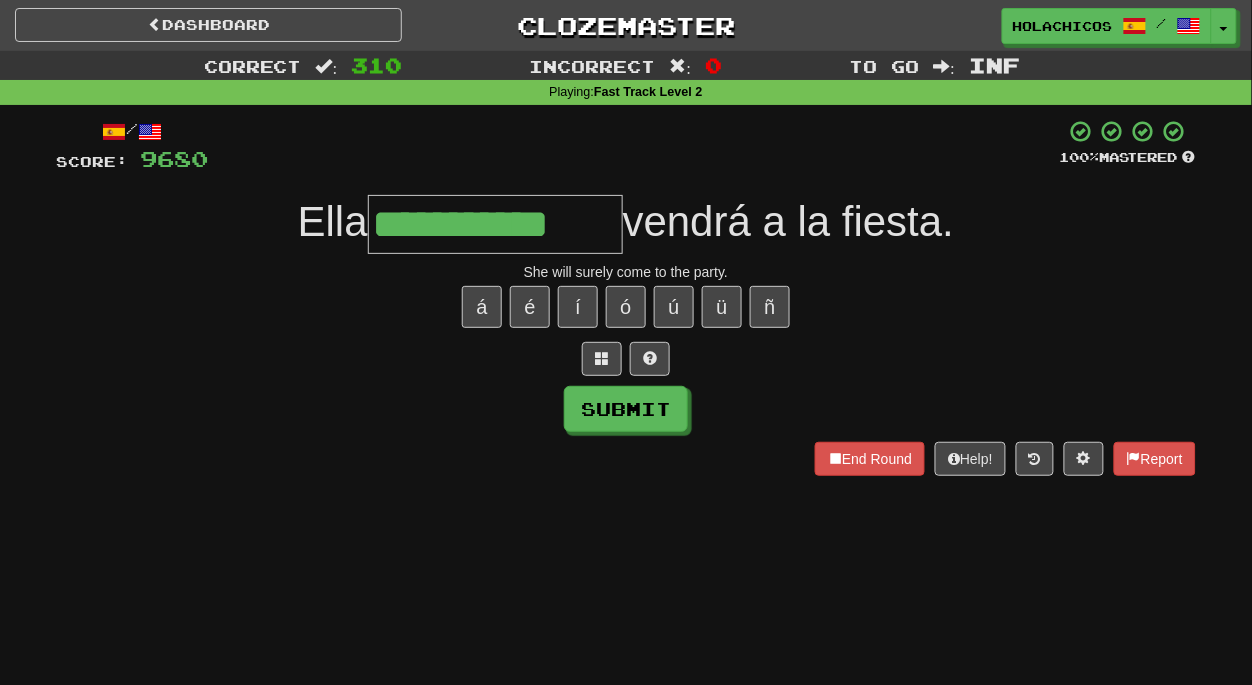 type on "**********" 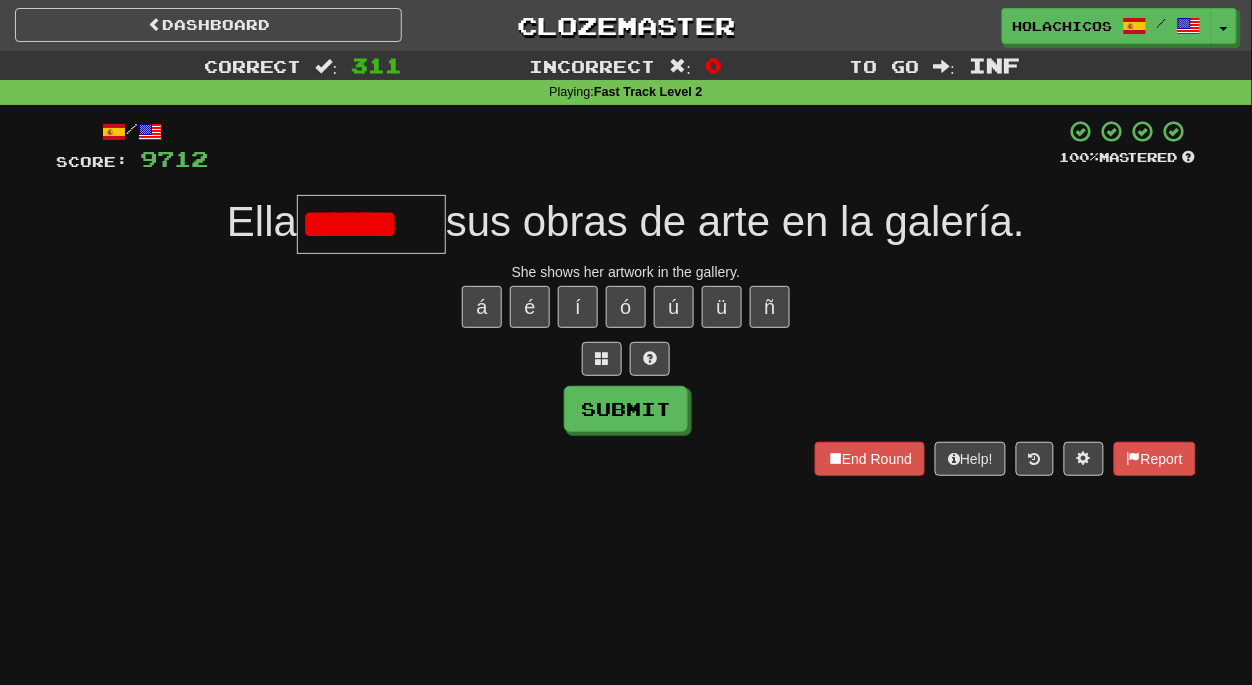 scroll, scrollTop: 0, scrollLeft: 0, axis: both 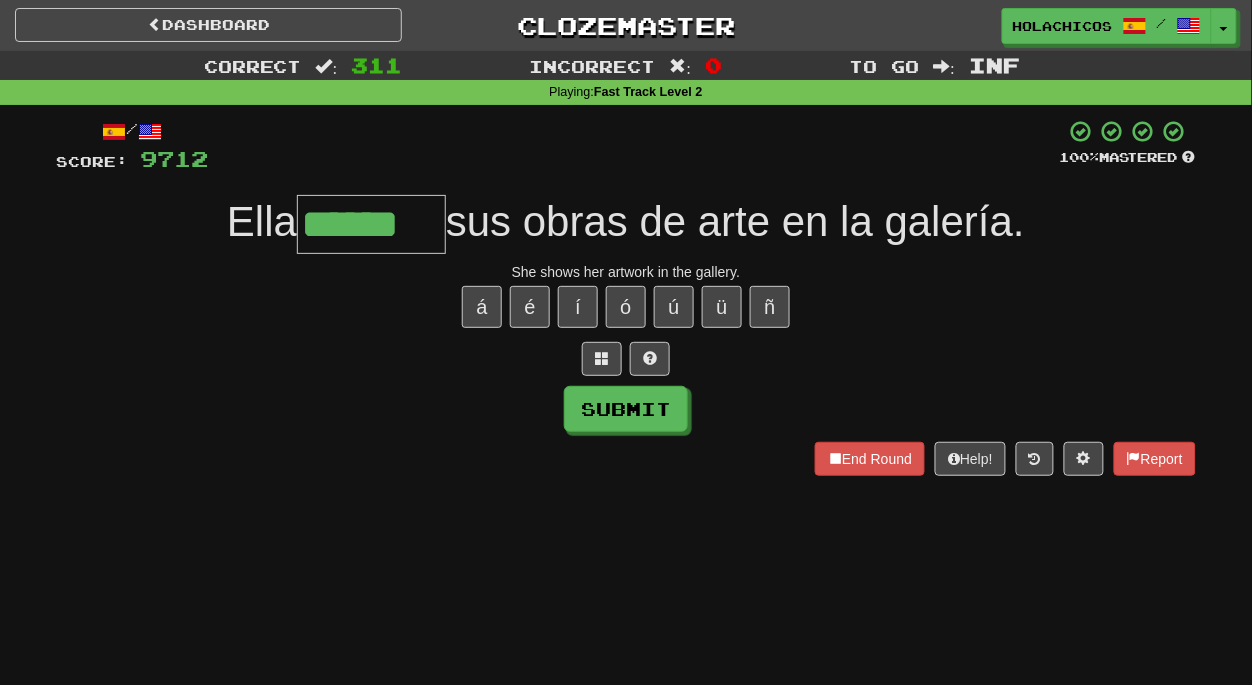type on "******" 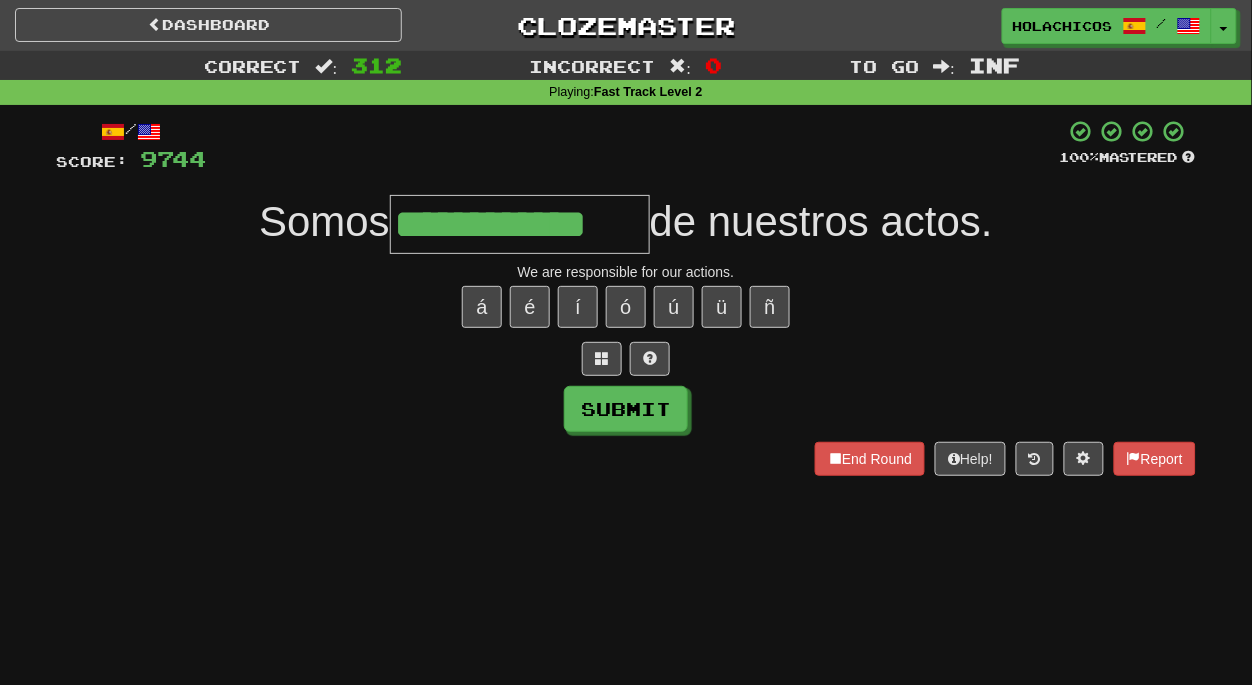 type on "**********" 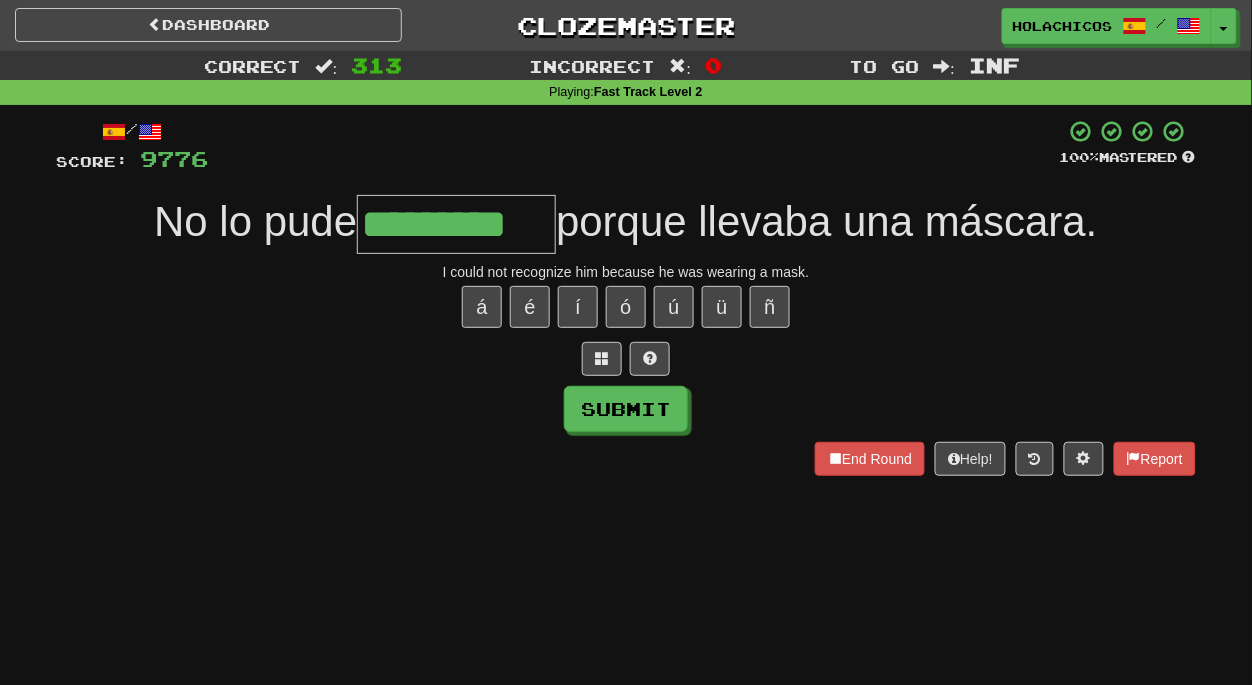 type on "*********" 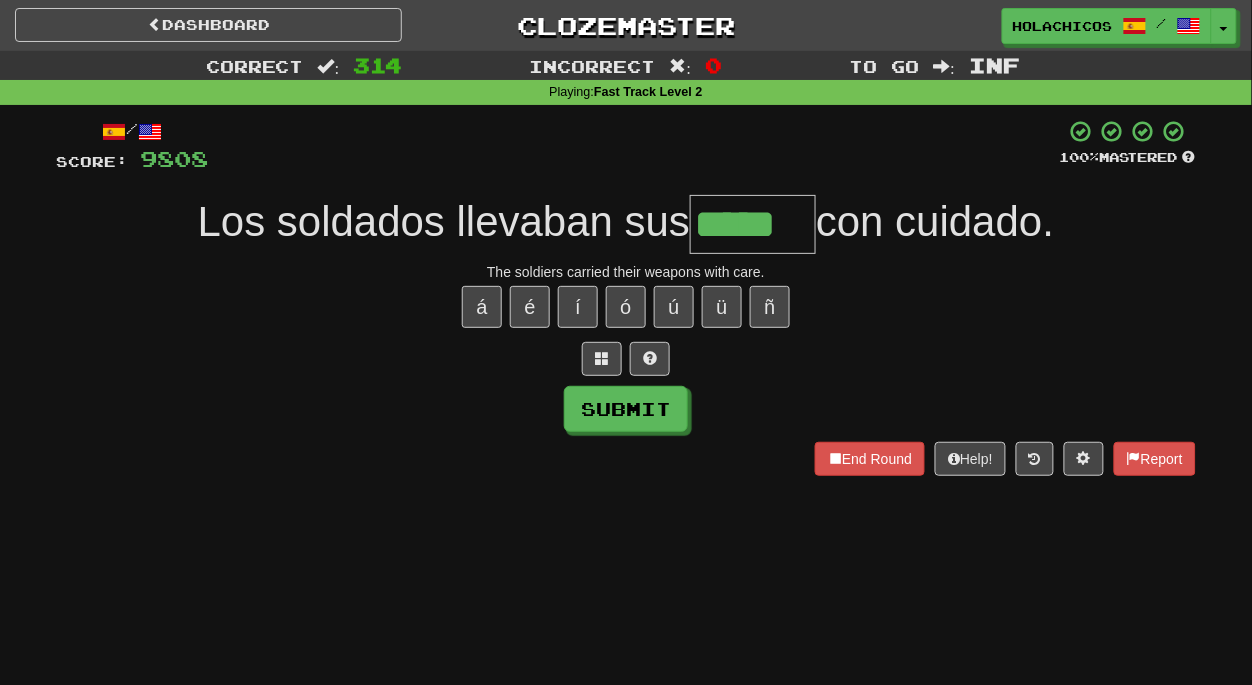 type on "*****" 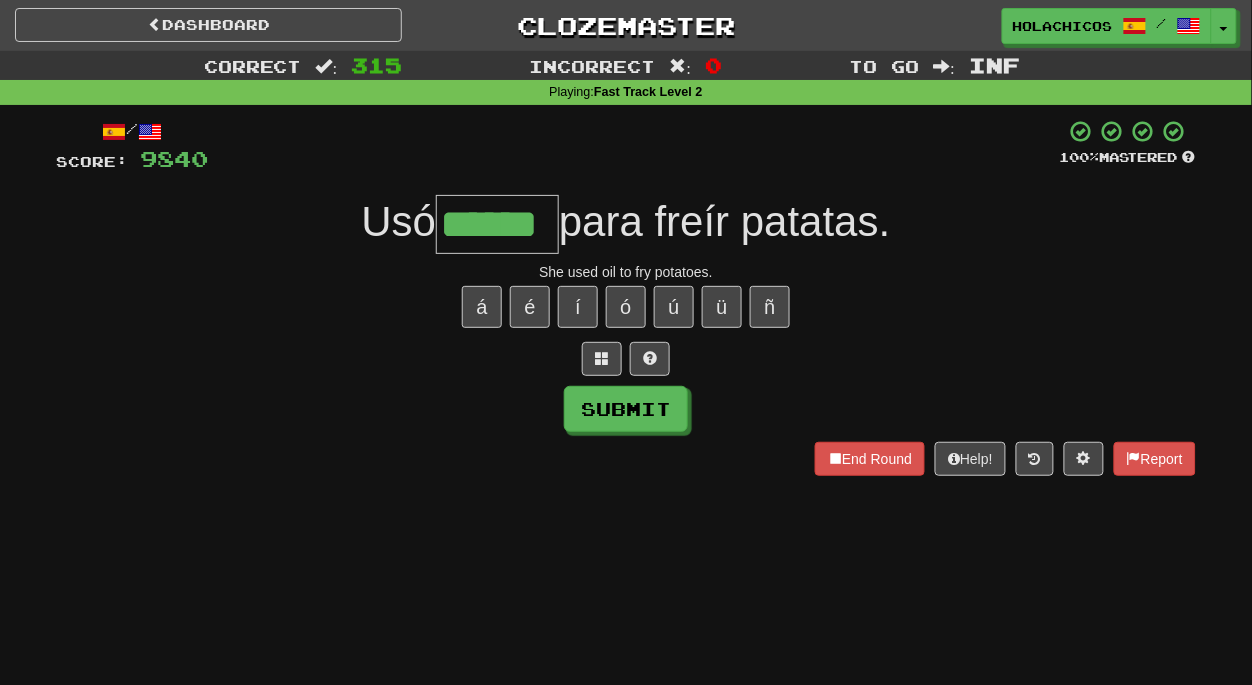 type on "******" 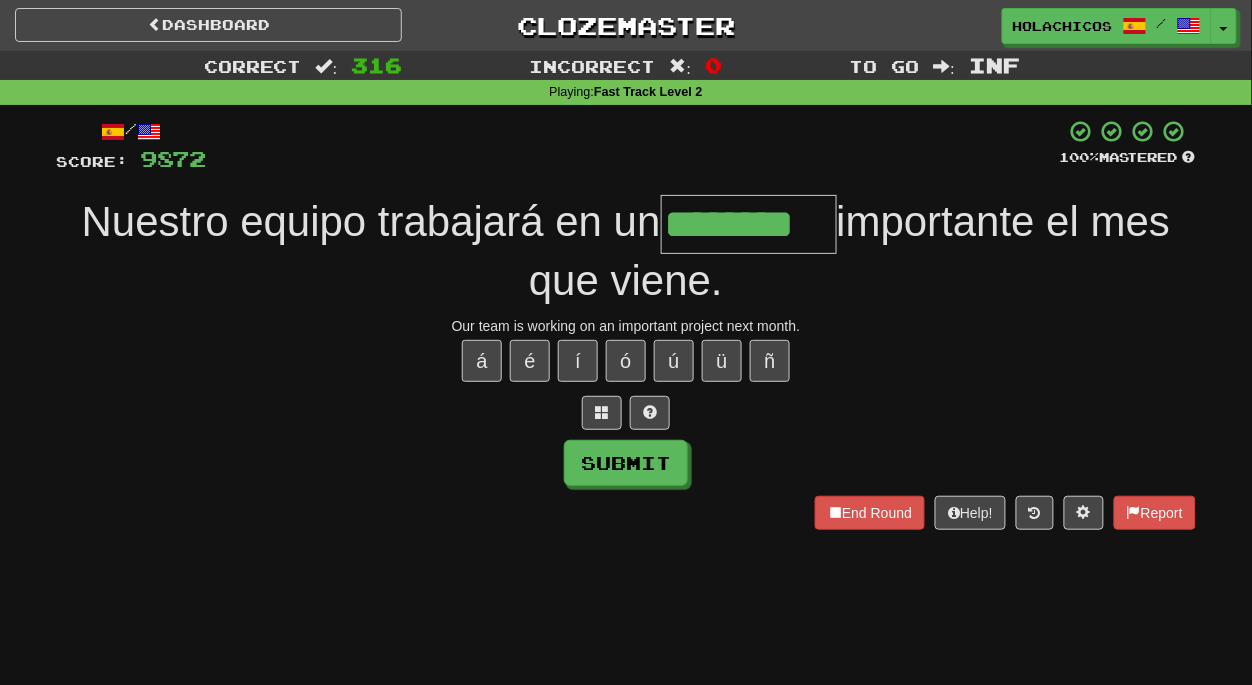 type on "********" 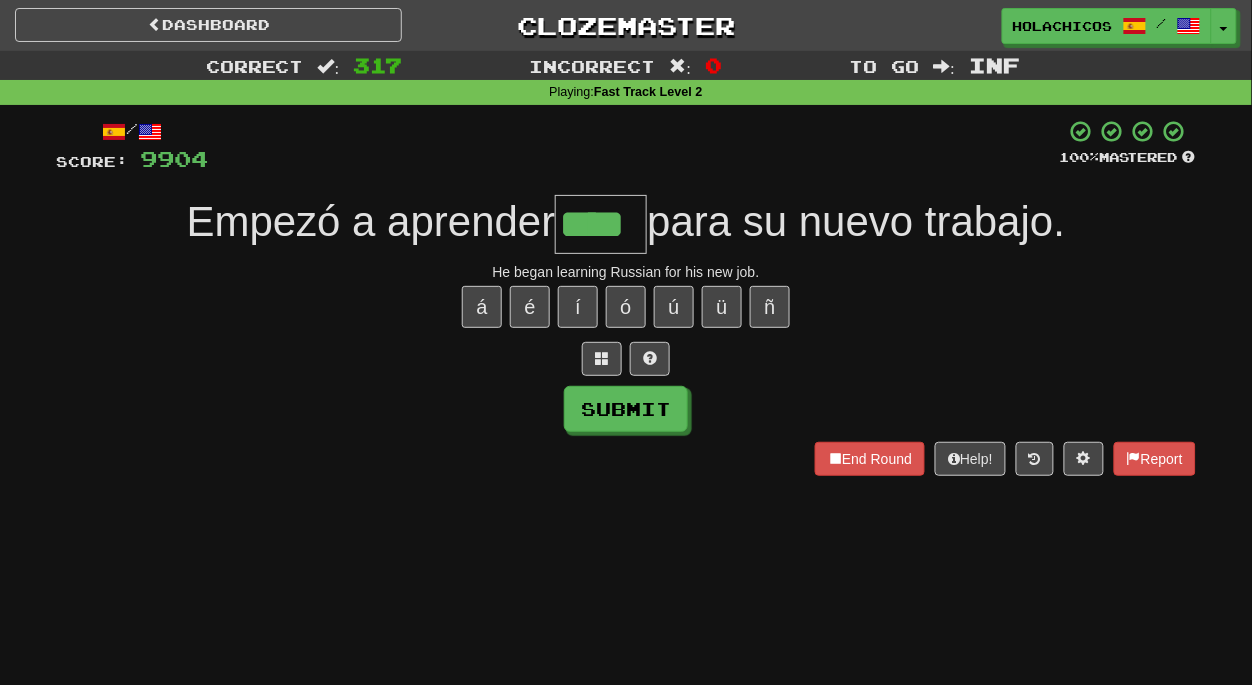 type on "****" 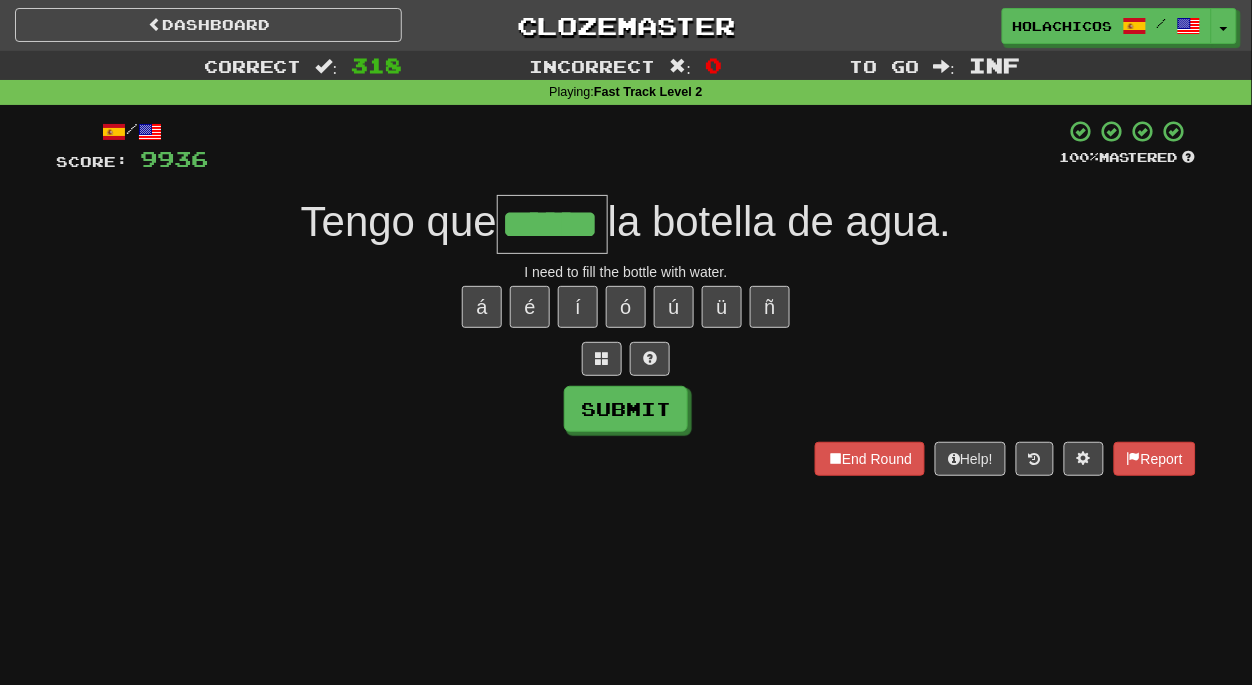 type on "******" 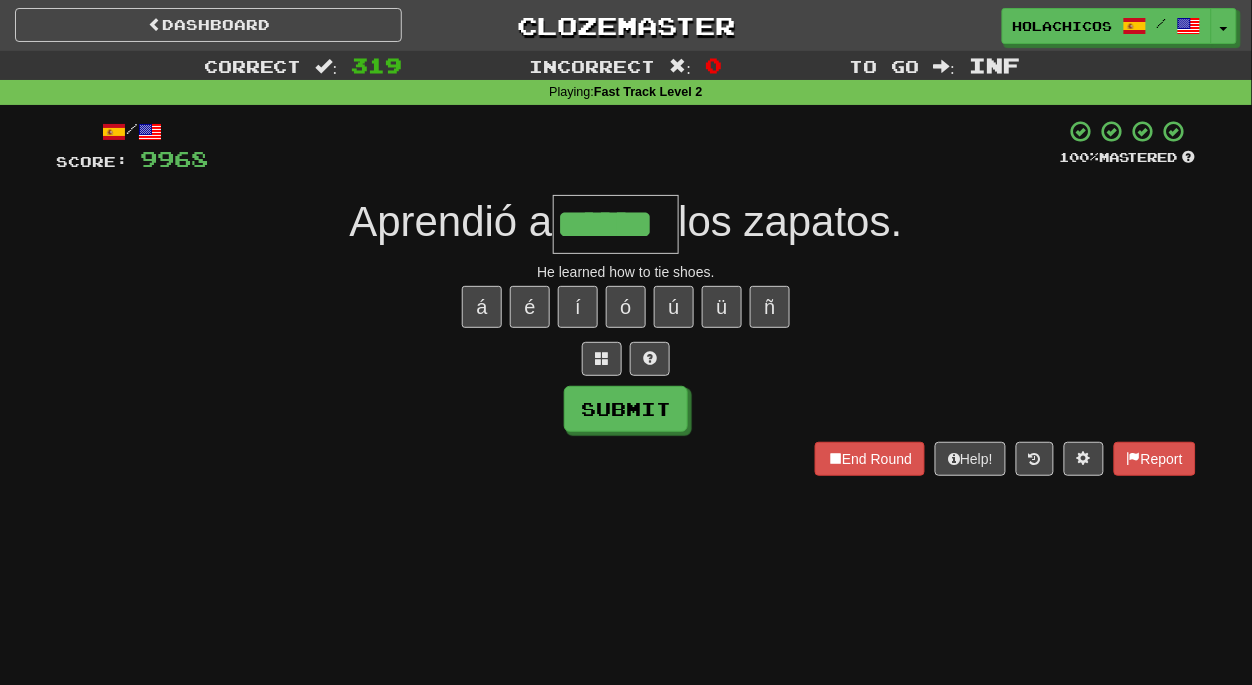 type on "******" 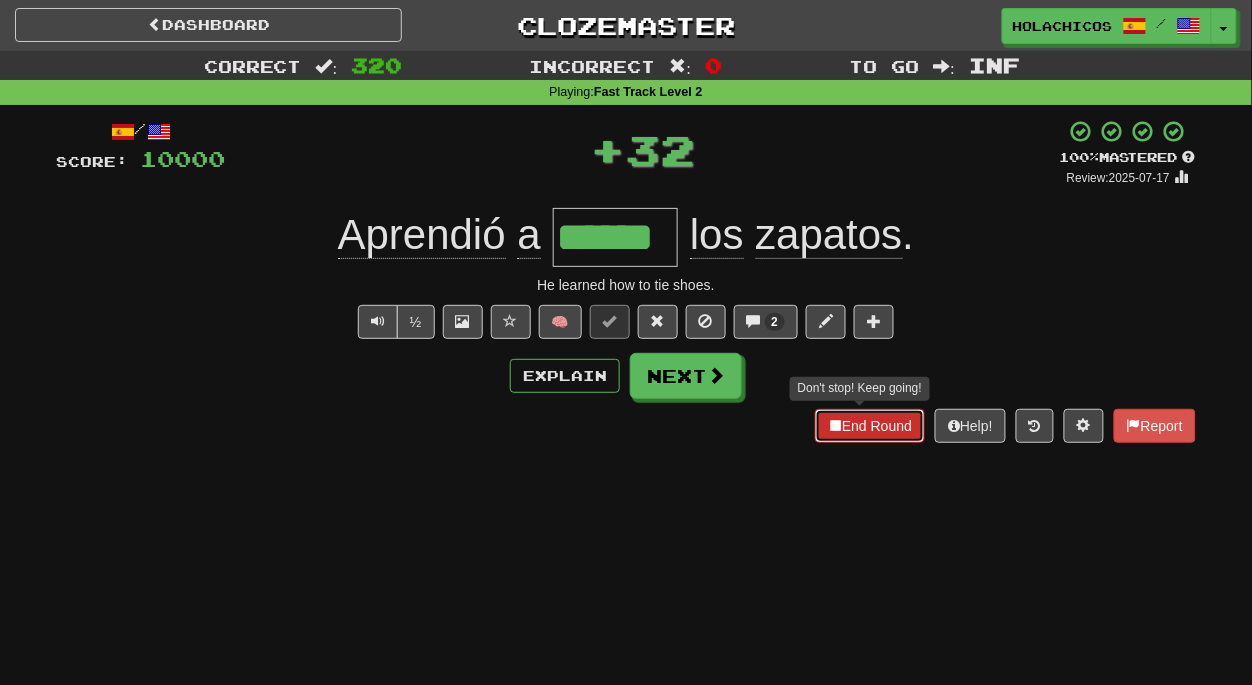 click on "End Round" at bounding box center (870, 426) 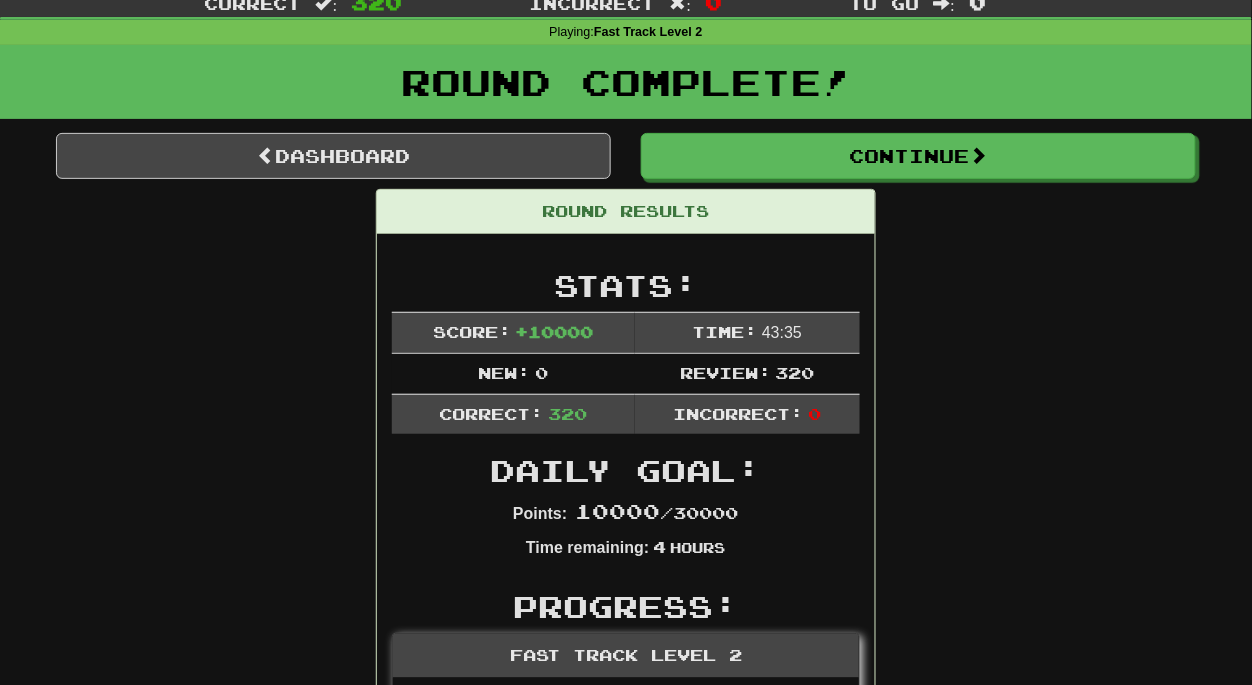 scroll, scrollTop: 0, scrollLeft: 0, axis: both 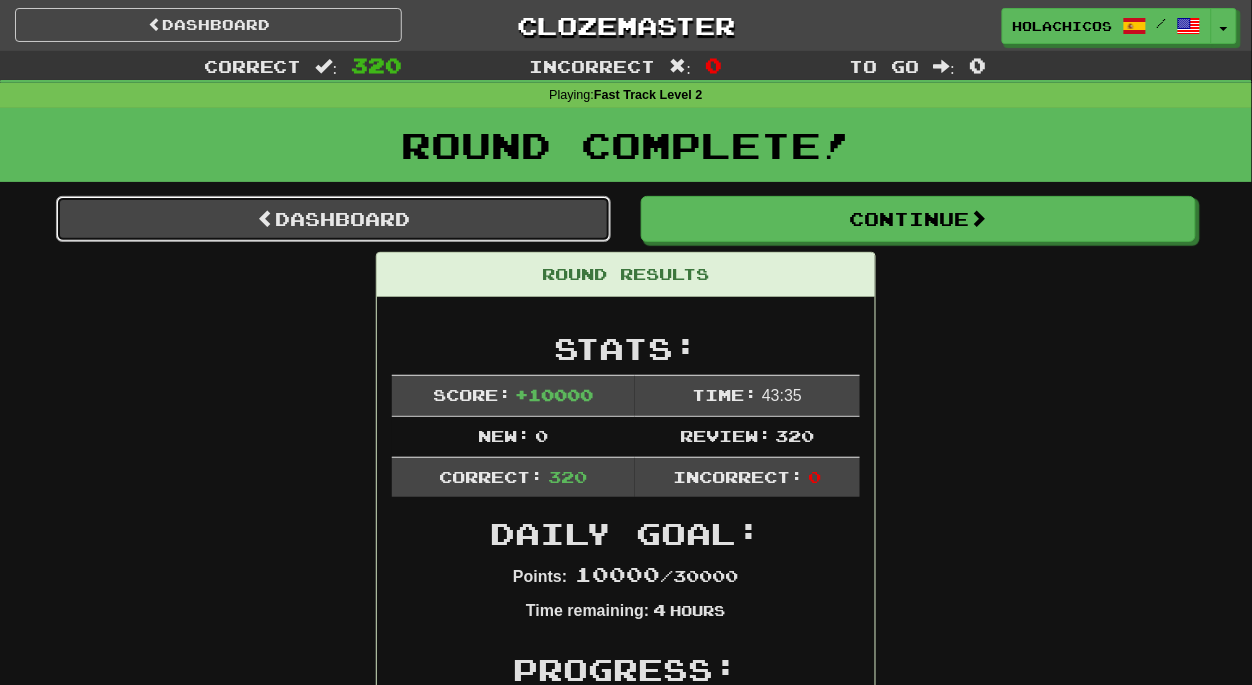 click on "Dashboard" at bounding box center (333, 219) 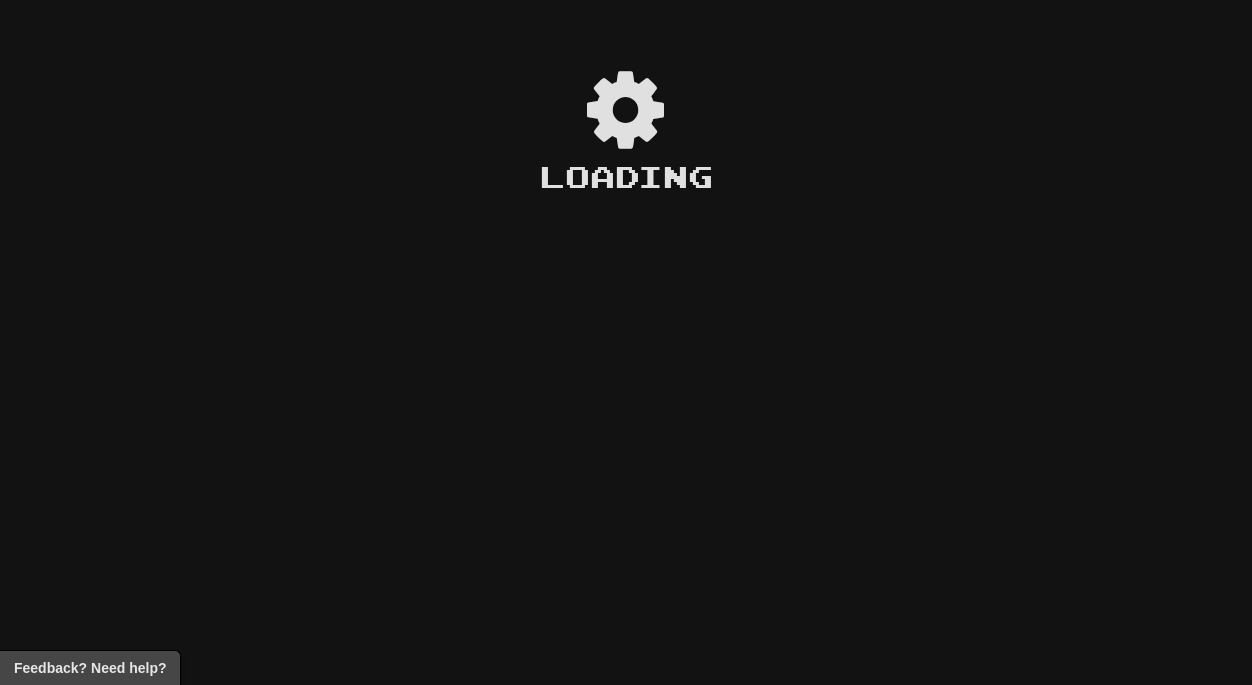scroll, scrollTop: 0, scrollLeft: 0, axis: both 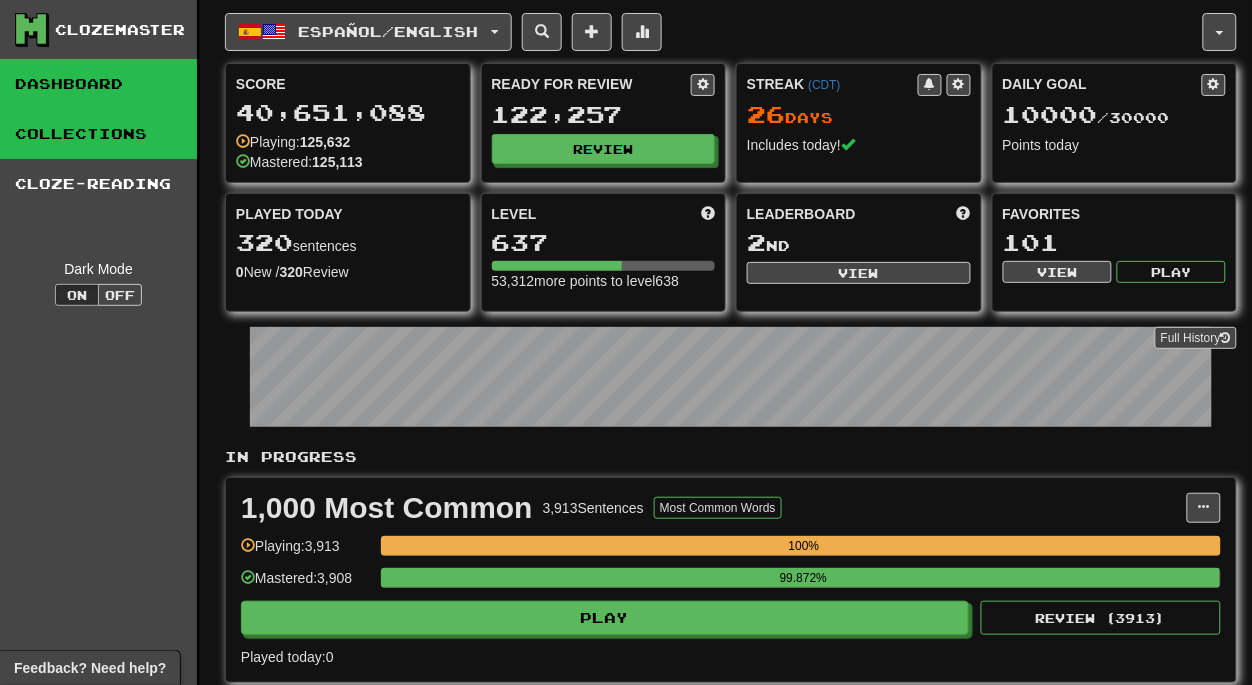 click on "Collections" at bounding box center [98, 134] 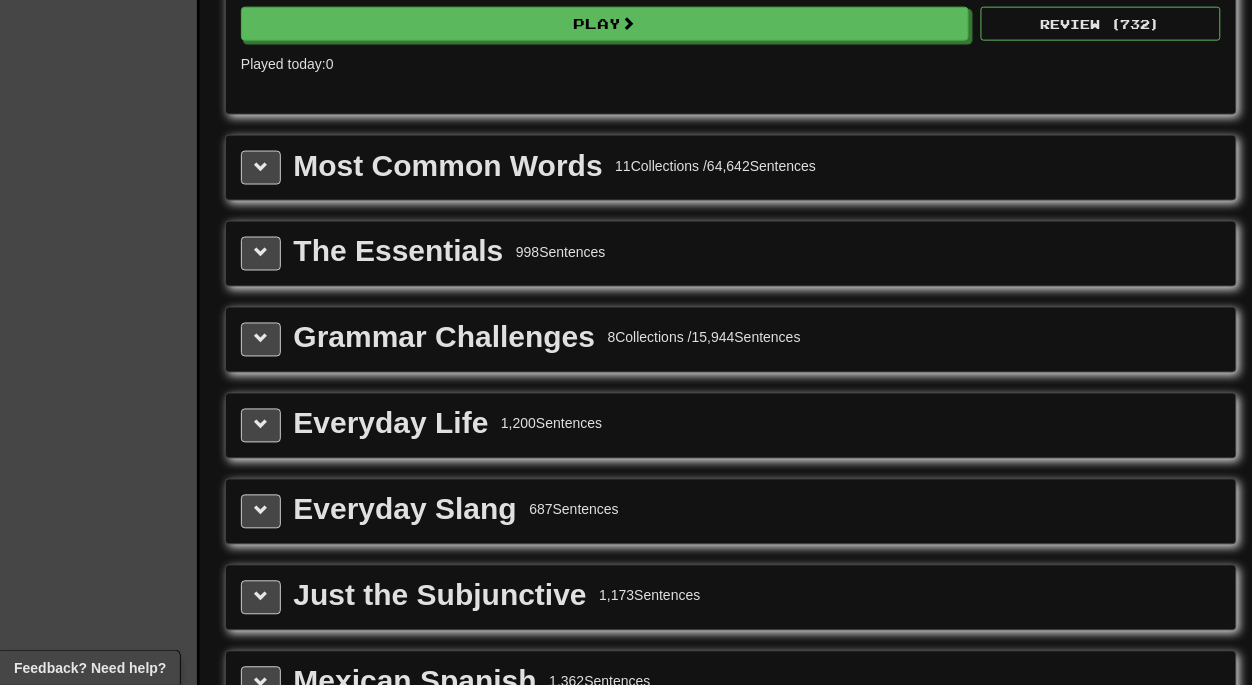 scroll, scrollTop: 2329, scrollLeft: 0, axis: vertical 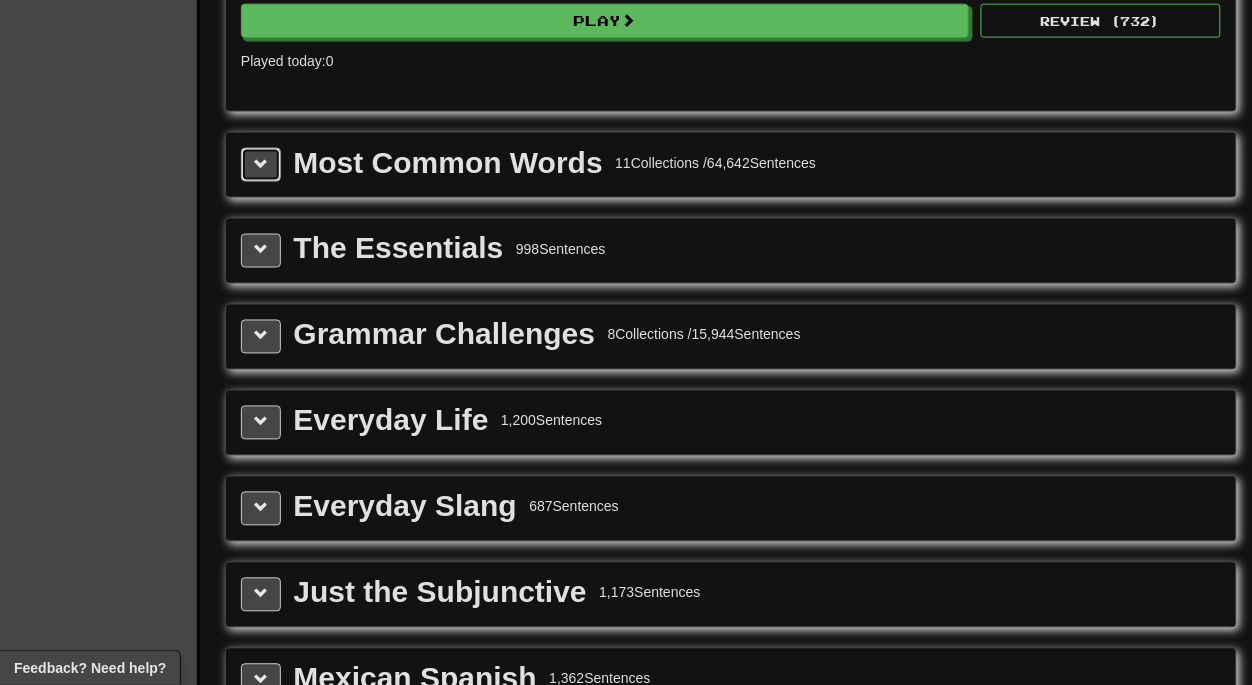 click at bounding box center (261, 164) 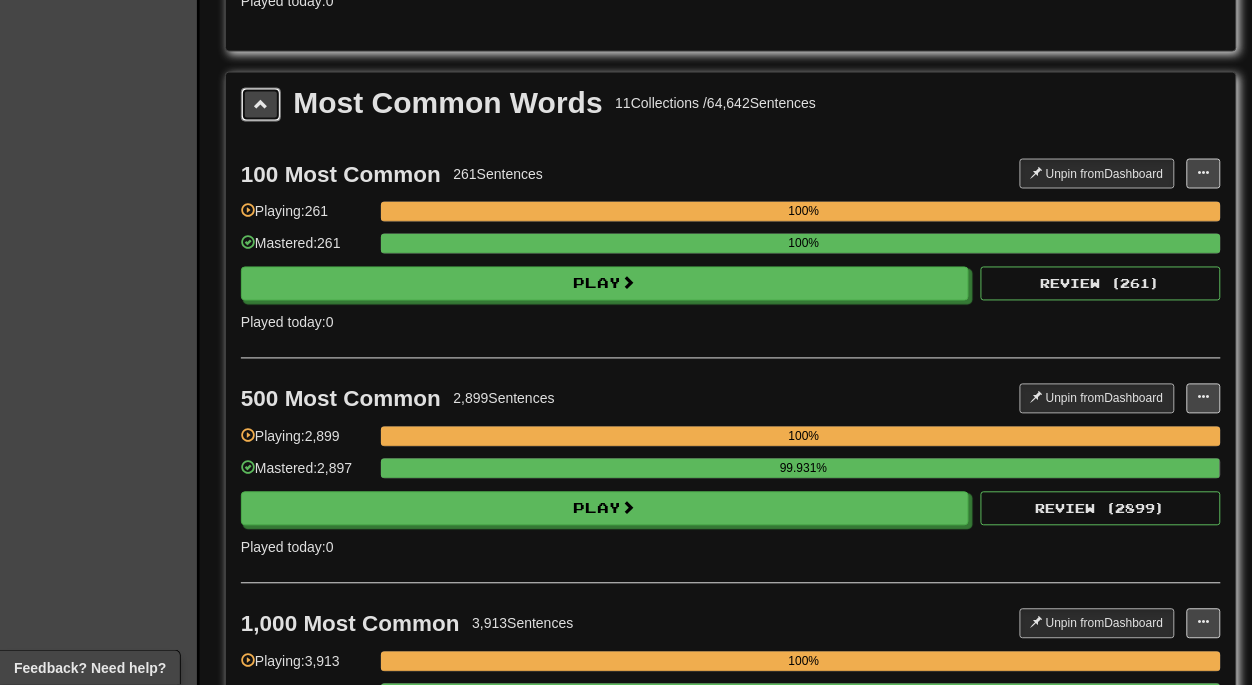 scroll, scrollTop: 2393, scrollLeft: 0, axis: vertical 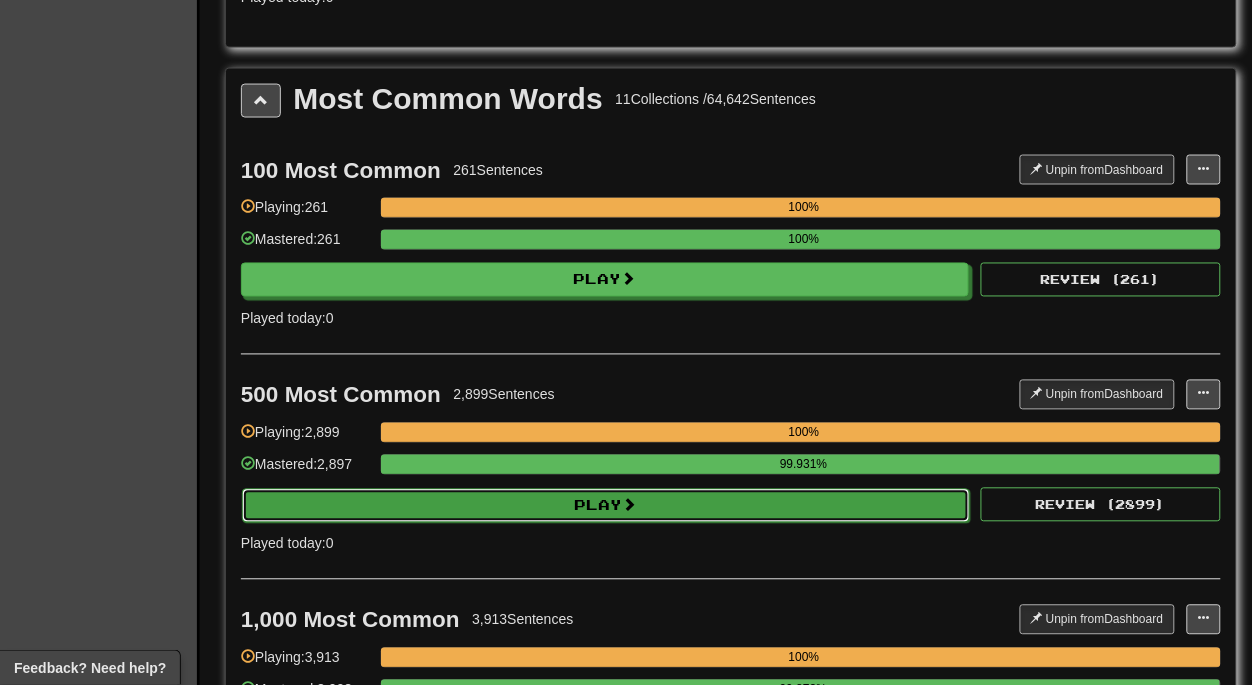 click on "Play" at bounding box center (606, 506) 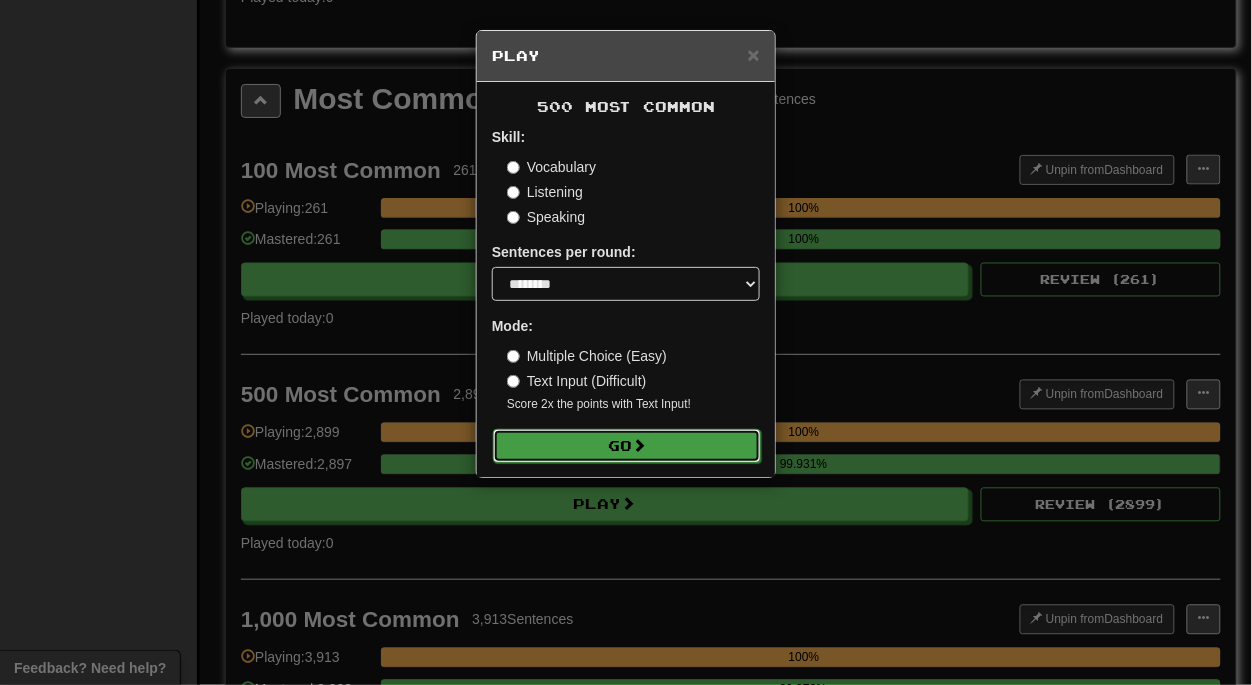 click on "Go" at bounding box center (627, 446) 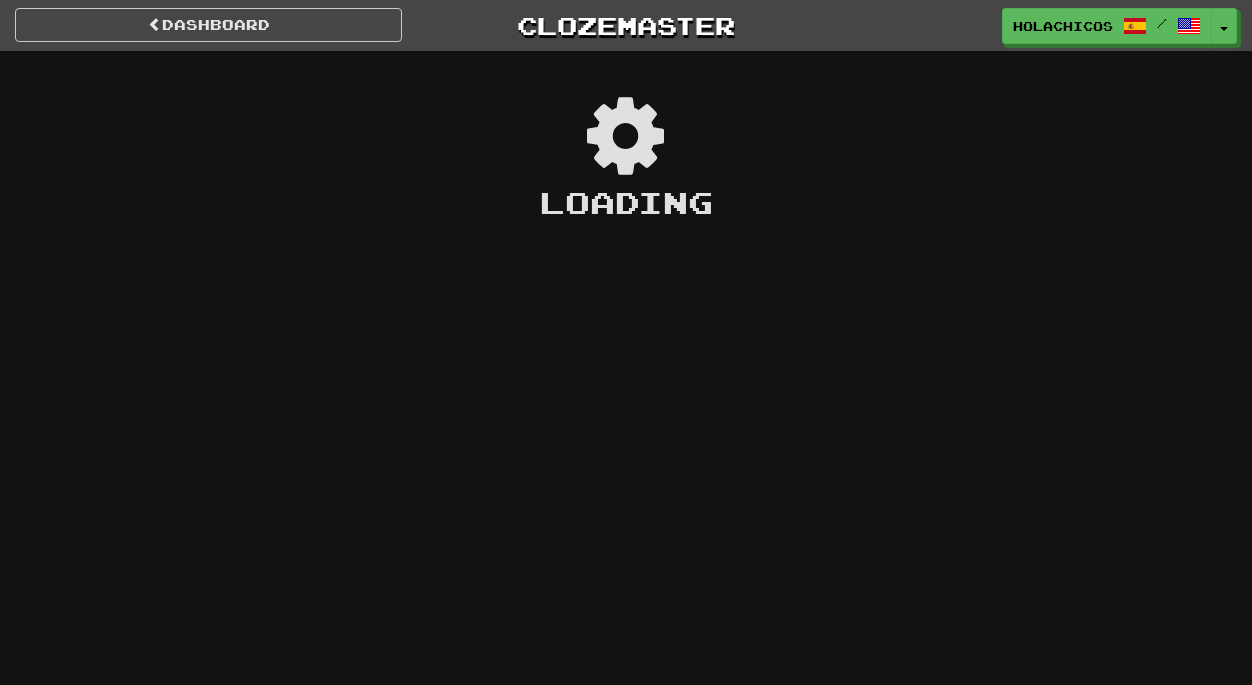 scroll, scrollTop: 0, scrollLeft: 0, axis: both 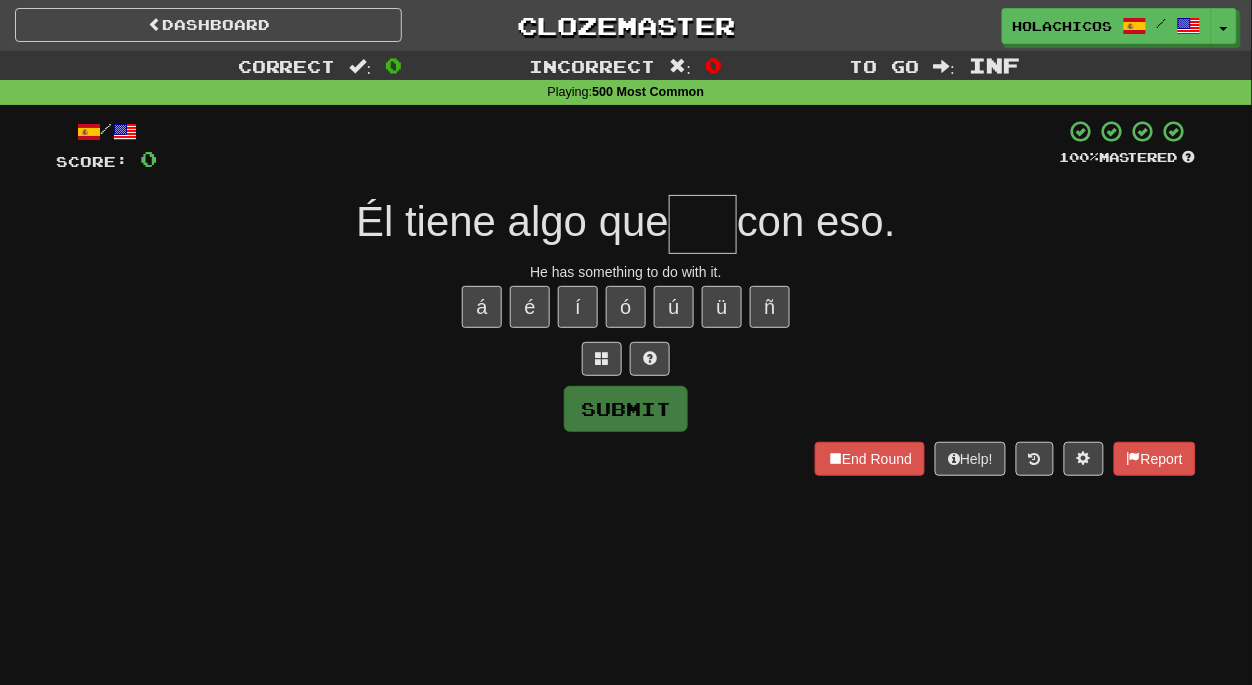 type on "*" 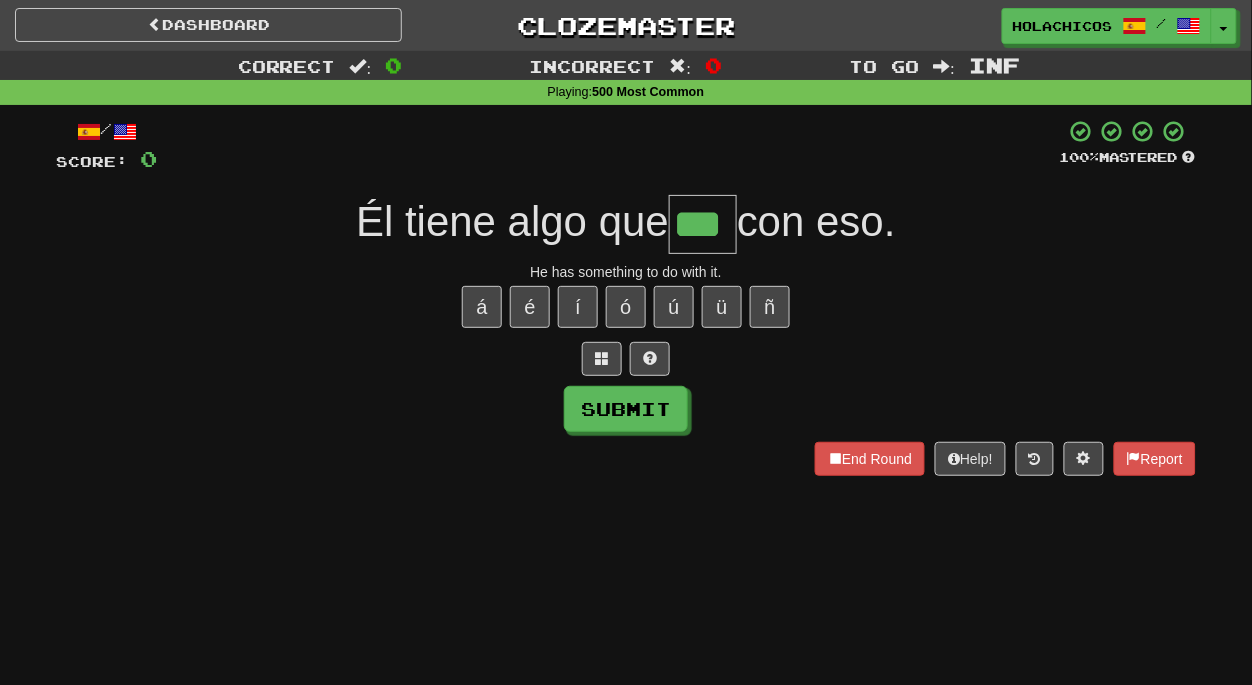 type on "***" 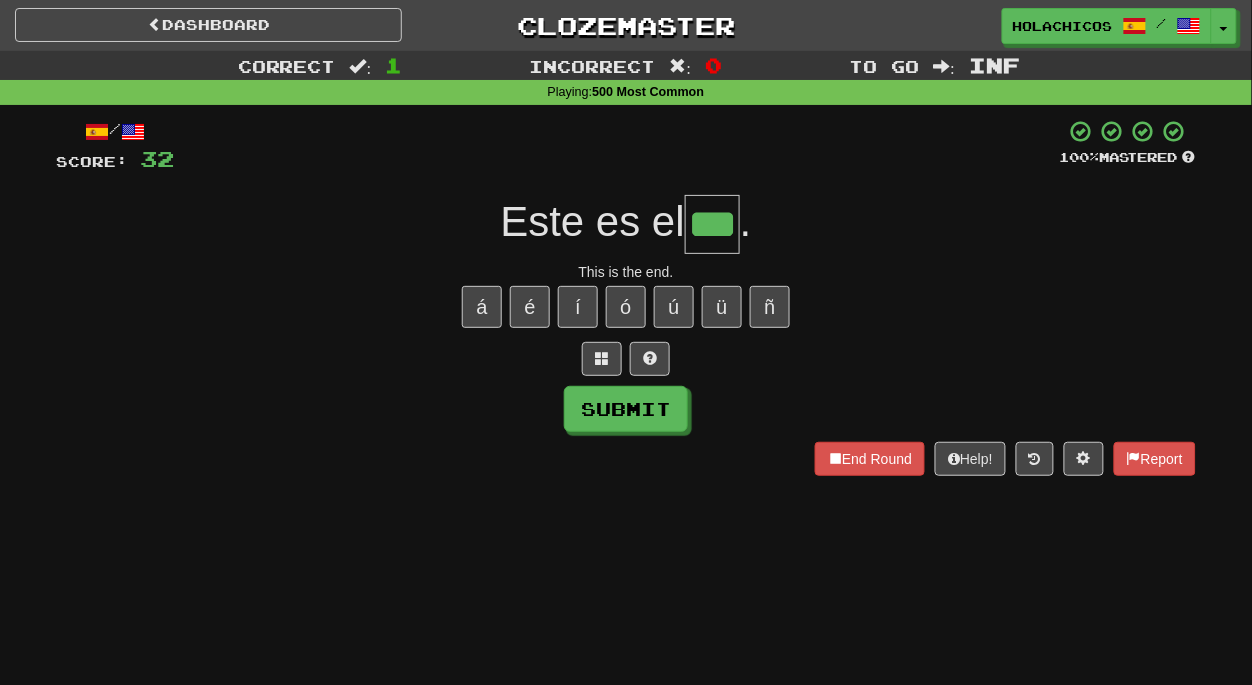 type on "***" 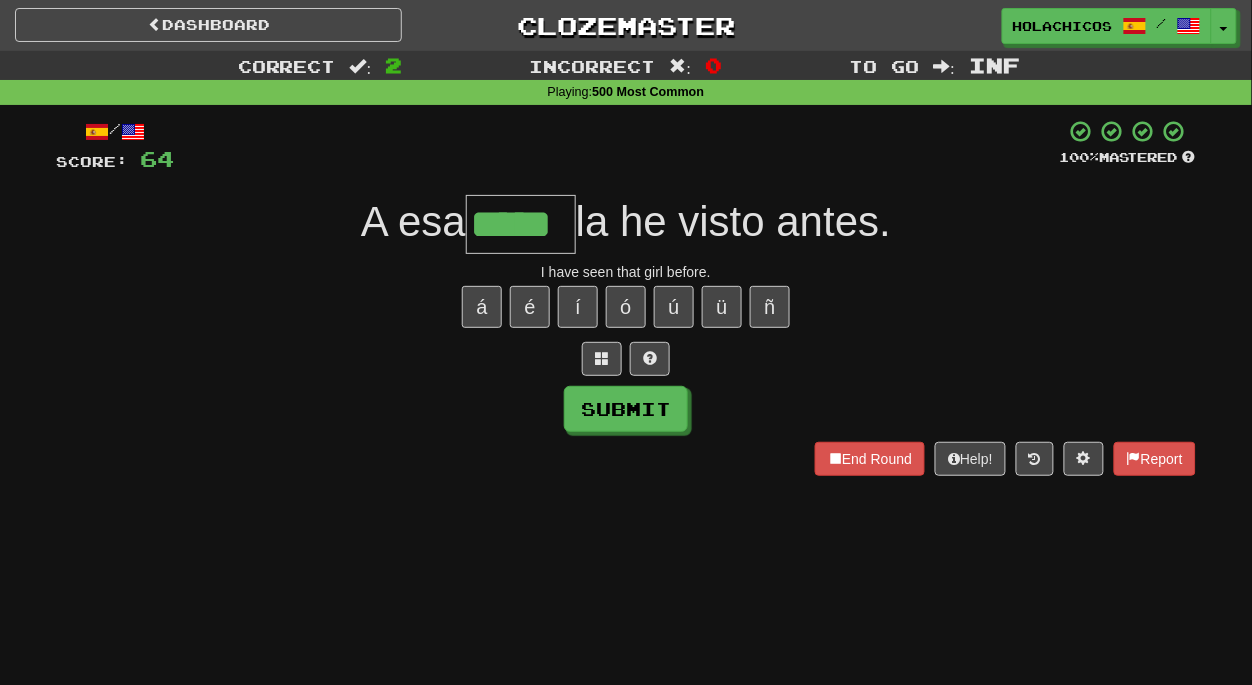 type on "*****" 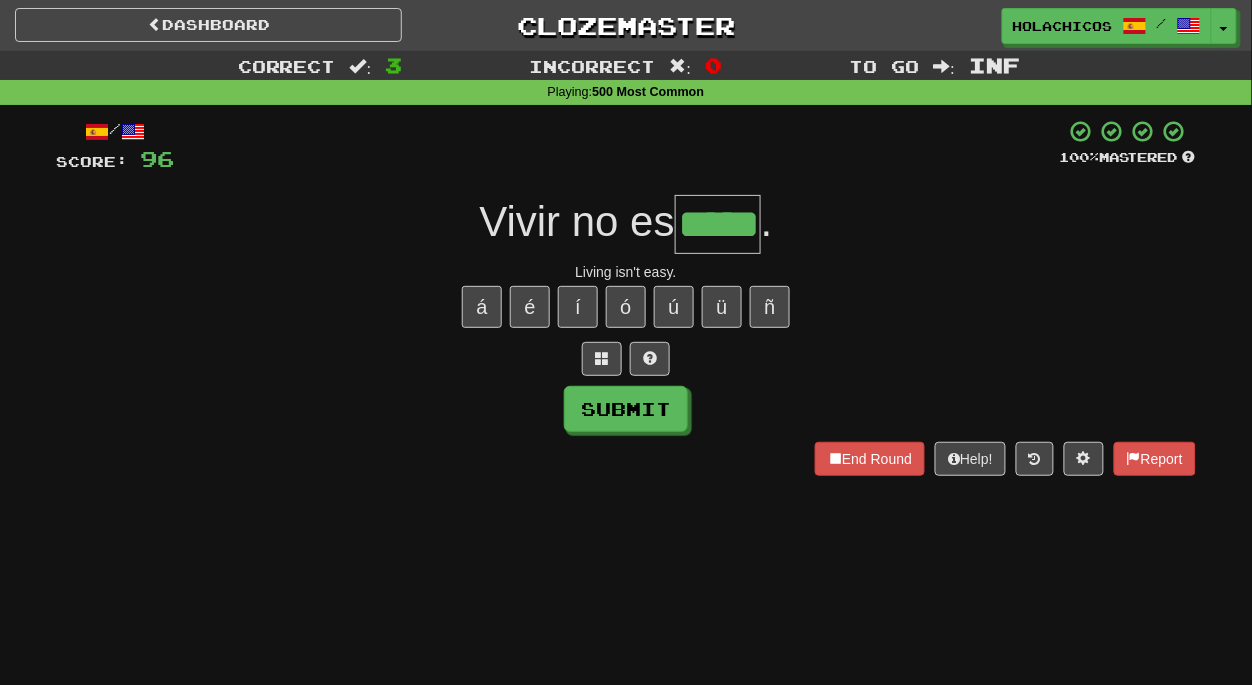 type on "*****" 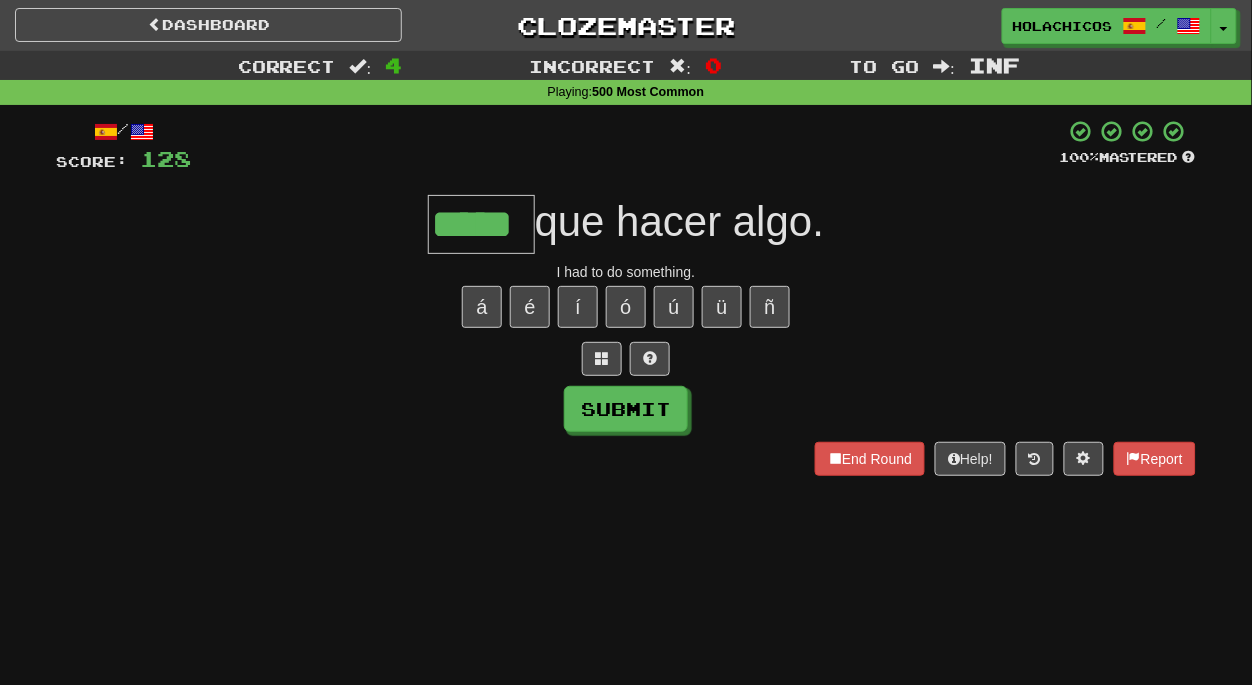 type on "*****" 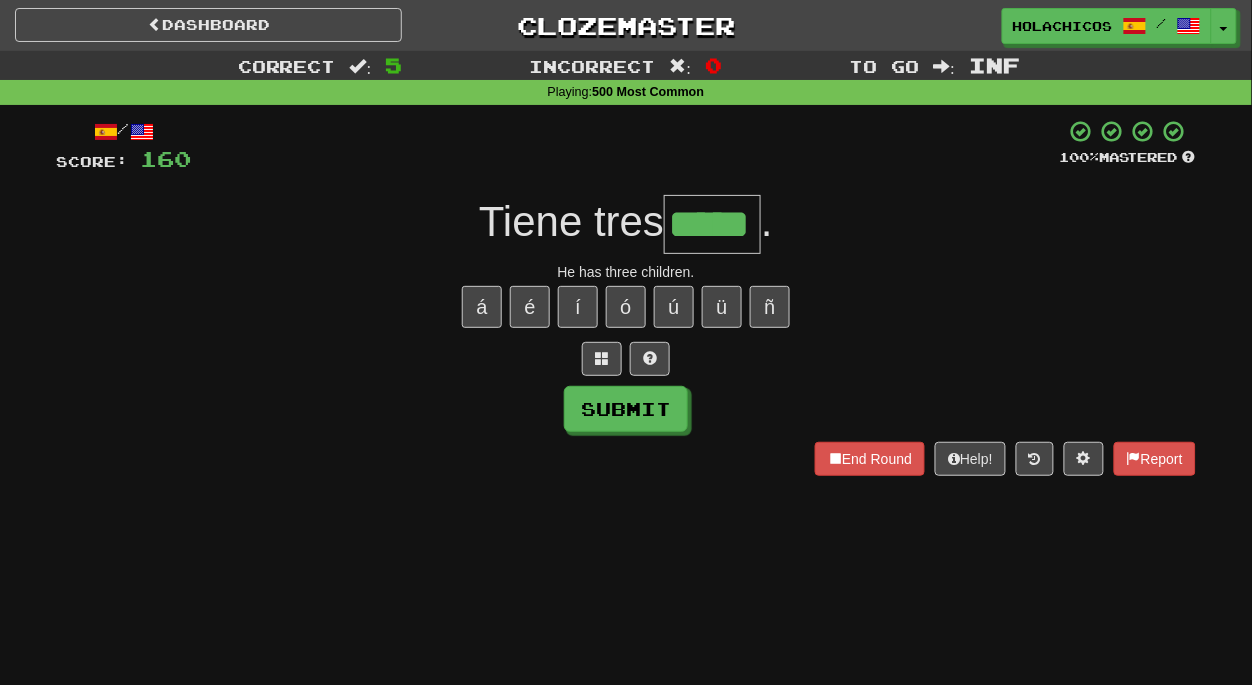 type on "*****" 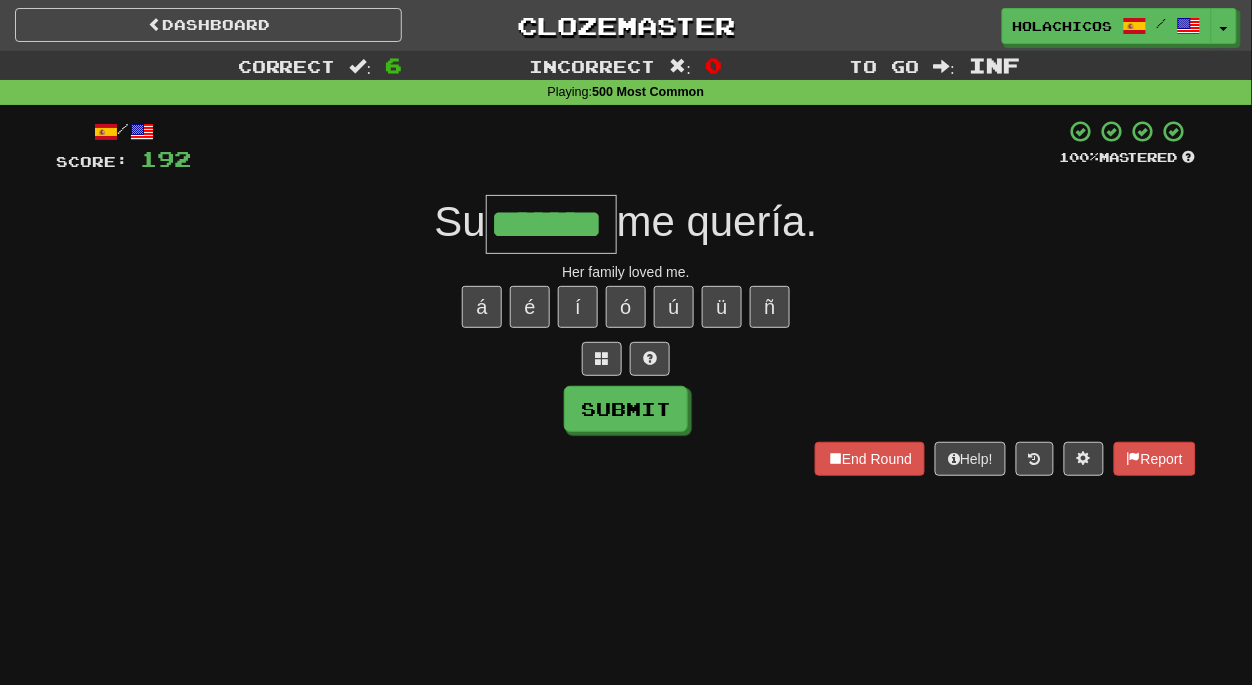 type on "*******" 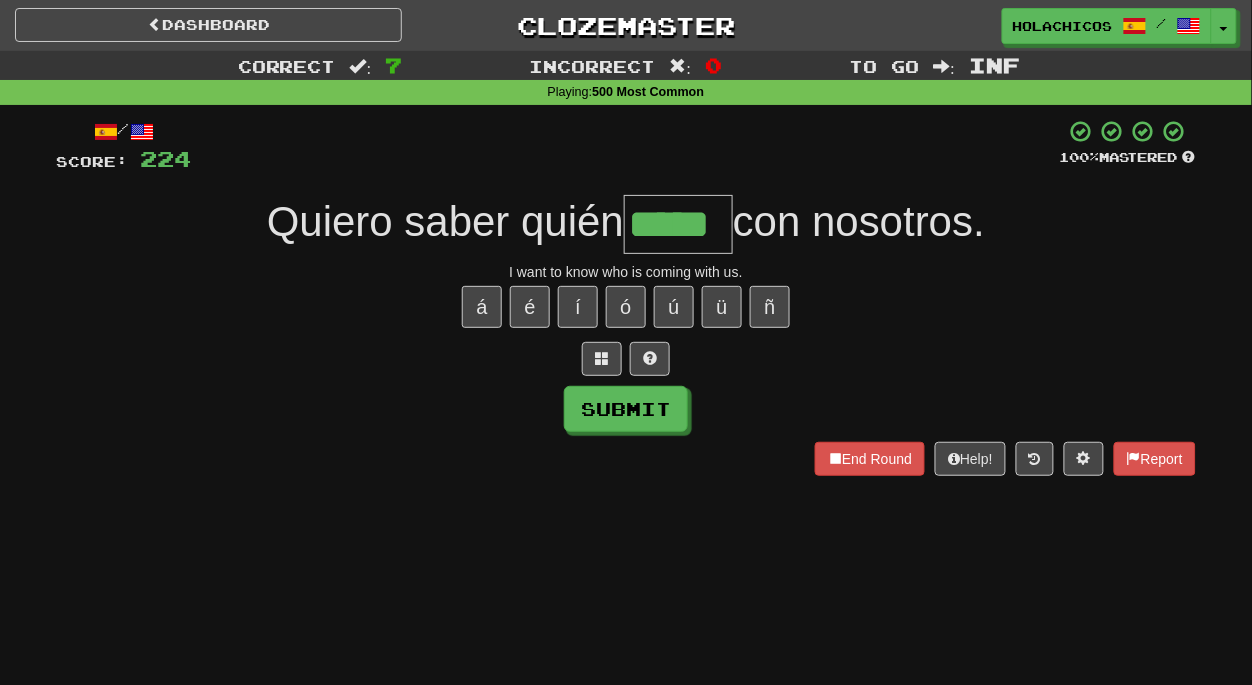 type on "*****" 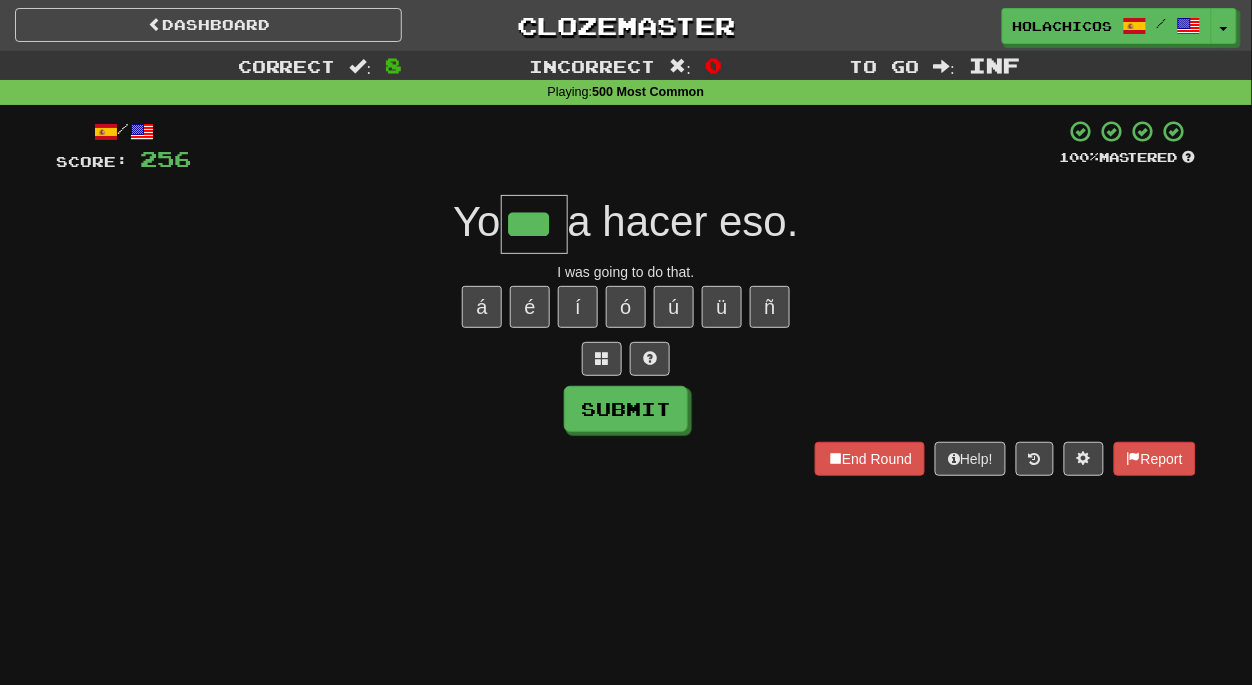 type on "***" 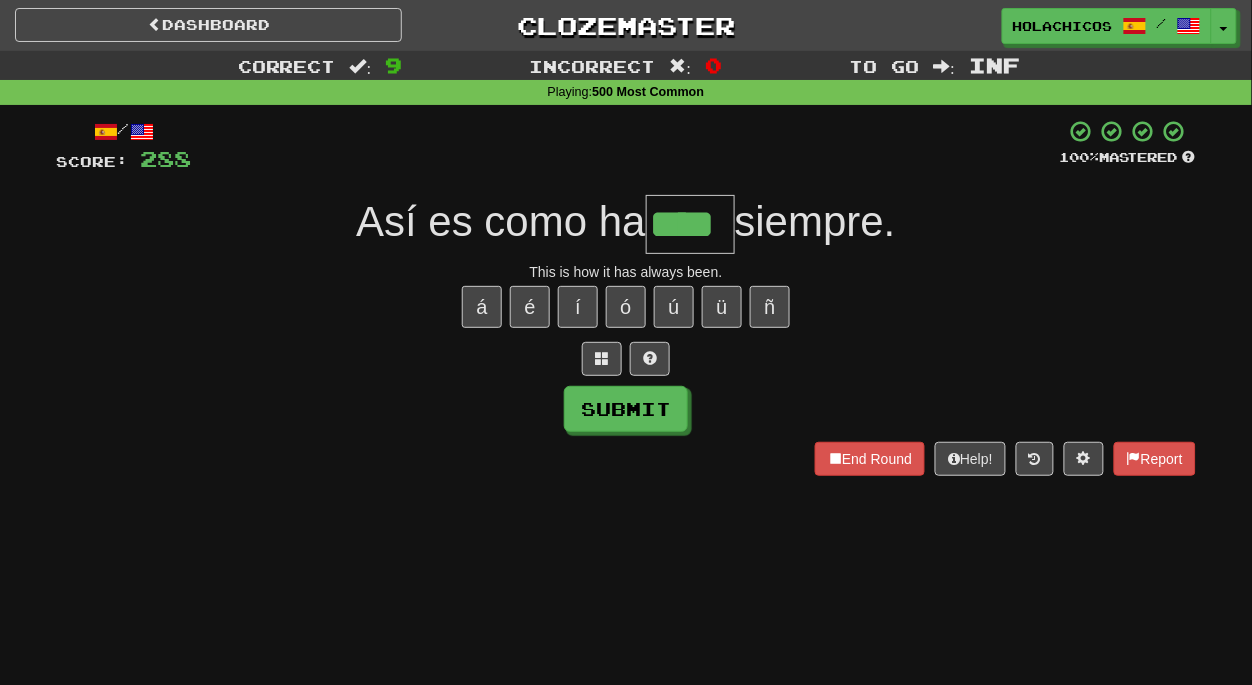 type on "****" 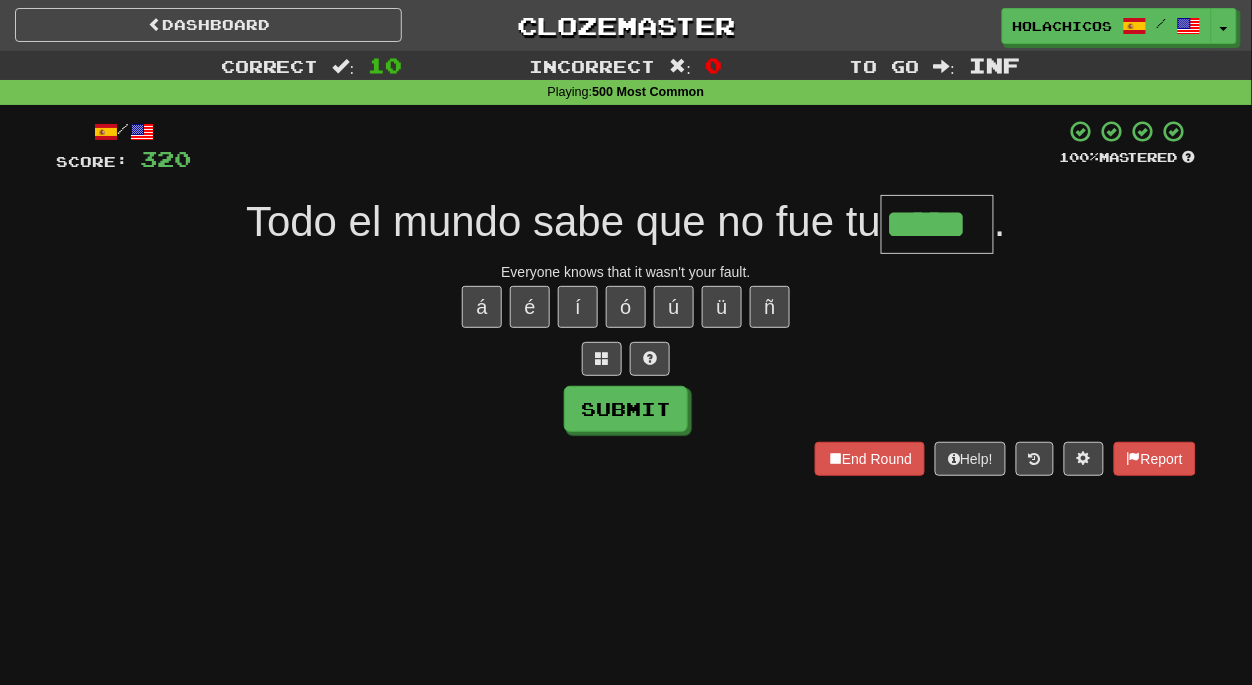 type on "*****" 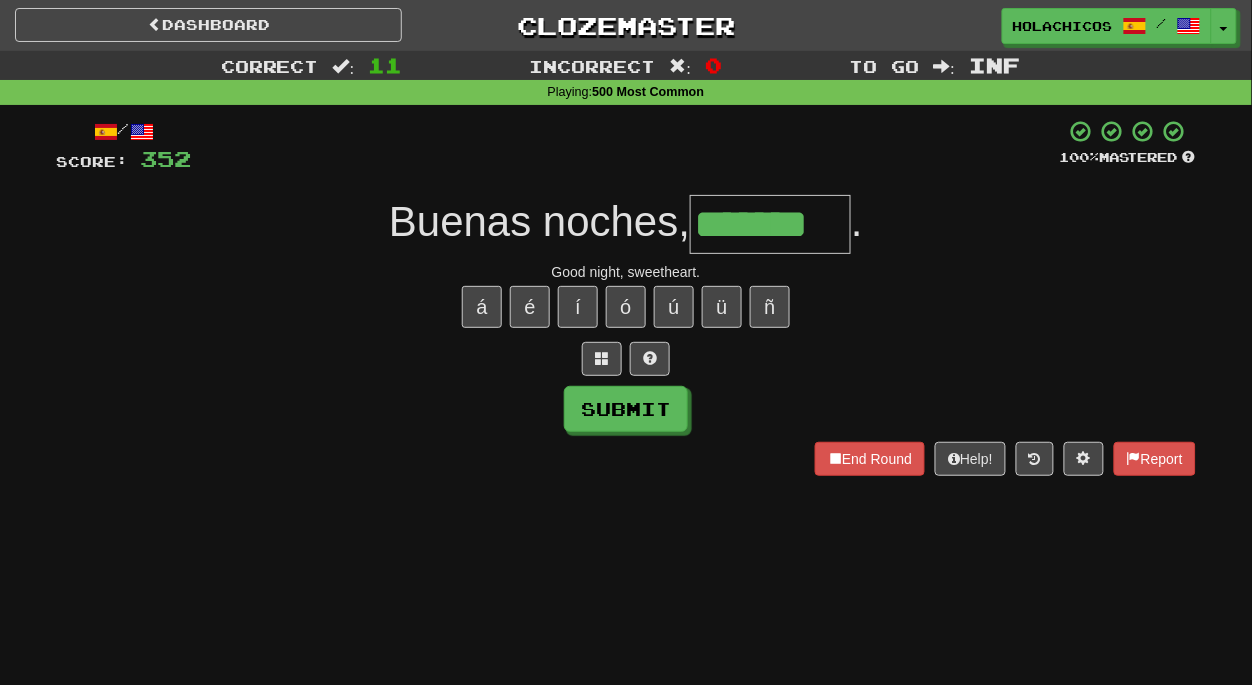 type on "*******" 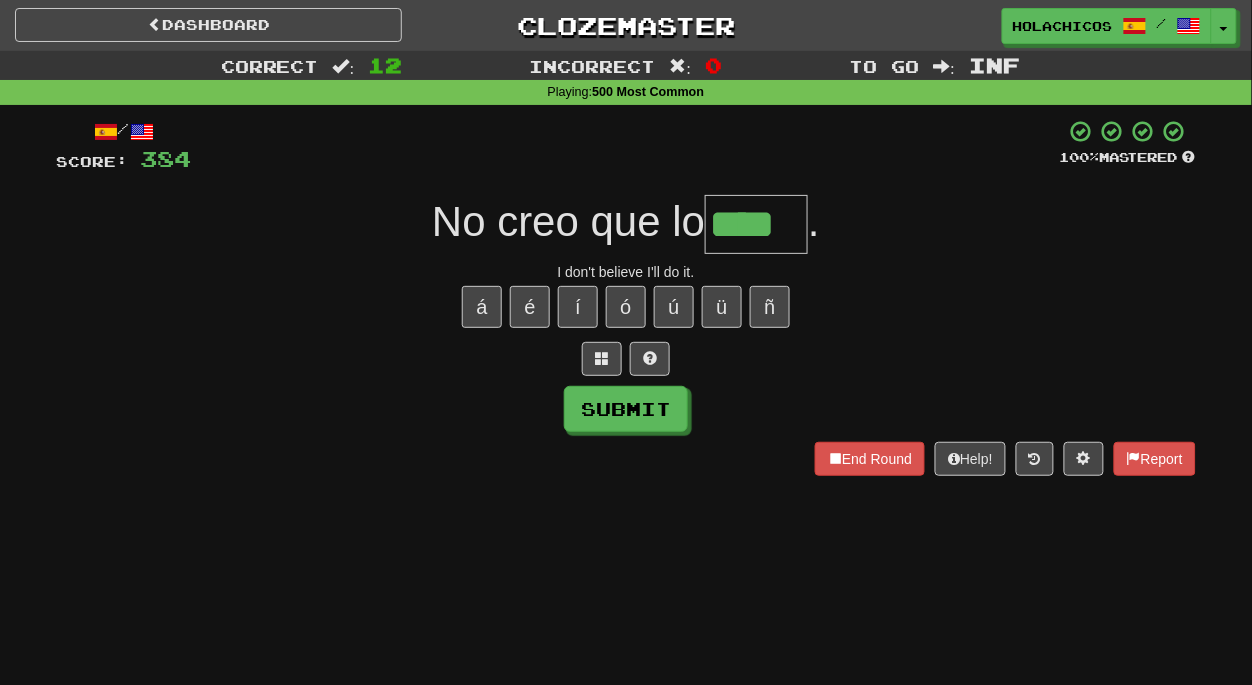type on "****" 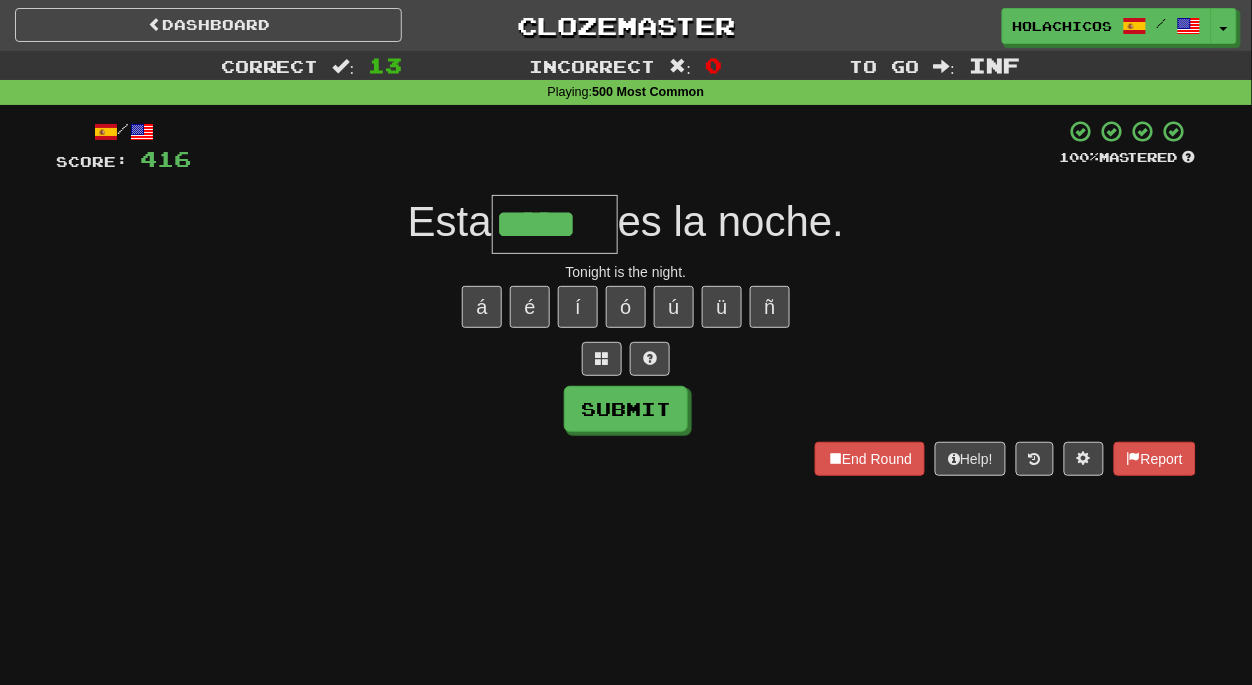 type on "*****" 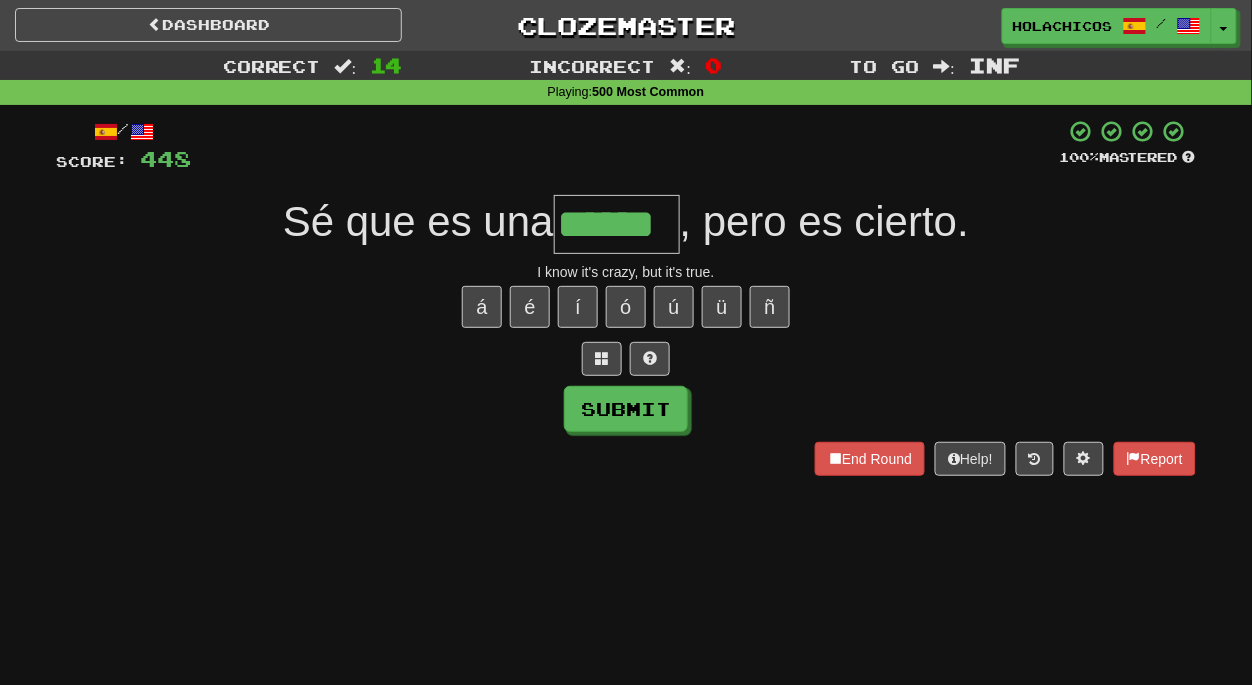 type on "******" 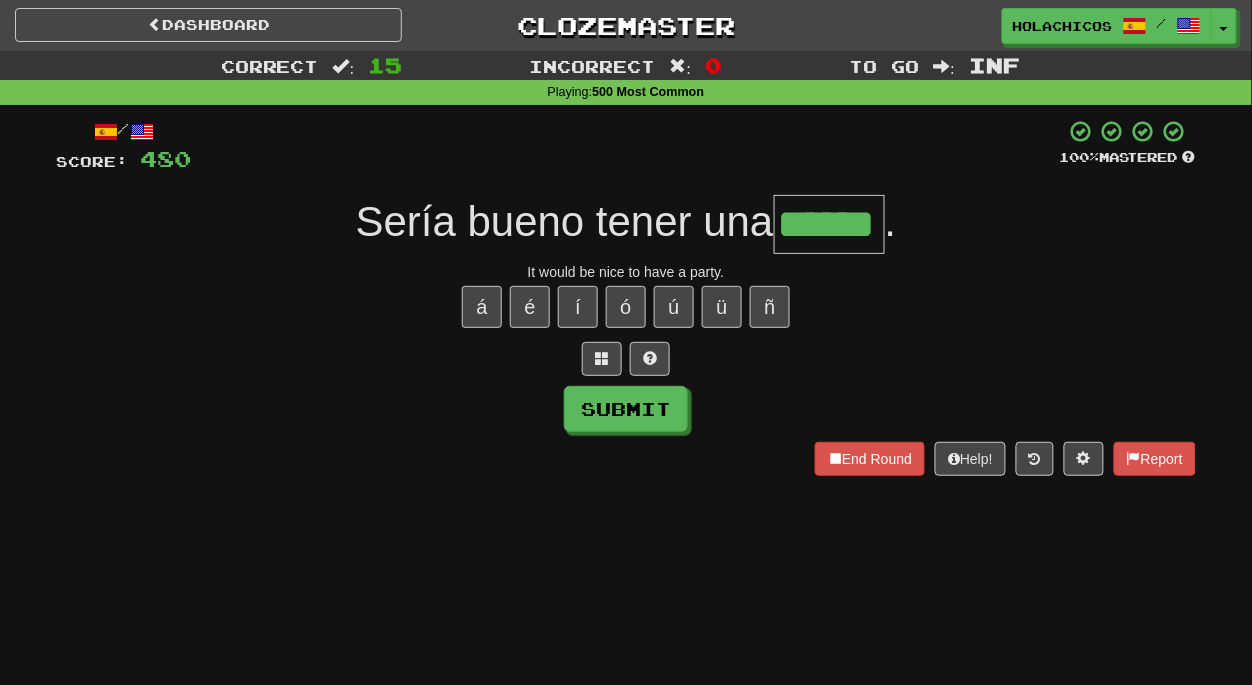 type on "******" 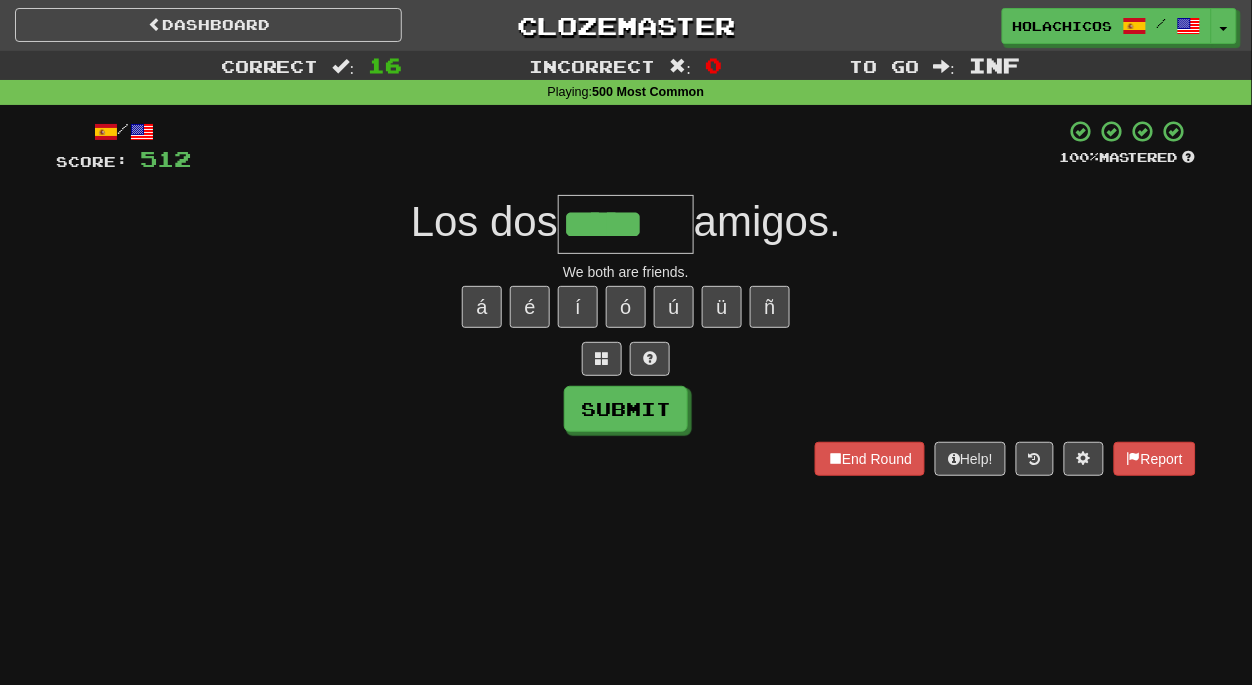 type on "*****" 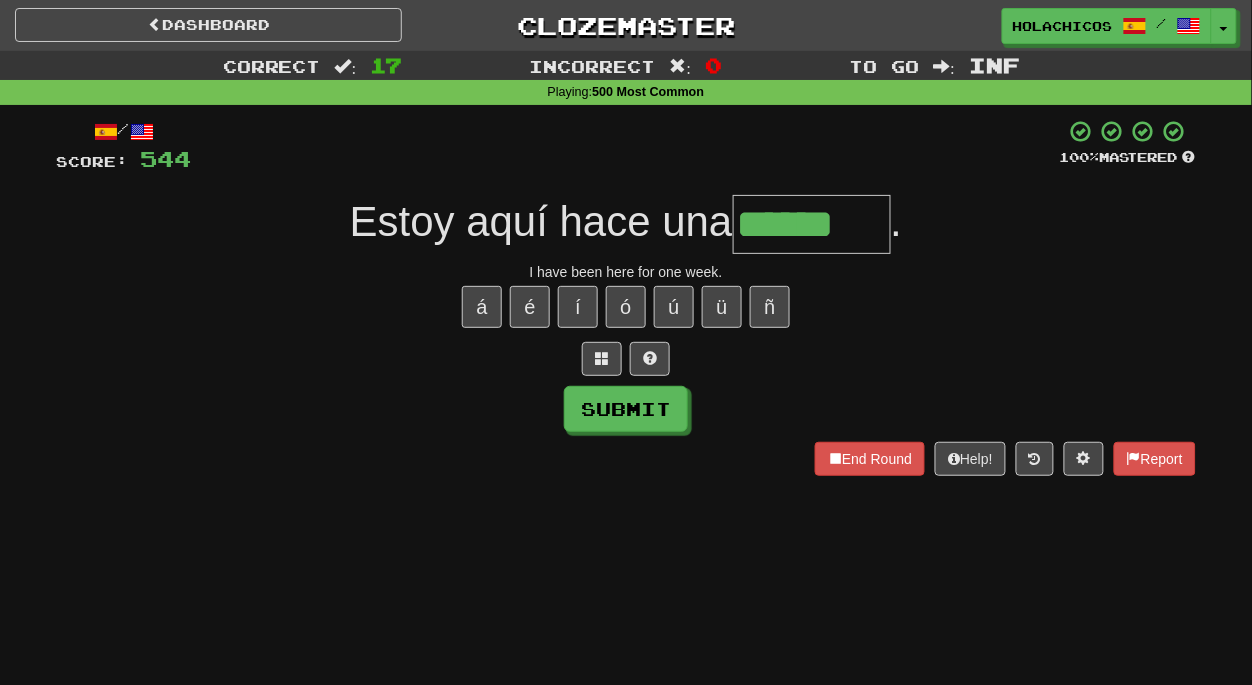 type on "******" 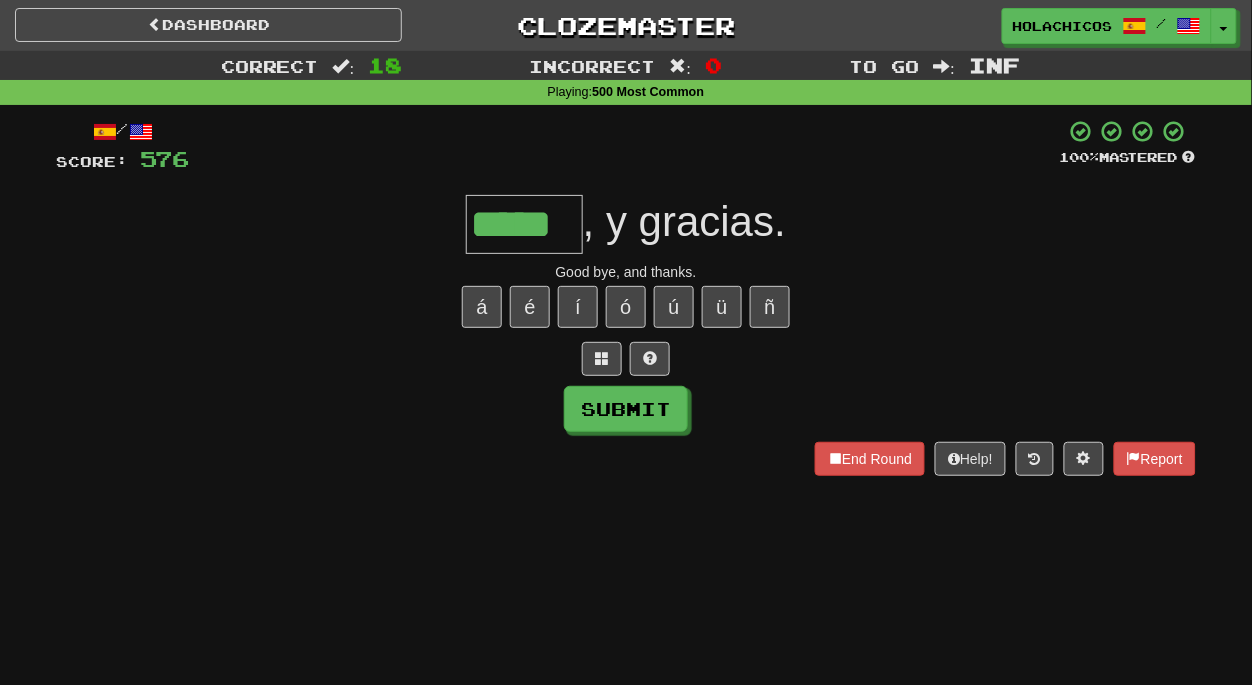 type on "*****" 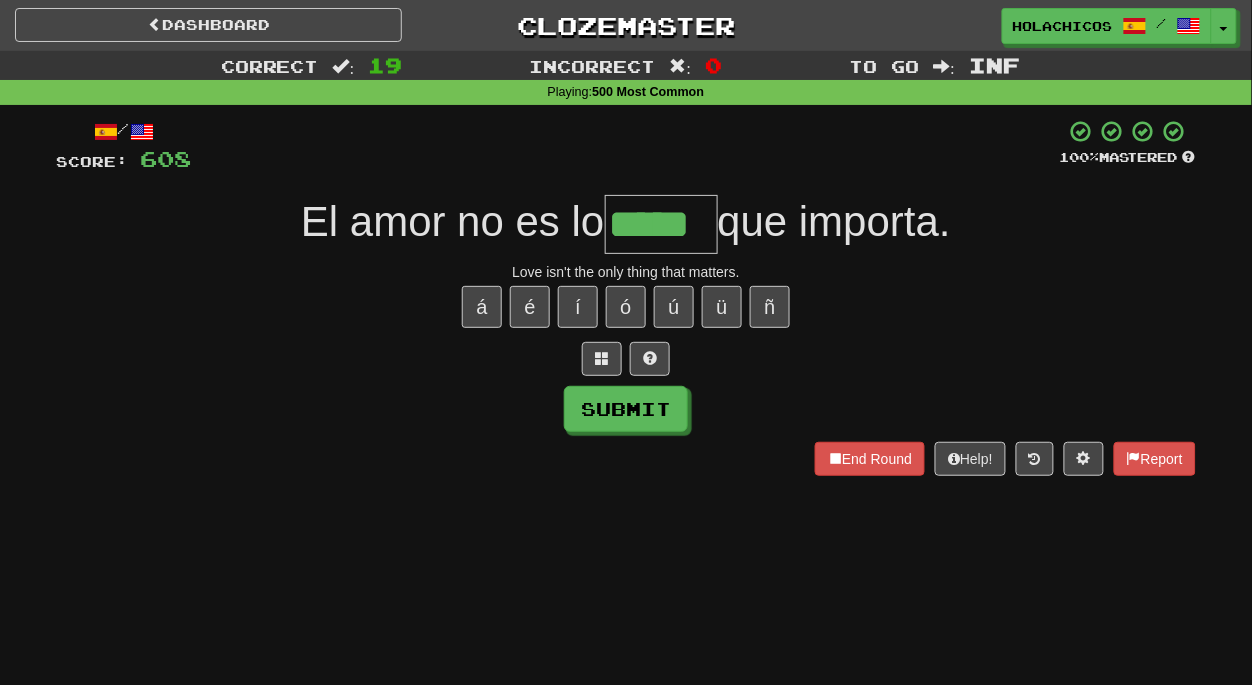 type on "*****" 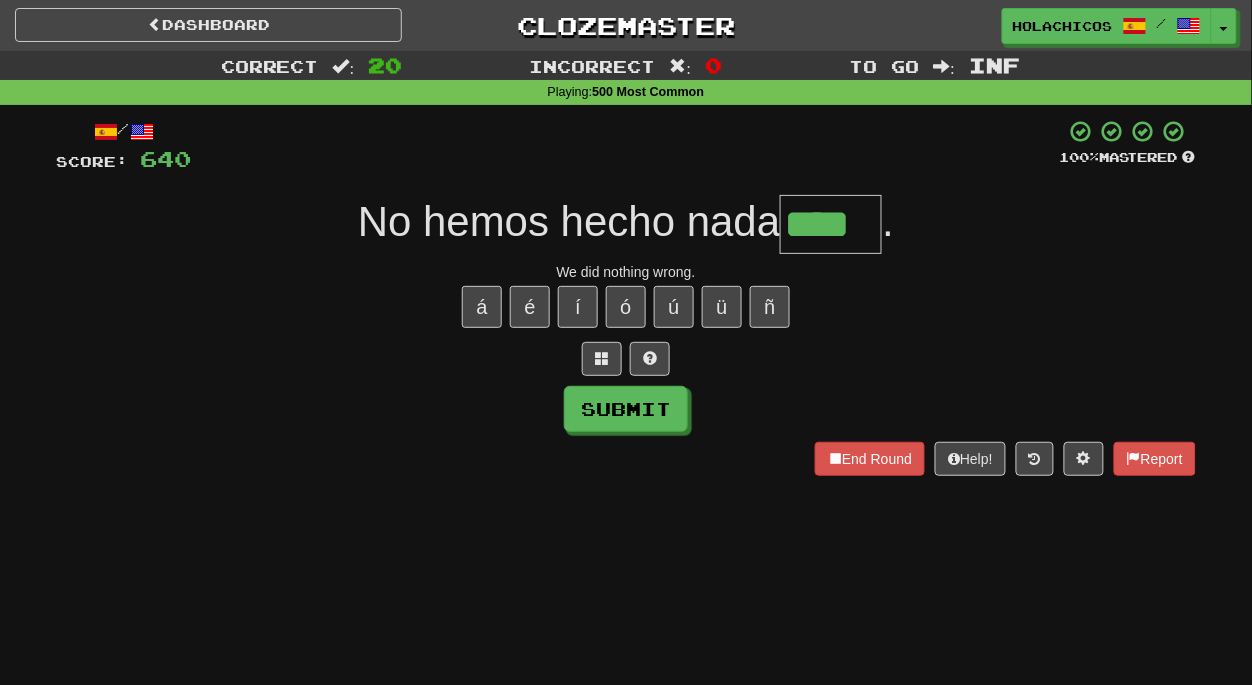 type on "****" 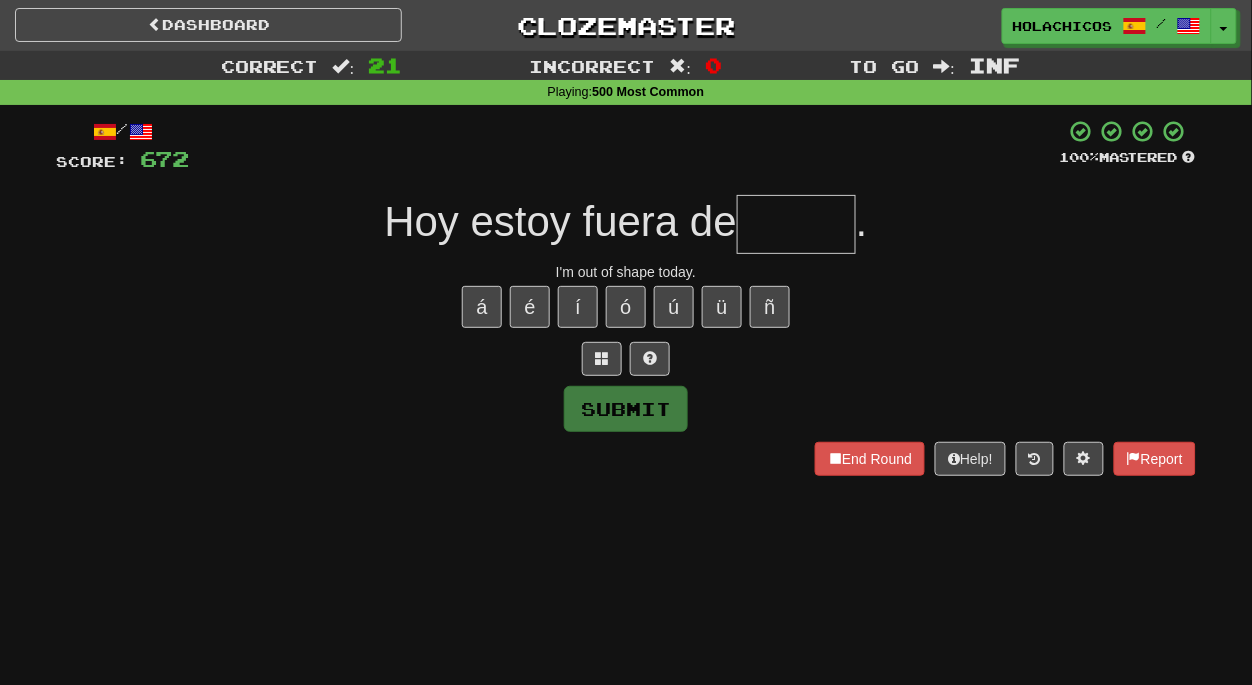type on "*" 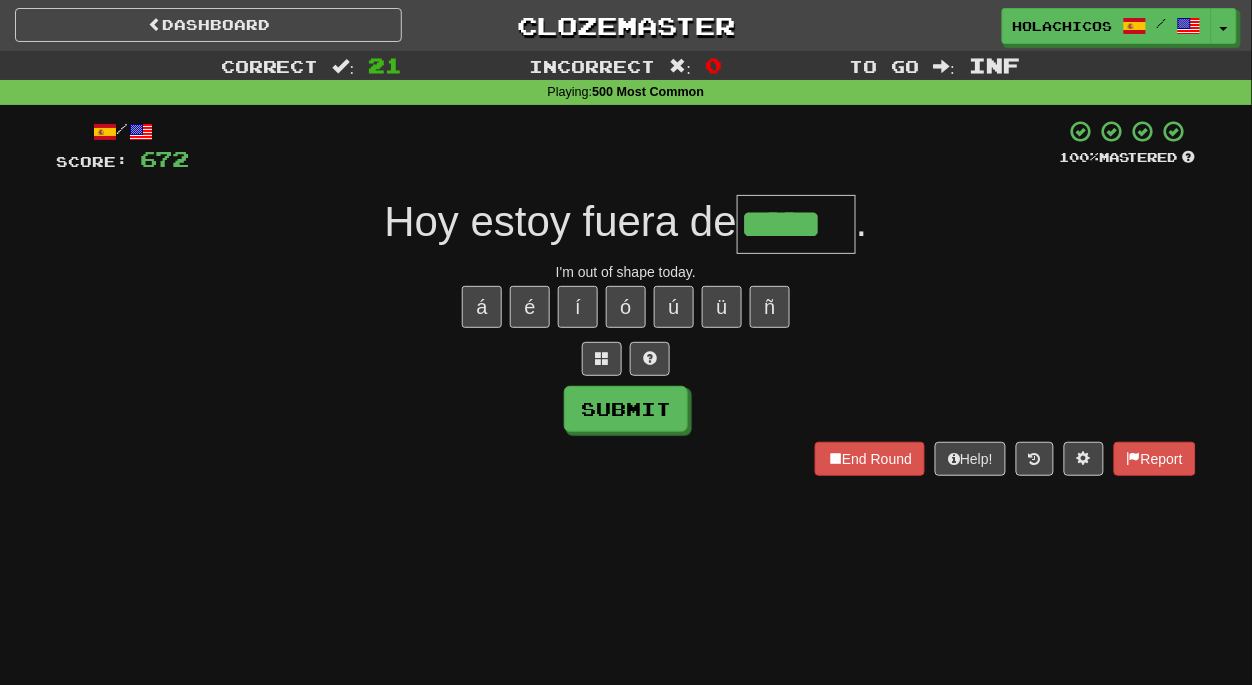 type on "*****" 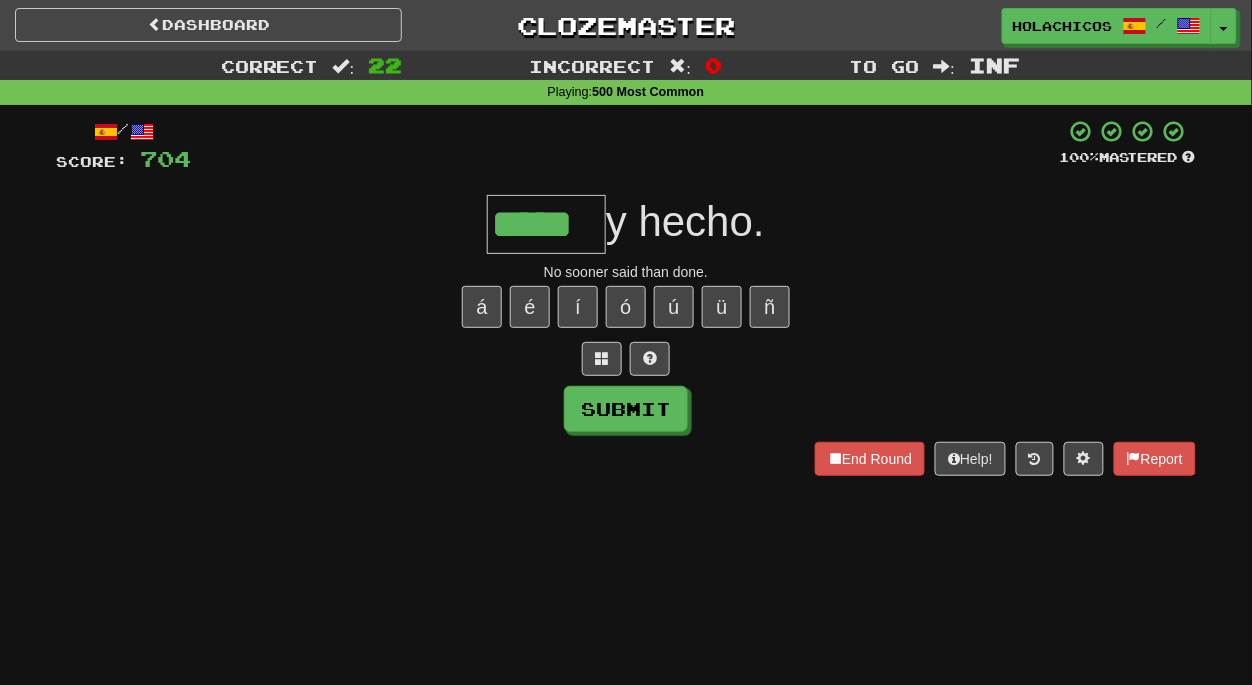 type on "*****" 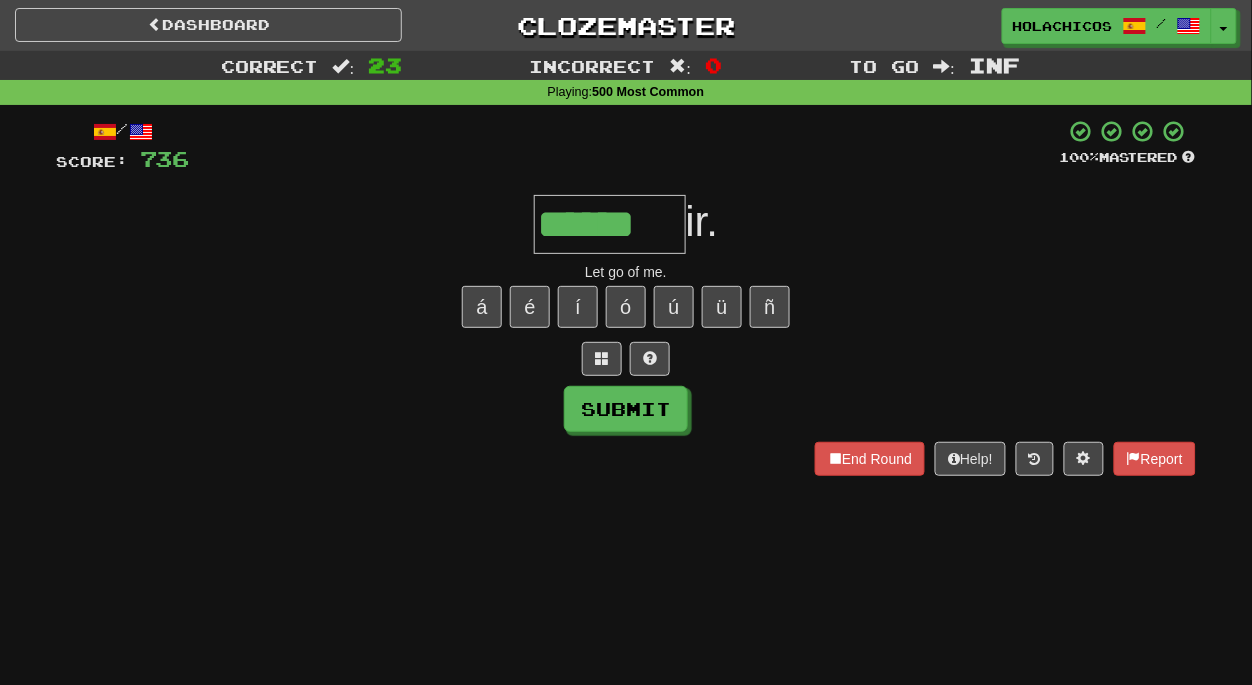 type on "******" 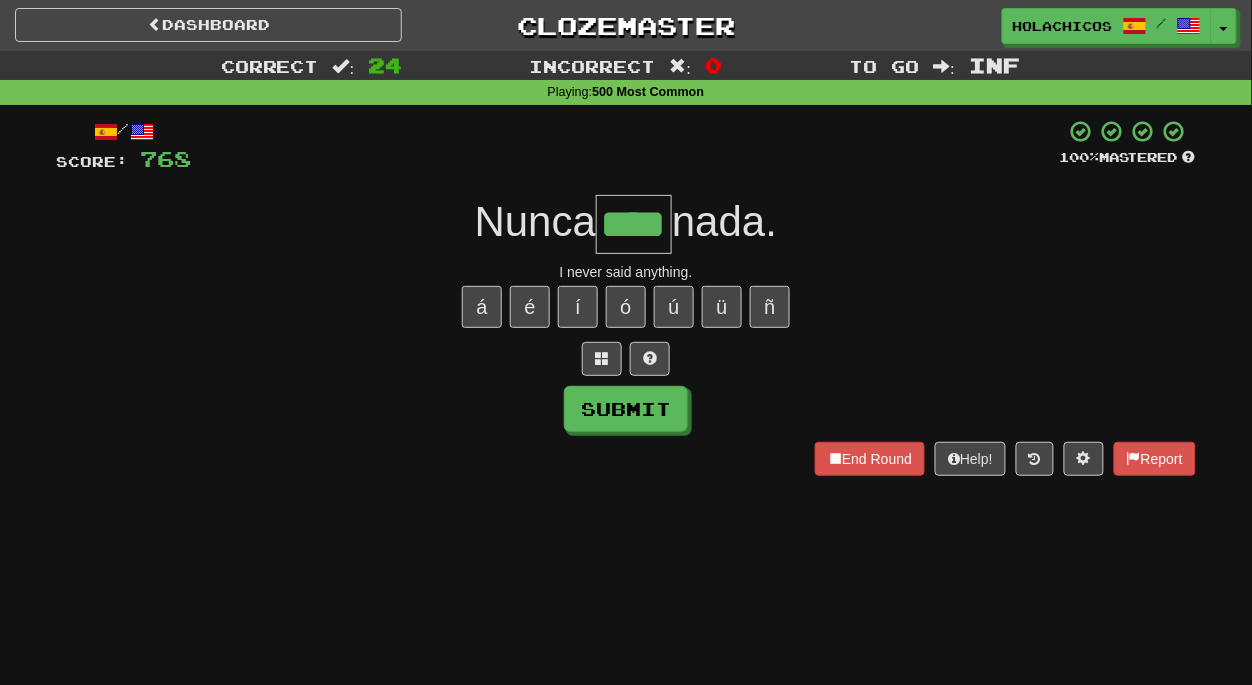 type on "****" 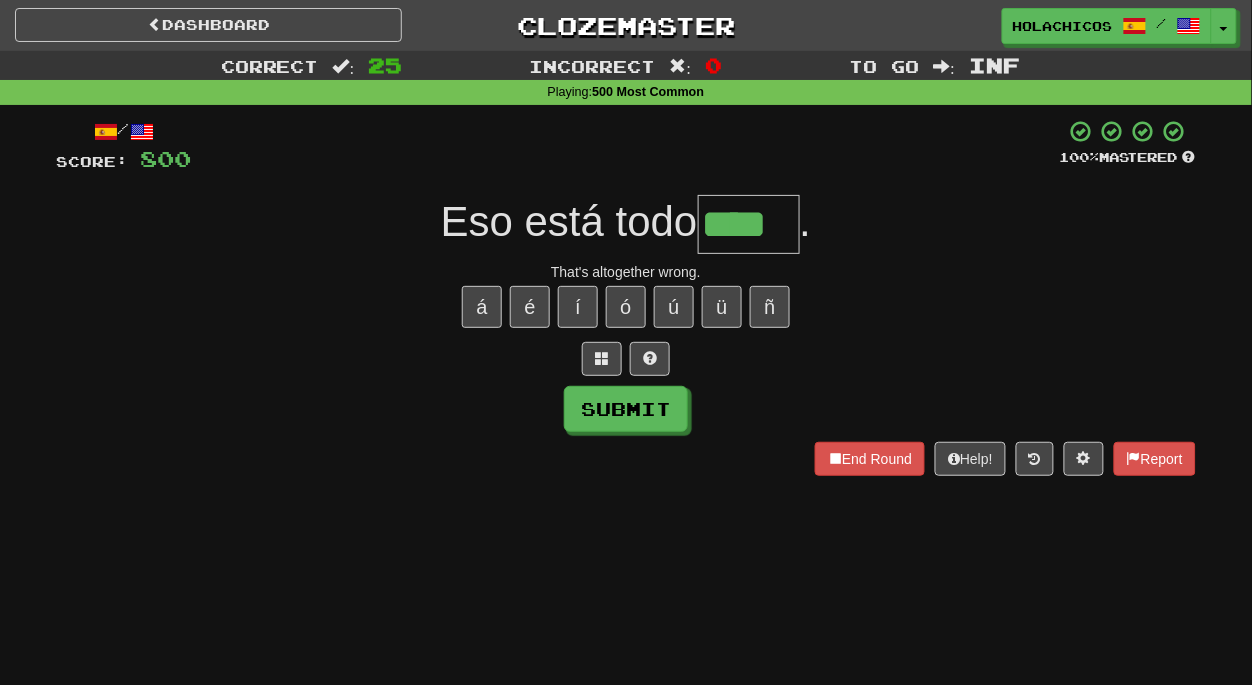type on "****" 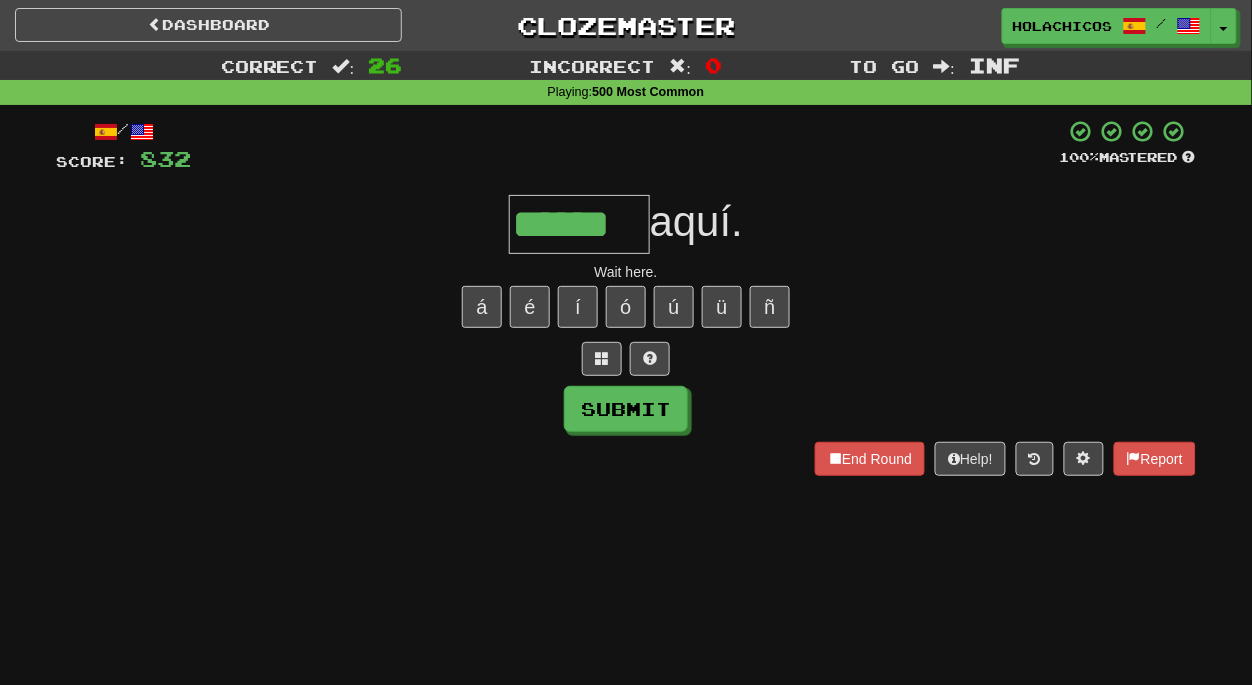 type on "******" 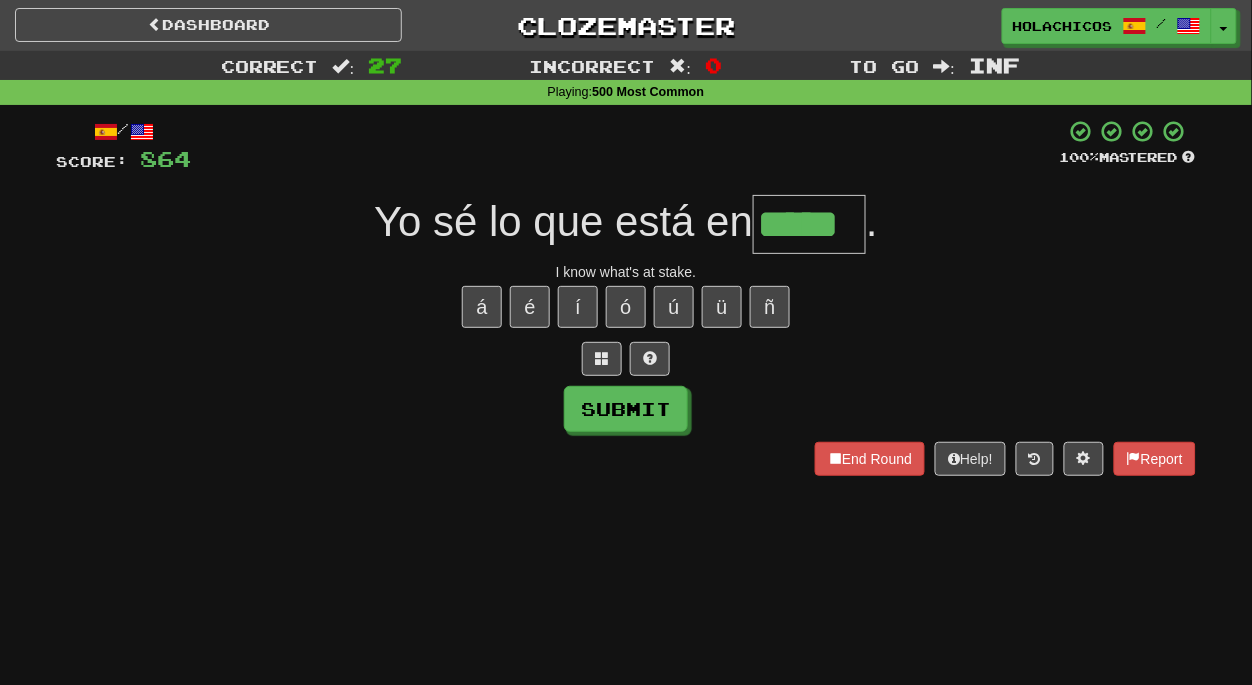 type on "*****" 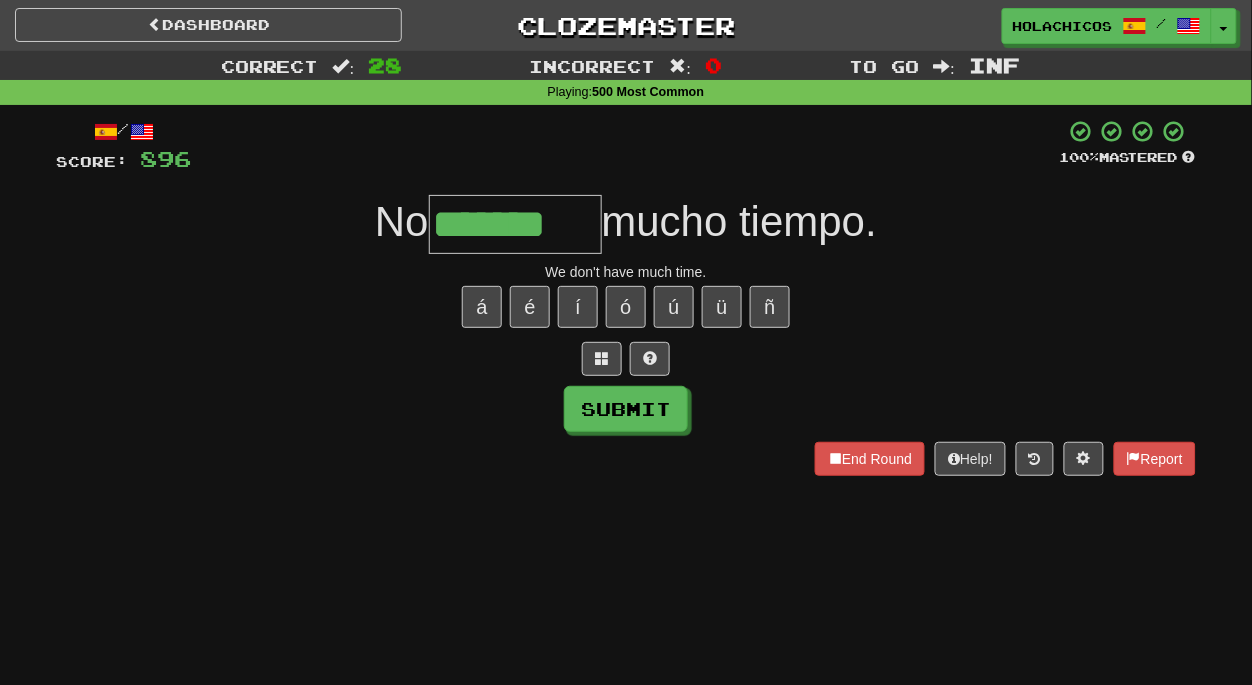type on "*******" 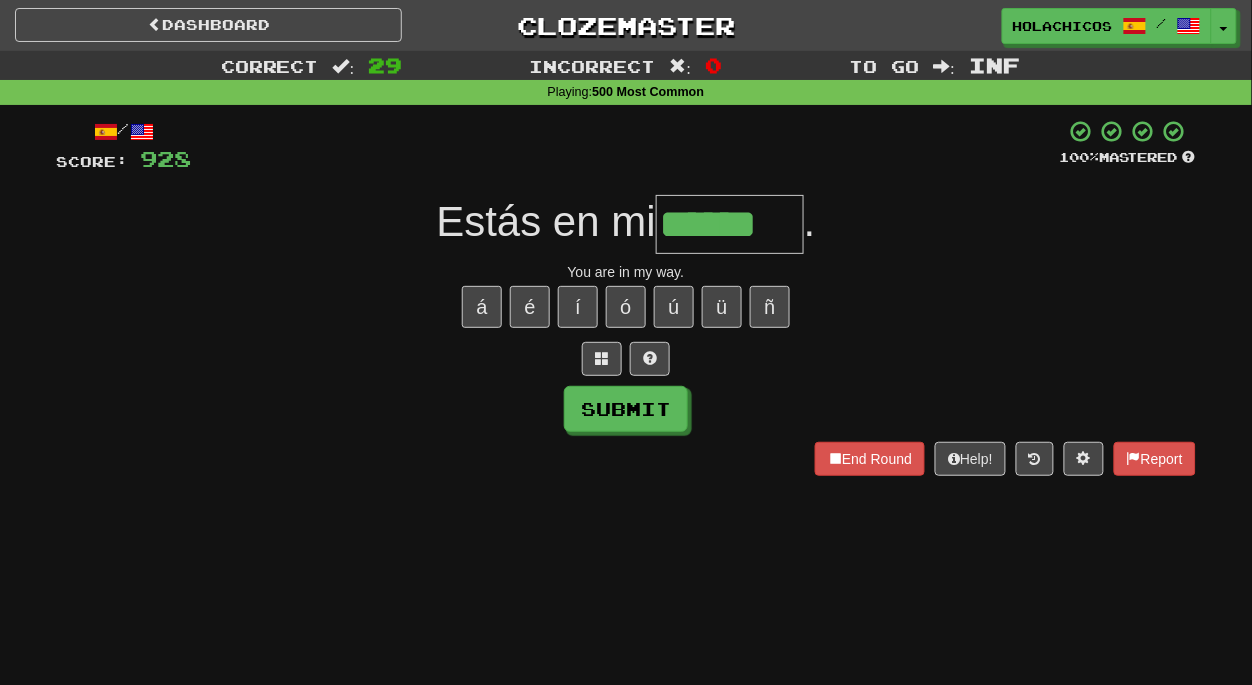type on "******" 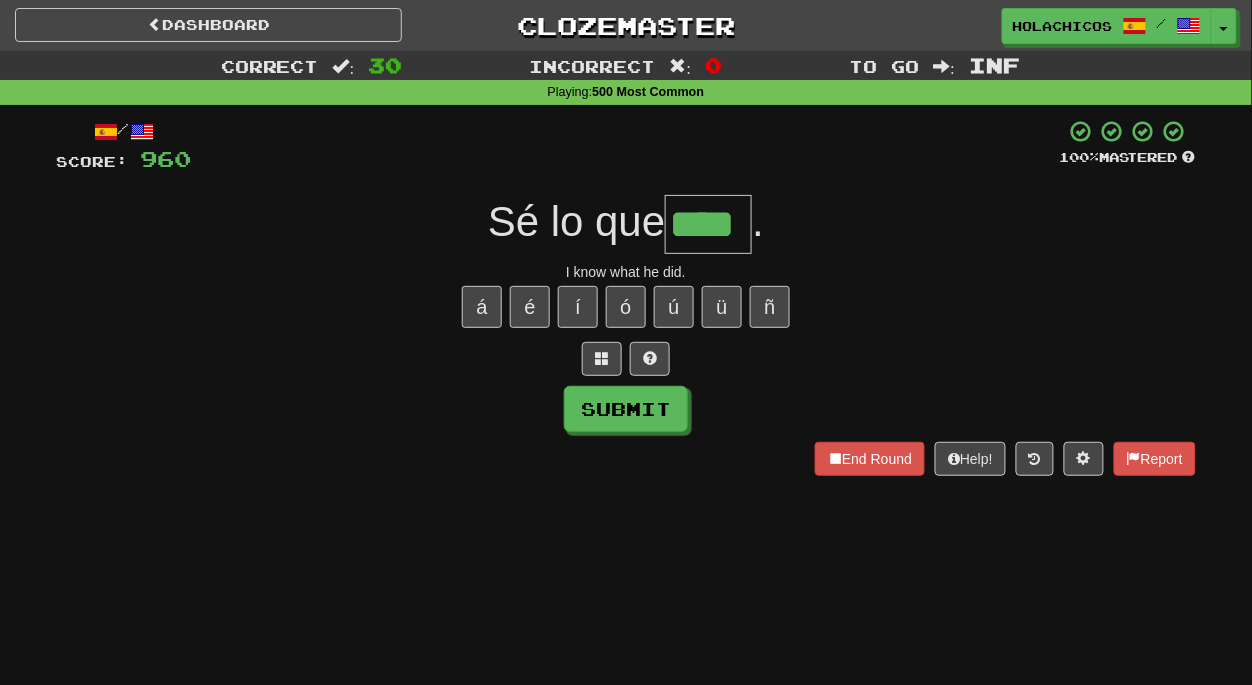 type on "****" 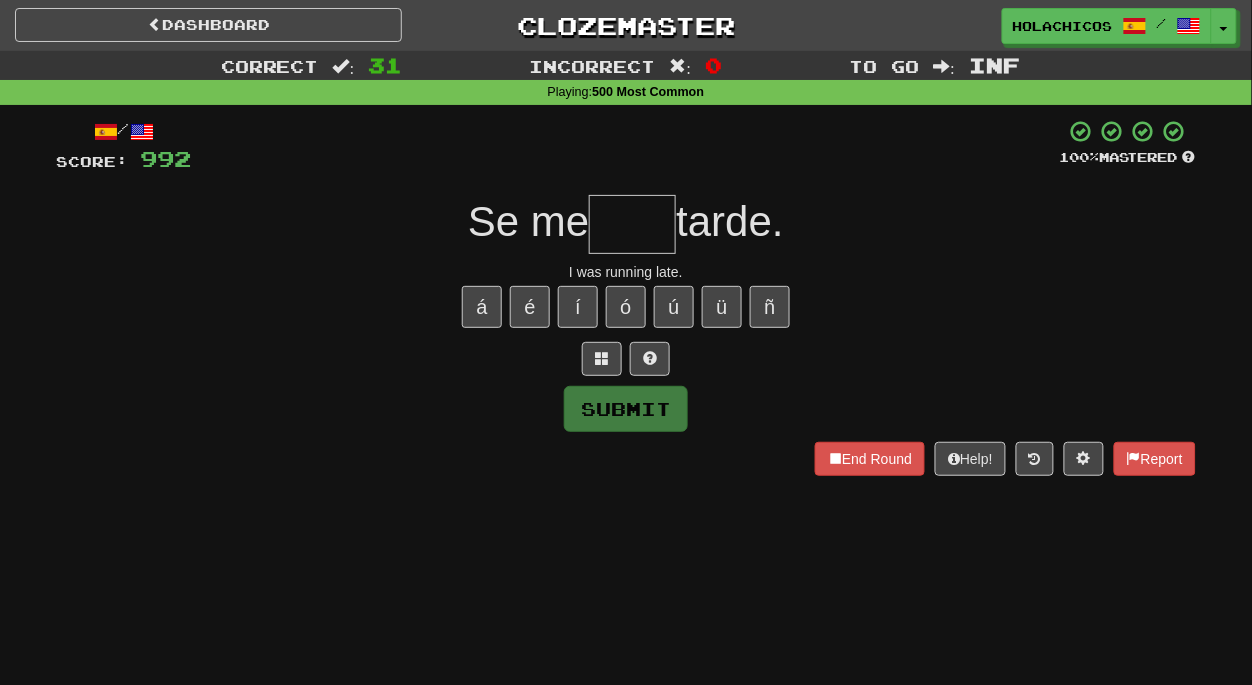 type on "*" 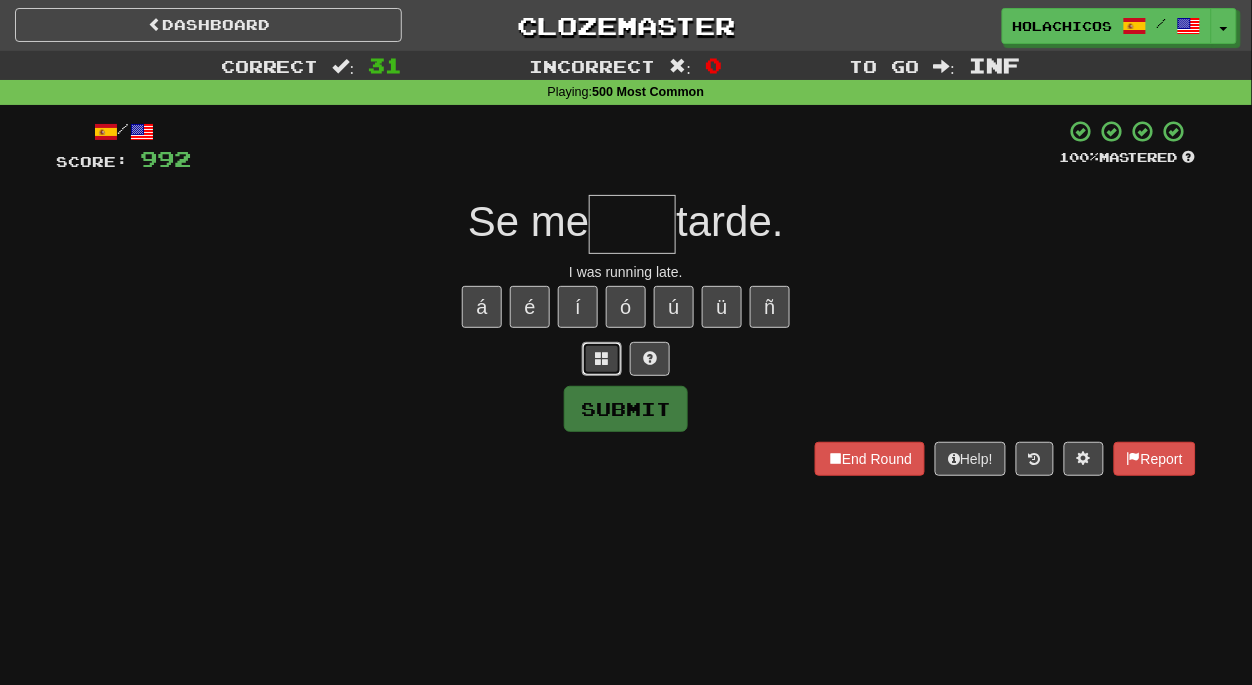 click at bounding box center (602, 358) 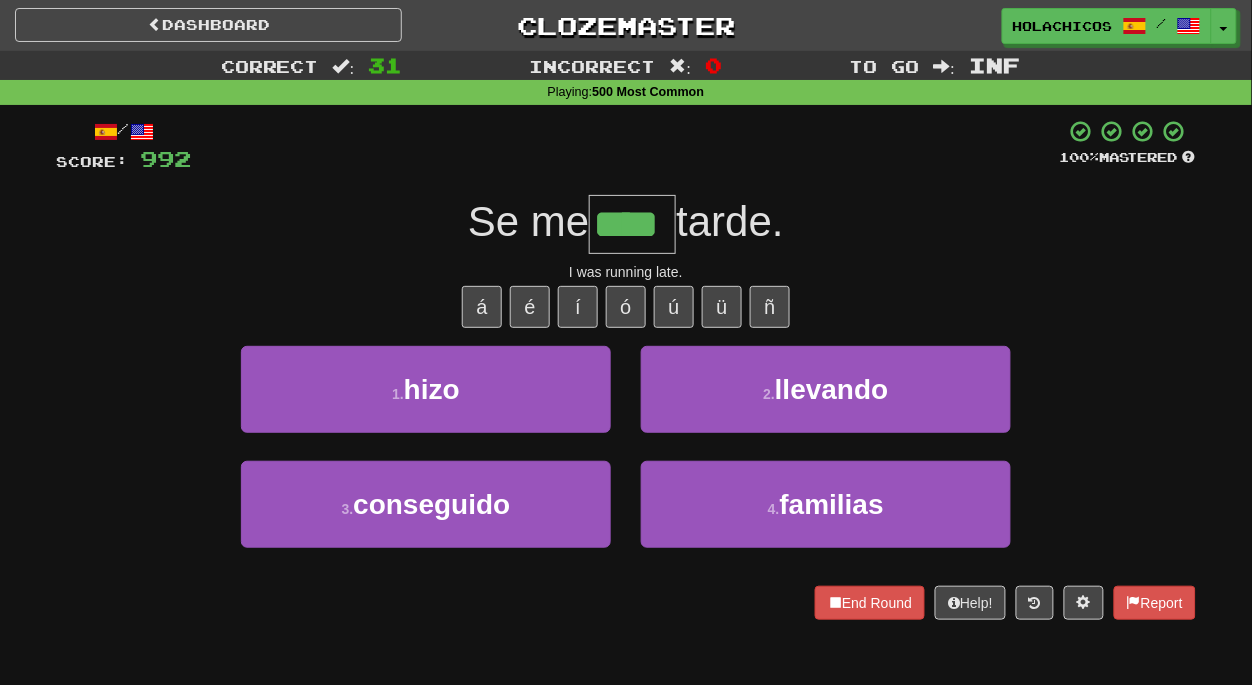 type on "****" 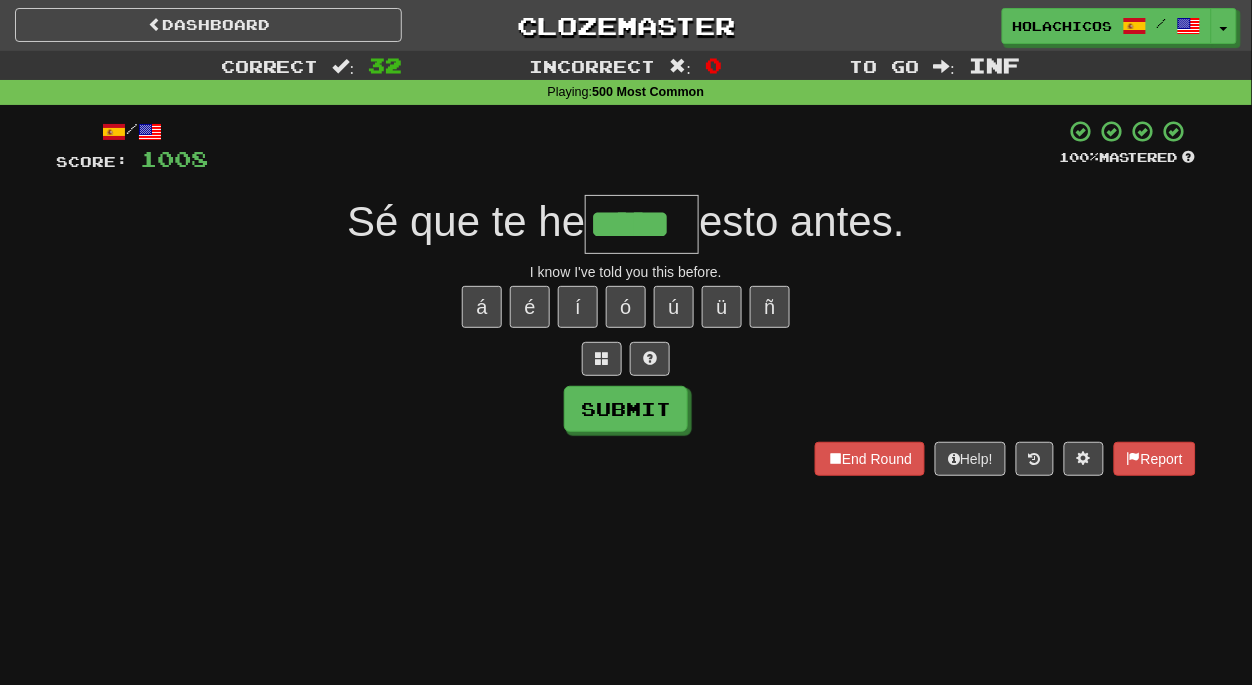type on "*****" 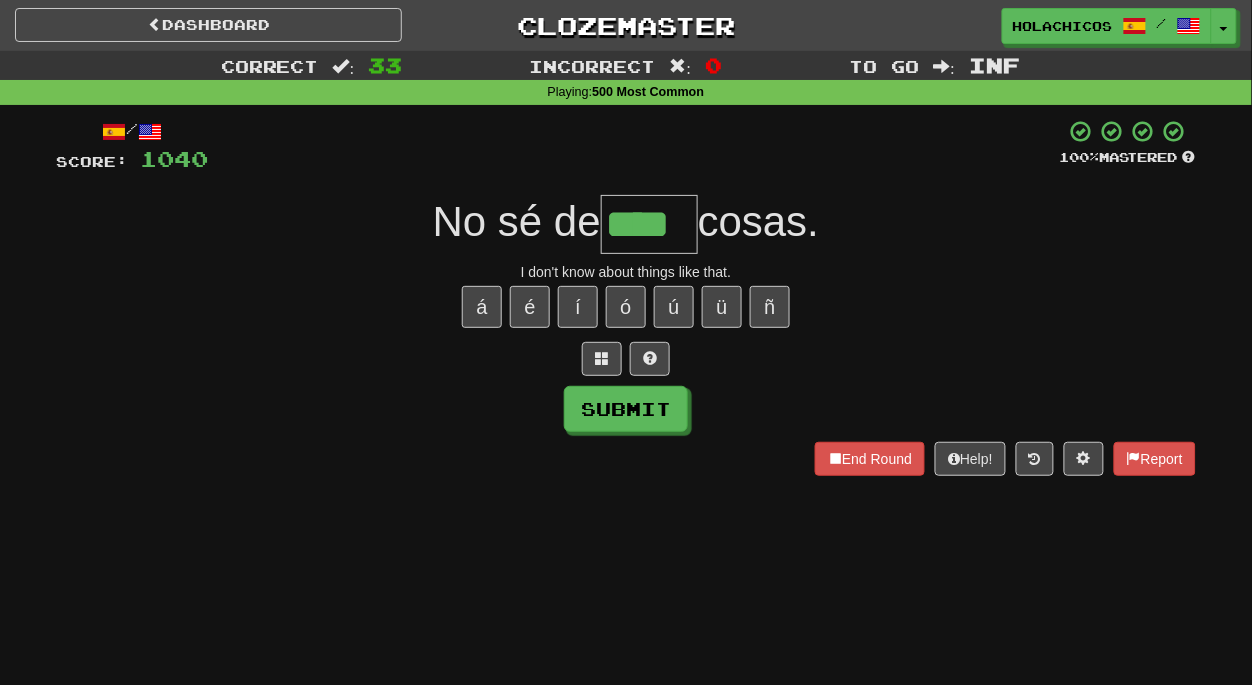 type on "****" 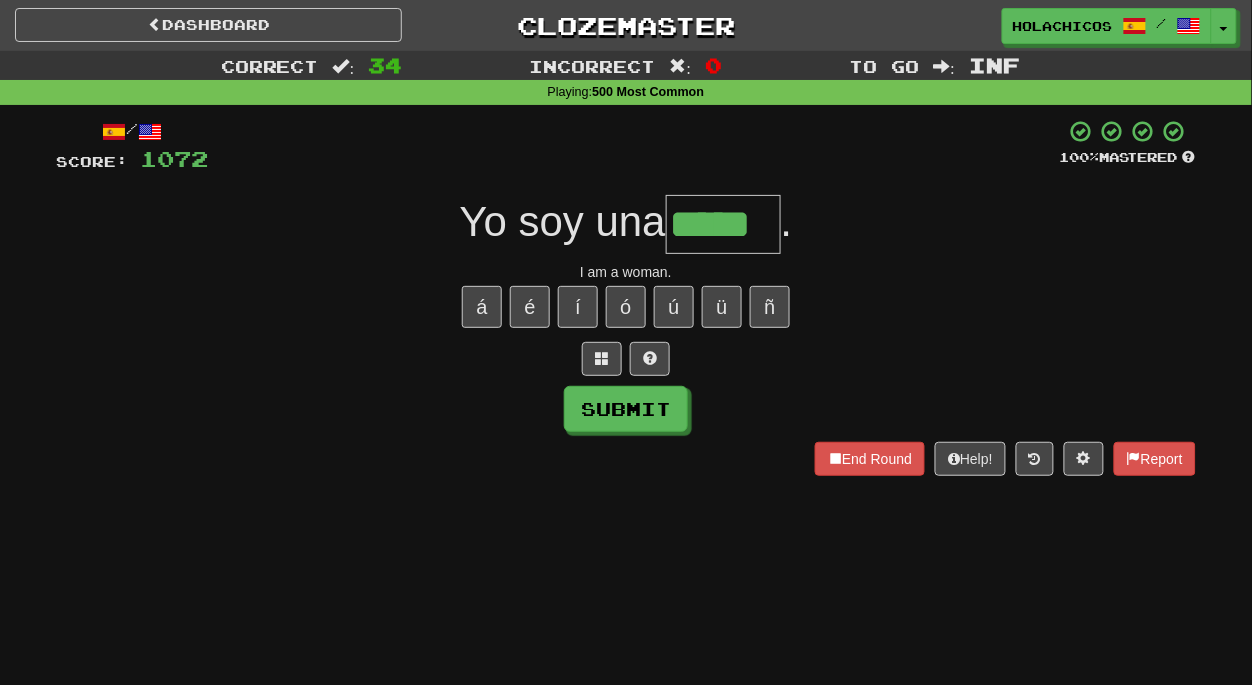 type on "*****" 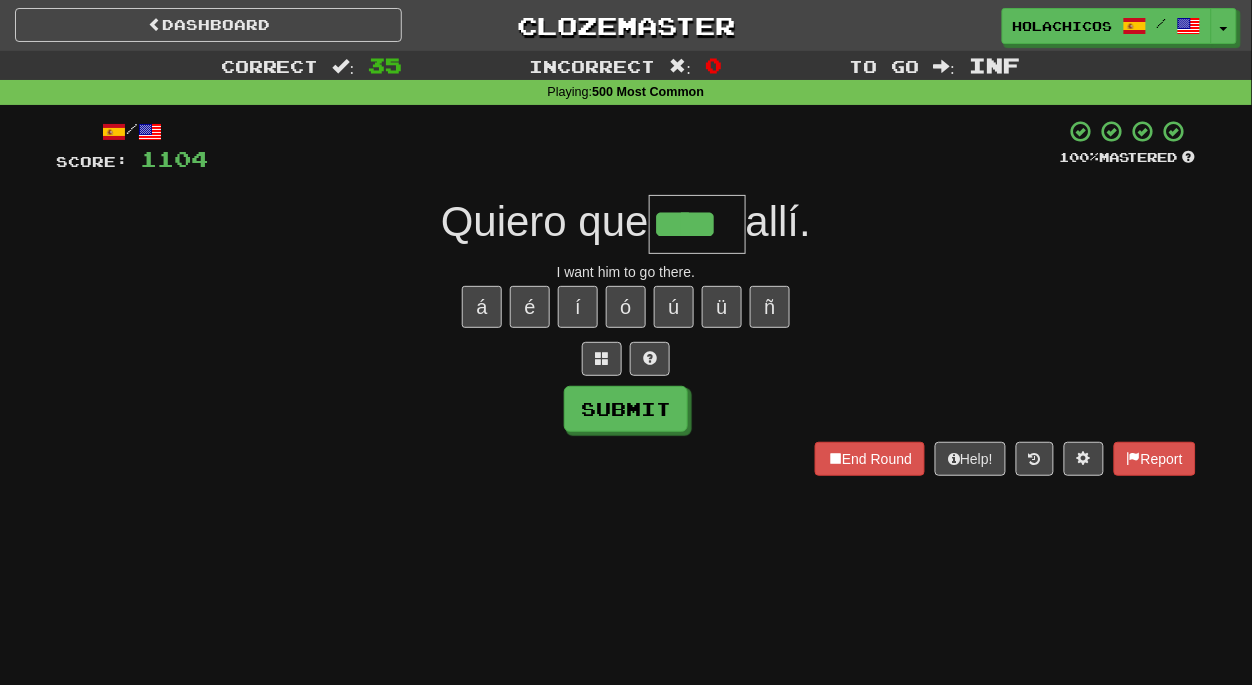 type on "****" 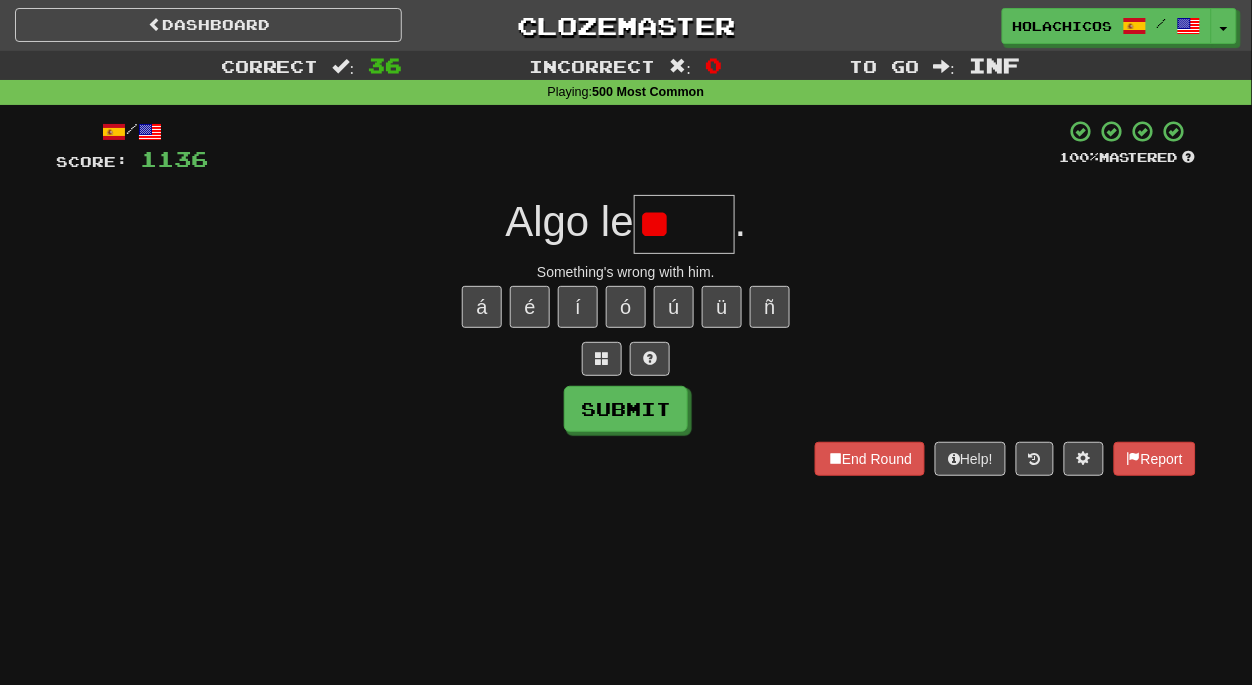 type on "*" 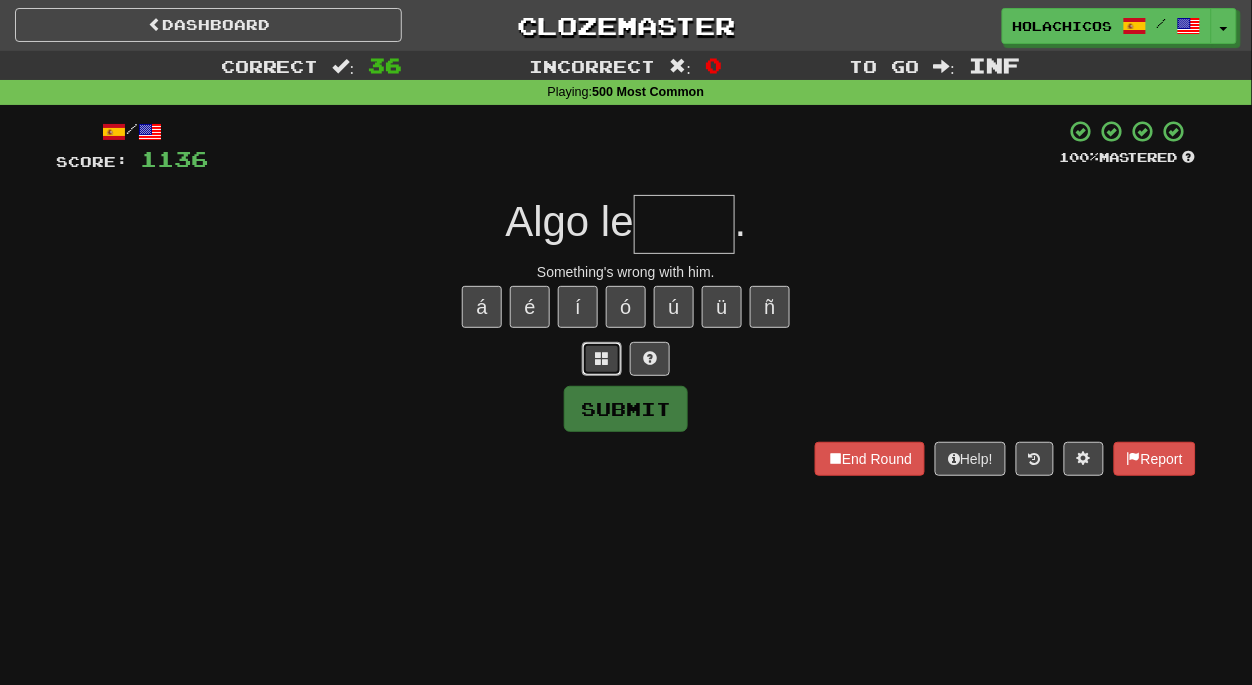 click at bounding box center (602, 358) 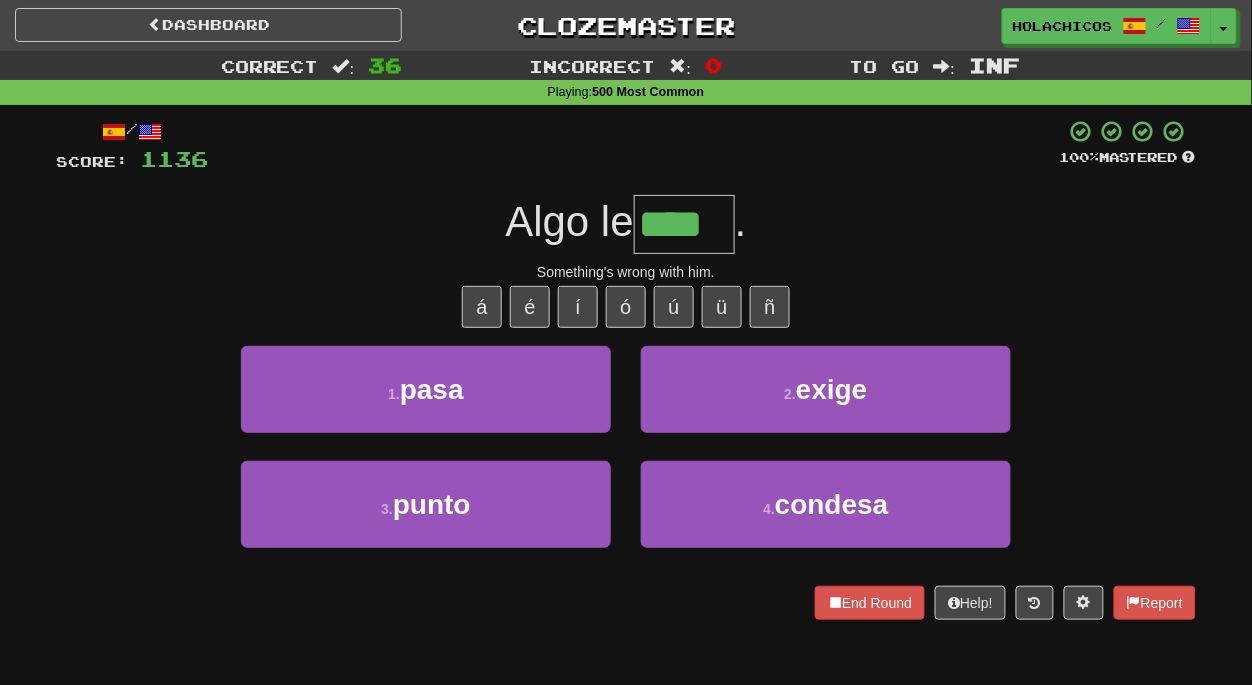type on "****" 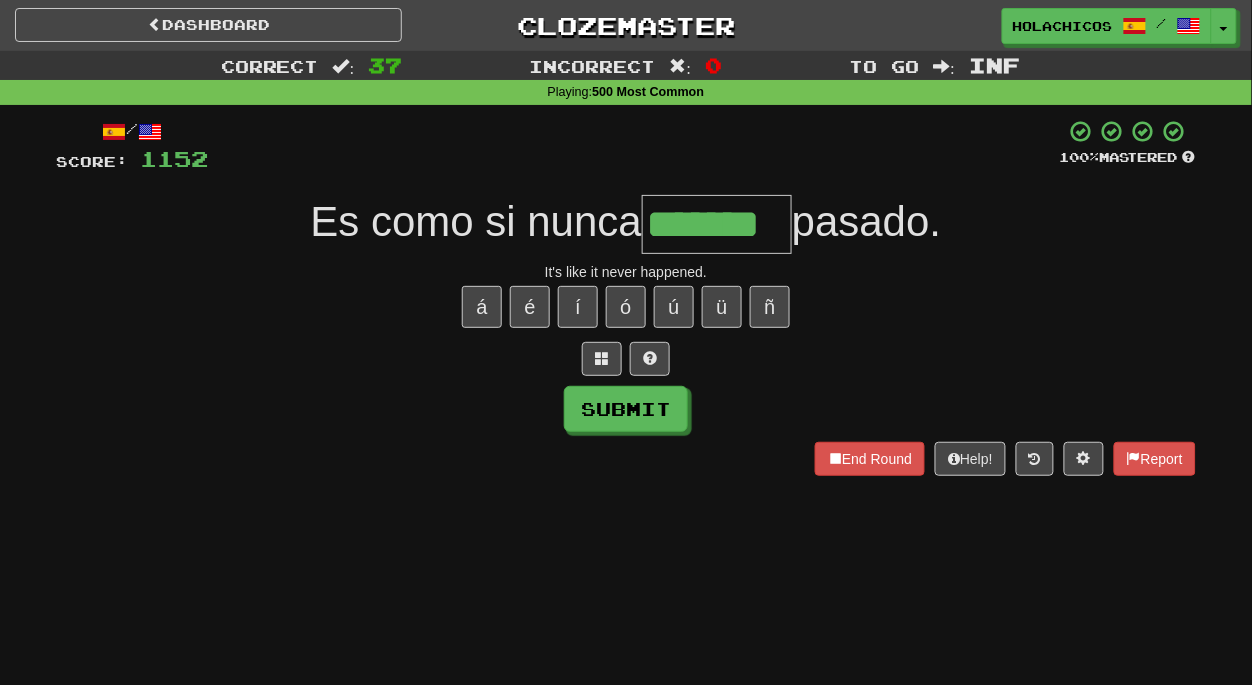 type on "*******" 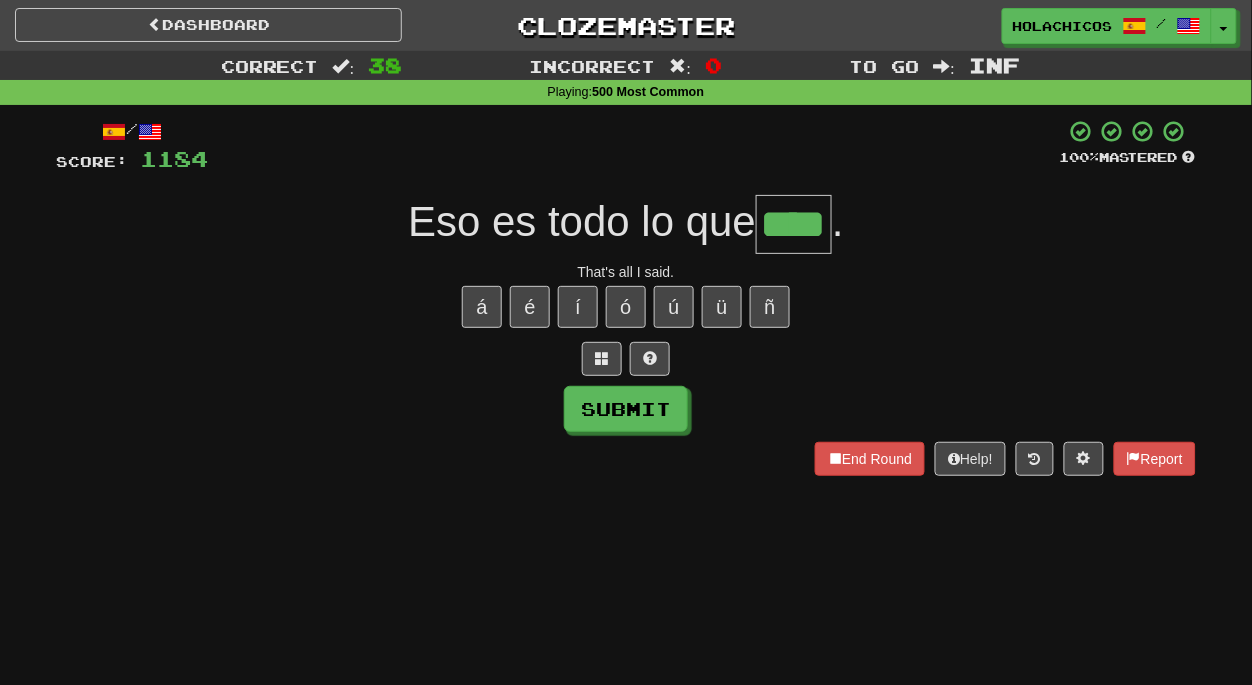 type on "****" 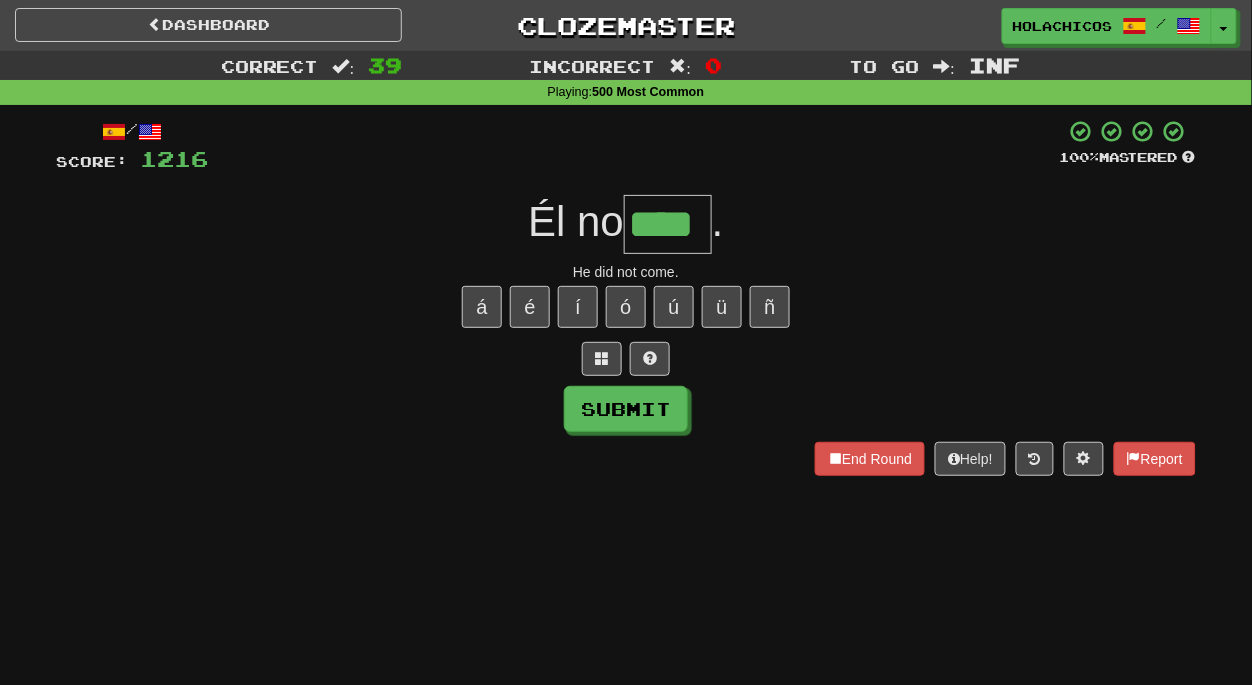 type on "****" 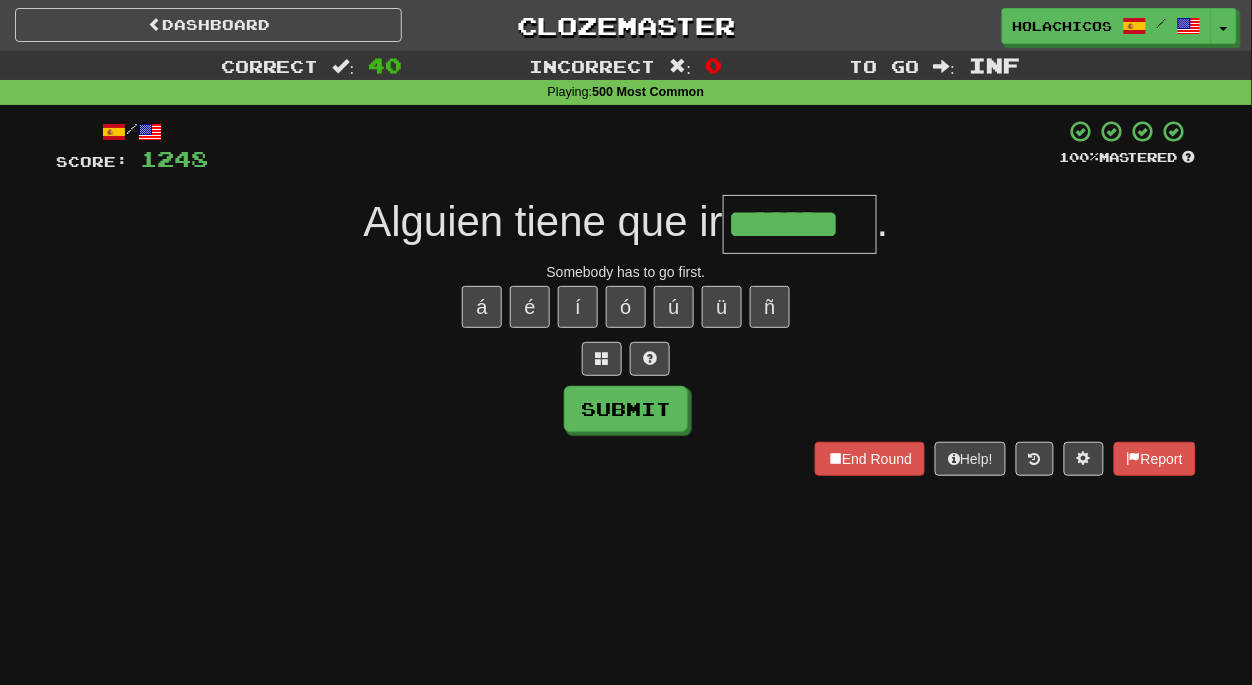 type on "*******" 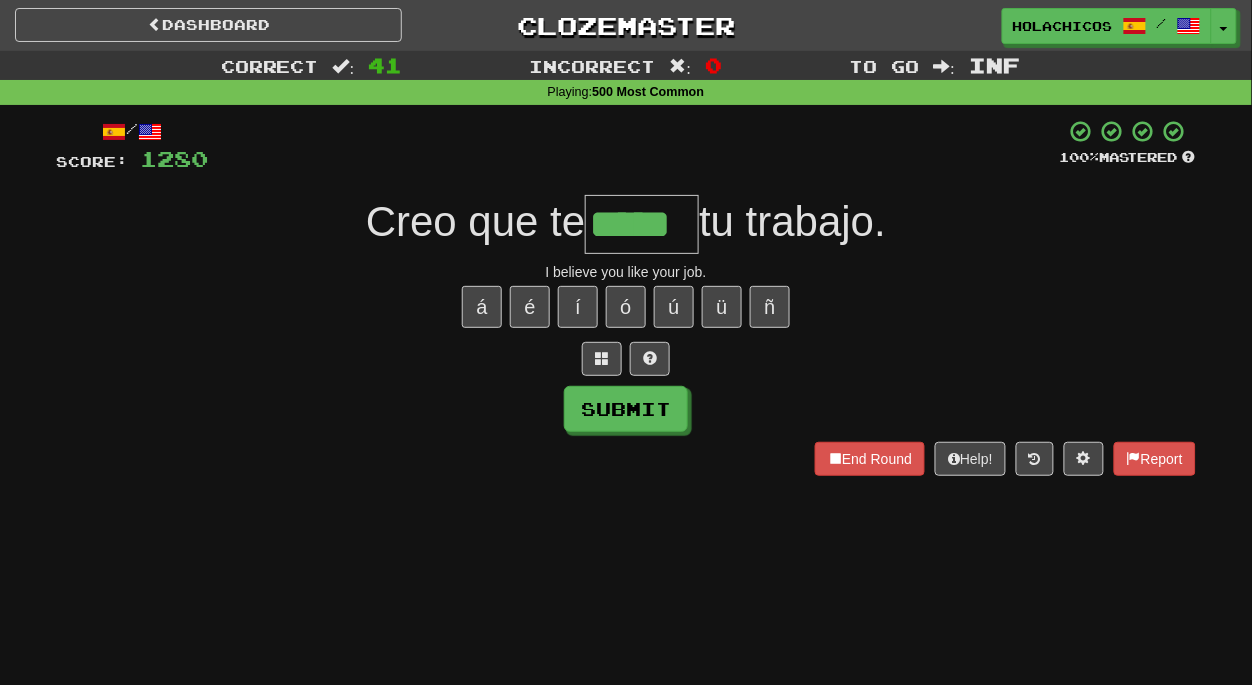 type on "*****" 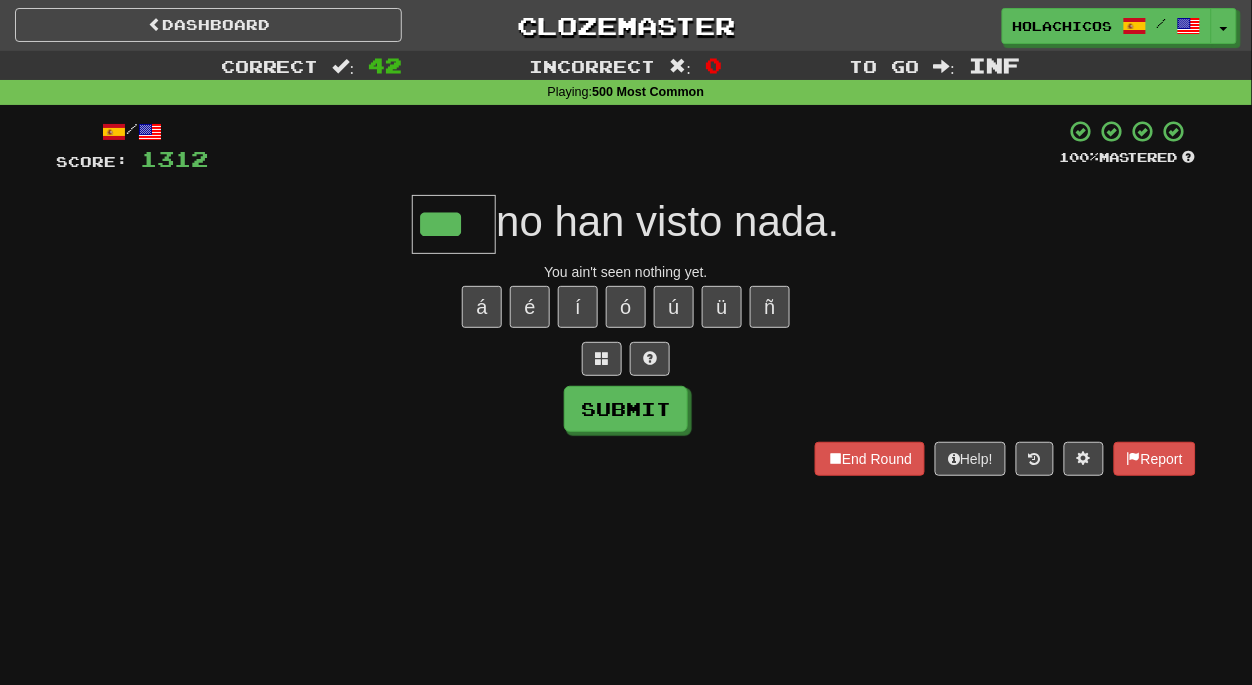 type on "***" 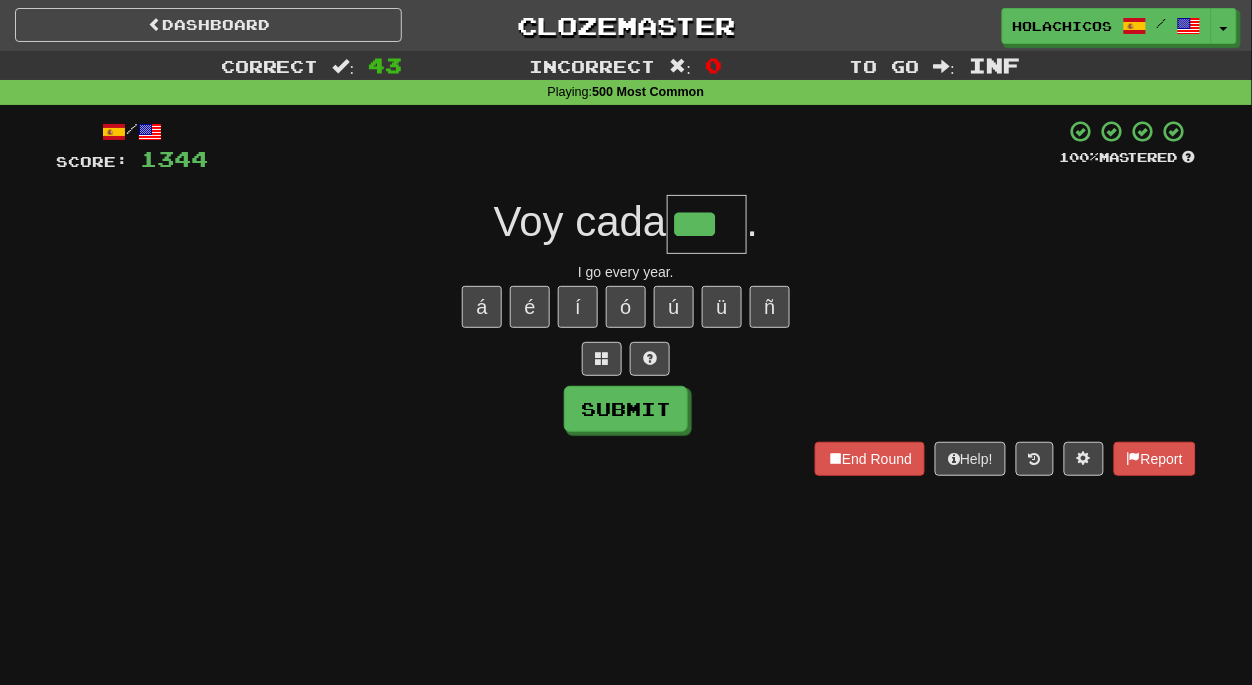 type on "***" 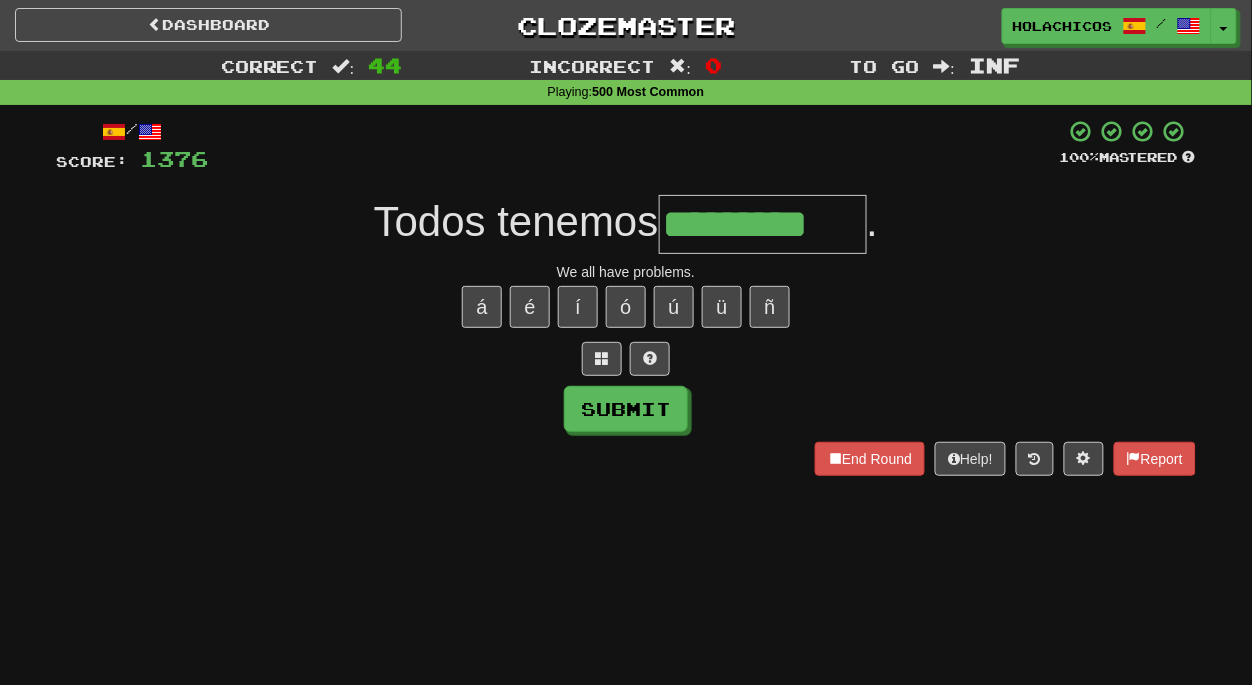 type on "*********" 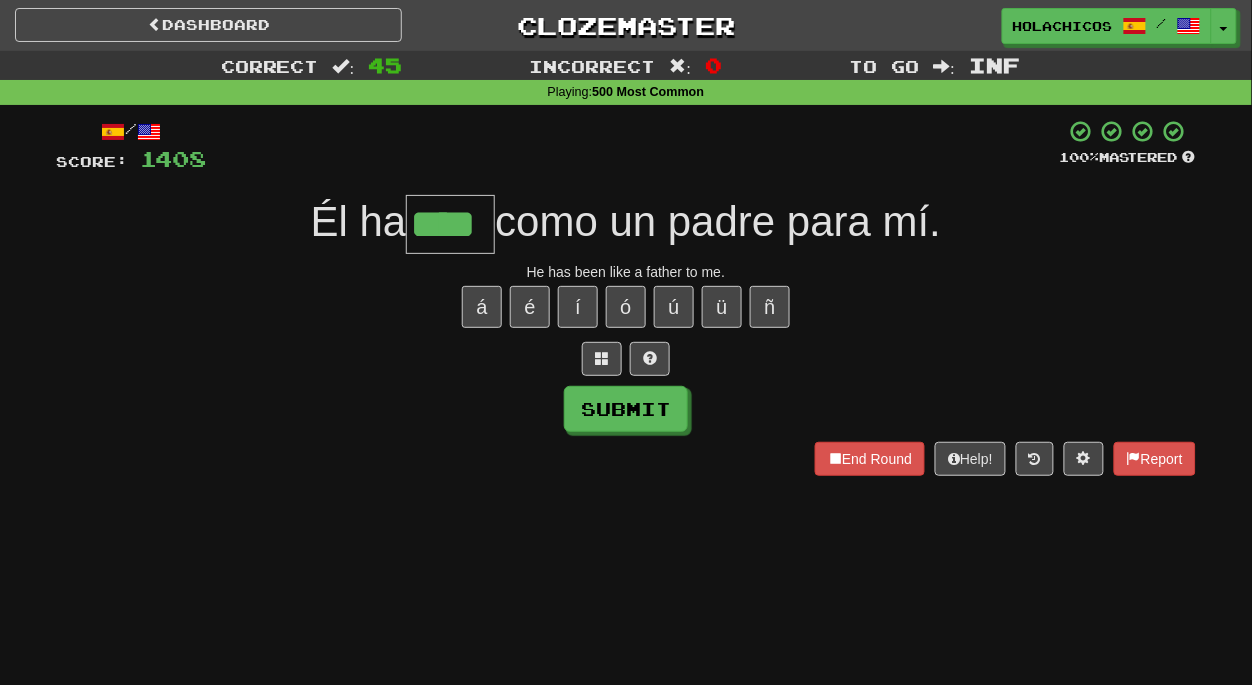 type on "****" 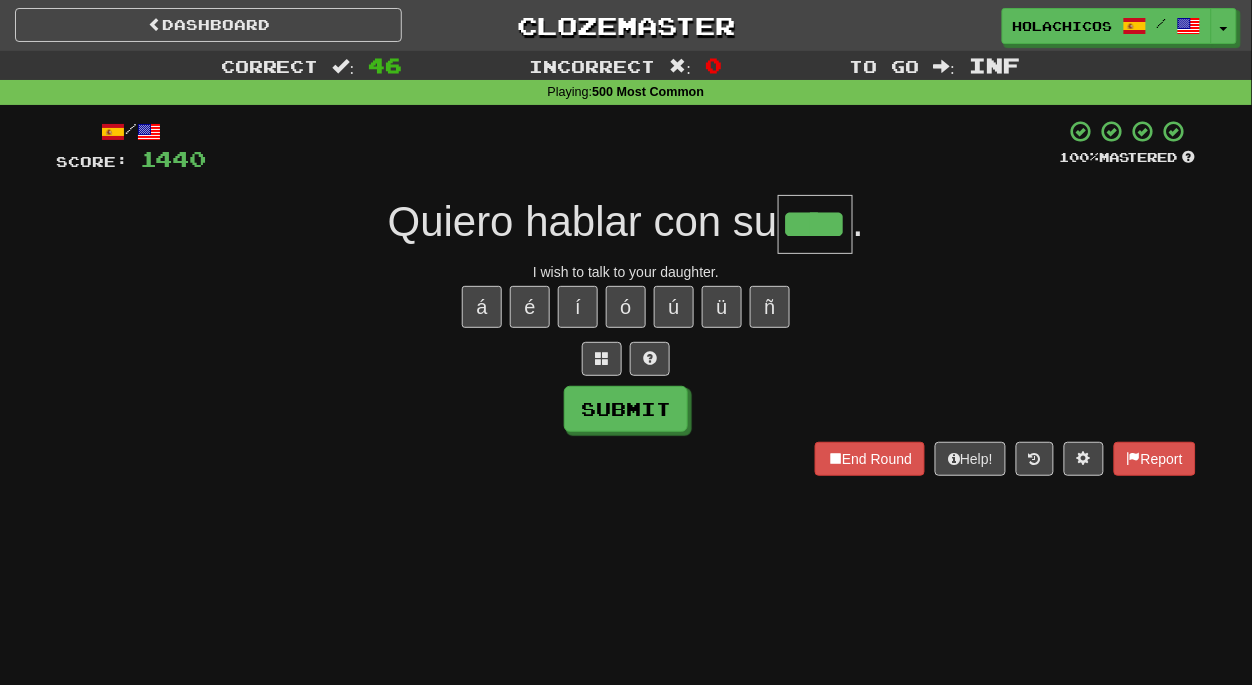 type on "****" 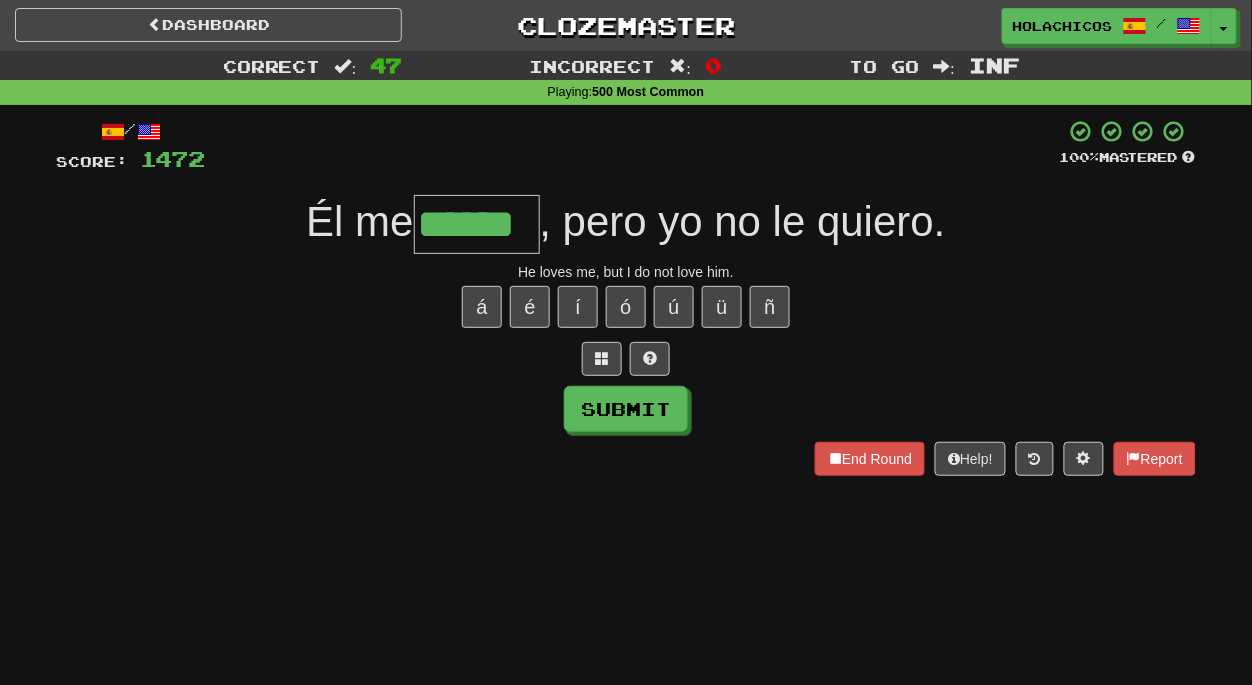 type on "******" 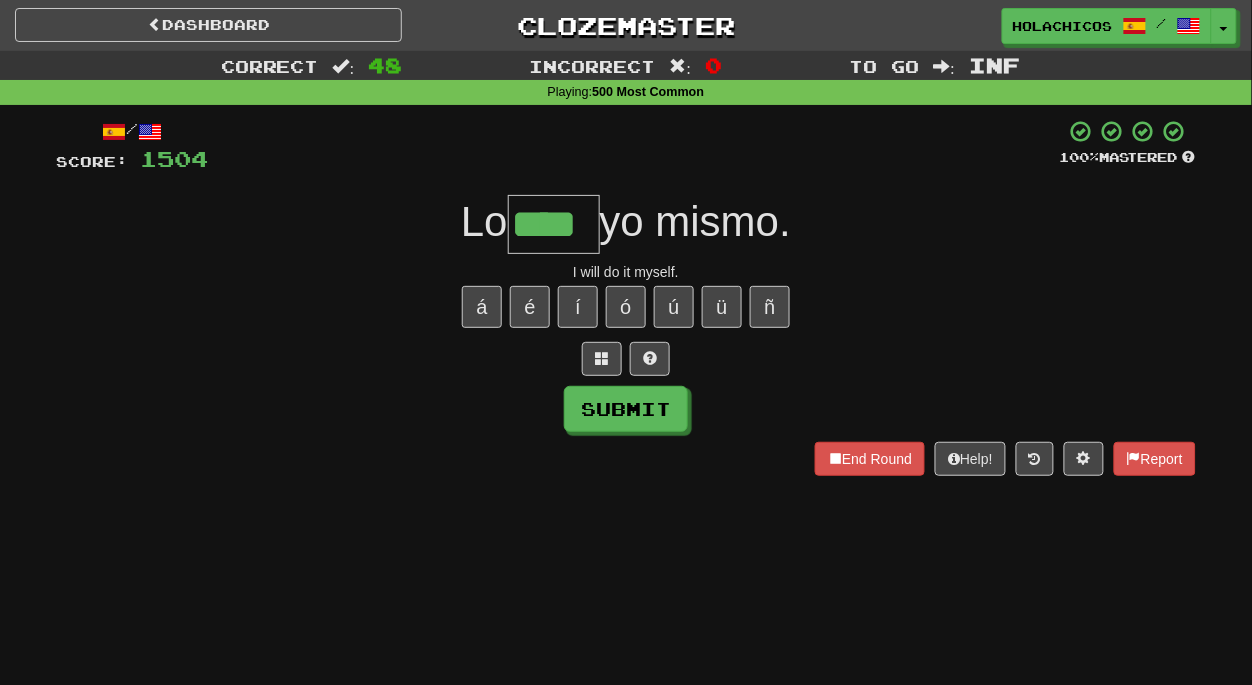 type on "****" 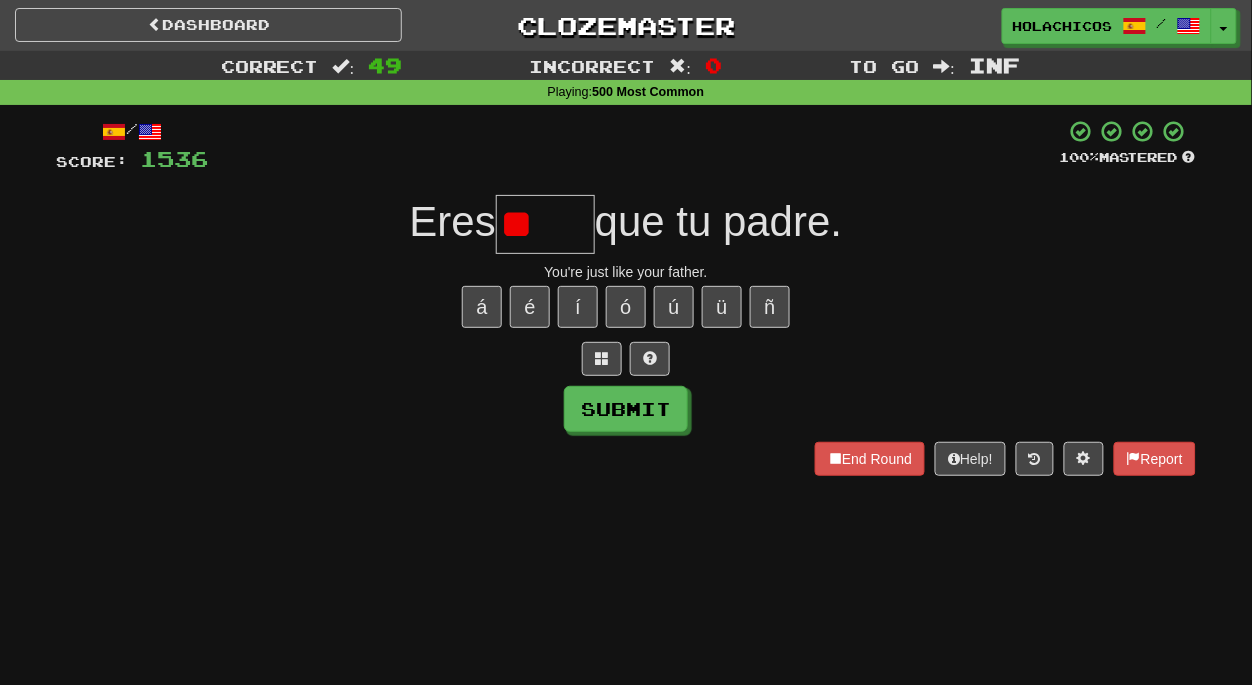 type on "*" 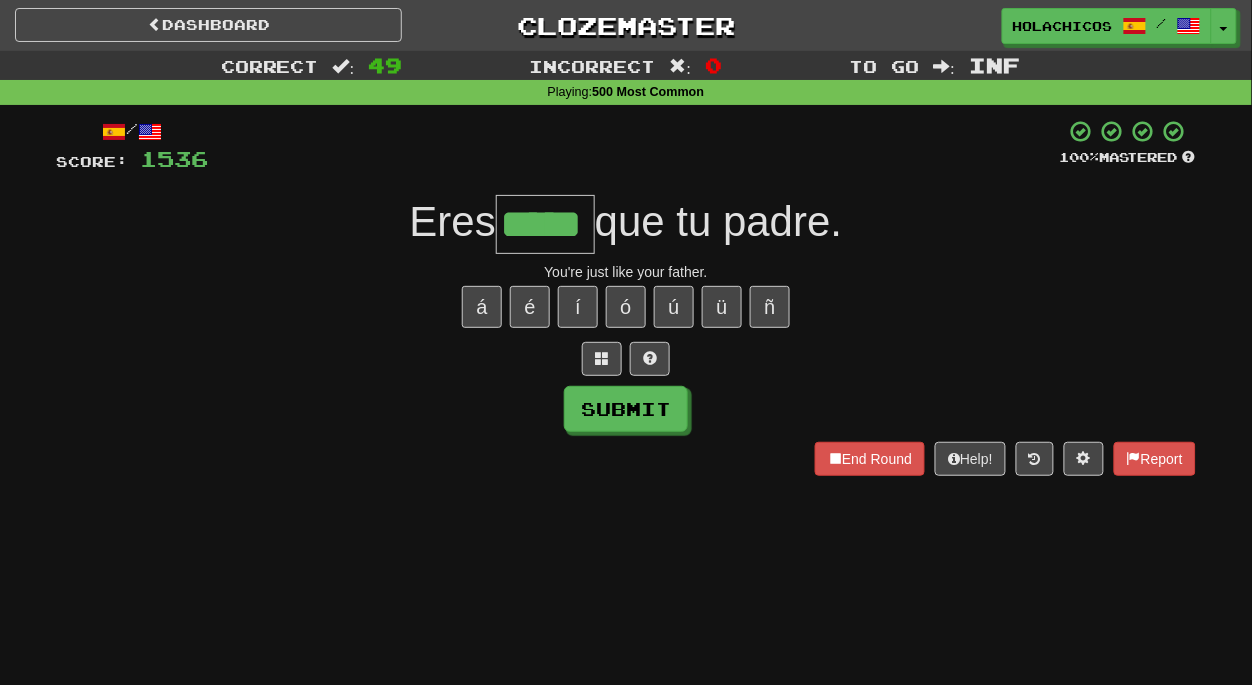 type on "*****" 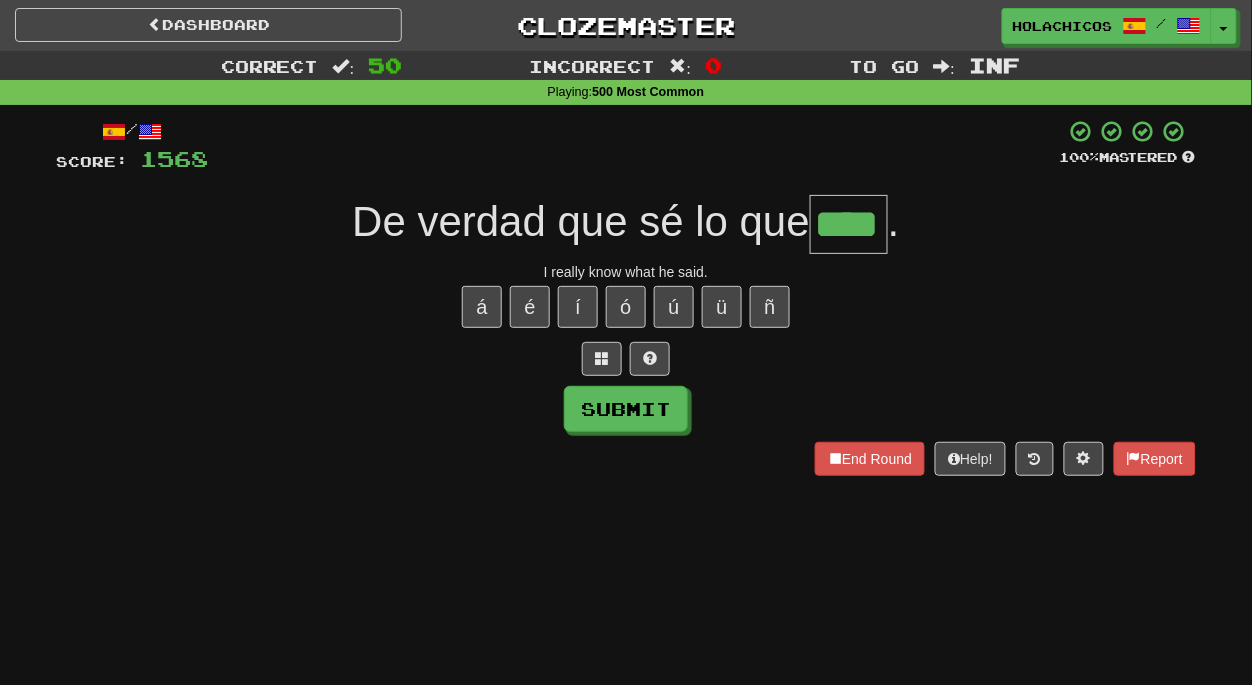 type on "****" 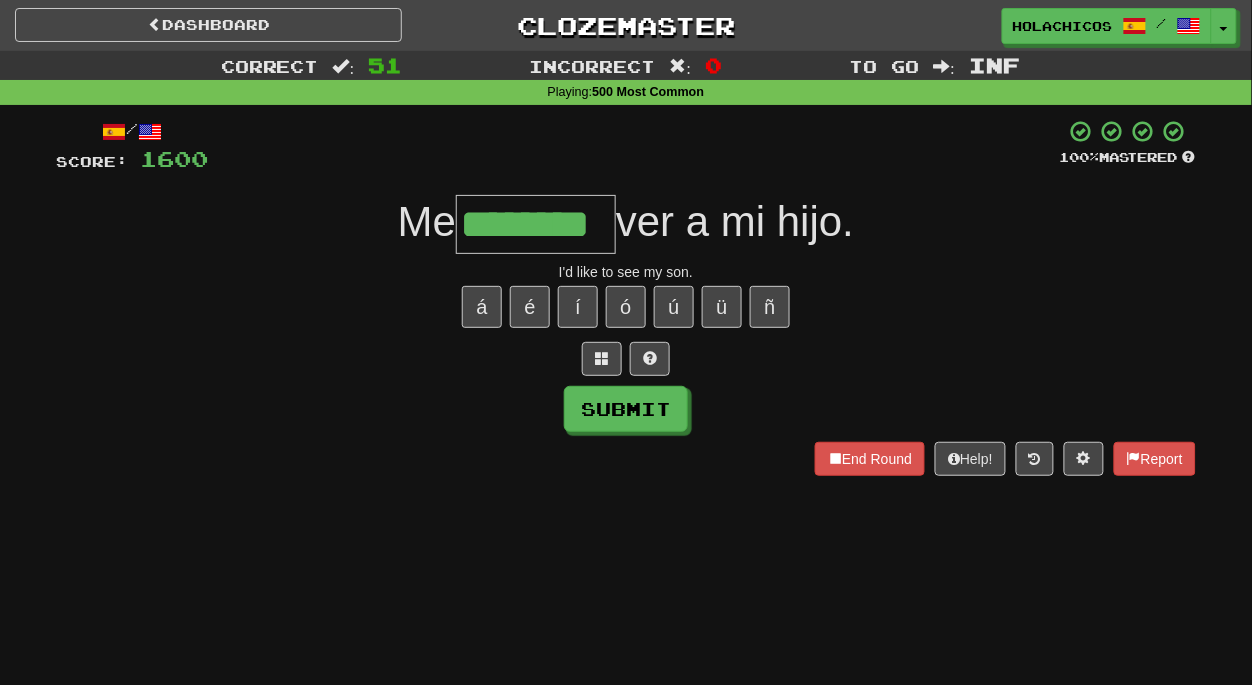 type on "********" 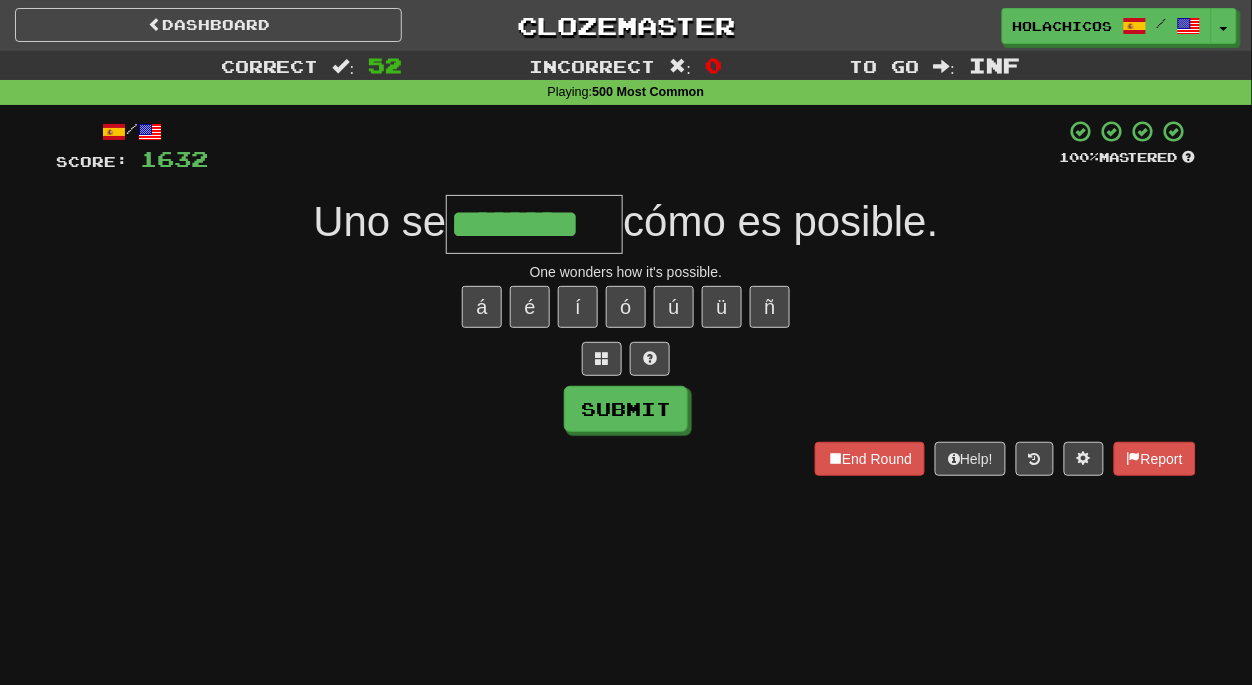 type on "********" 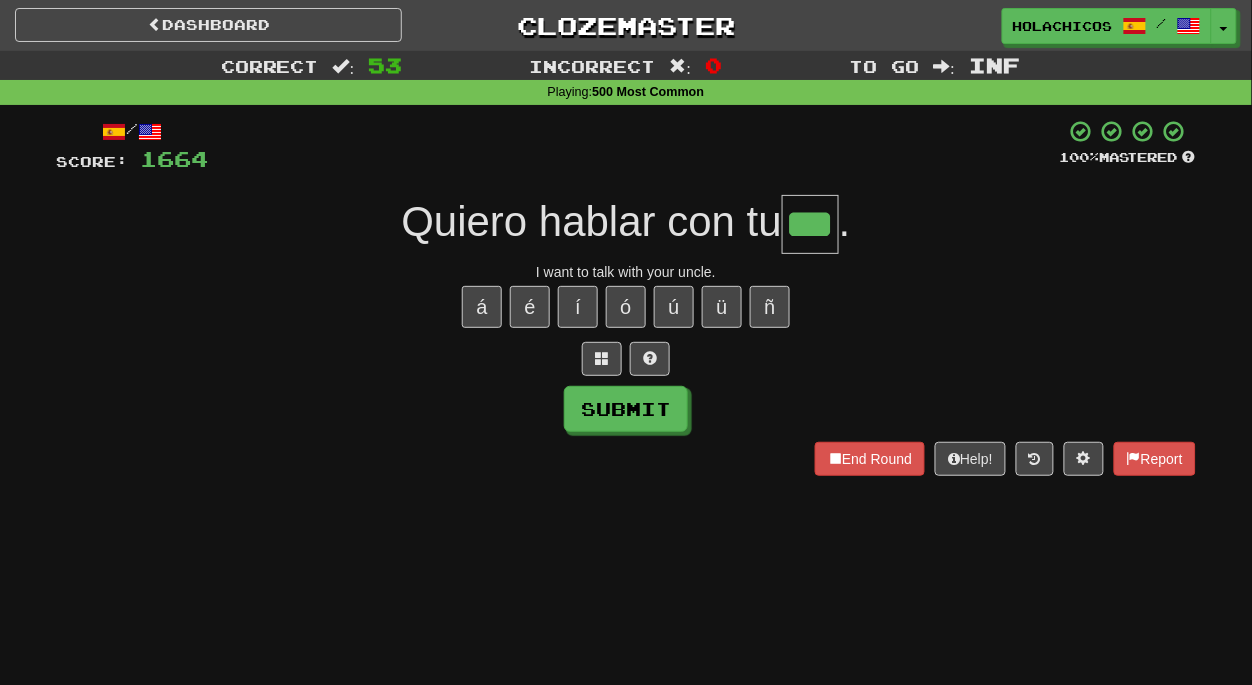 type on "***" 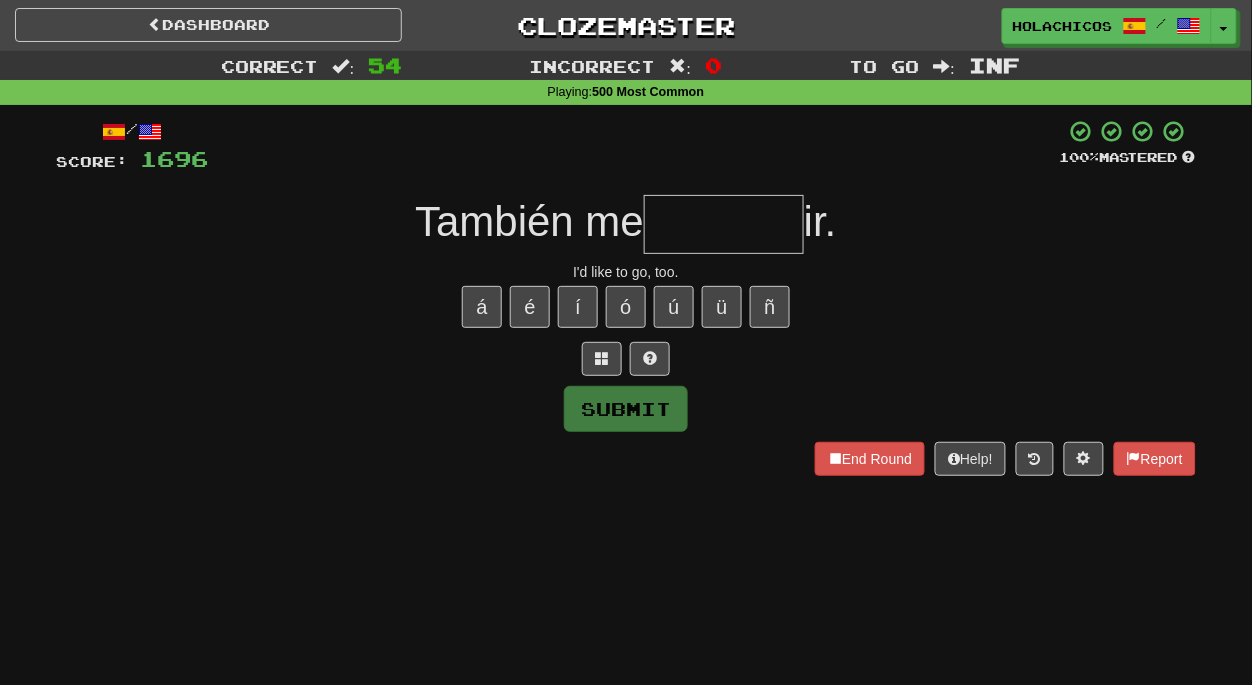 type on "*" 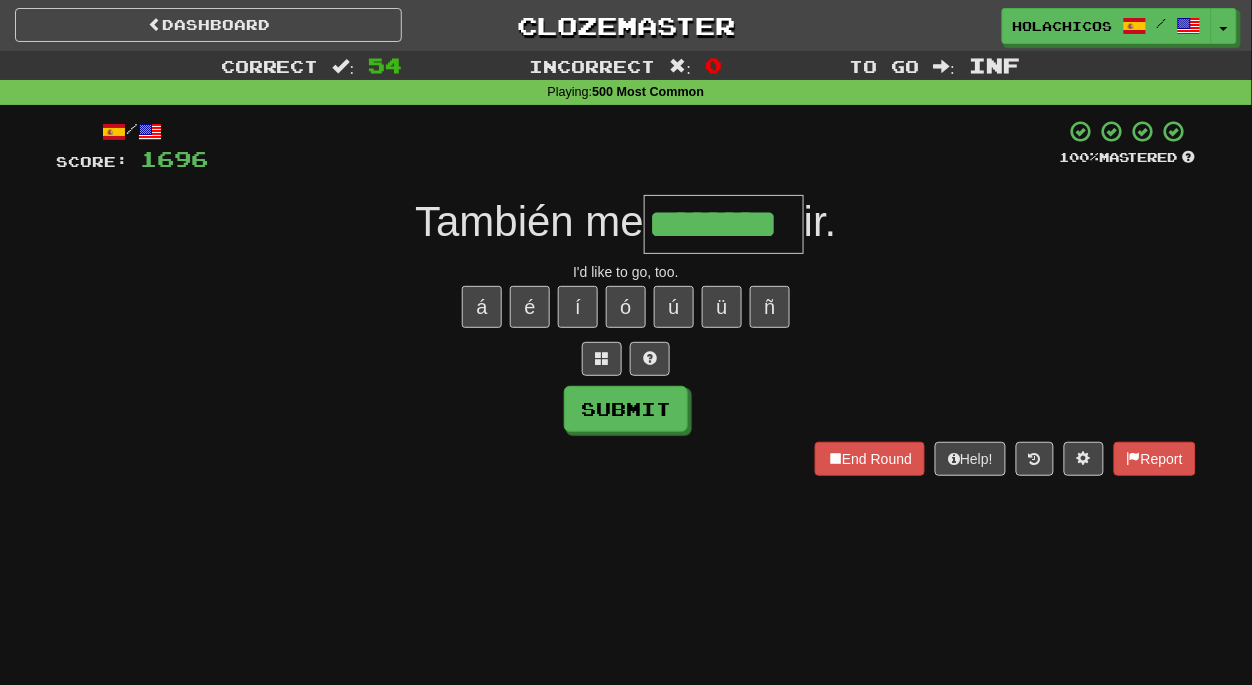 type on "********" 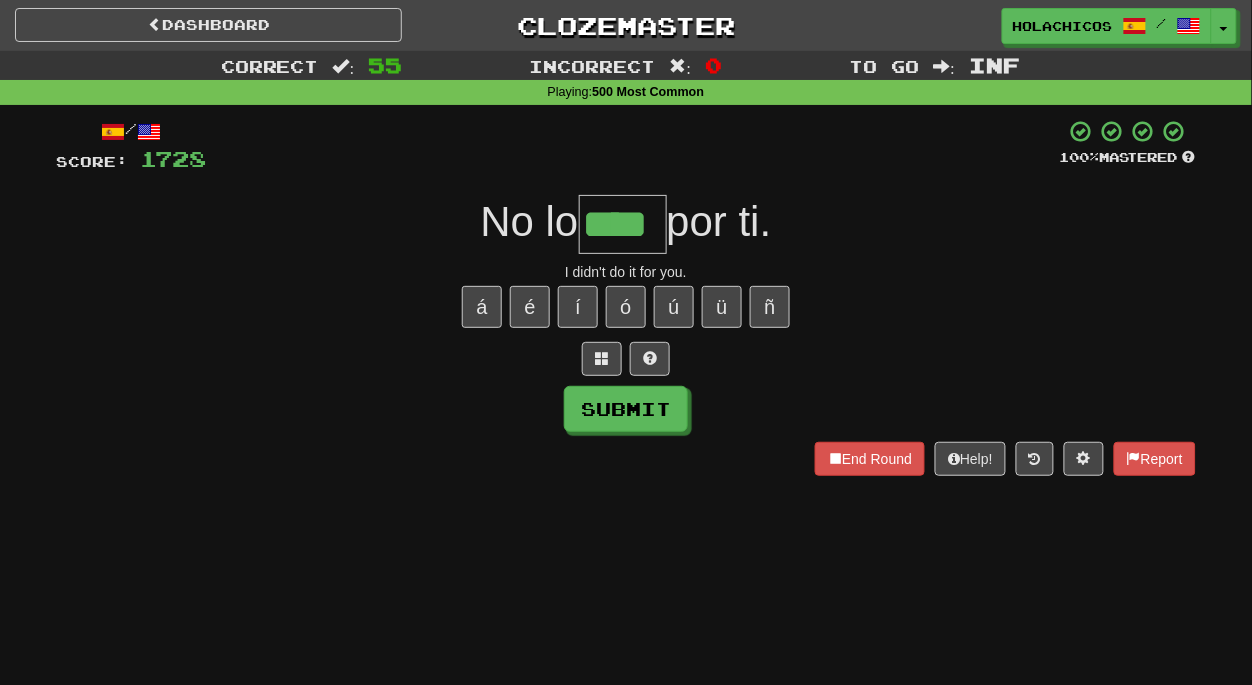 type on "****" 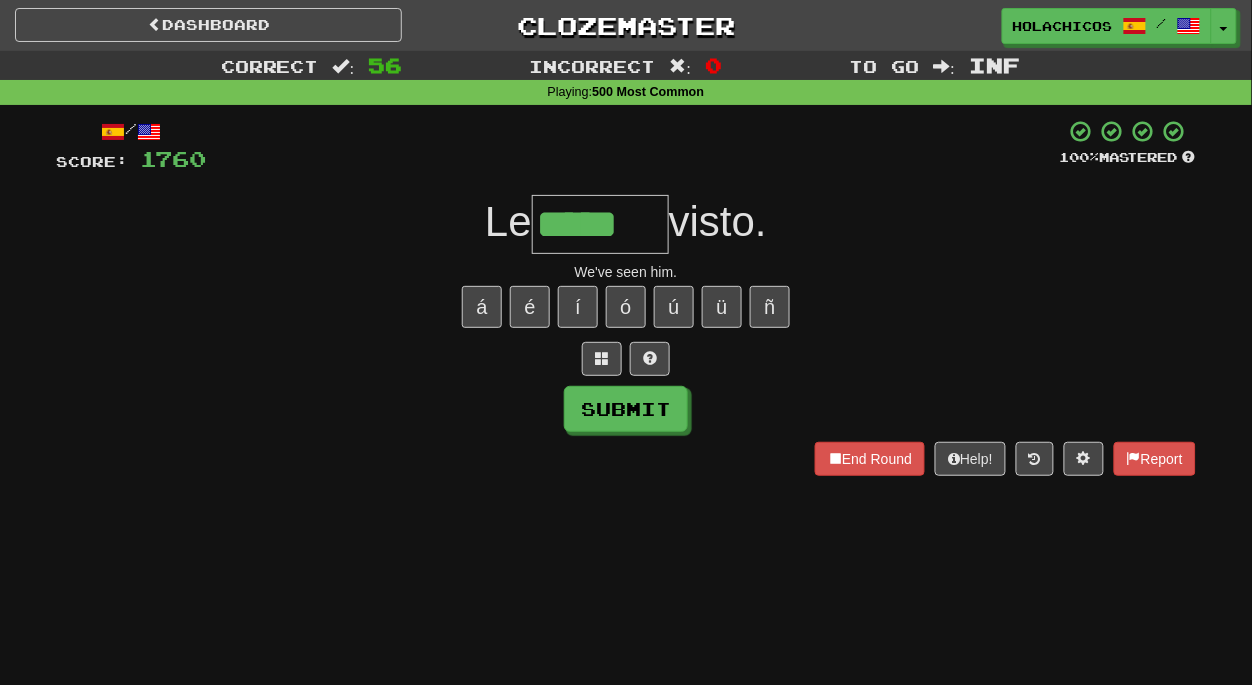 type on "*****" 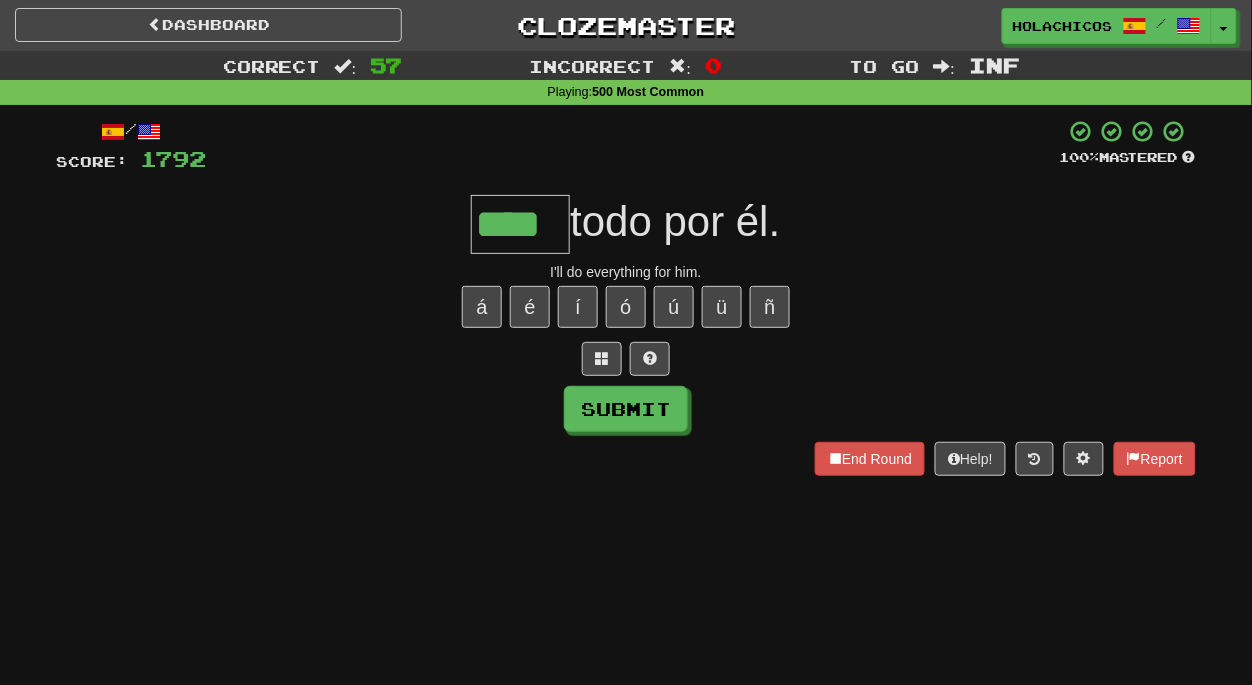 type on "****" 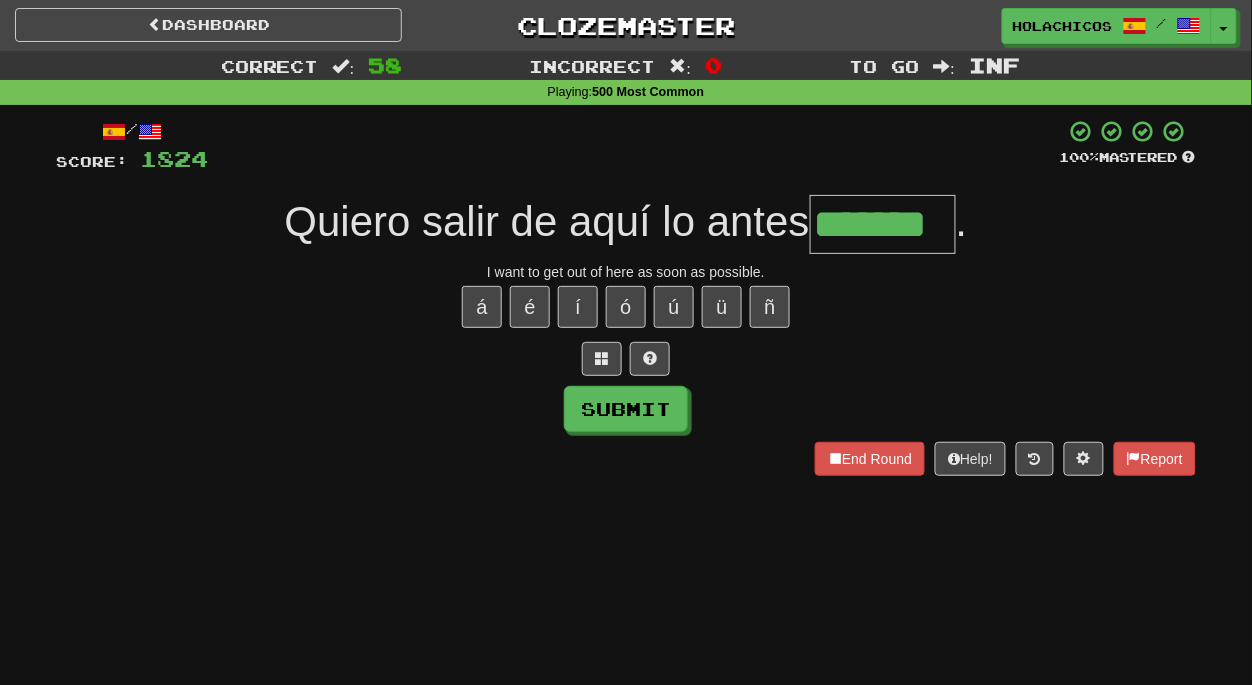 type on "*******" 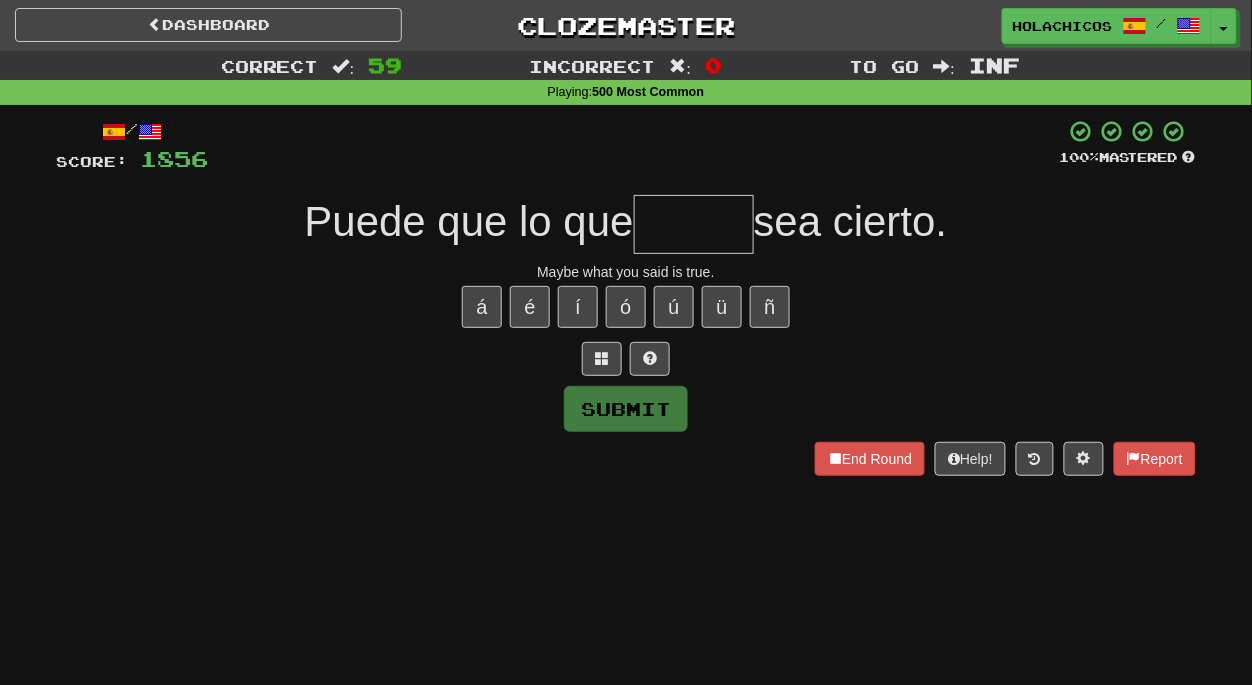 type on "*" 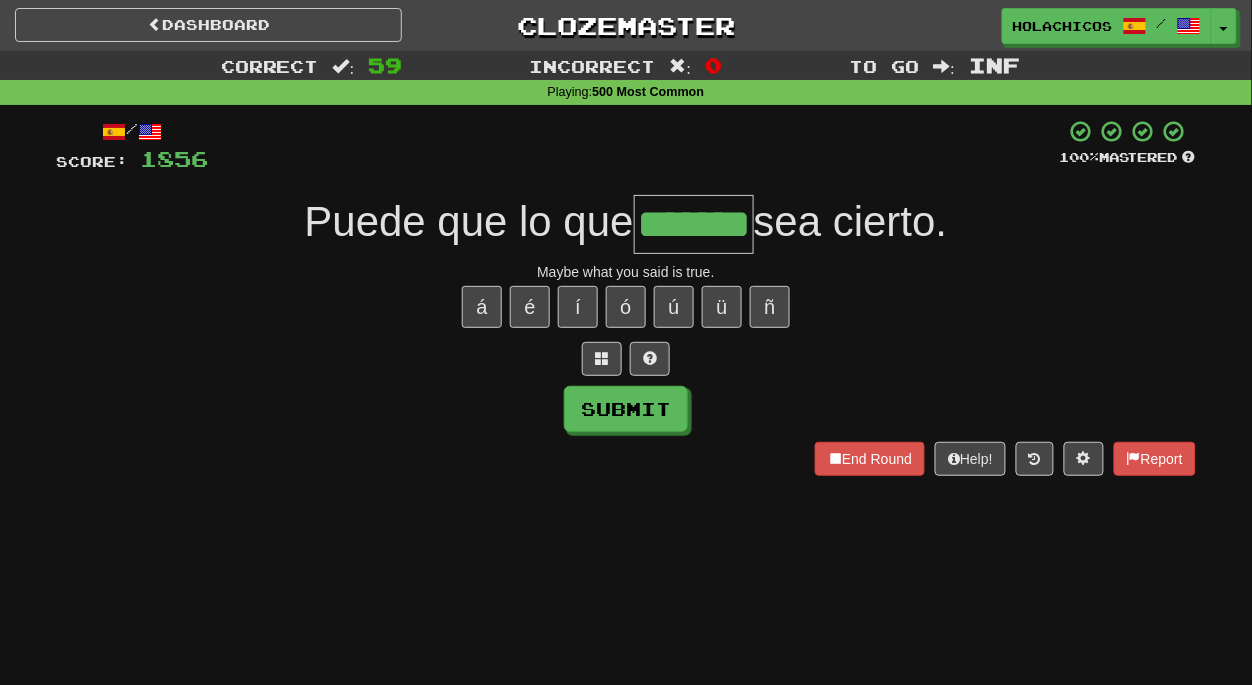 type on "*******" 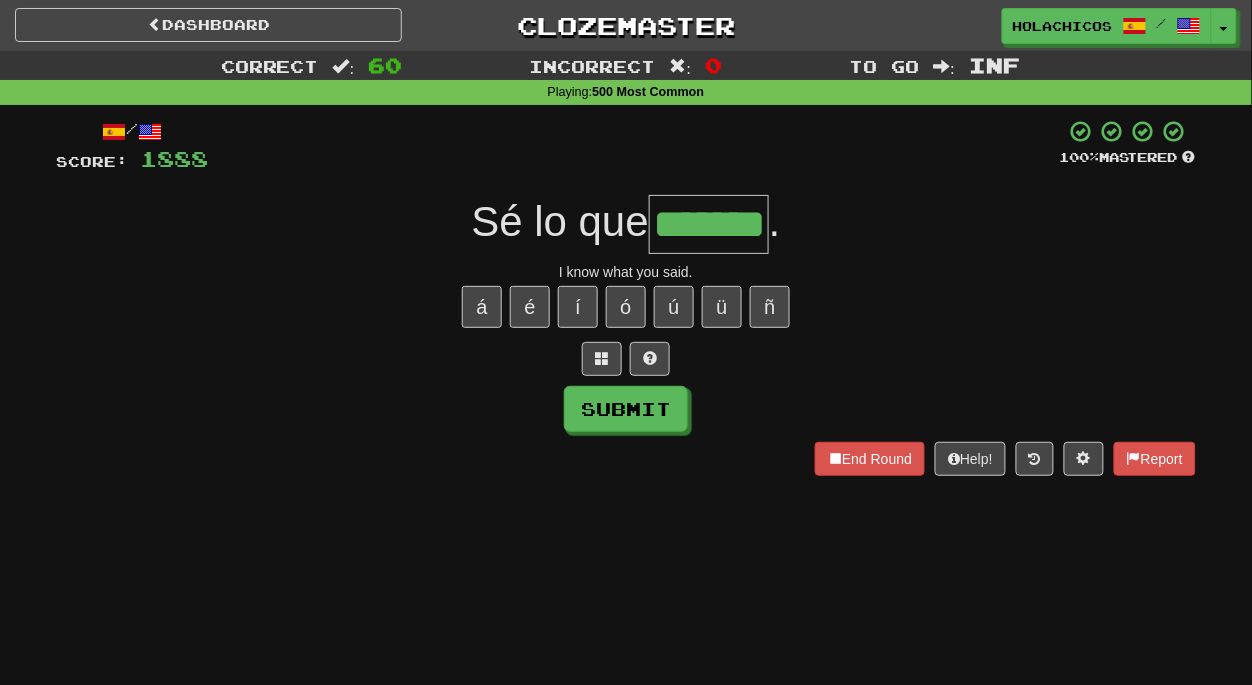 type on "*******" 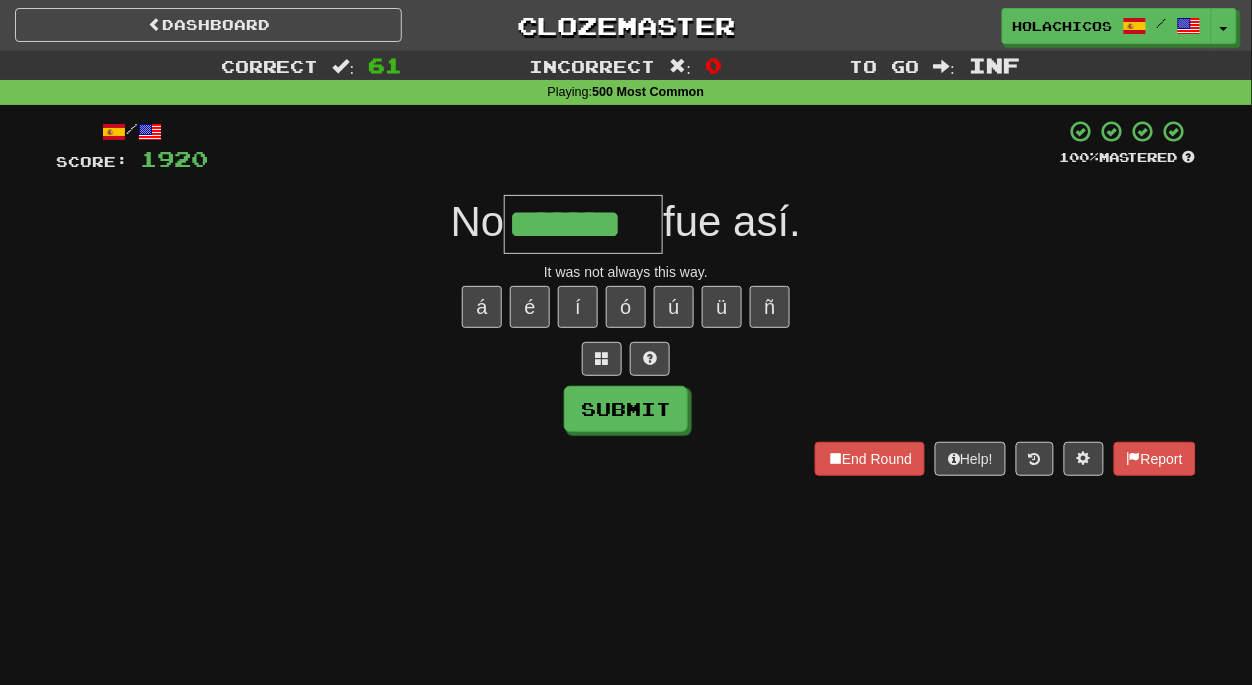 type on "*******" 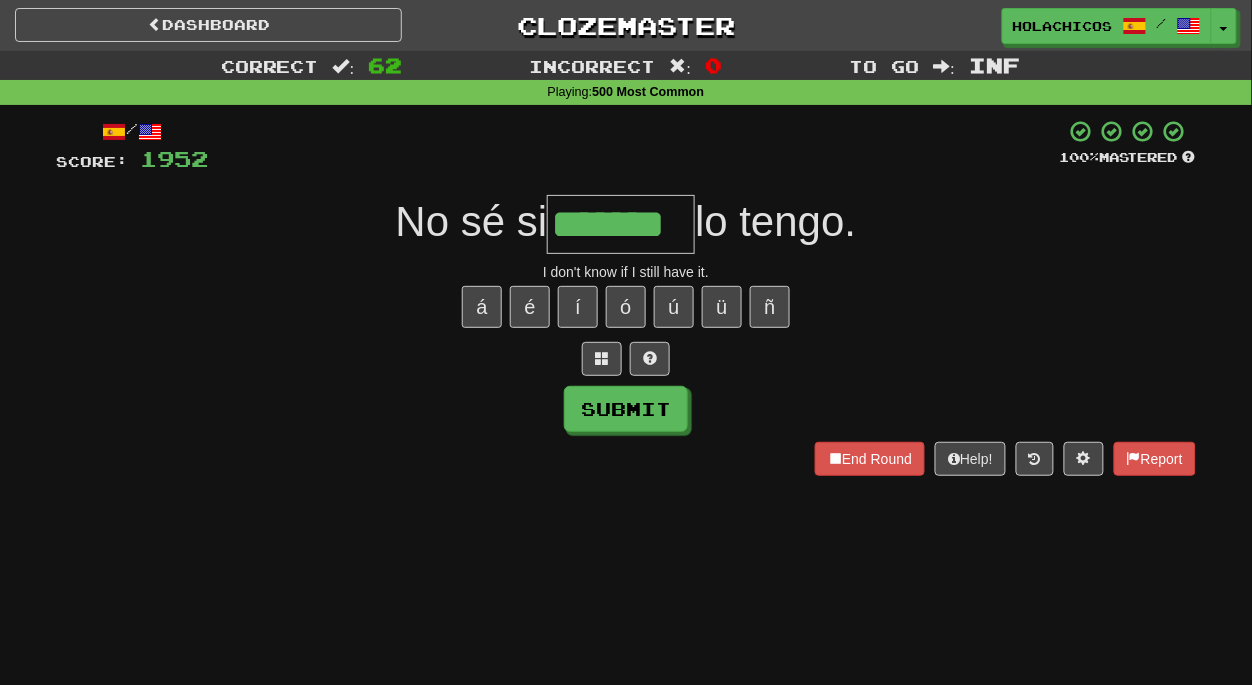type on "*******" 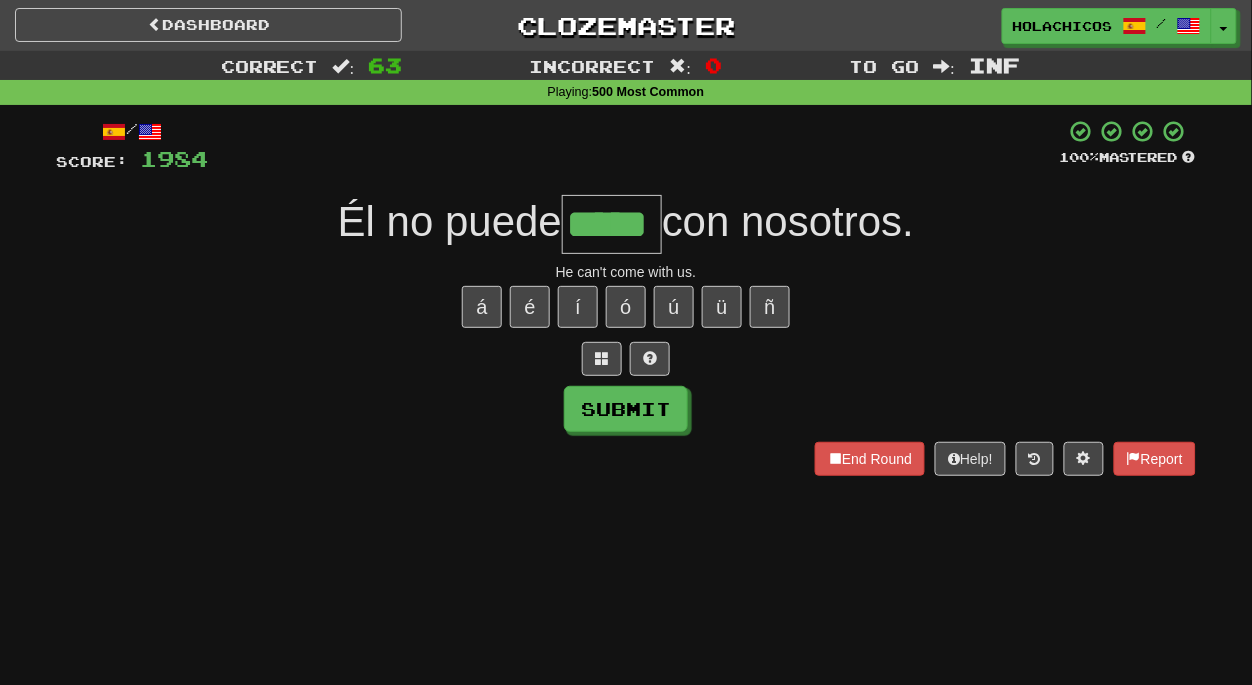 type on "*****" 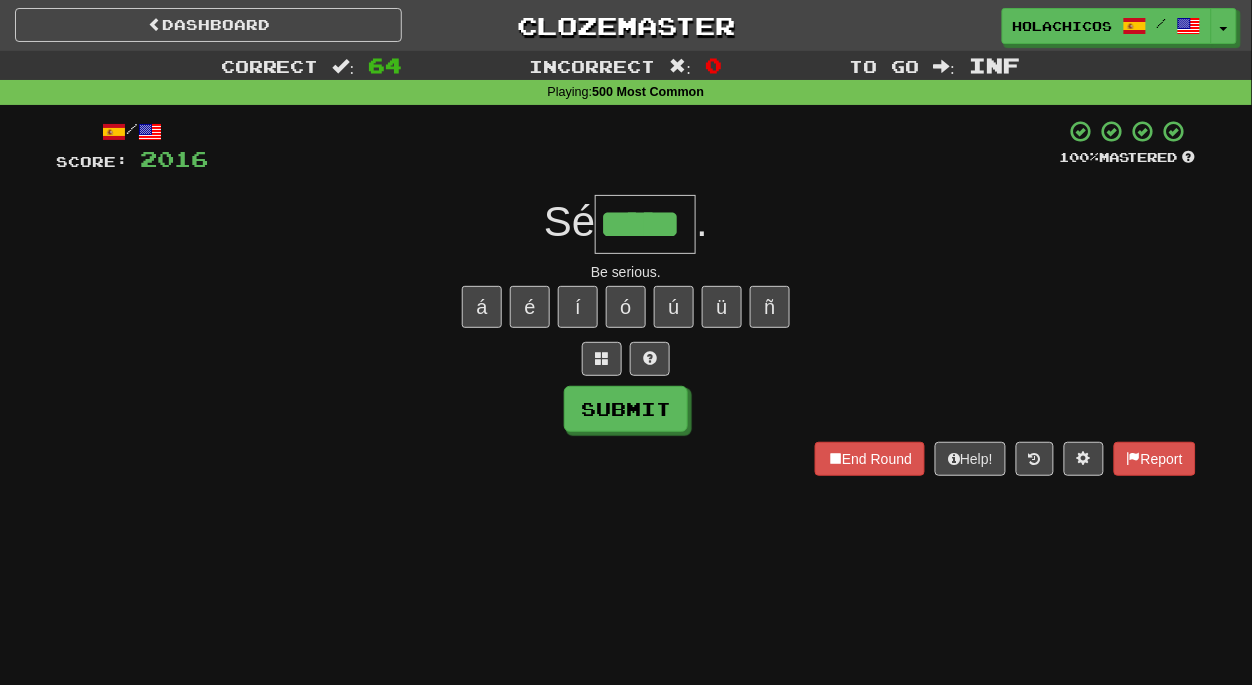 type on "*****" 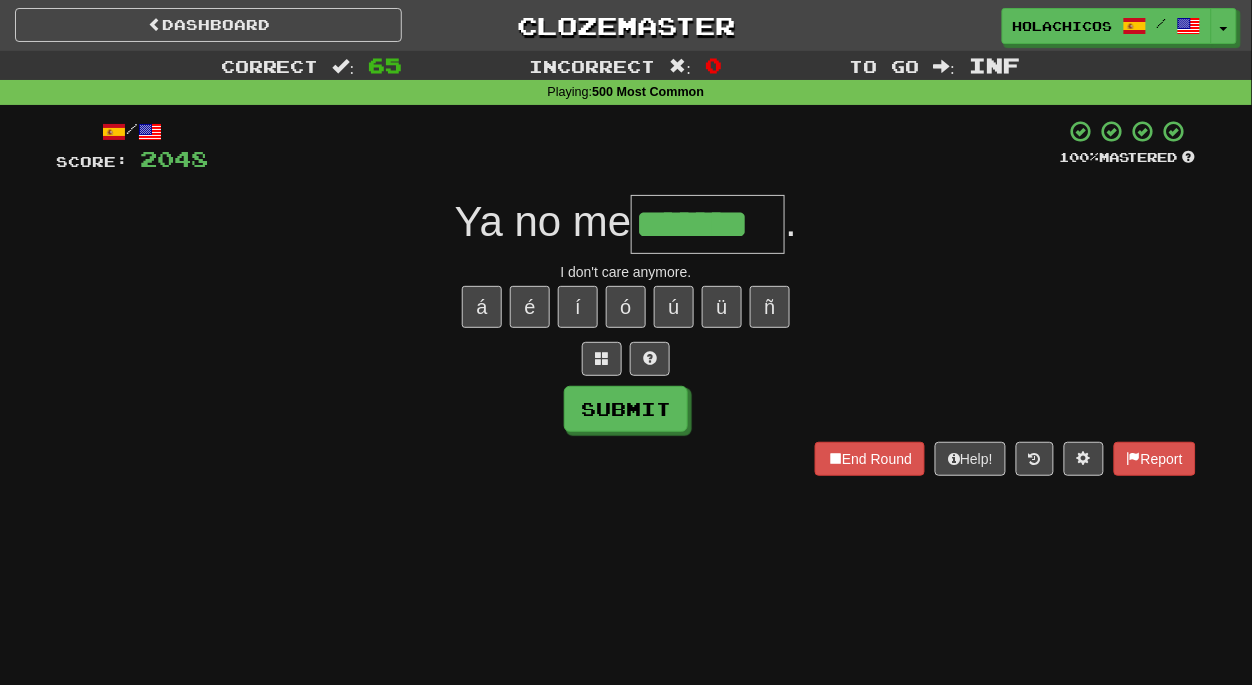 type on "*******" 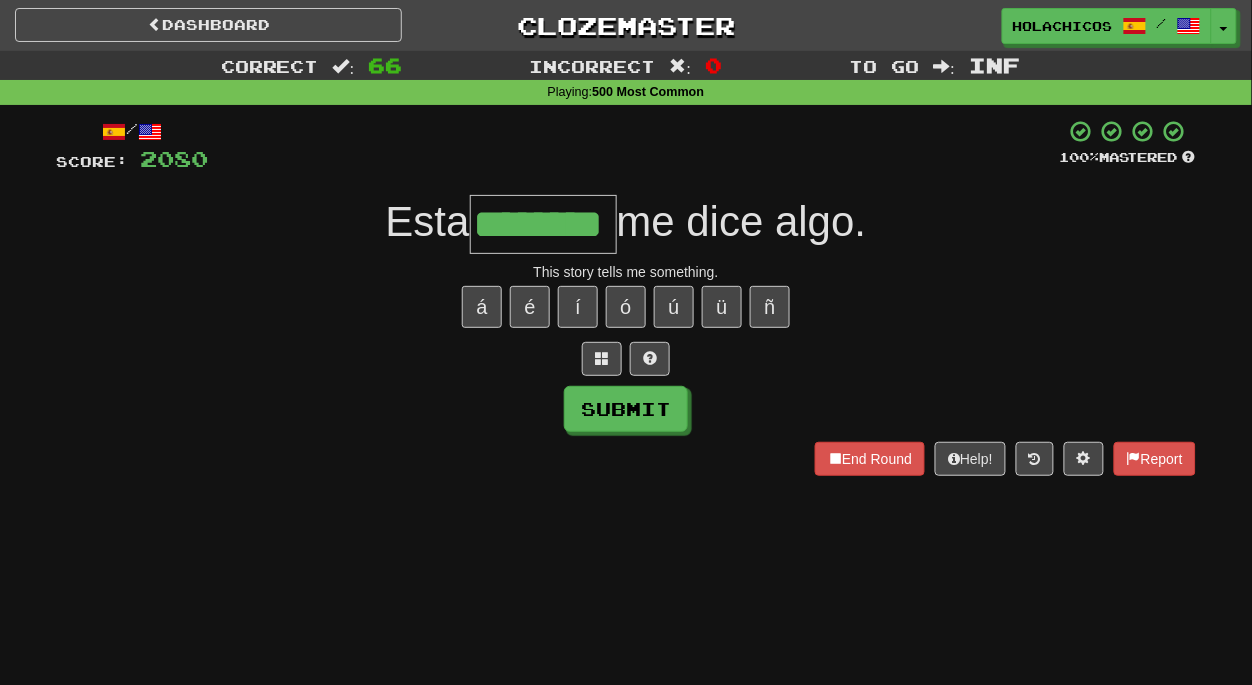 type on "********" 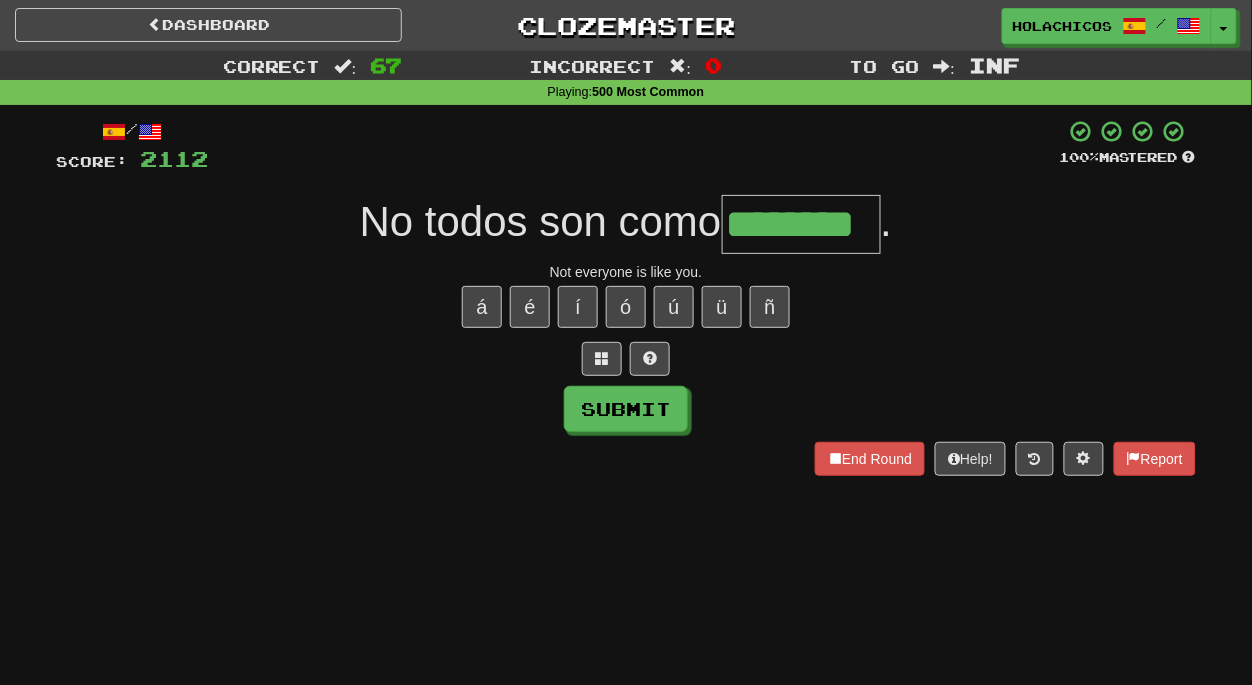 scroll, scrollTop: 0, scrollLeft: 10, axis: horizontal 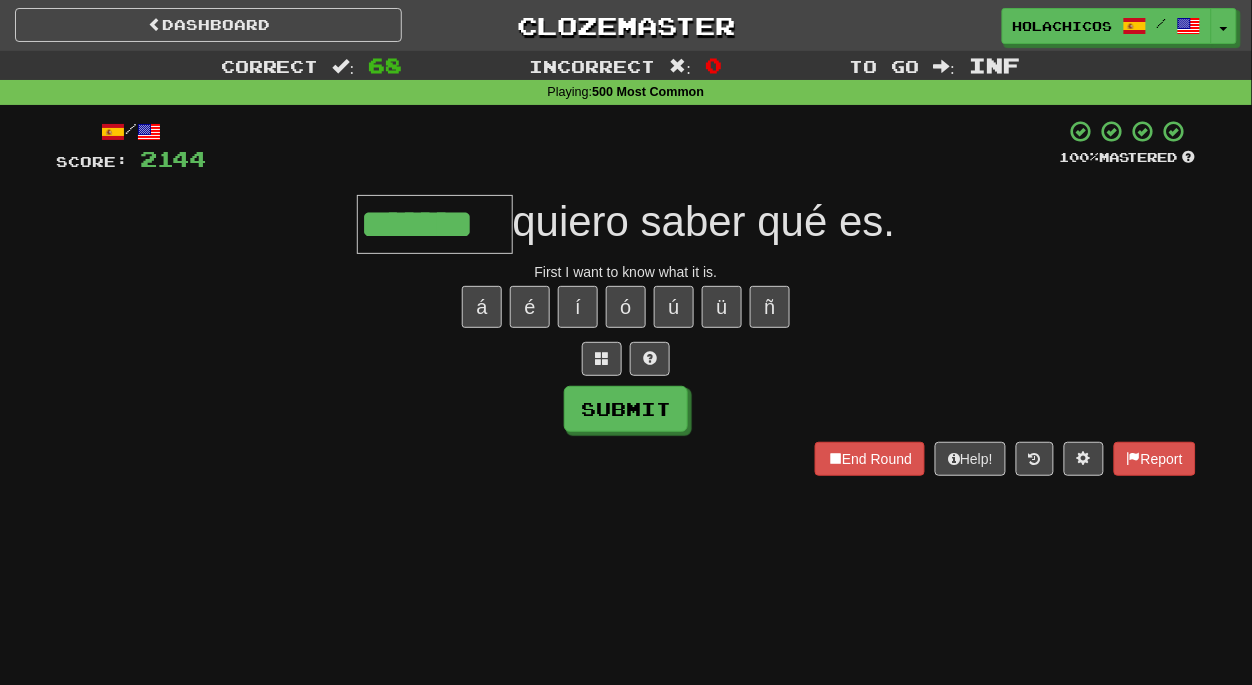 type on "*******" 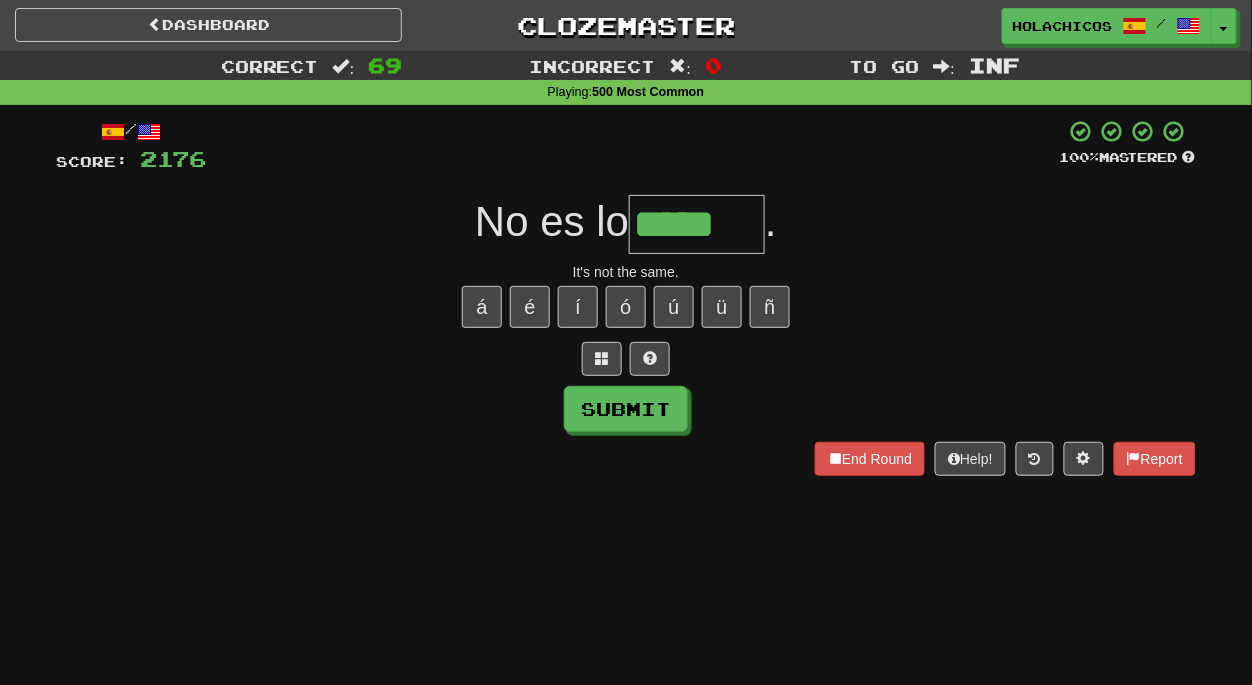 type on "*****" 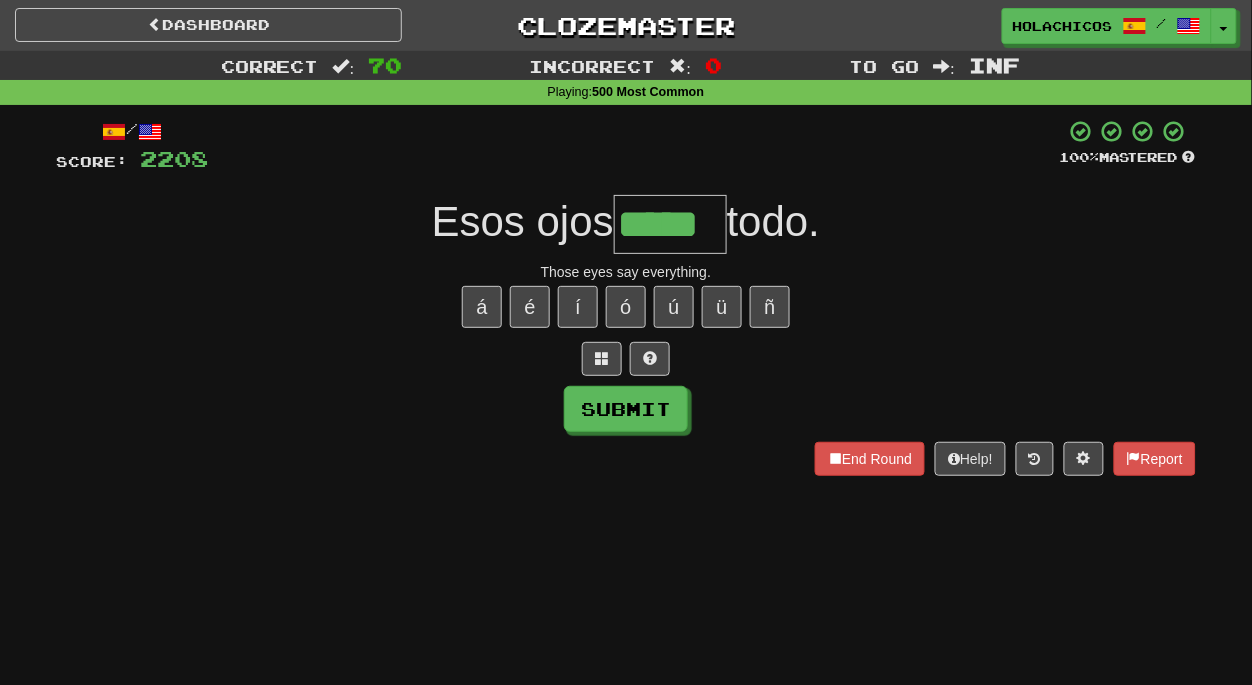 type on "*****" 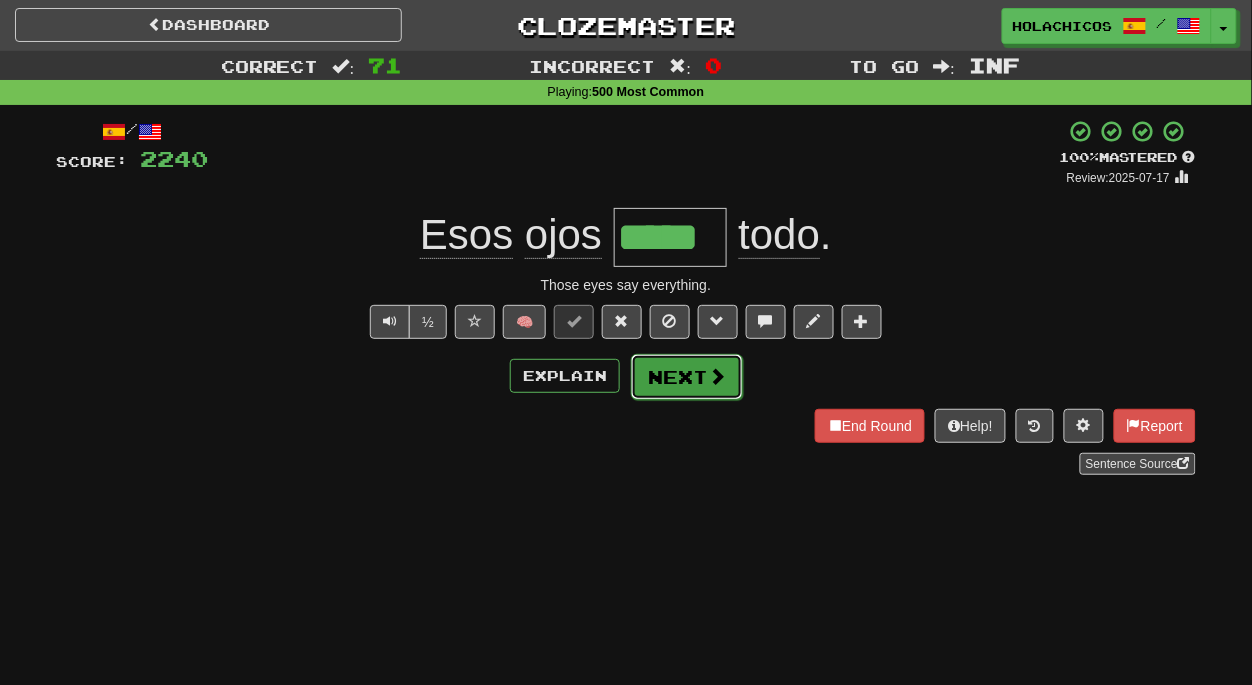 click on "Next" at bounding box center (687, 377) 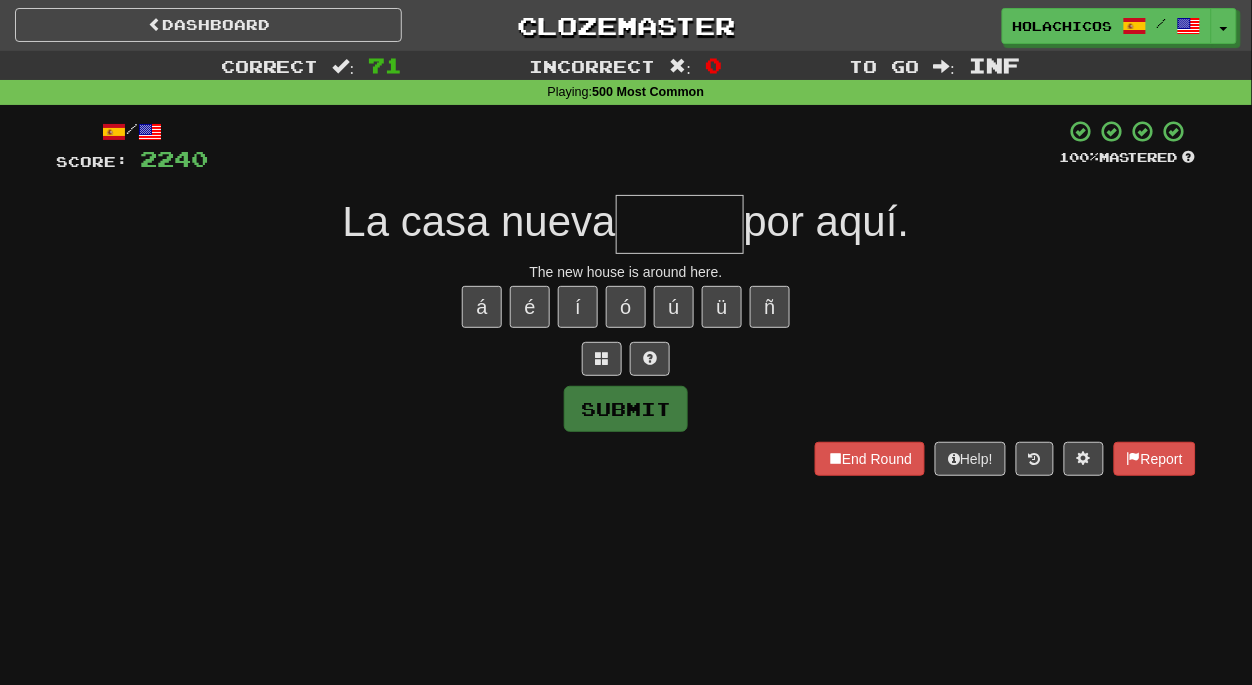 type on "*" 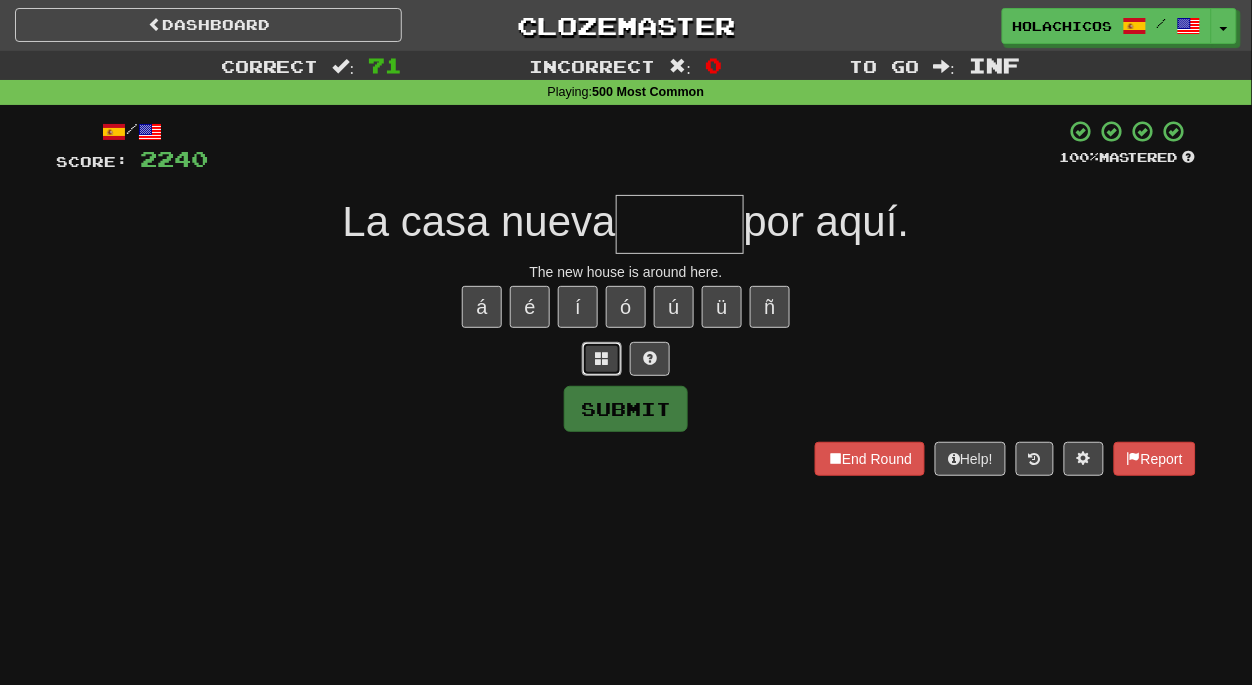 click at bounding box center [602, 359] 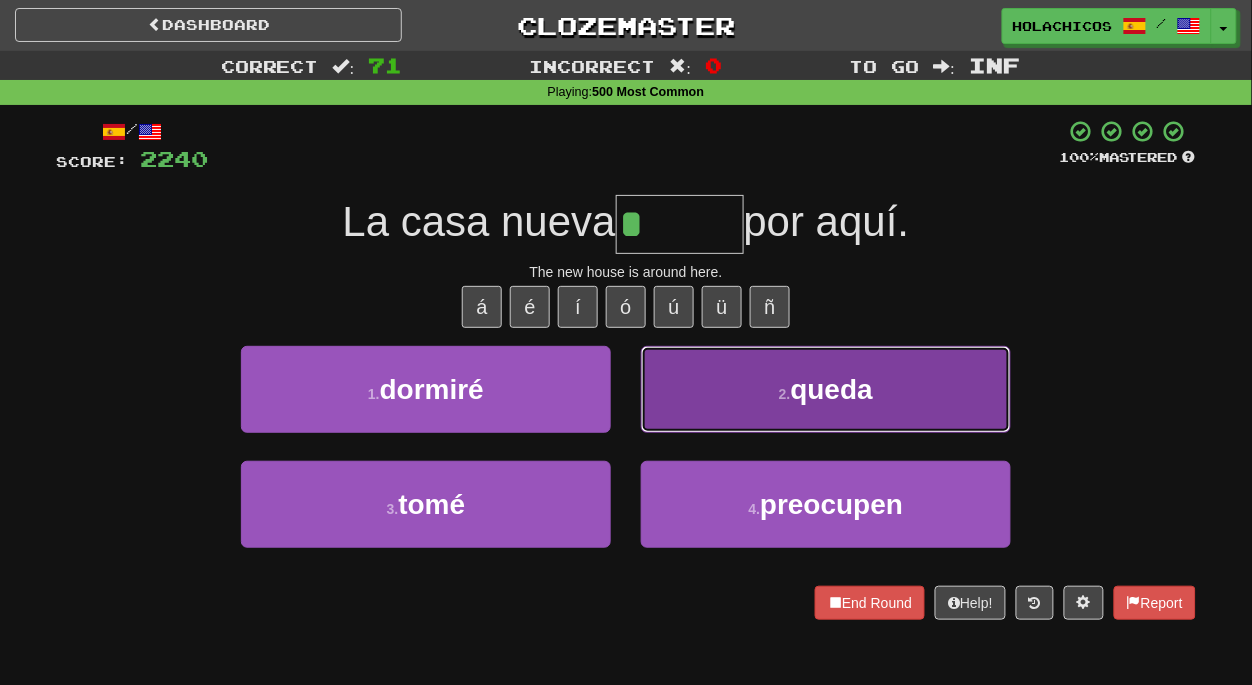 click on "queda" at bounding box center [832, 389] 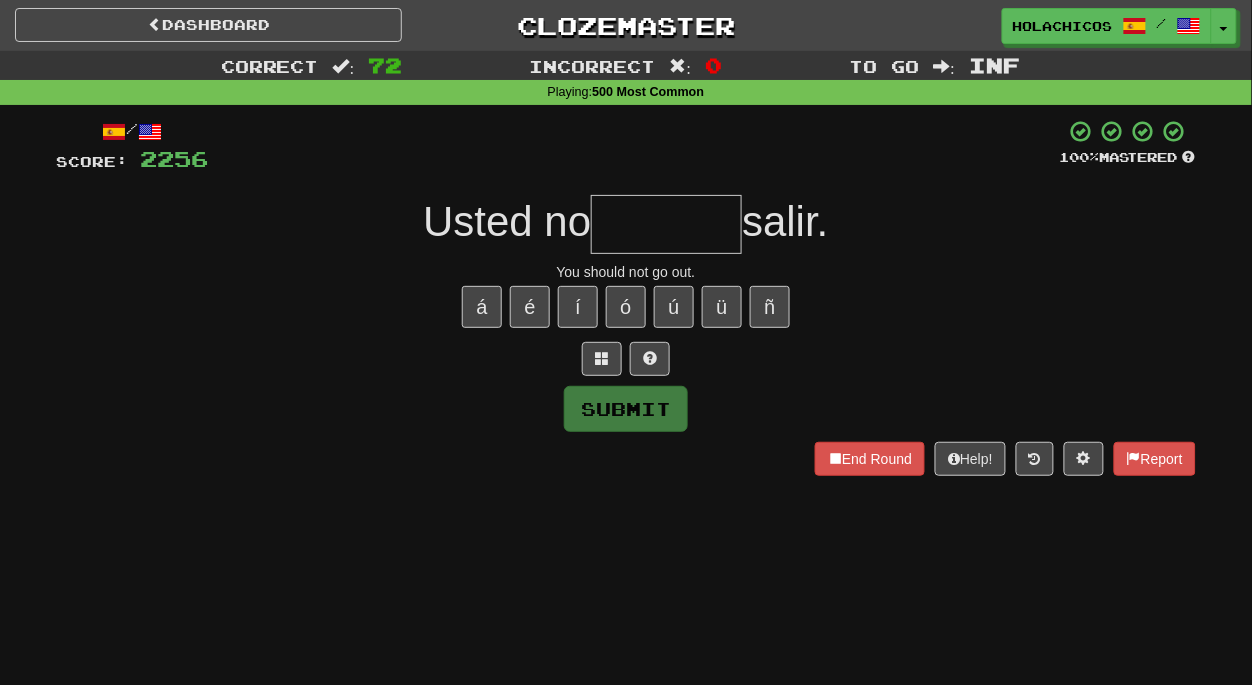 type on "*" 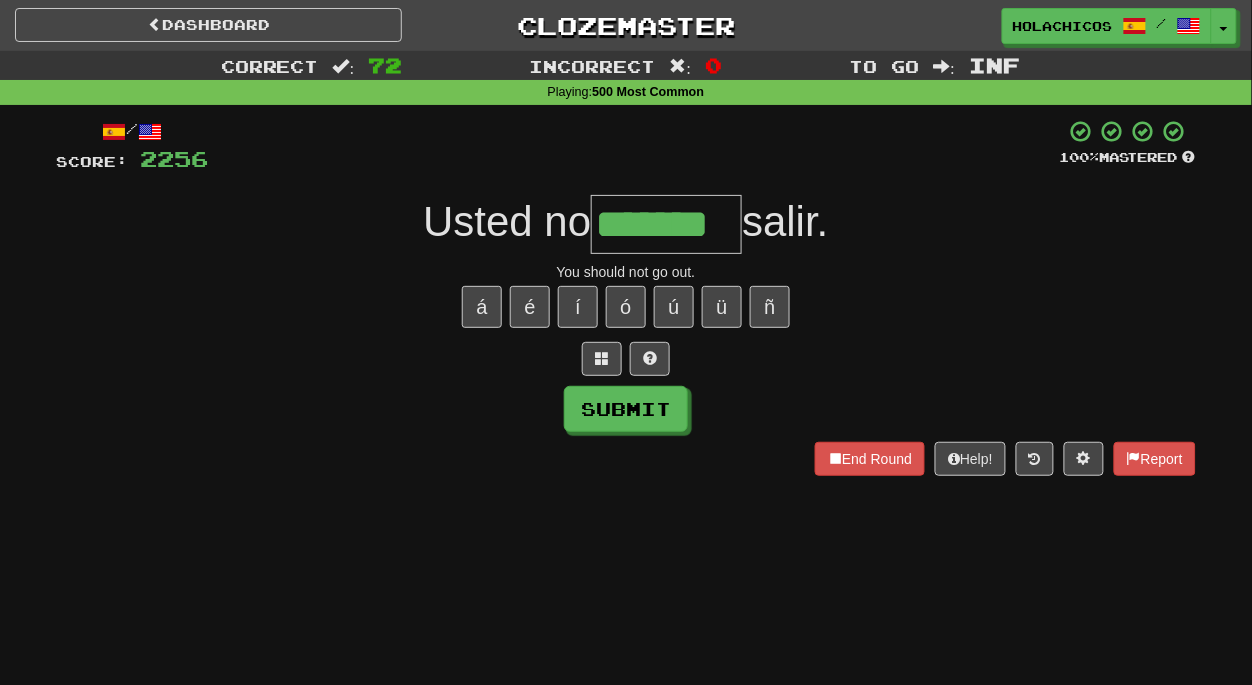 type on "*******" 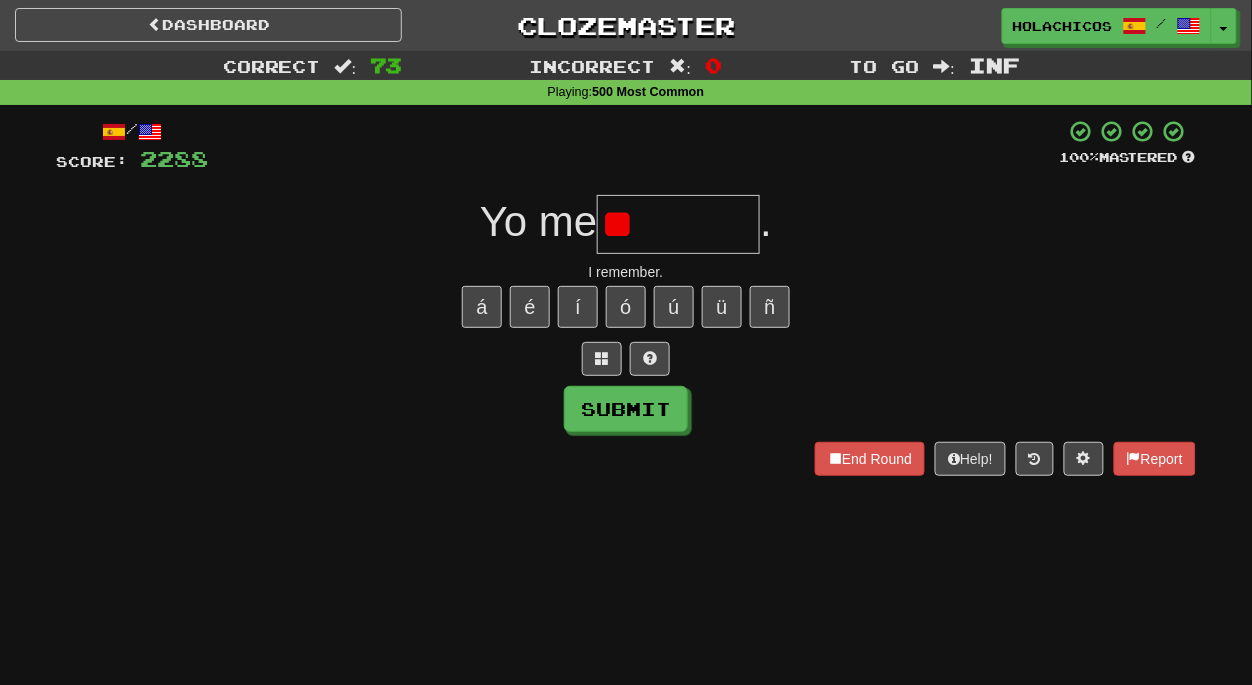 type on "*" 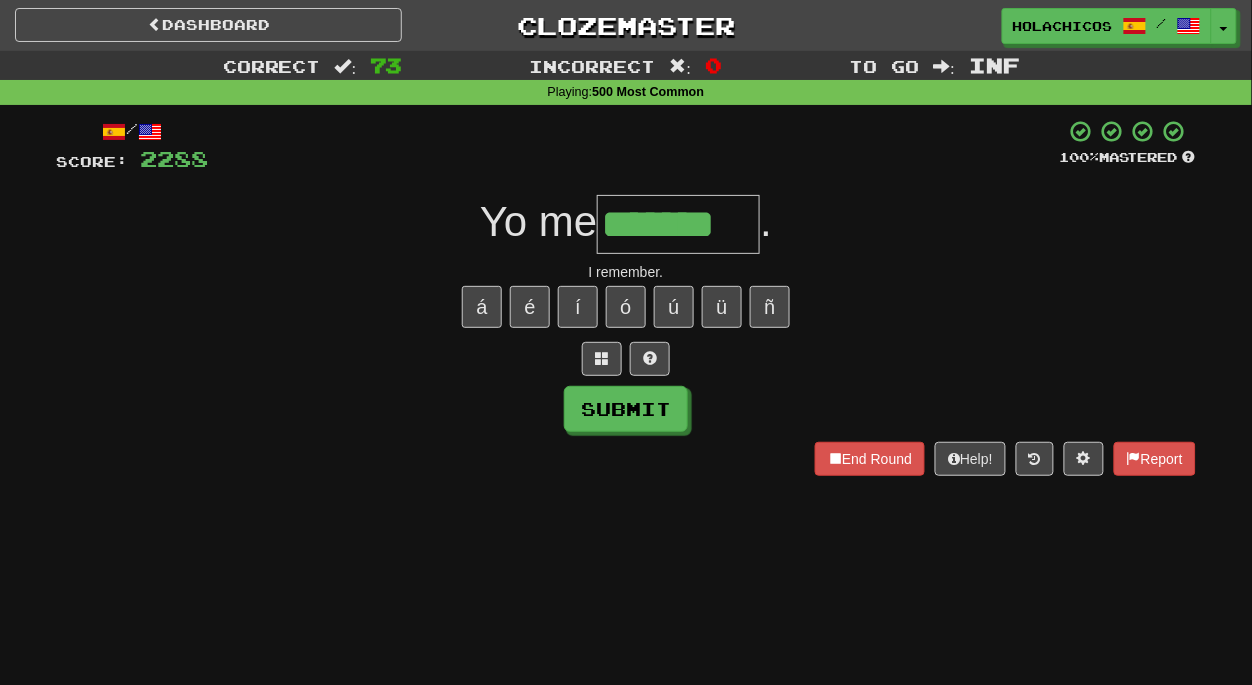 type on "*******" 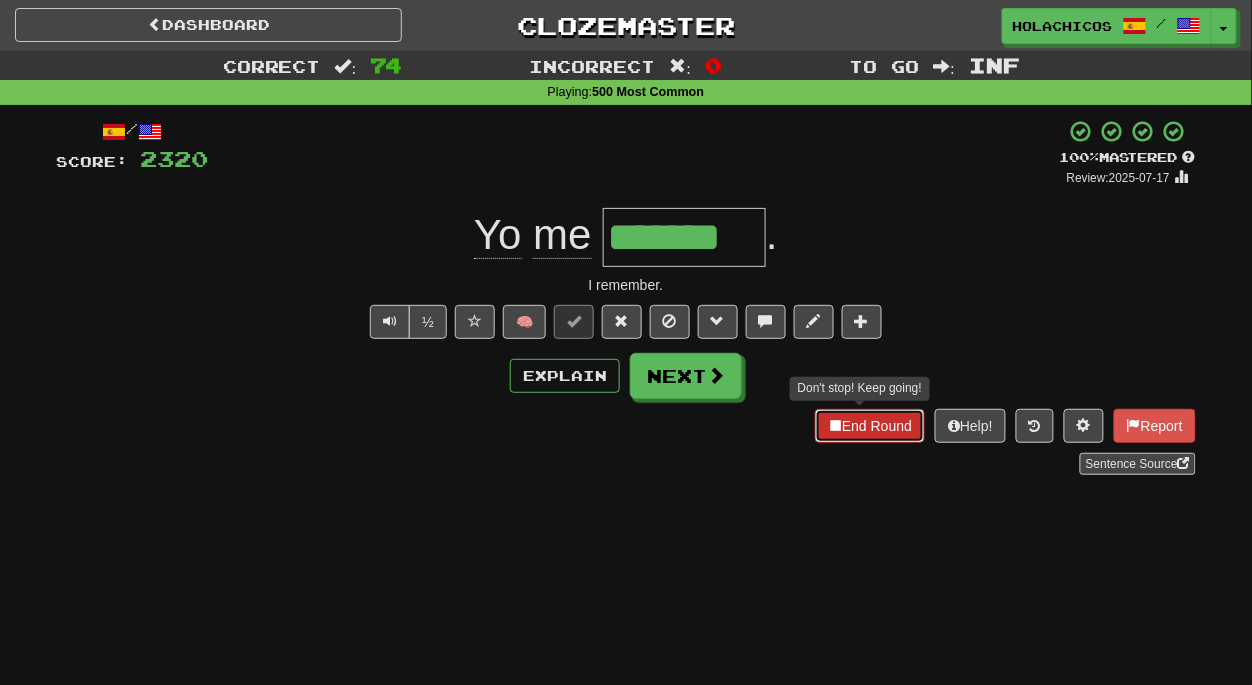 click on "End Round" at bounding box center (870, 426) 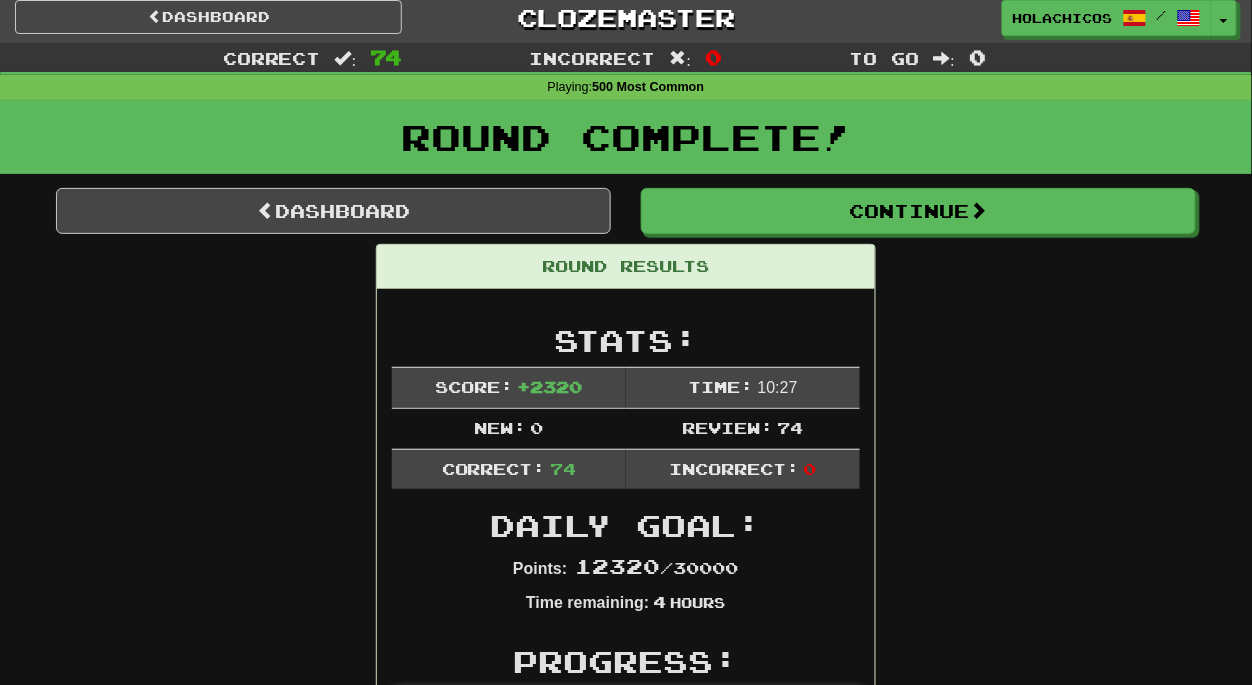 scroll, scrollTop: 0, scrollLeft: 0, axis: both 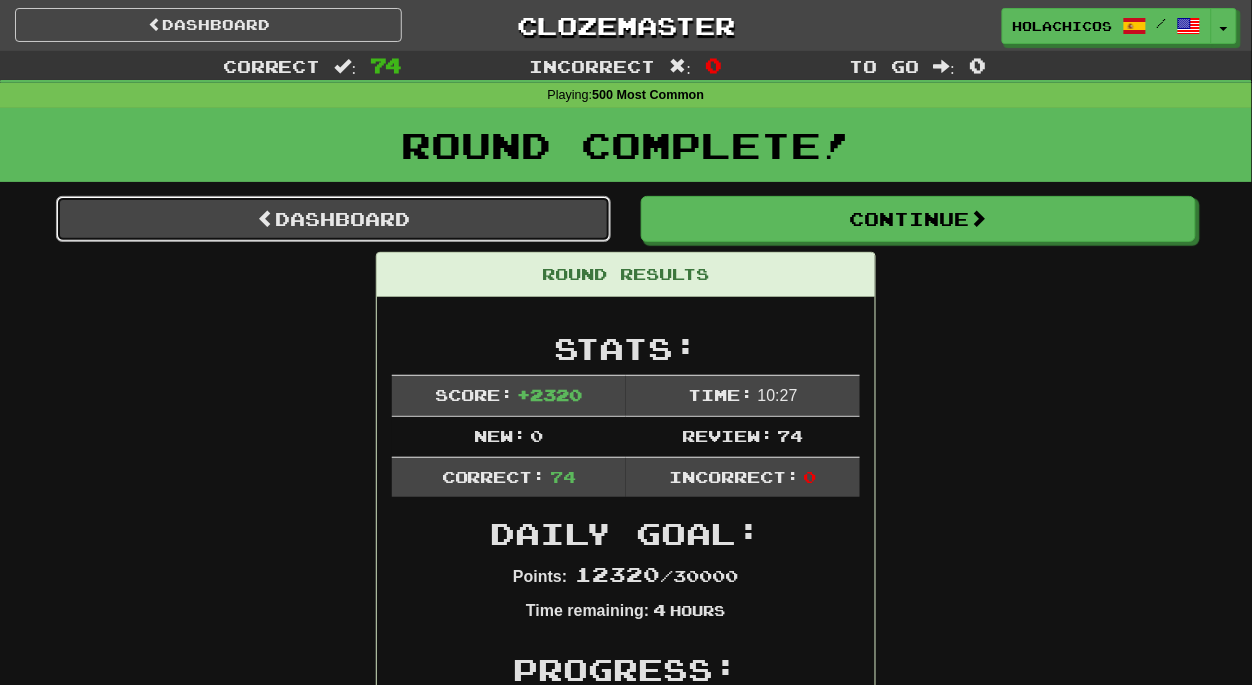 click on "Dashboard" at bounding box center (333, 219) 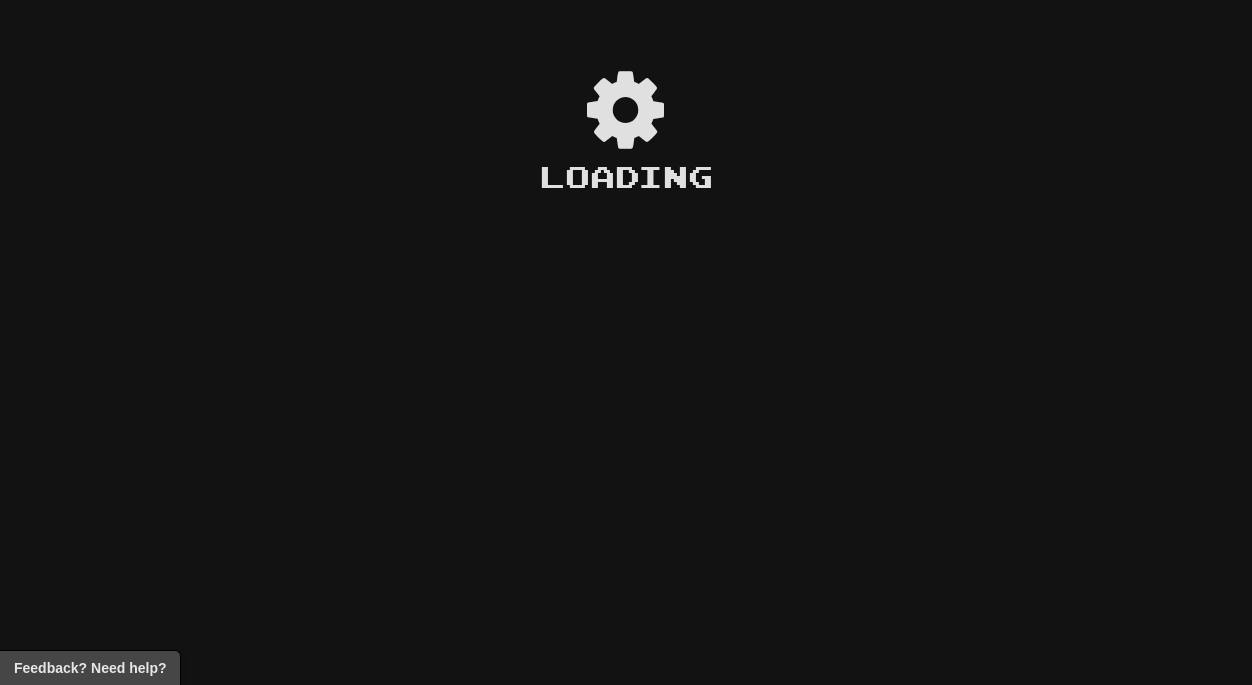 scroll, scrollTop: 0, scrollLeft: 0, axis: both 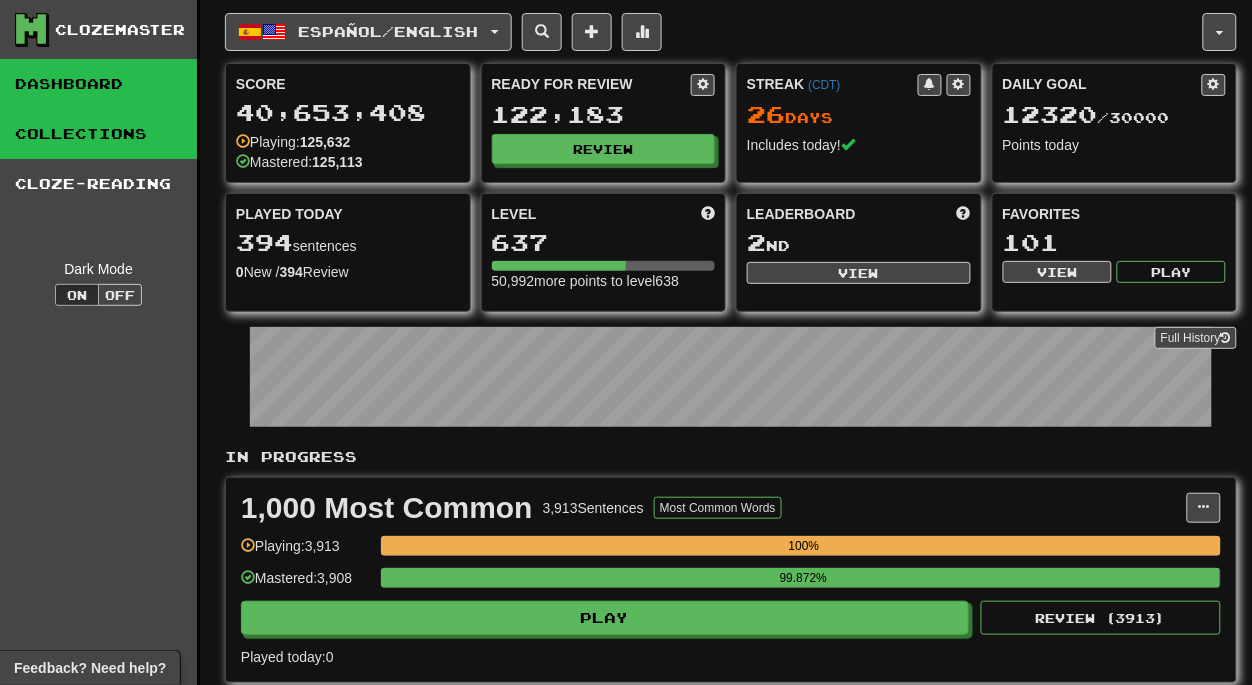 click on "Collections" at bounding box center (98, 134) 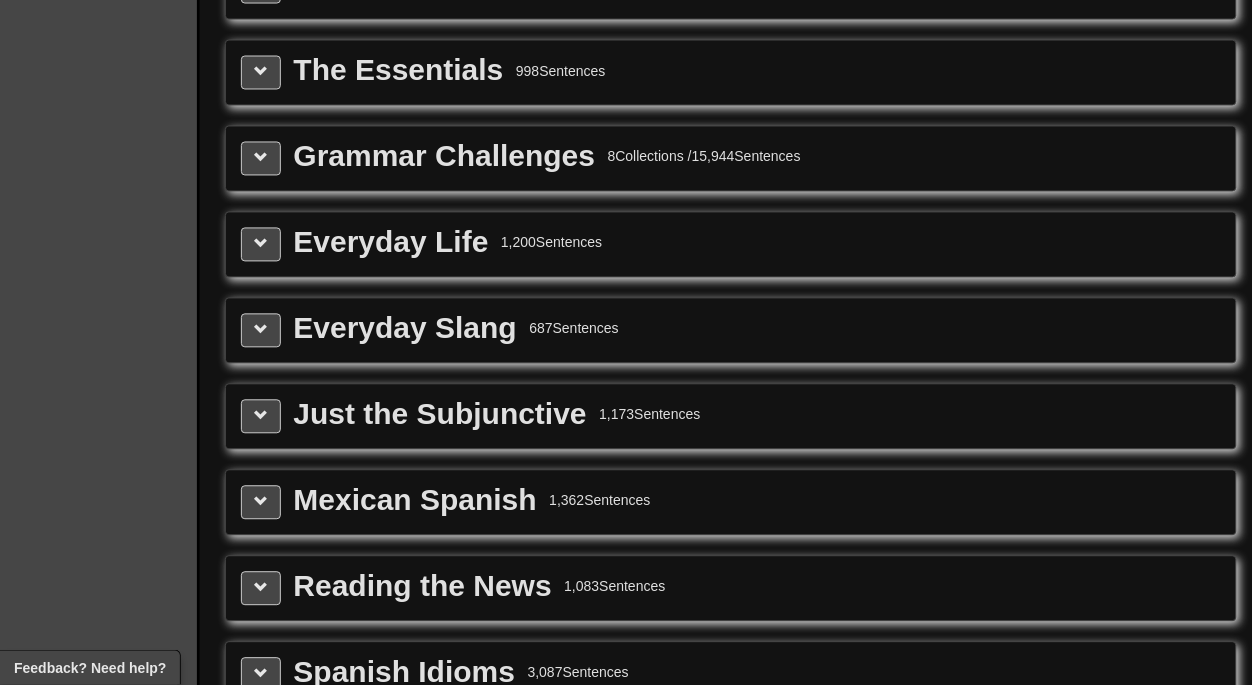 scroll, scrollTop: 2520, scrollLeft: 0, axis: vertical 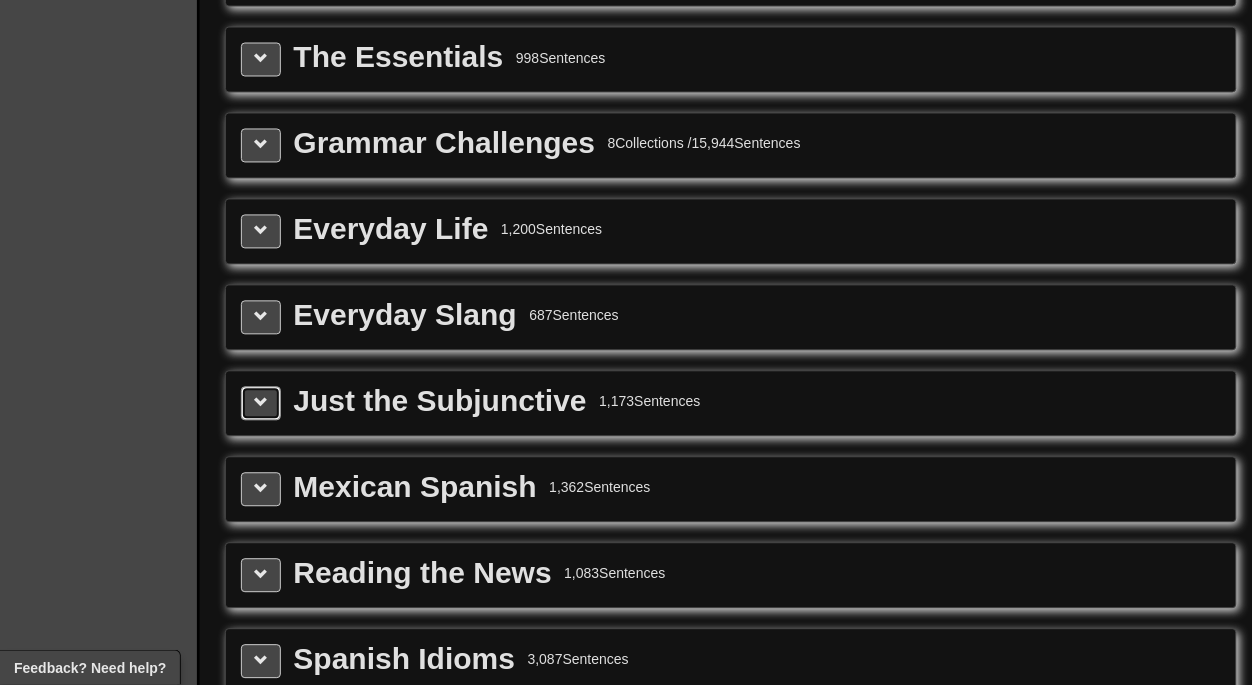 click at bounding box center [261, 403] 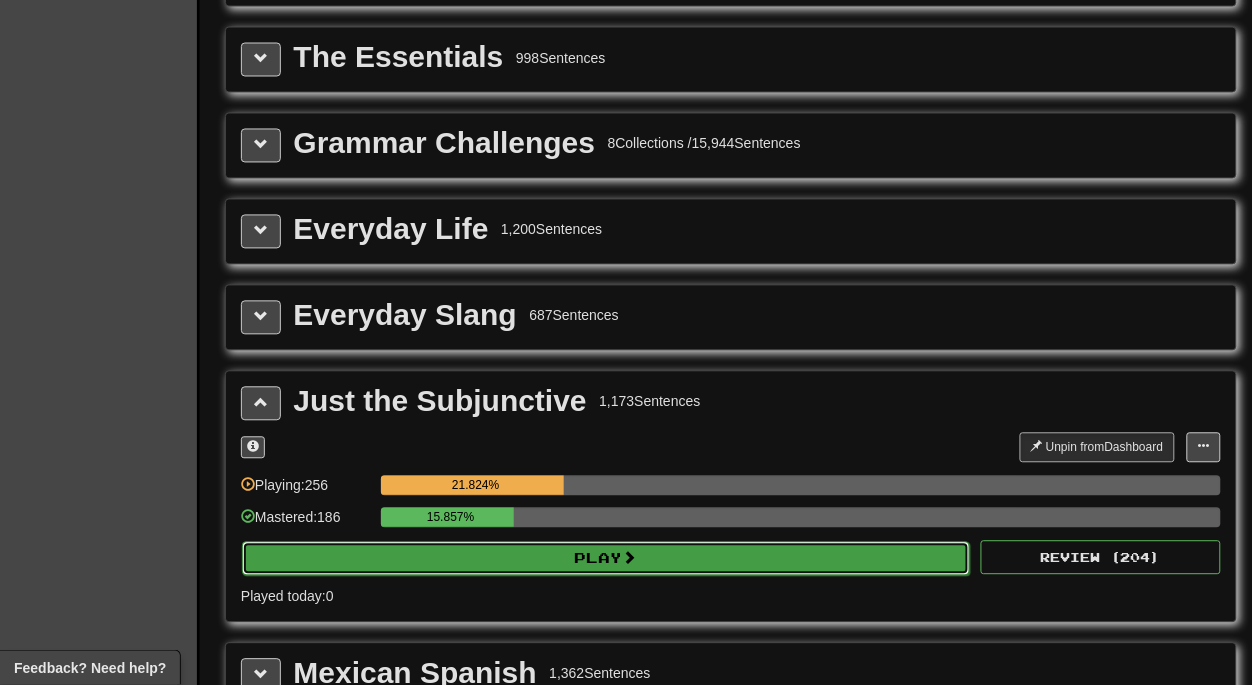 click on "Play" at bounding box center (606, 559) 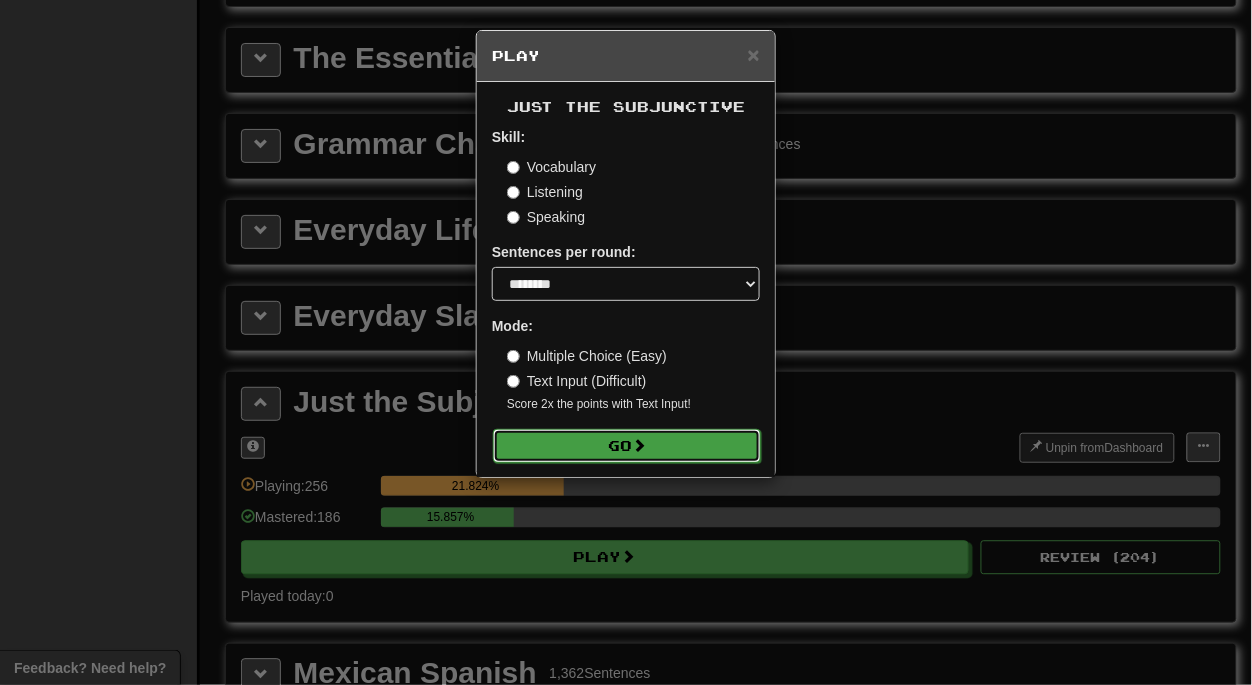 click on "Go" at bounding box center [627, 446] 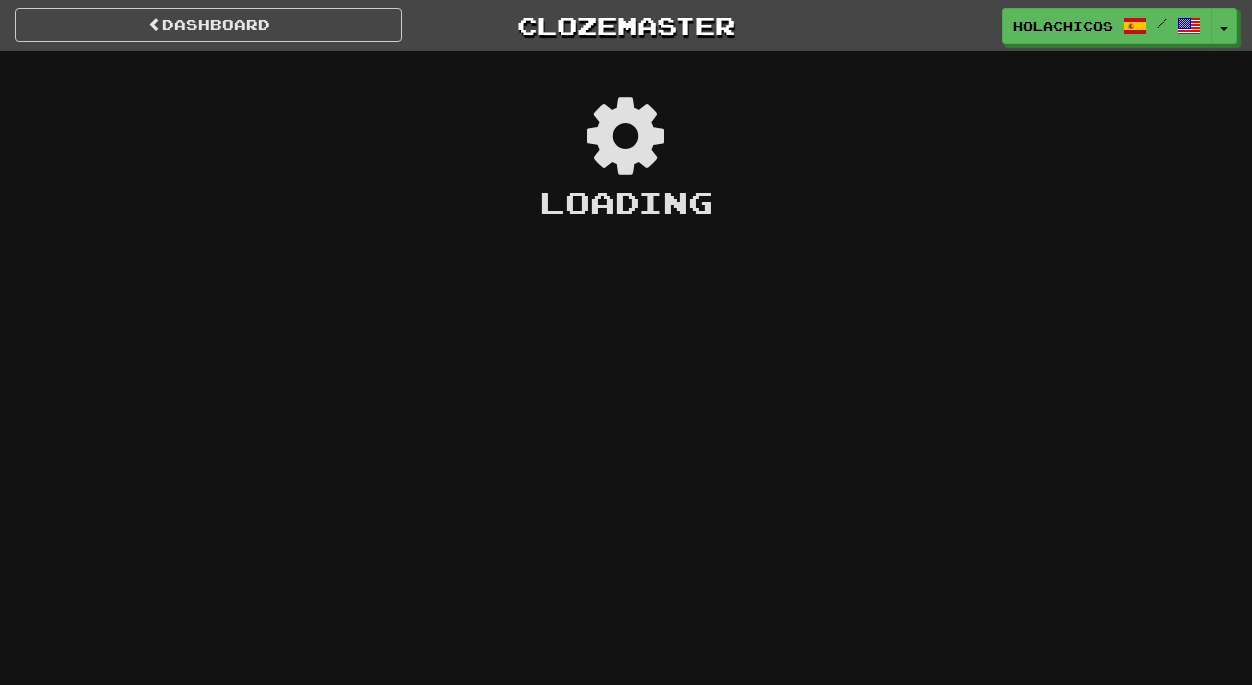 scroll, scrollTop: 0, scrollLeft: 0, axis: both 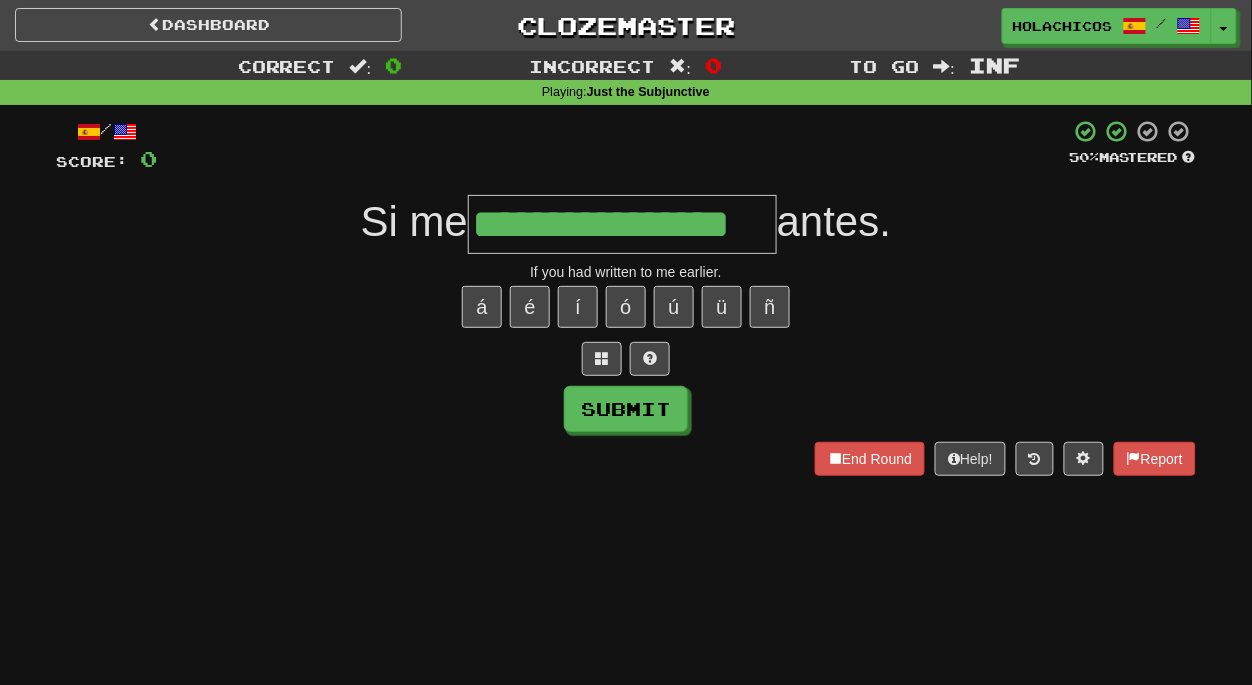 type on "**********" 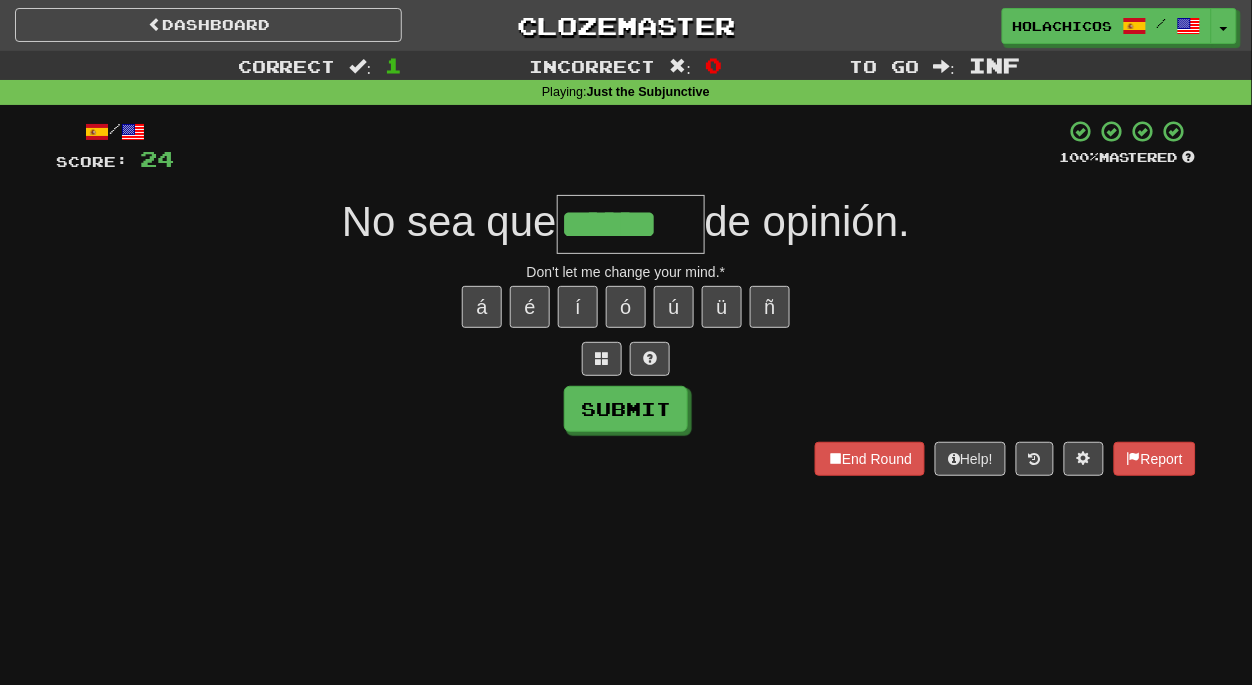 type on "******" 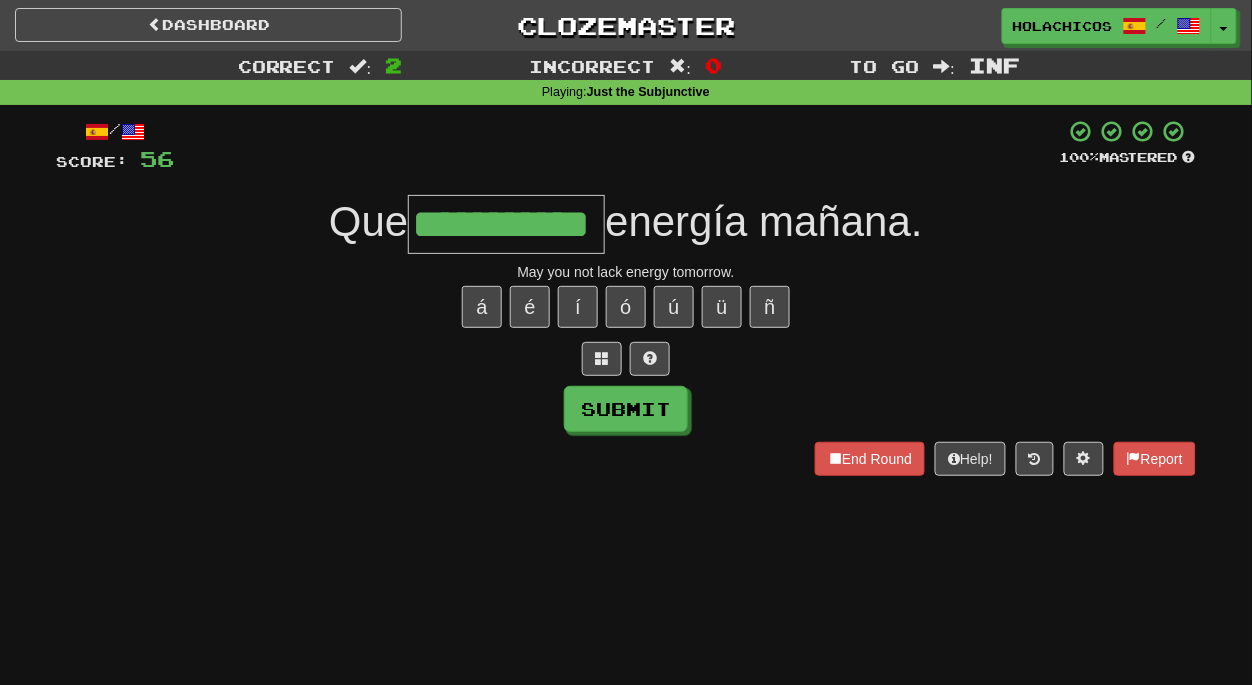 type on "**********" 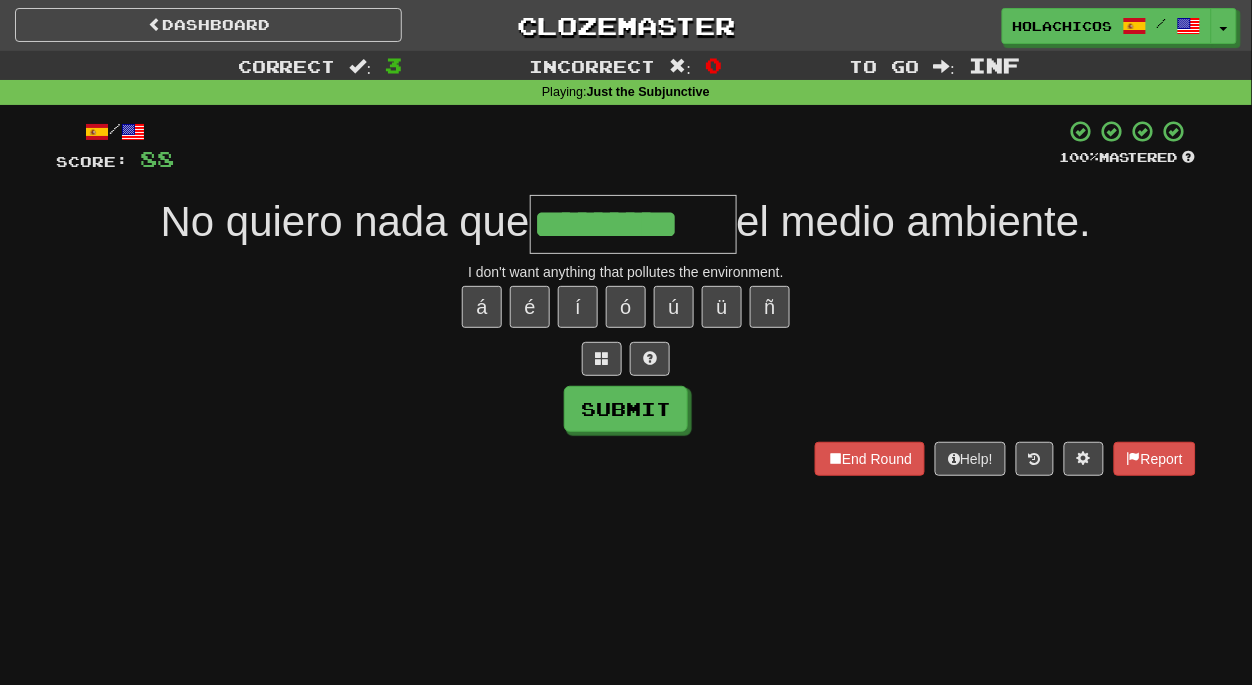 type on "*********" 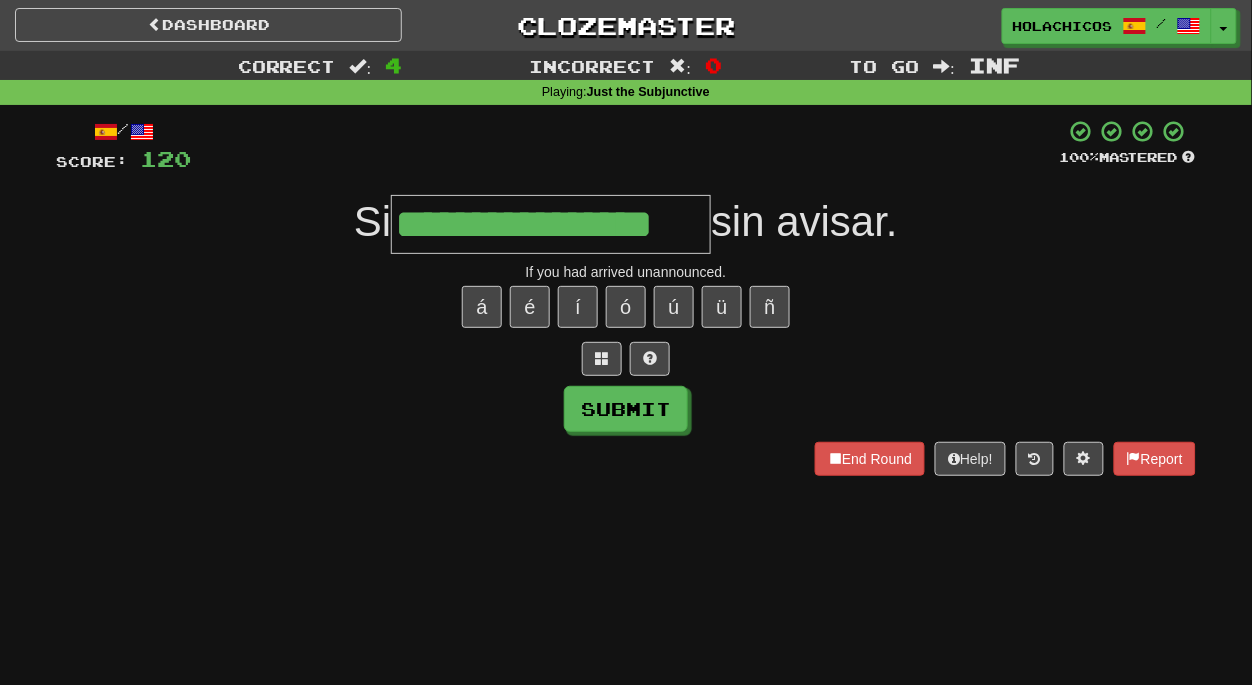 type on "**********" 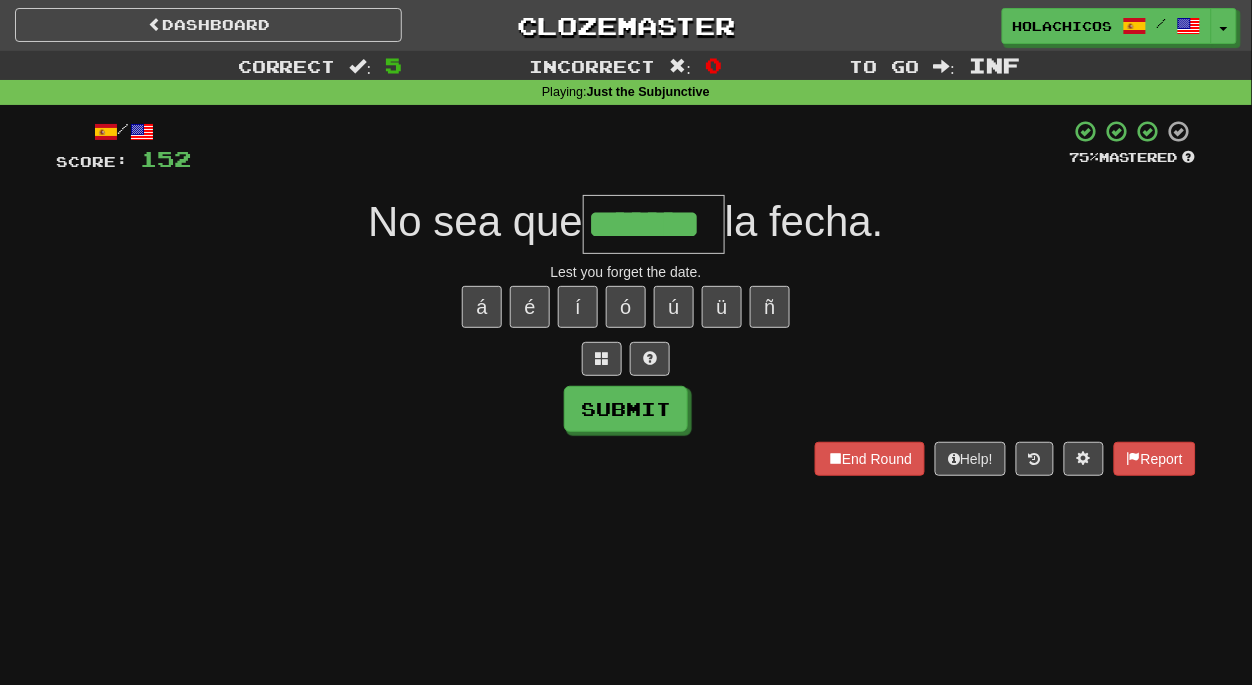 type on "*******" 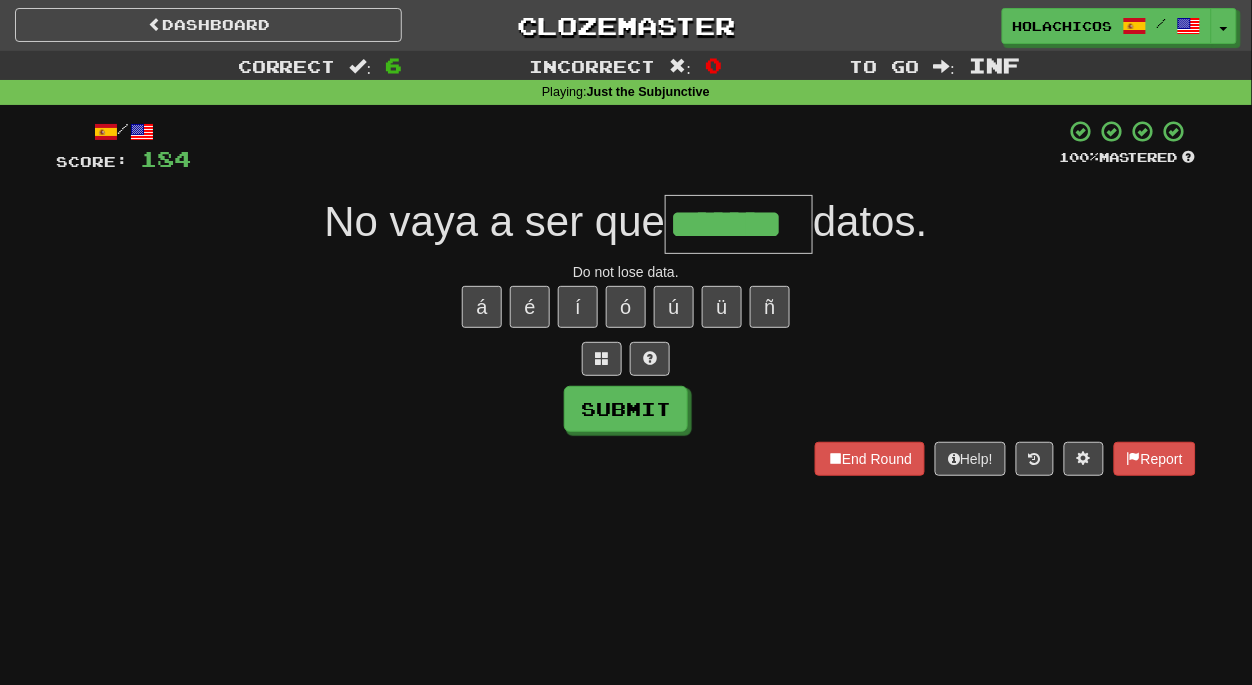 type on "*******" 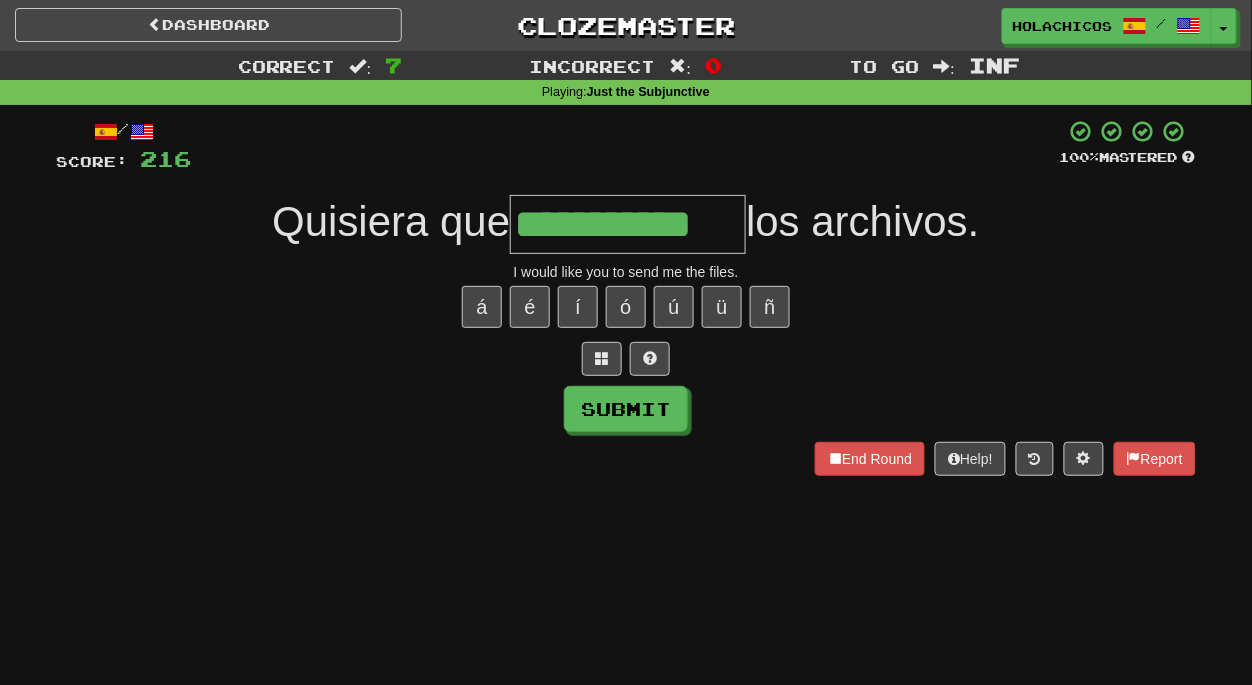 type on "**********" 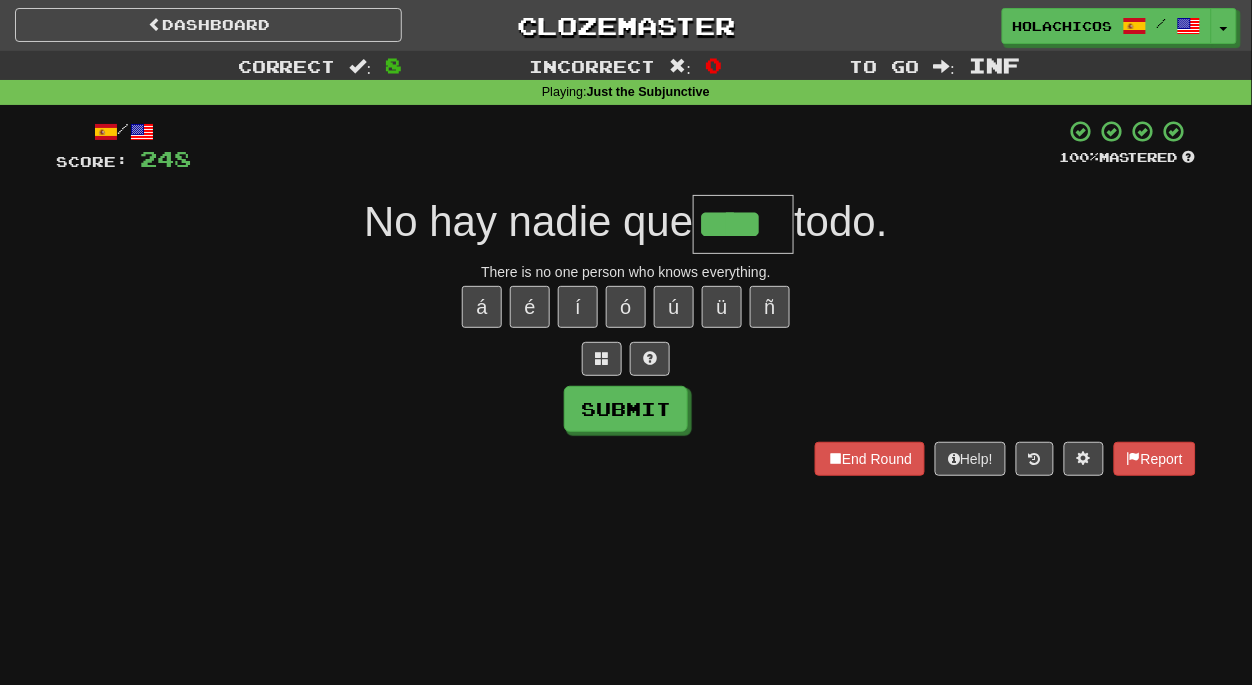 type on "****" 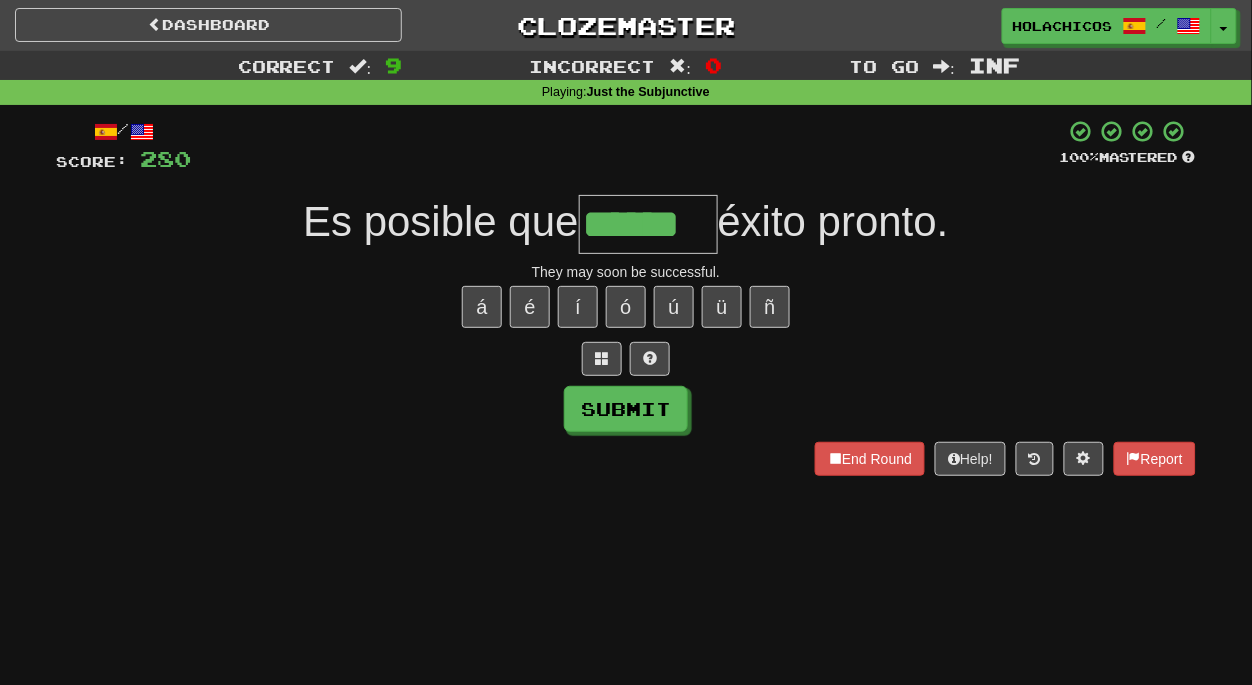 type on "******" 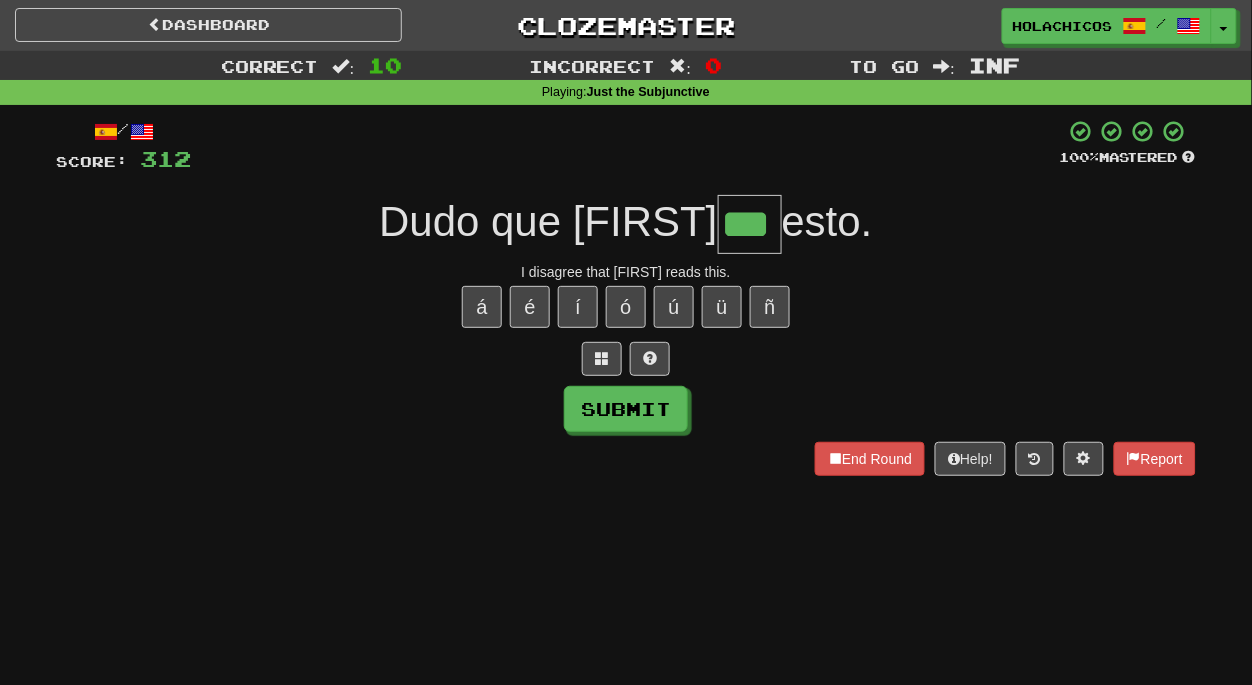 type on "***" 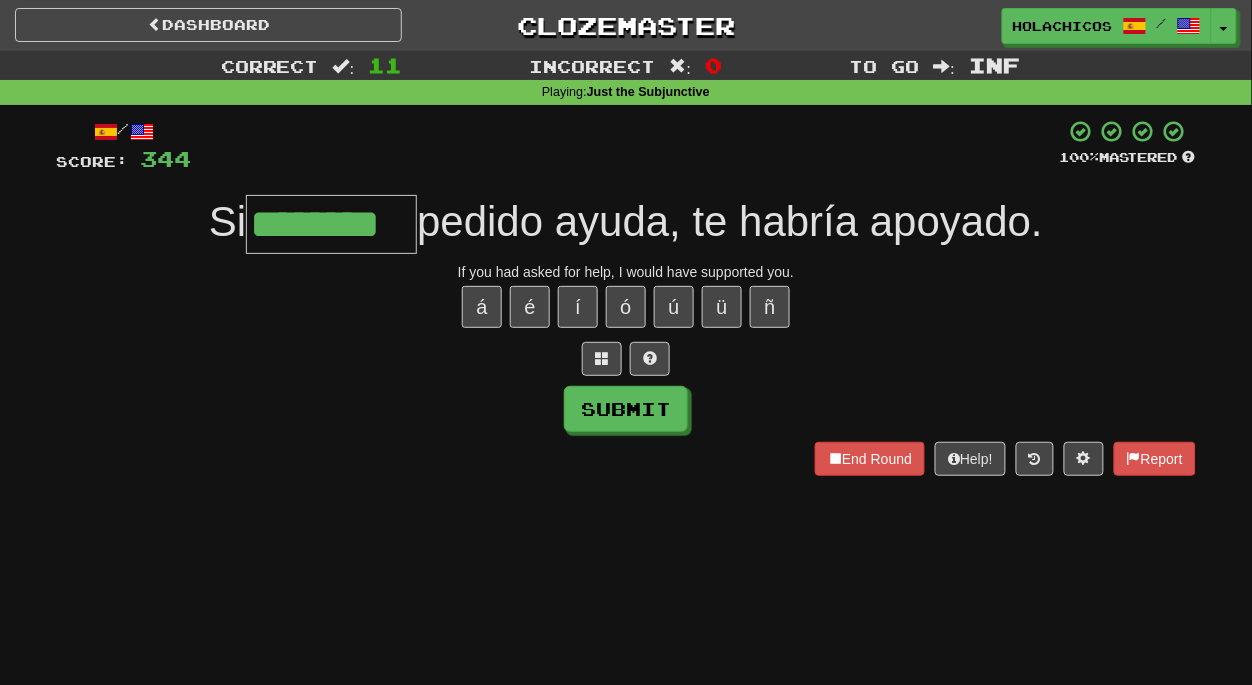 type on "********" 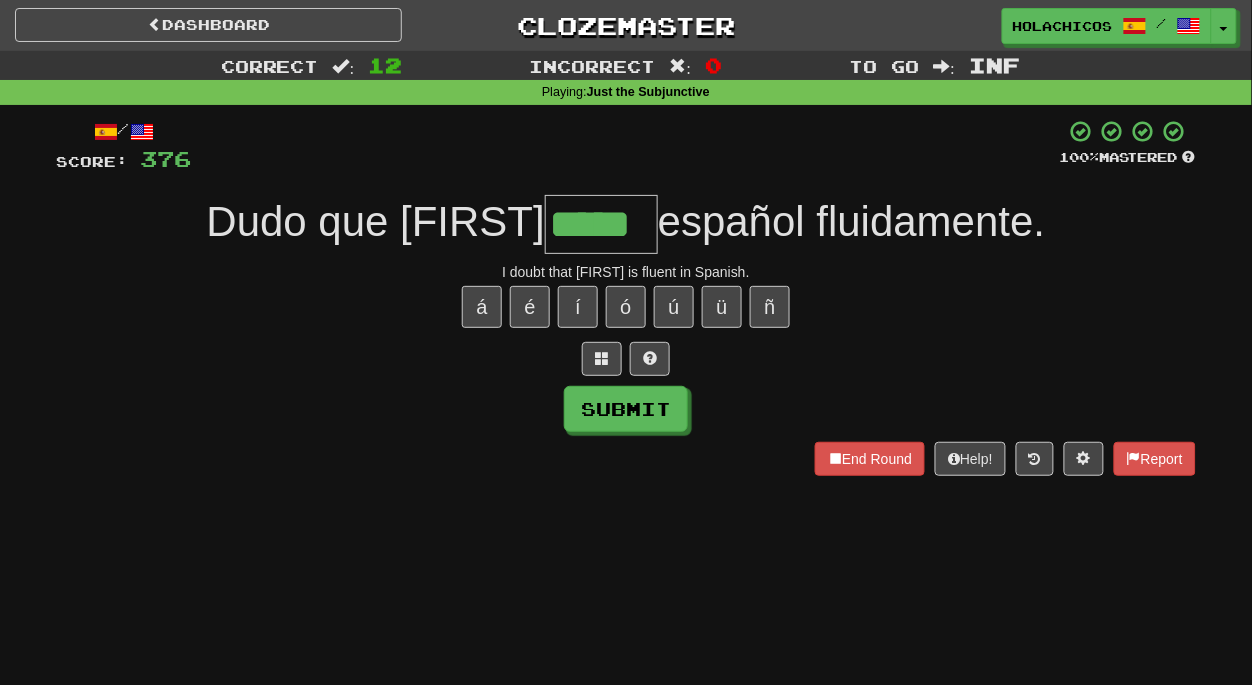 type on "*****" 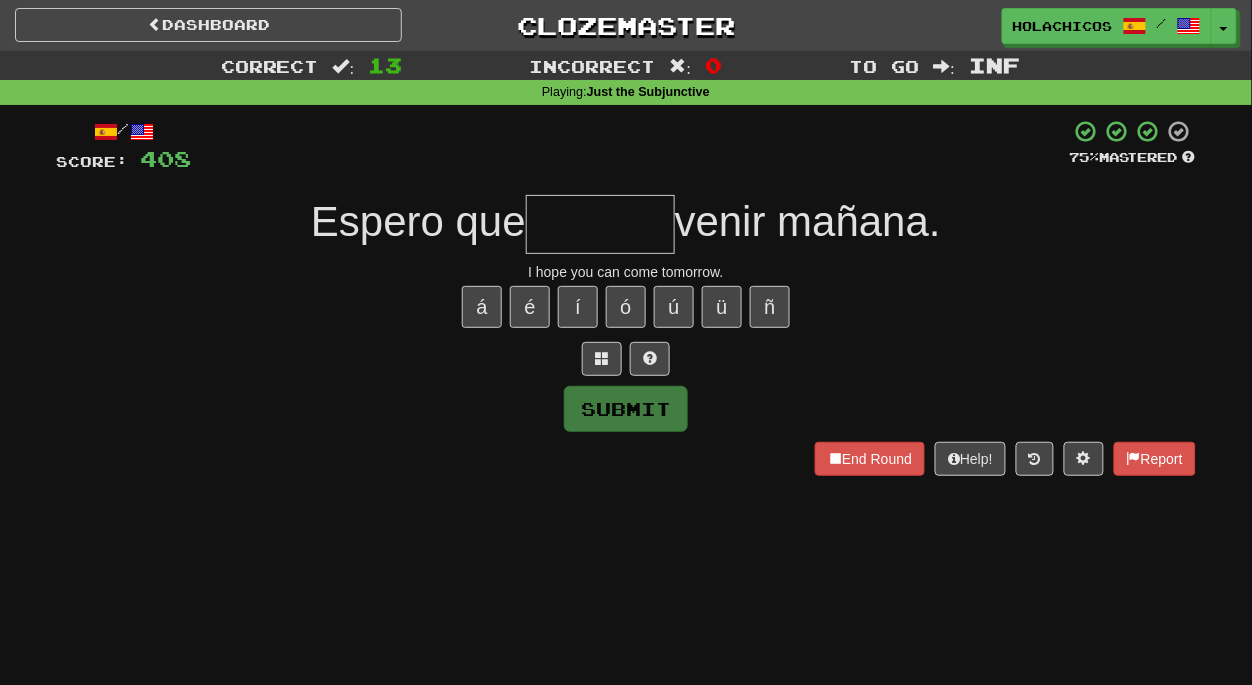 type on "*" 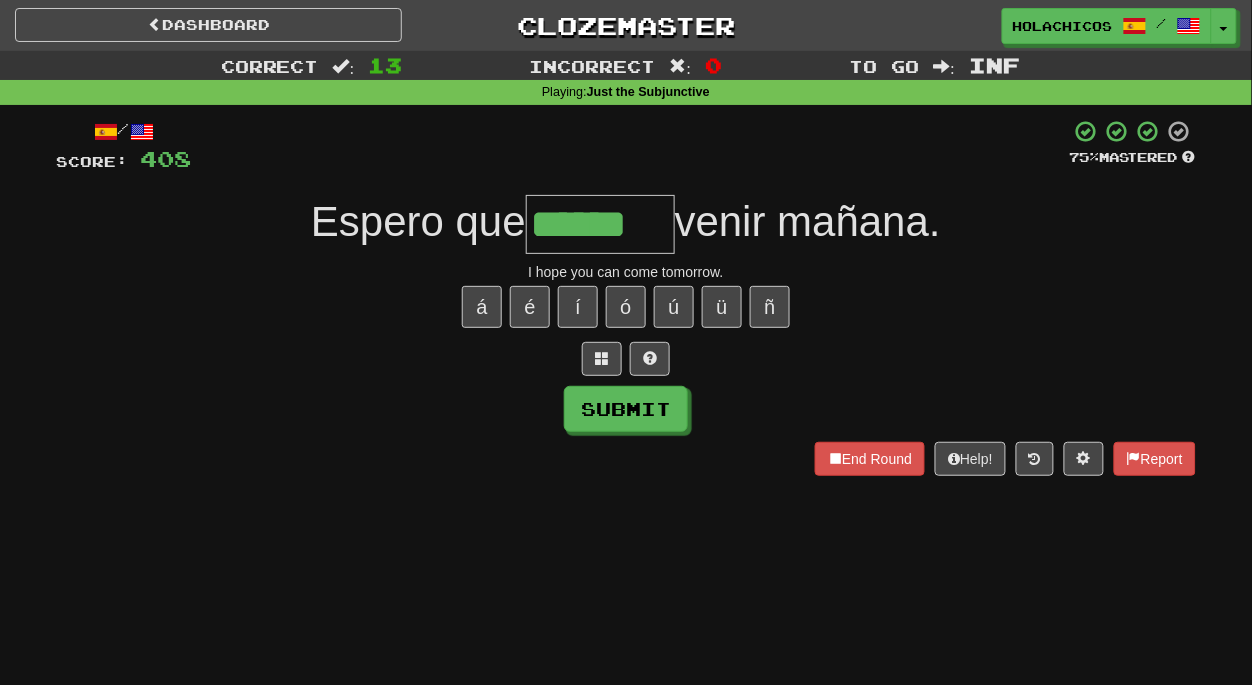 type on "******" 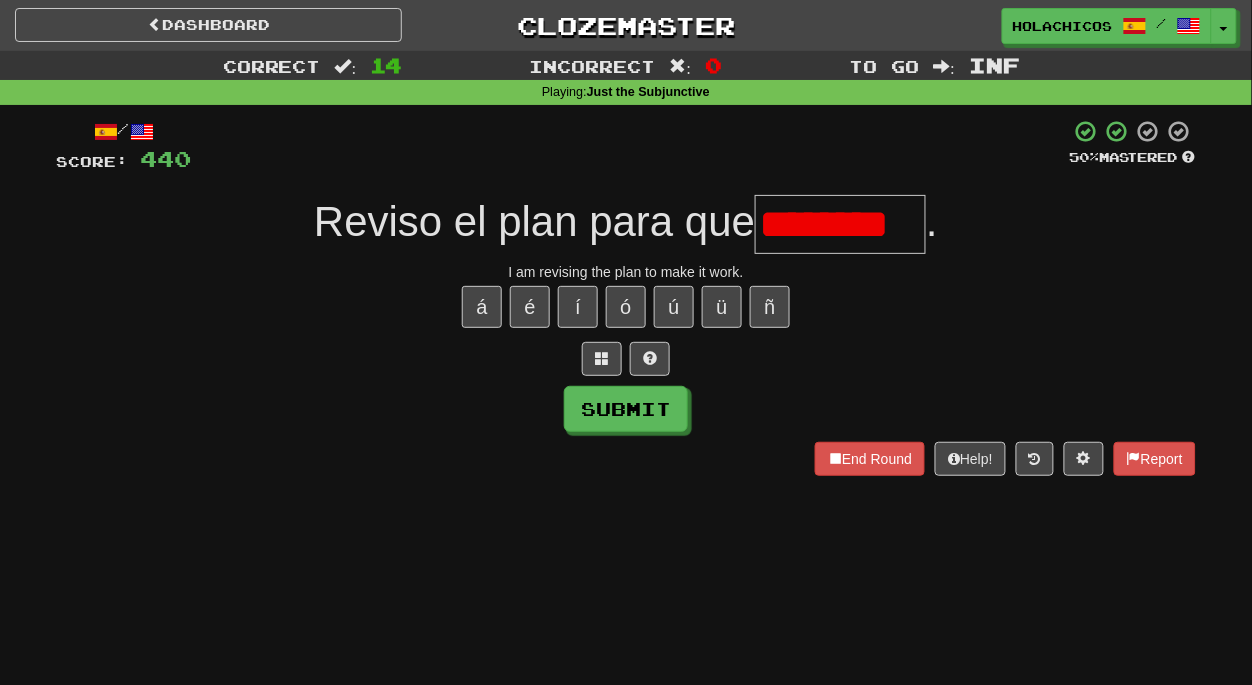 scroll, scrollTop: 0, scrollLeft: 0, axis: both 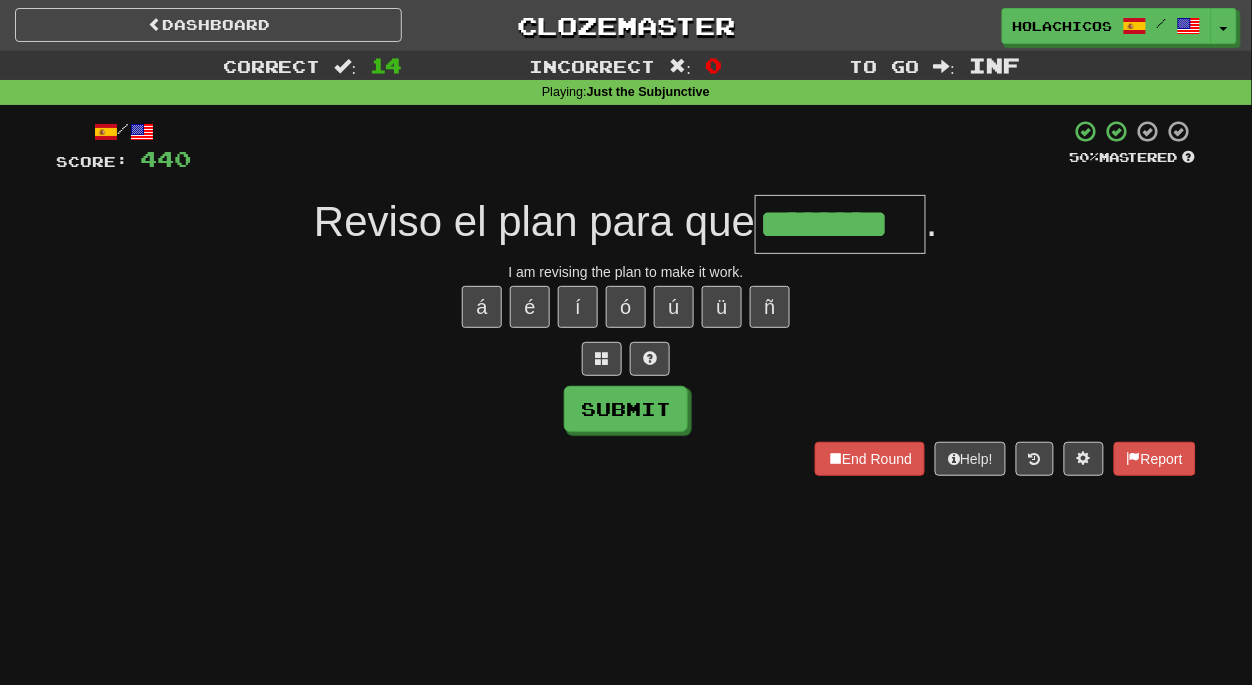 type on "********" 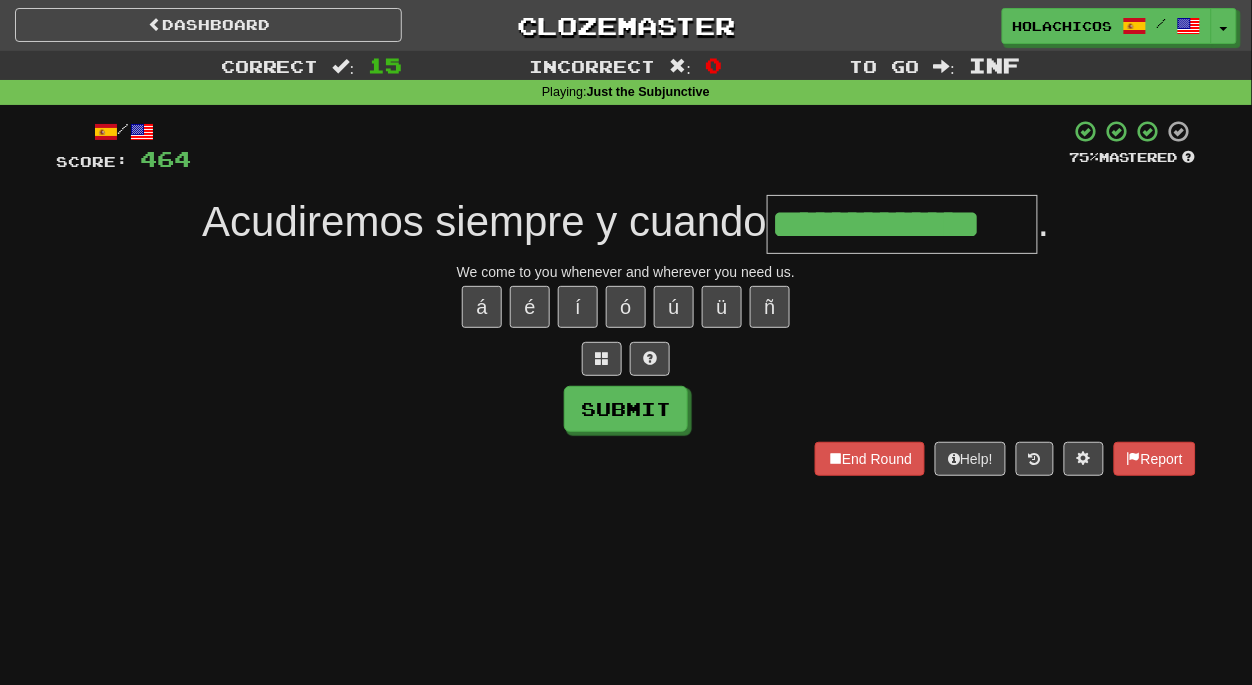 type on "**********" 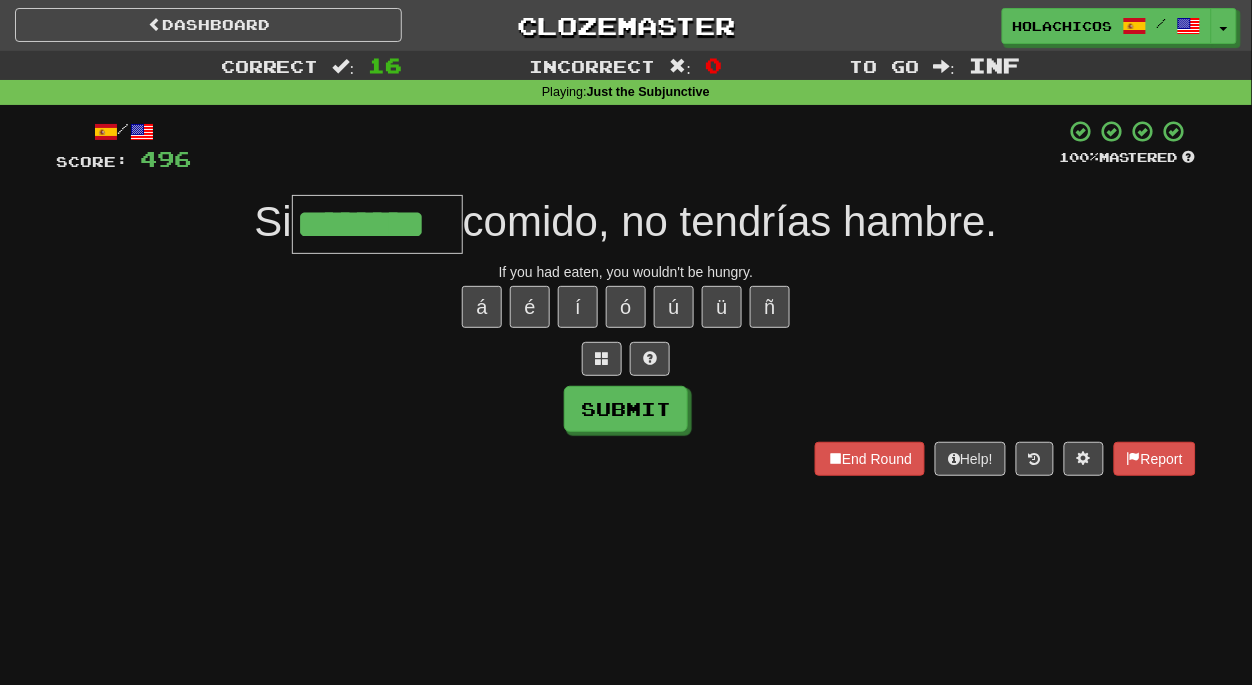 type on "********" 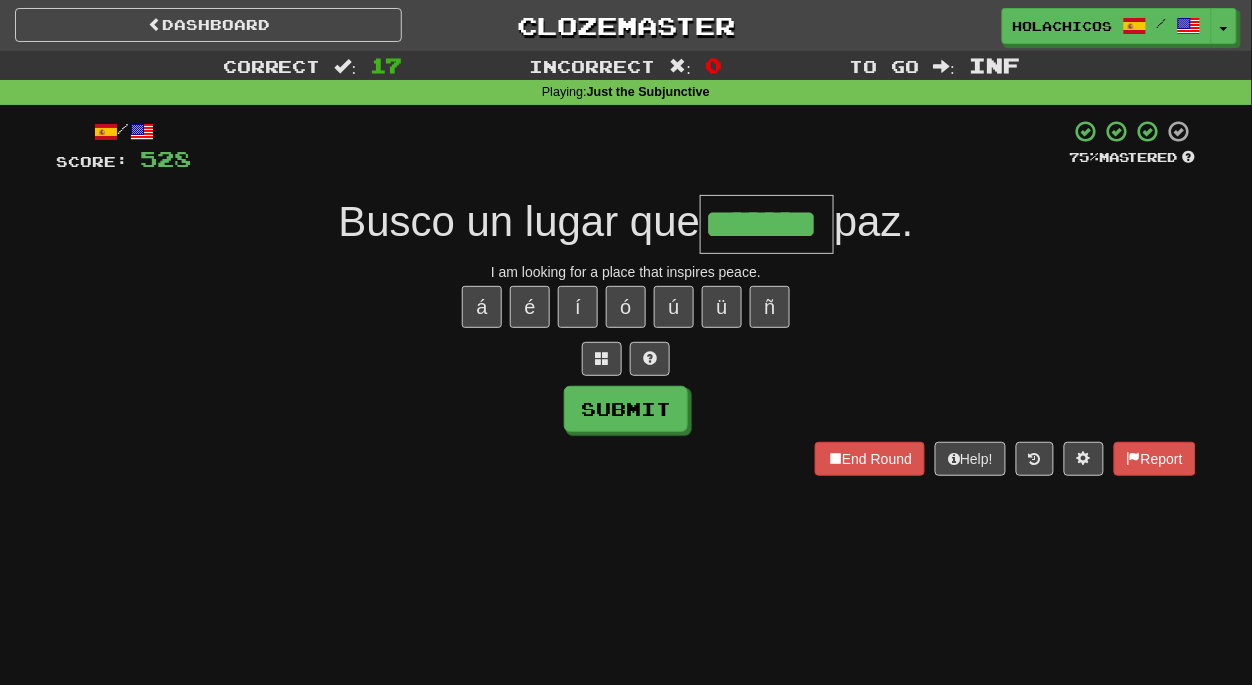 type on "*******" 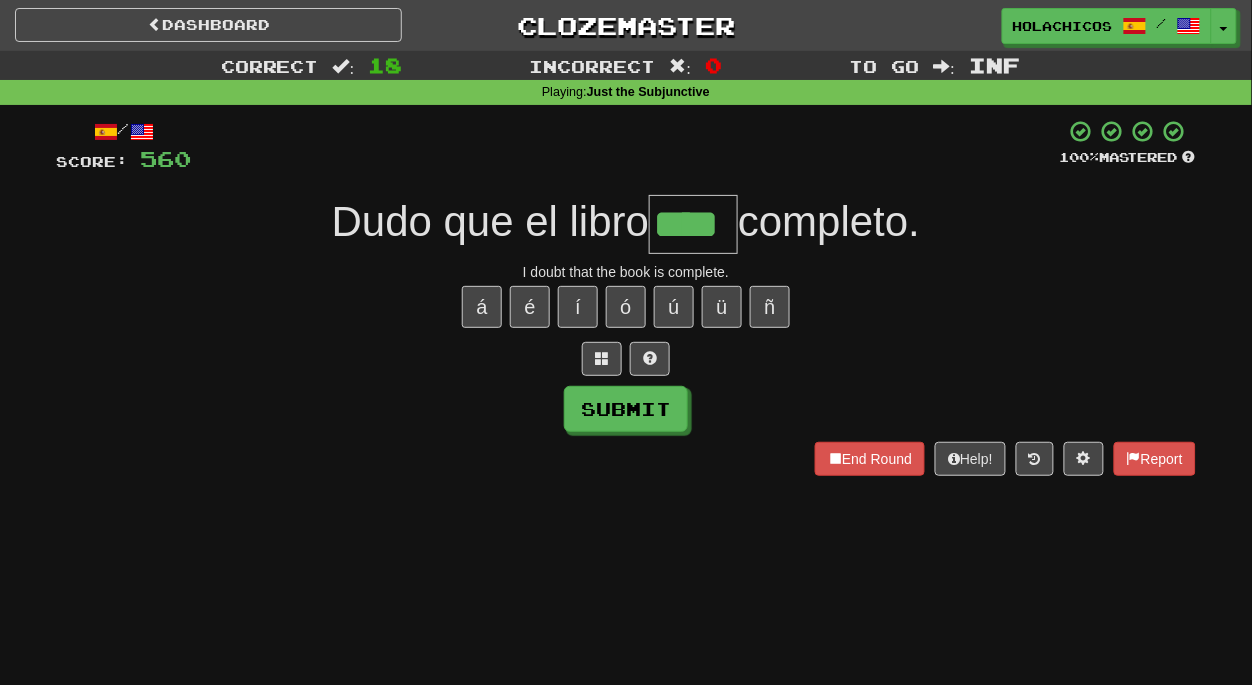 type on "****" 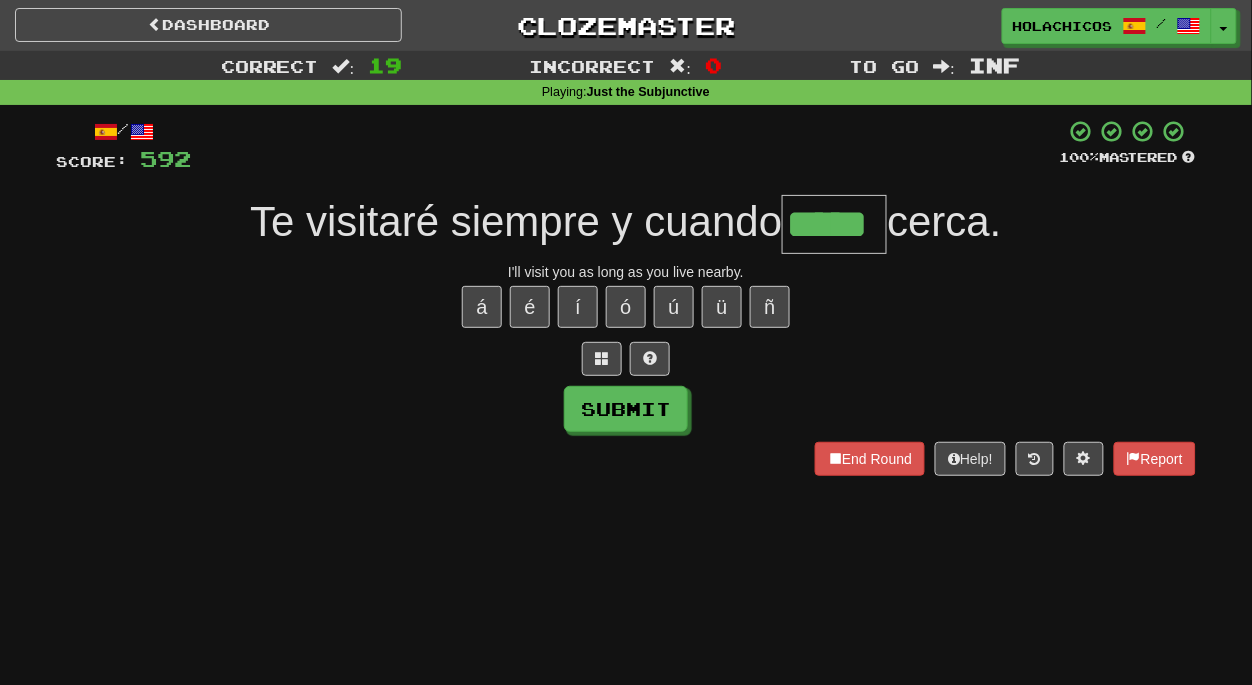 type on "*****" 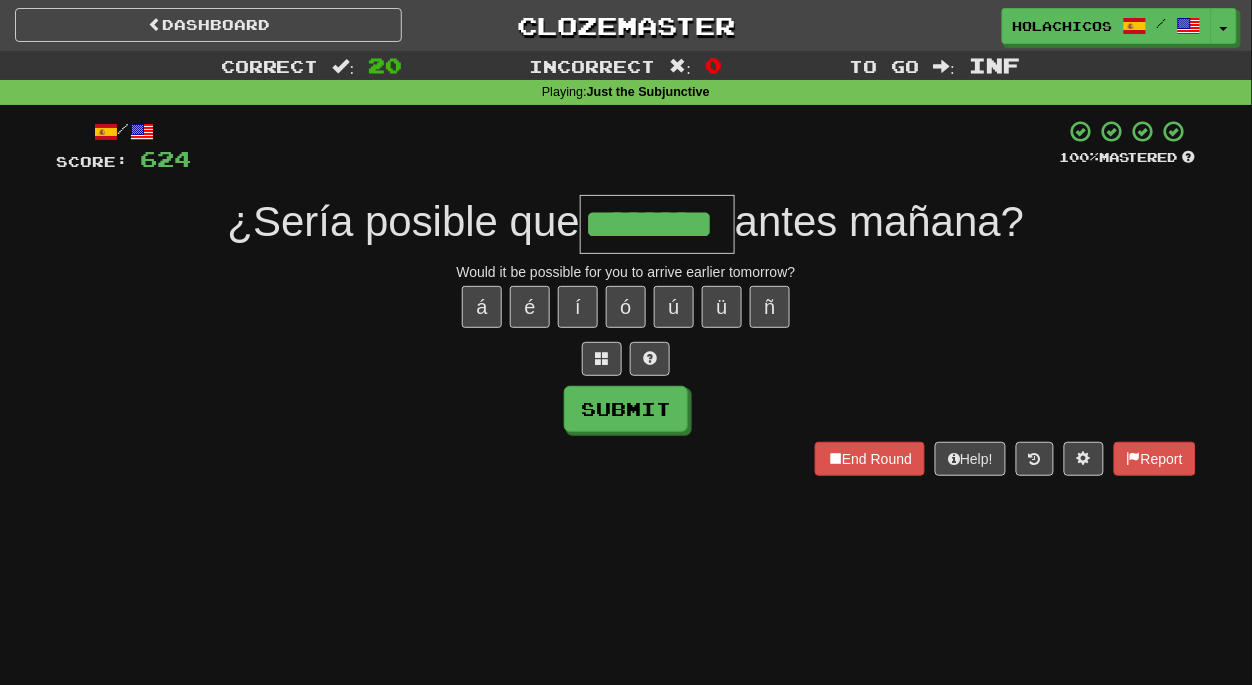 type on "********" 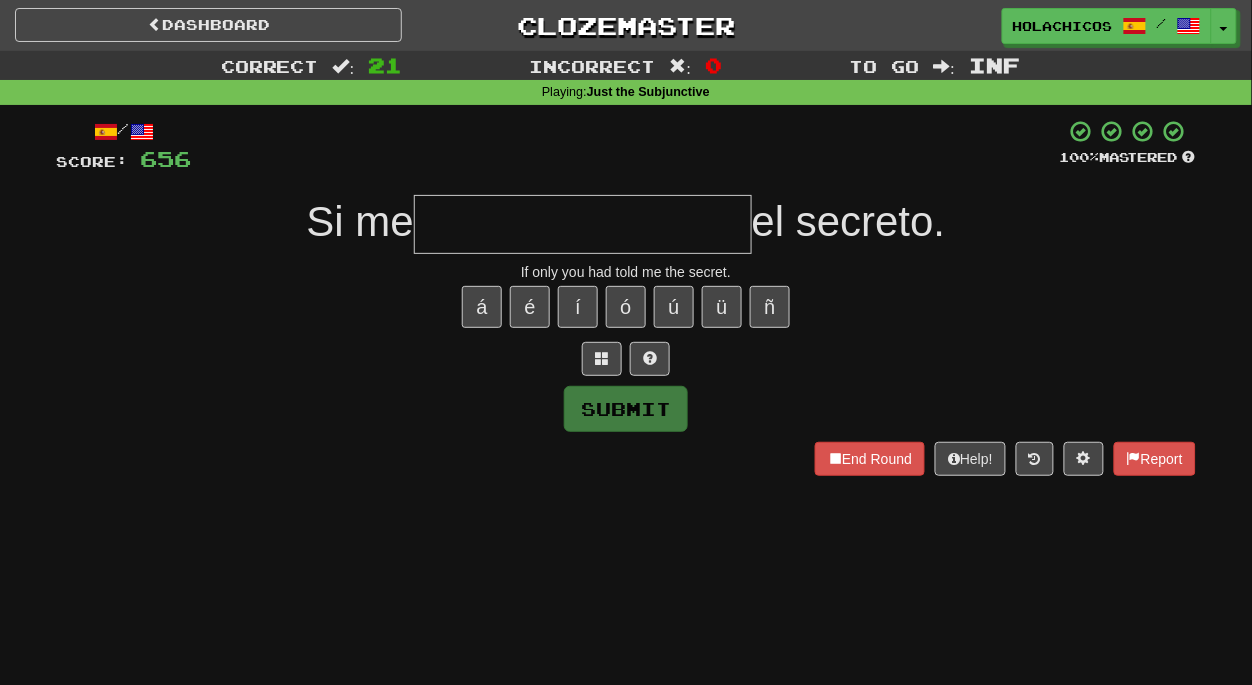 type on "*" 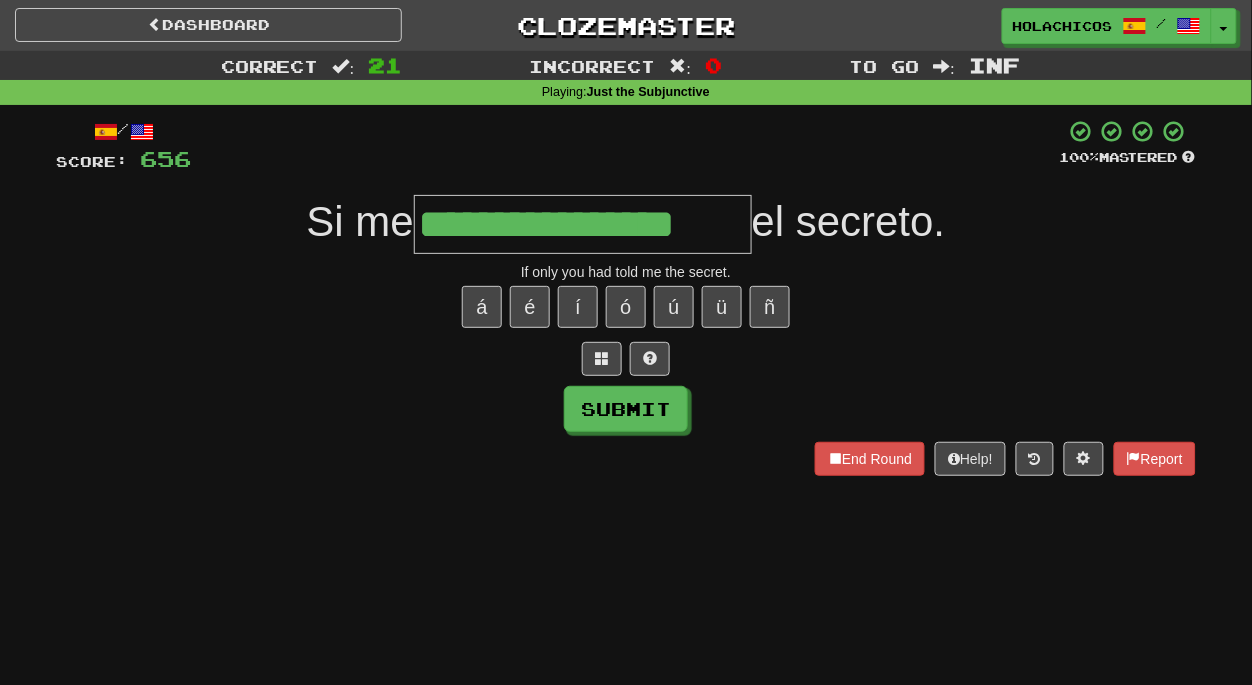 type on "**********" 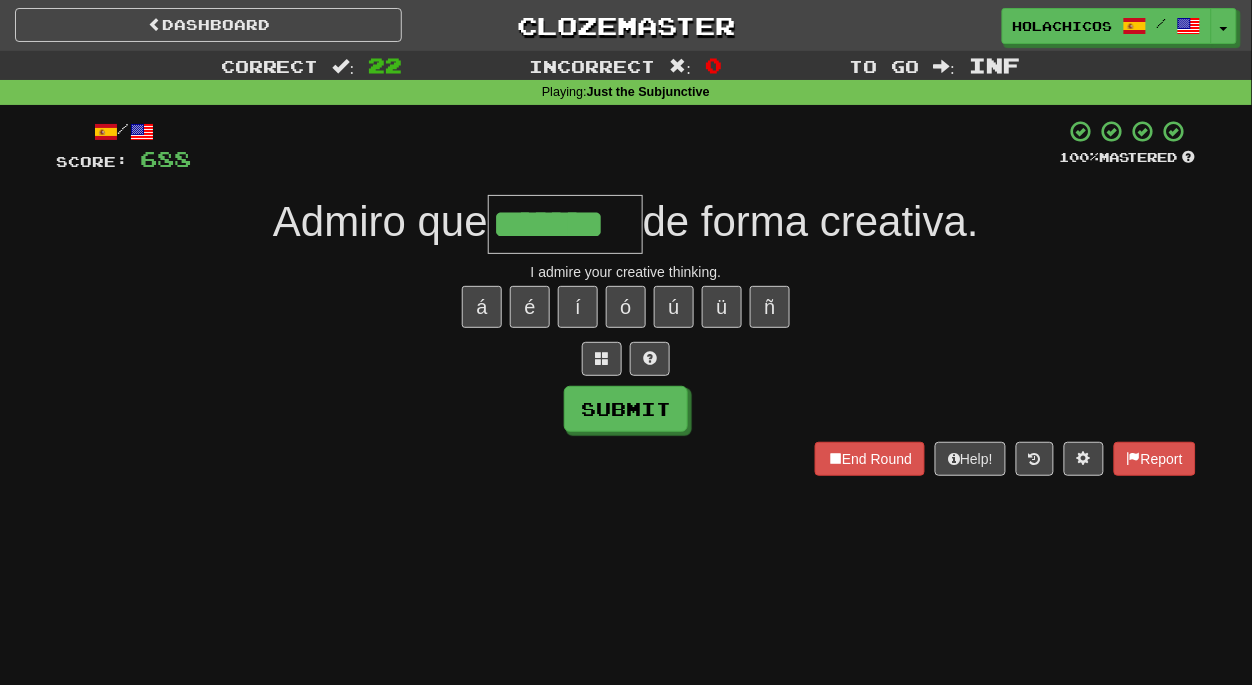 type on "*******" 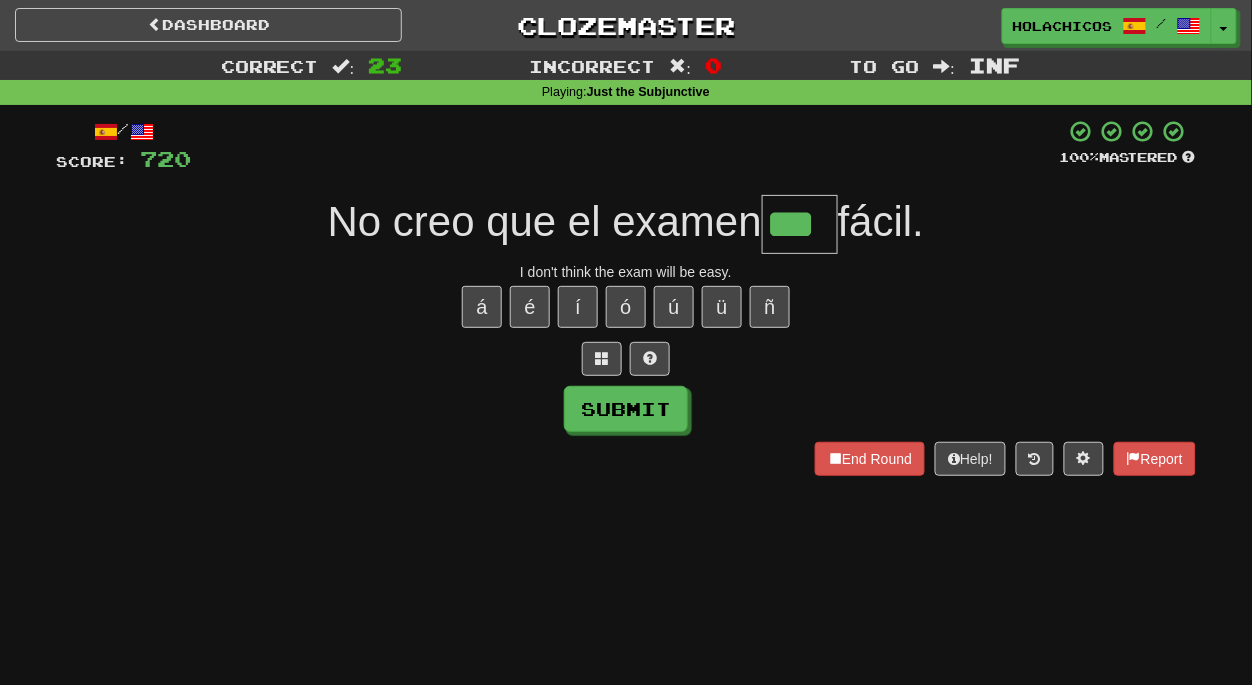 type on "***" 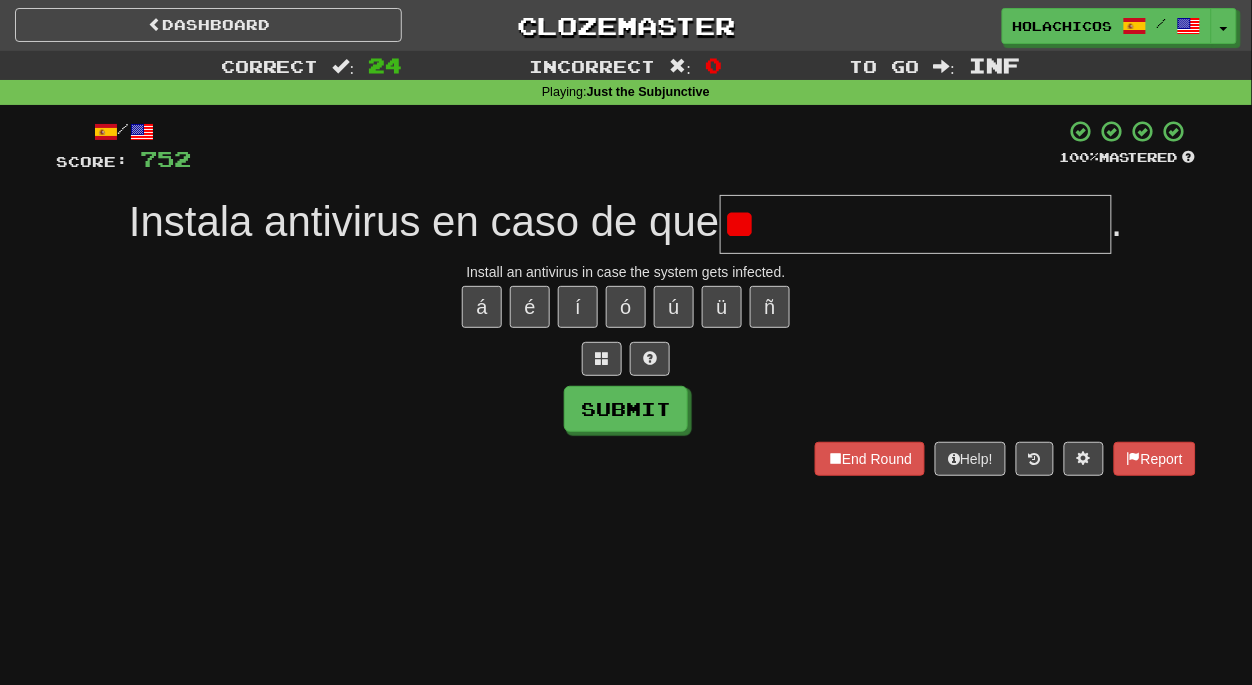 type on "*" 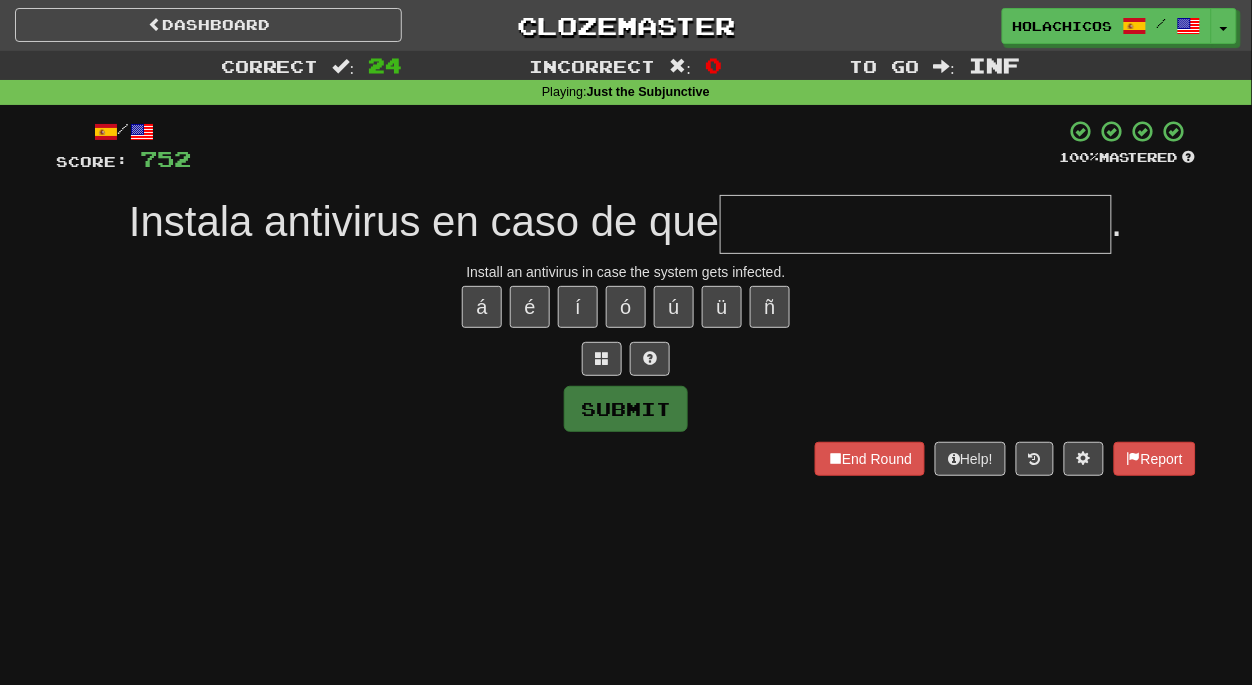 type on "*" 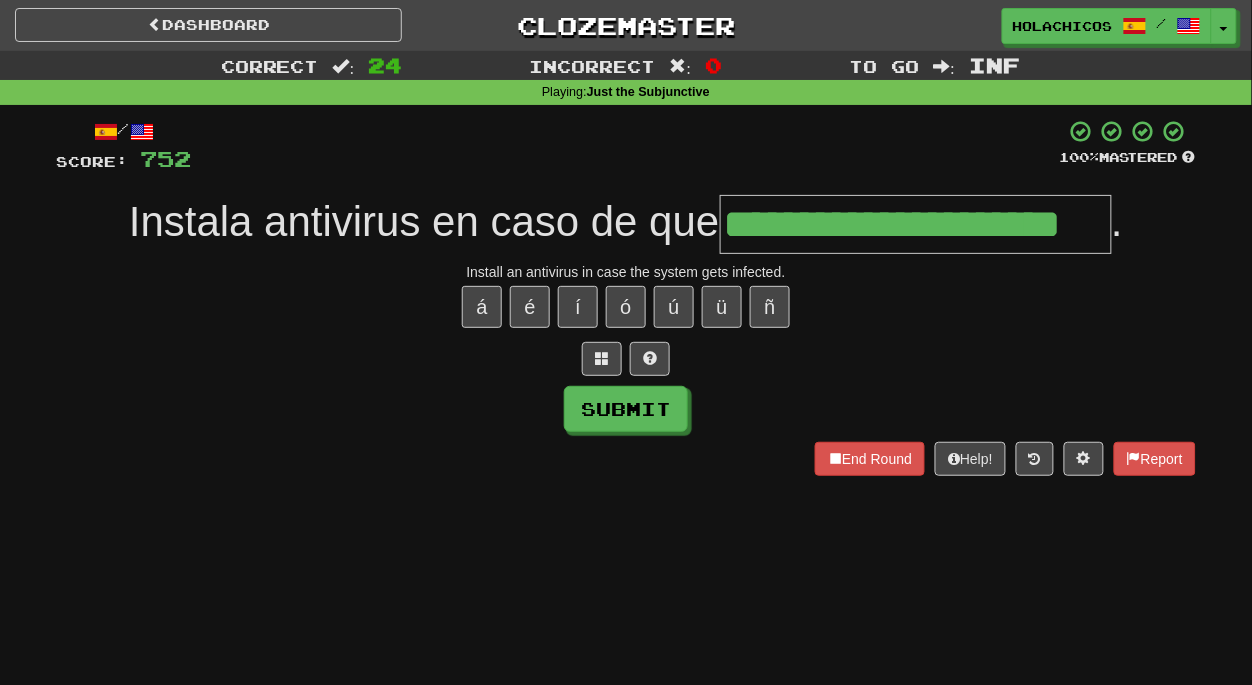 type on "**********" 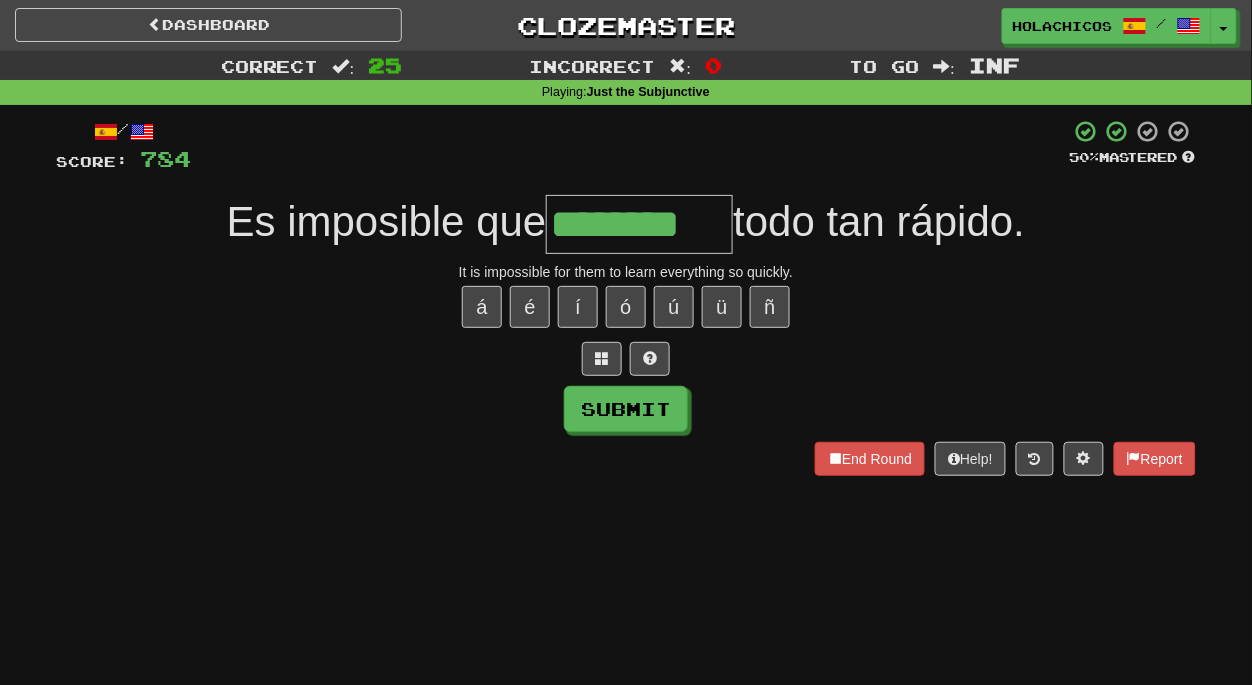 type on "********" 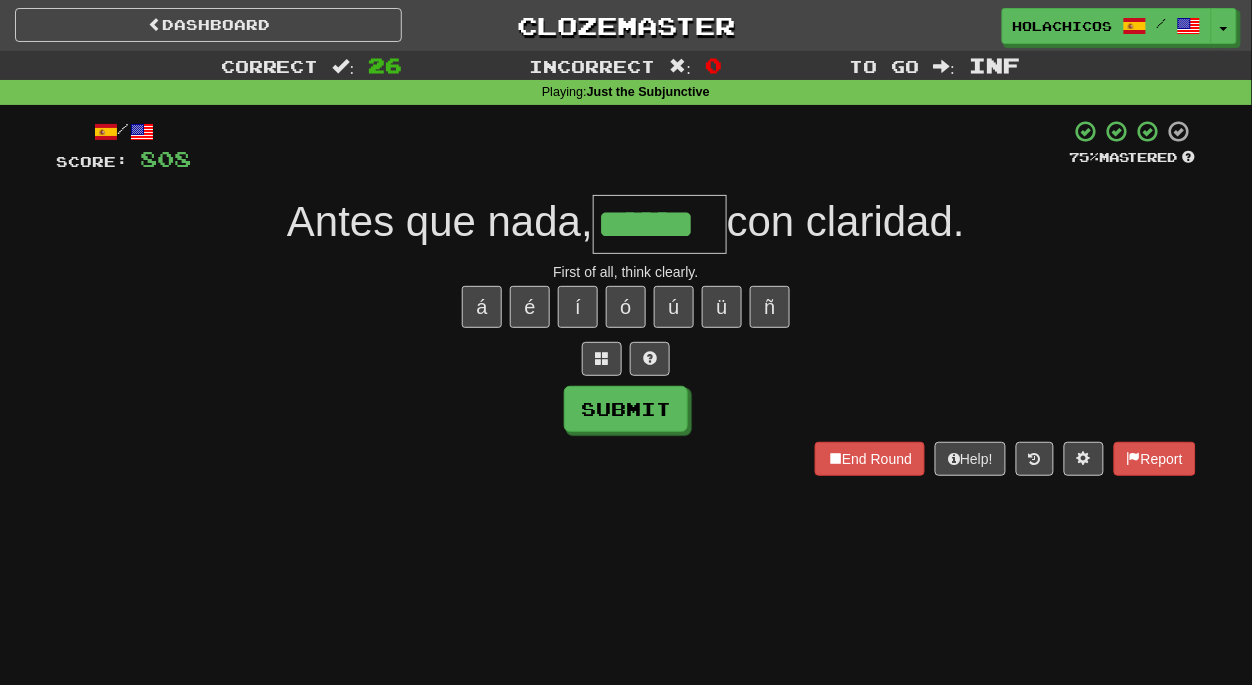 type on "******" 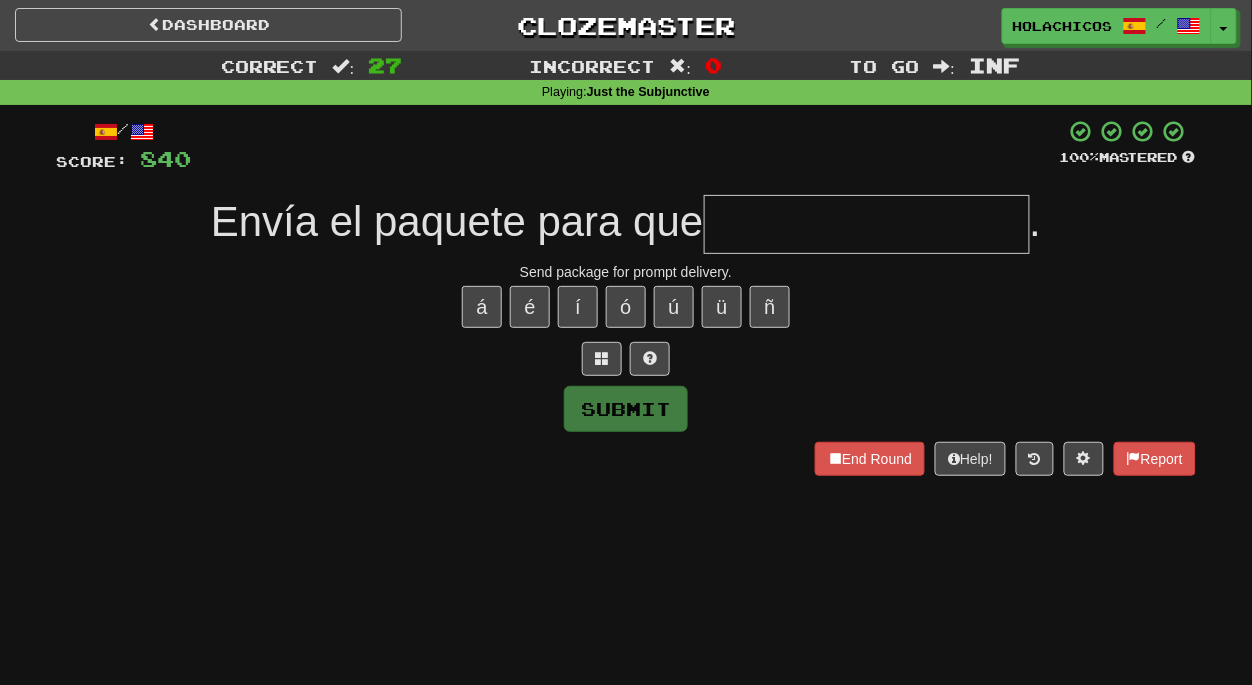 type on "*" 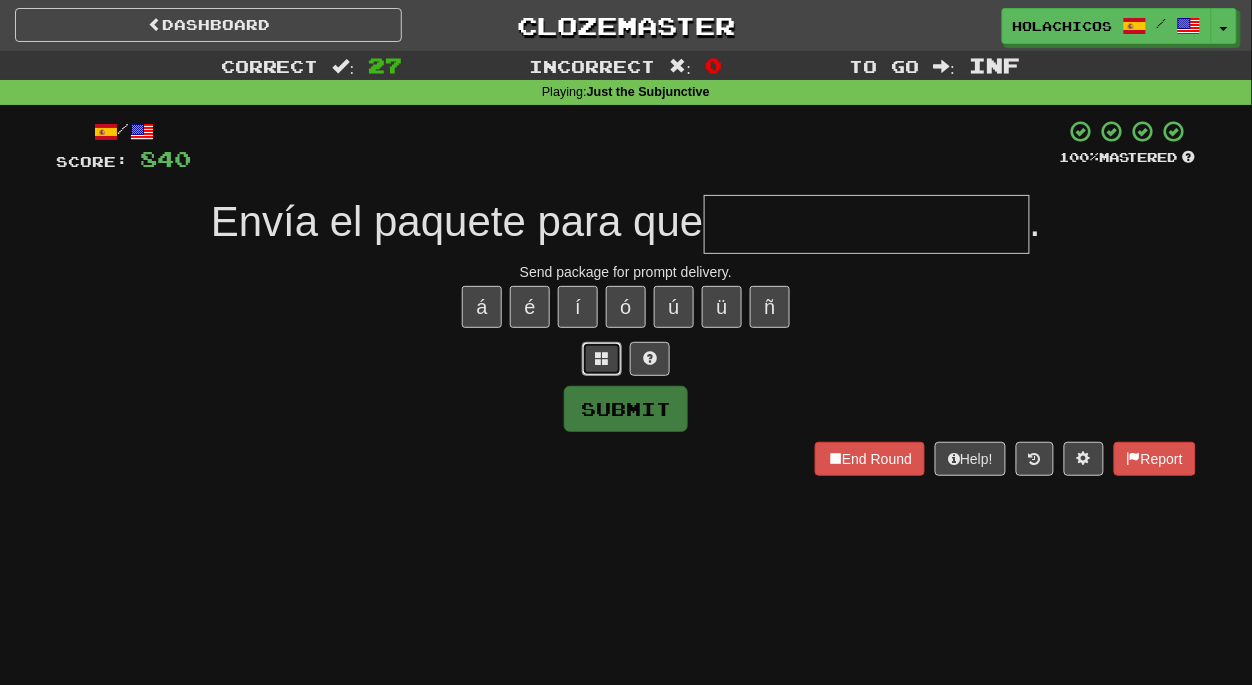 click at bounding box center (602, 359) 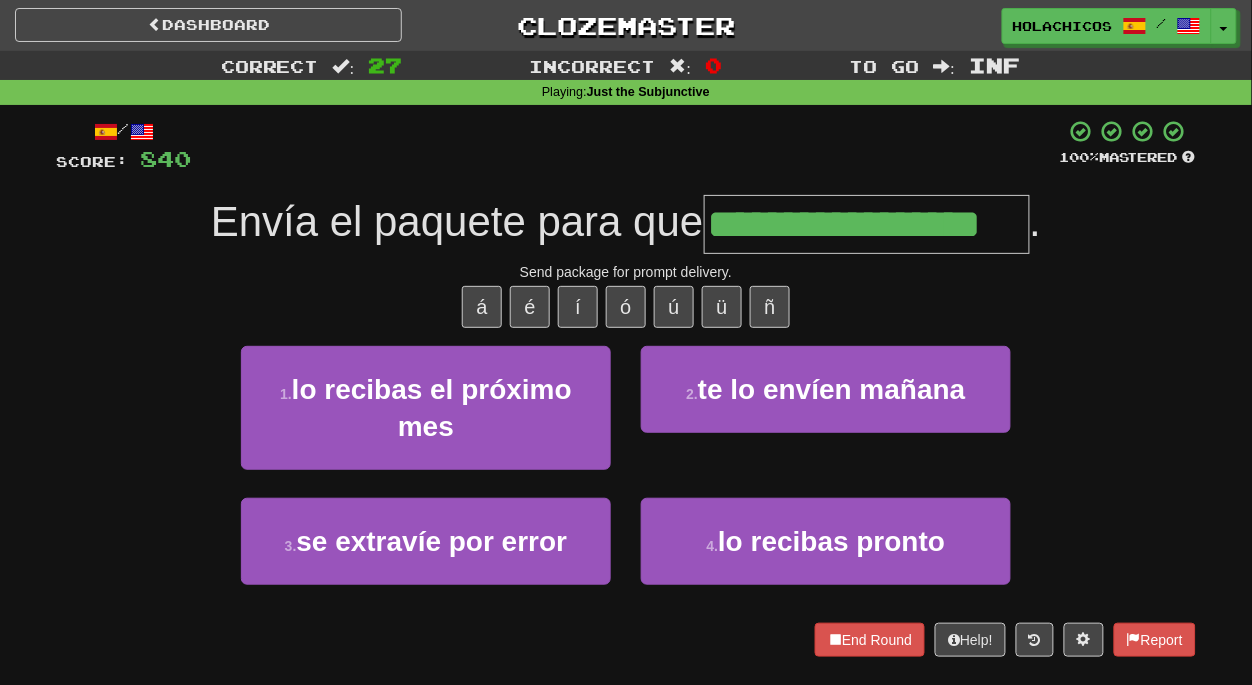 type on "**********" 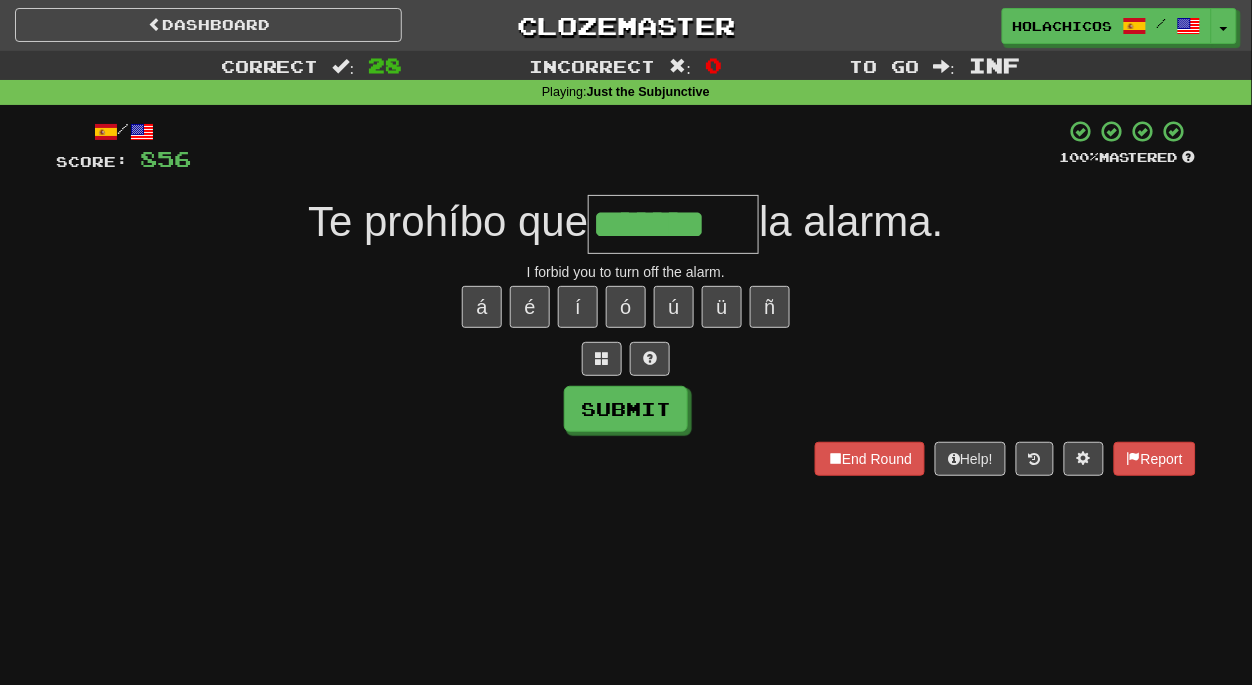 type on "*******" 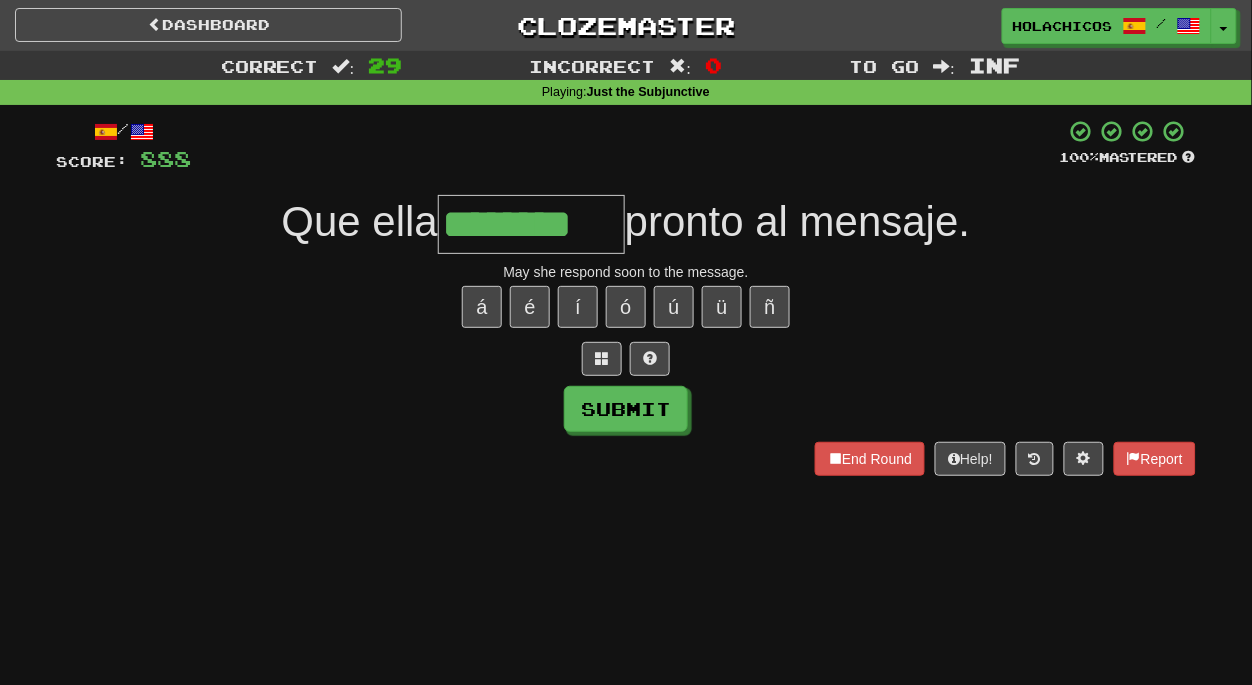 type on "********" 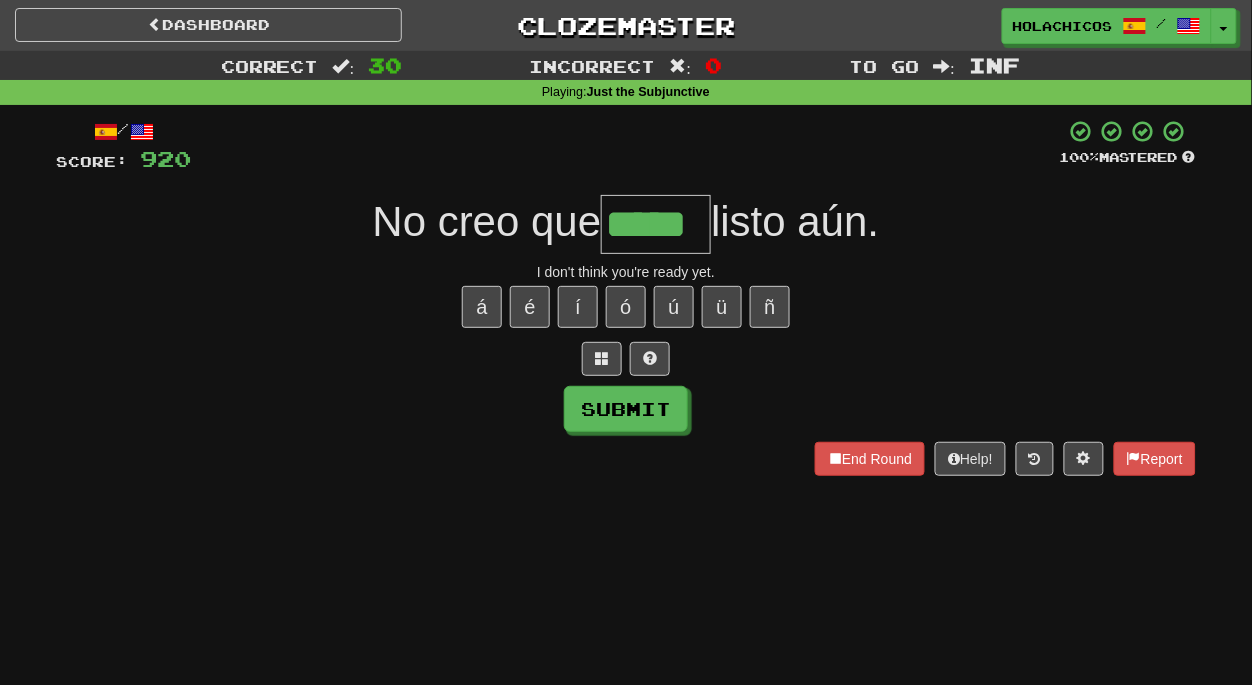 type on "*****" 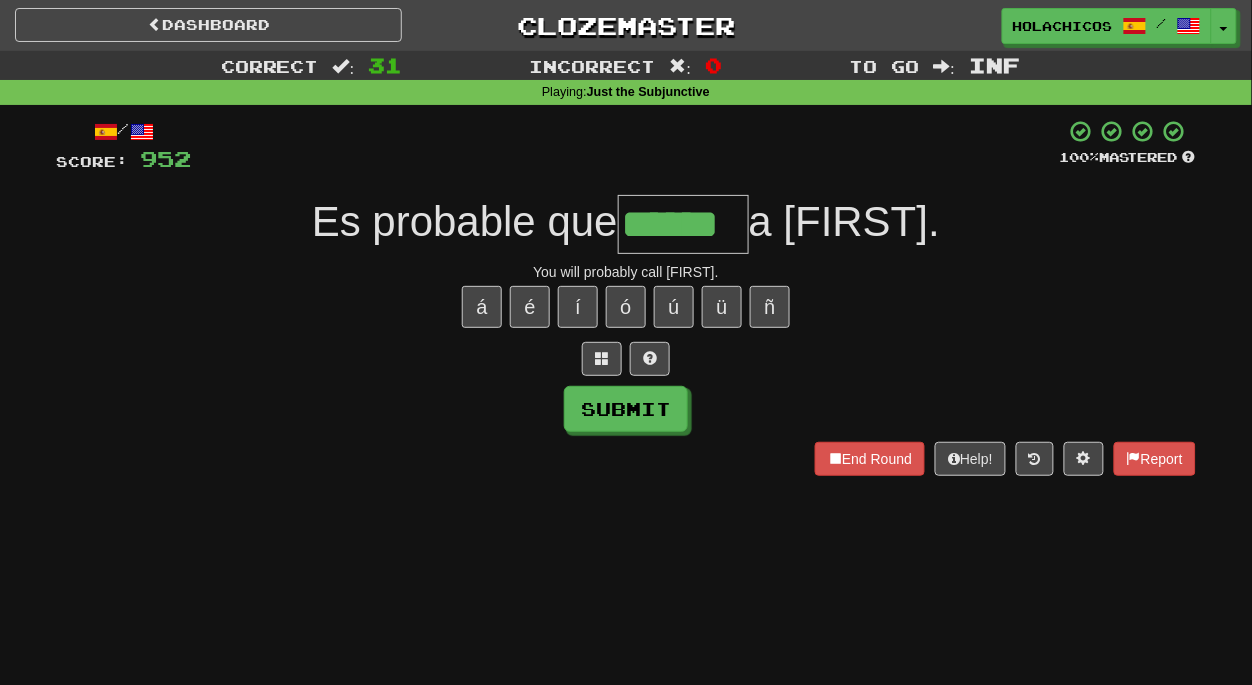 type on "******" 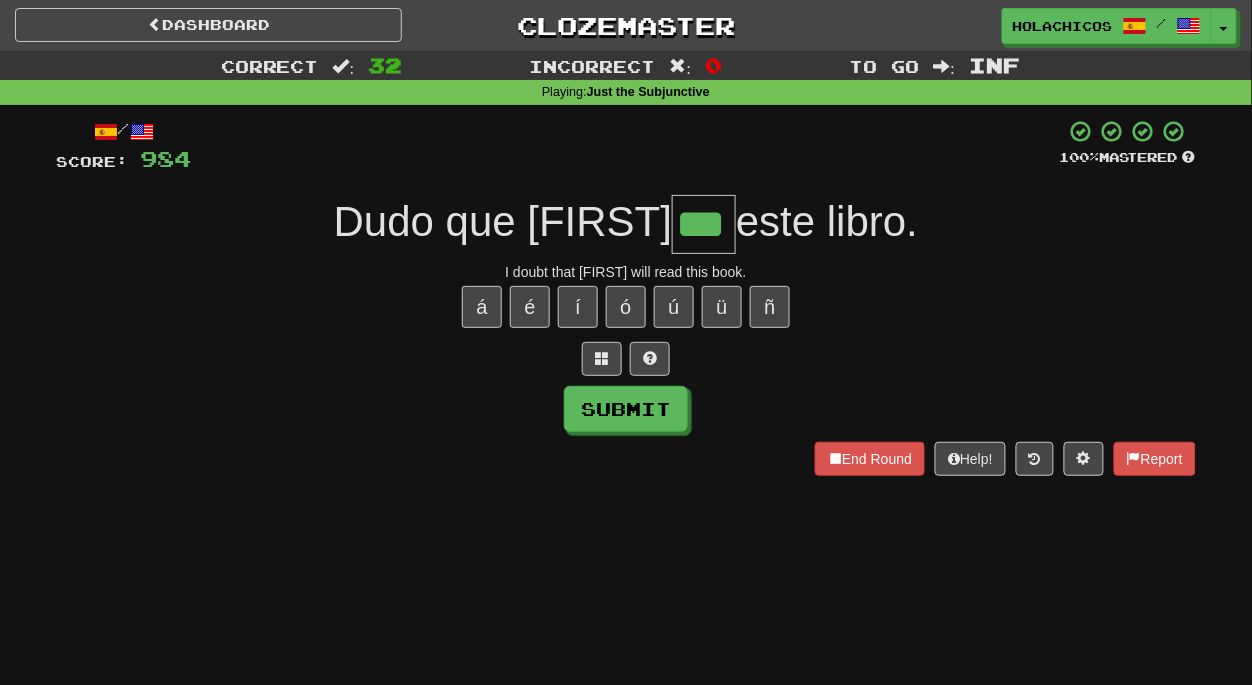 type on "***" 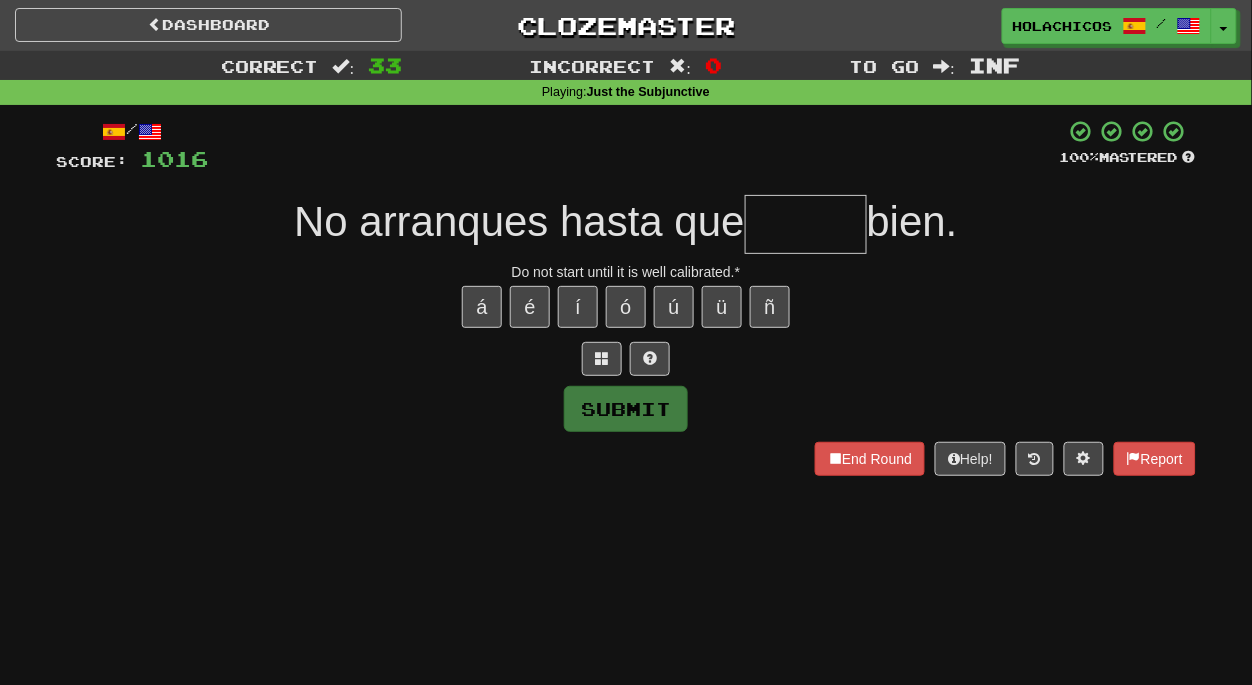 type on "*" 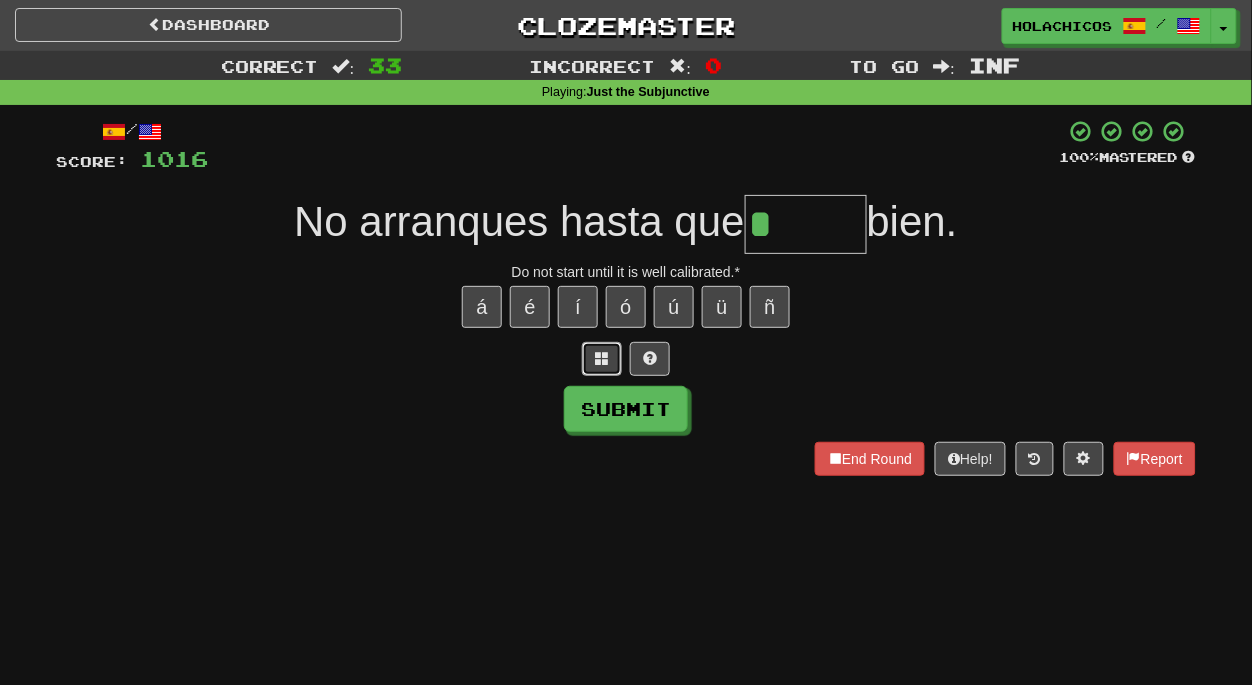 click at bounding box center [602, 358] 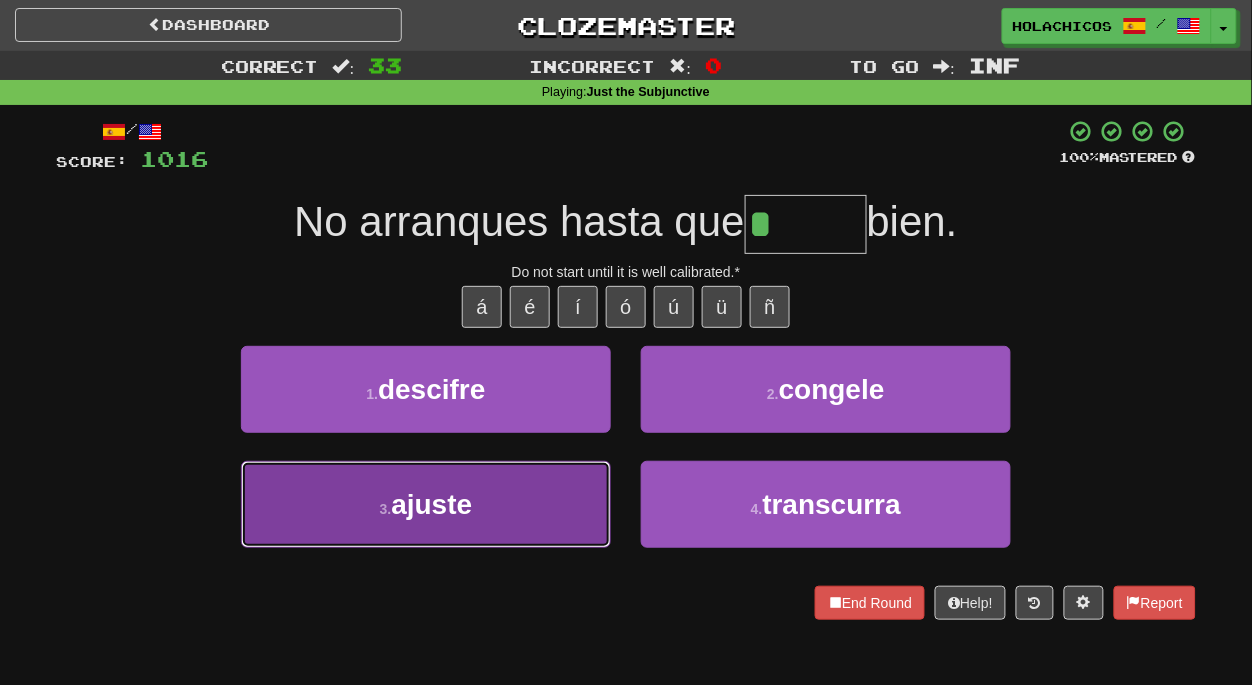 click on "3 .  ajuste" at bounding box center (426, 504) 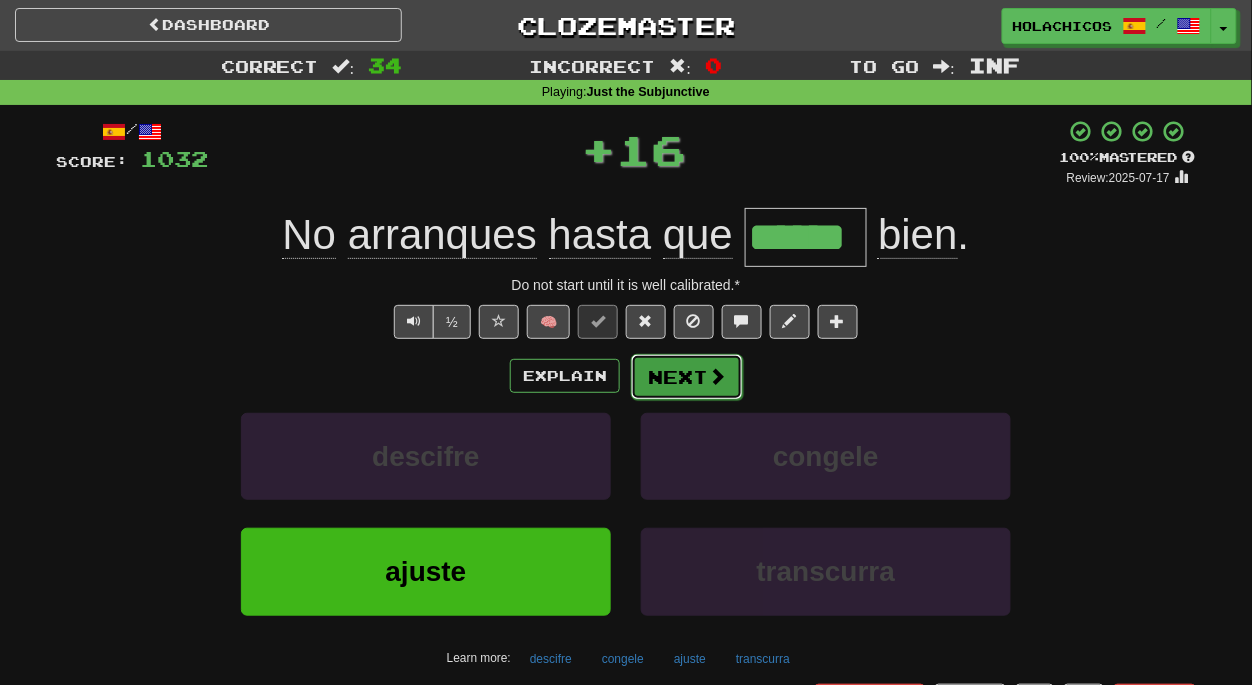 click on "Next" at bounding box center [687, 377] 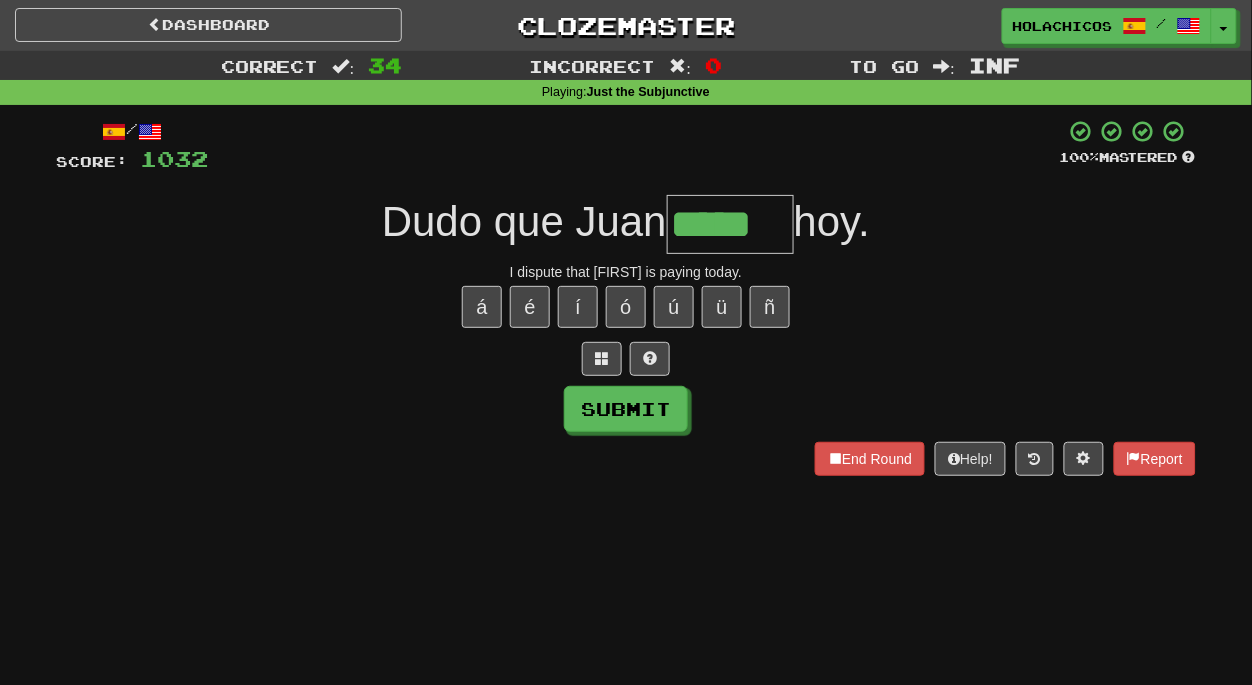 type on "*****" 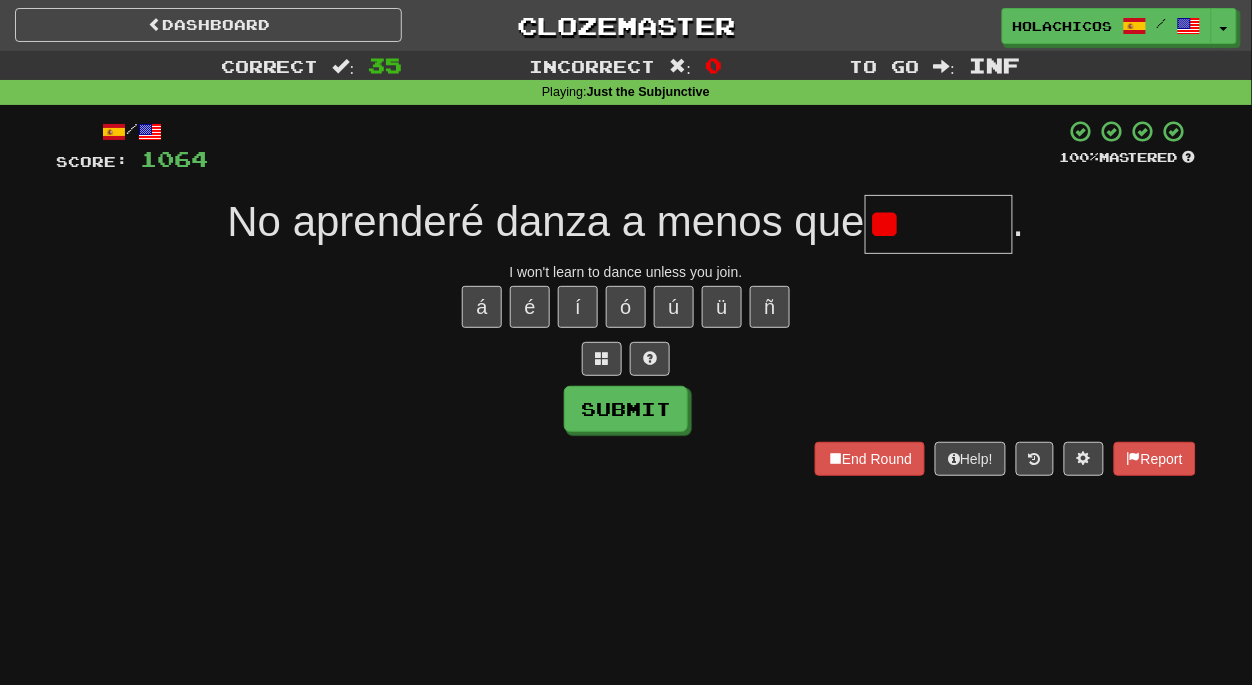 type on "*" 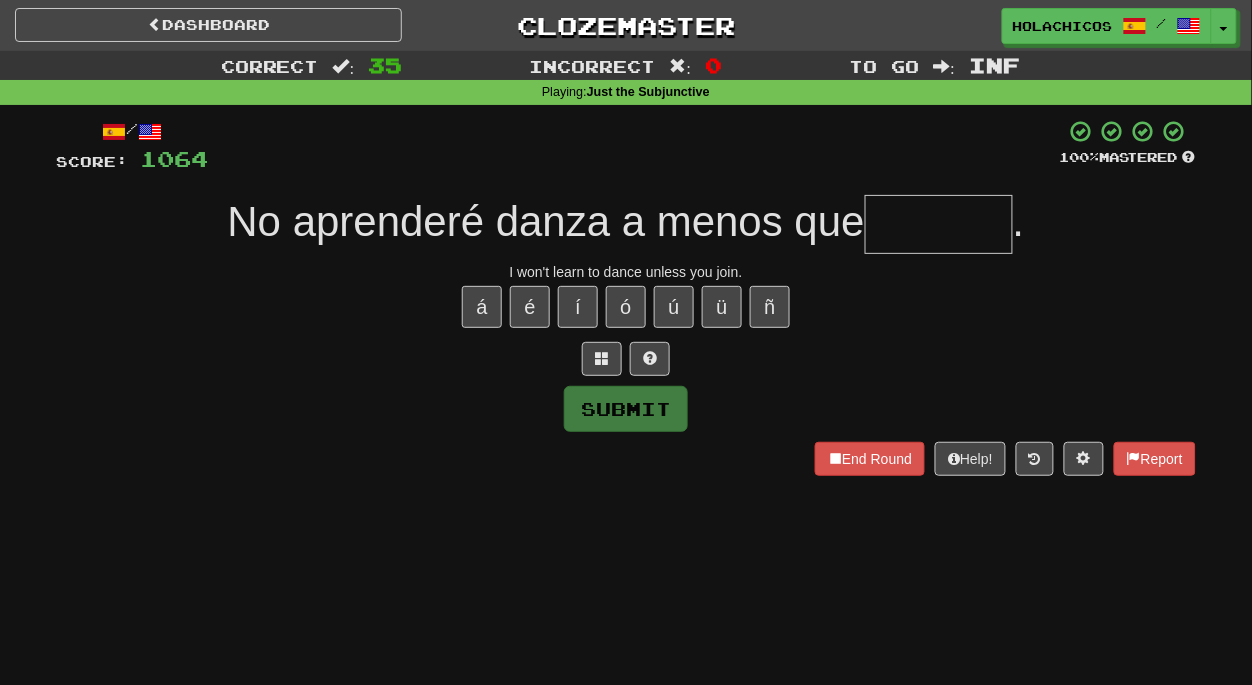 type on "*" 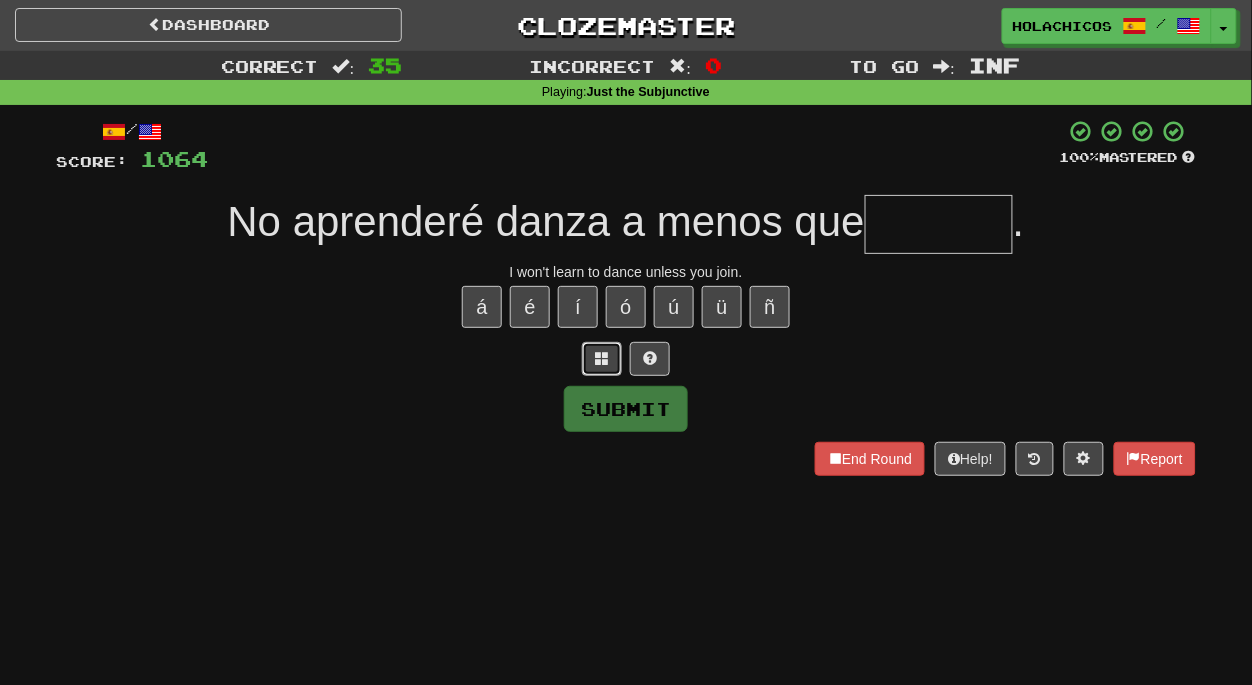 click at bounding box center (602, 358) 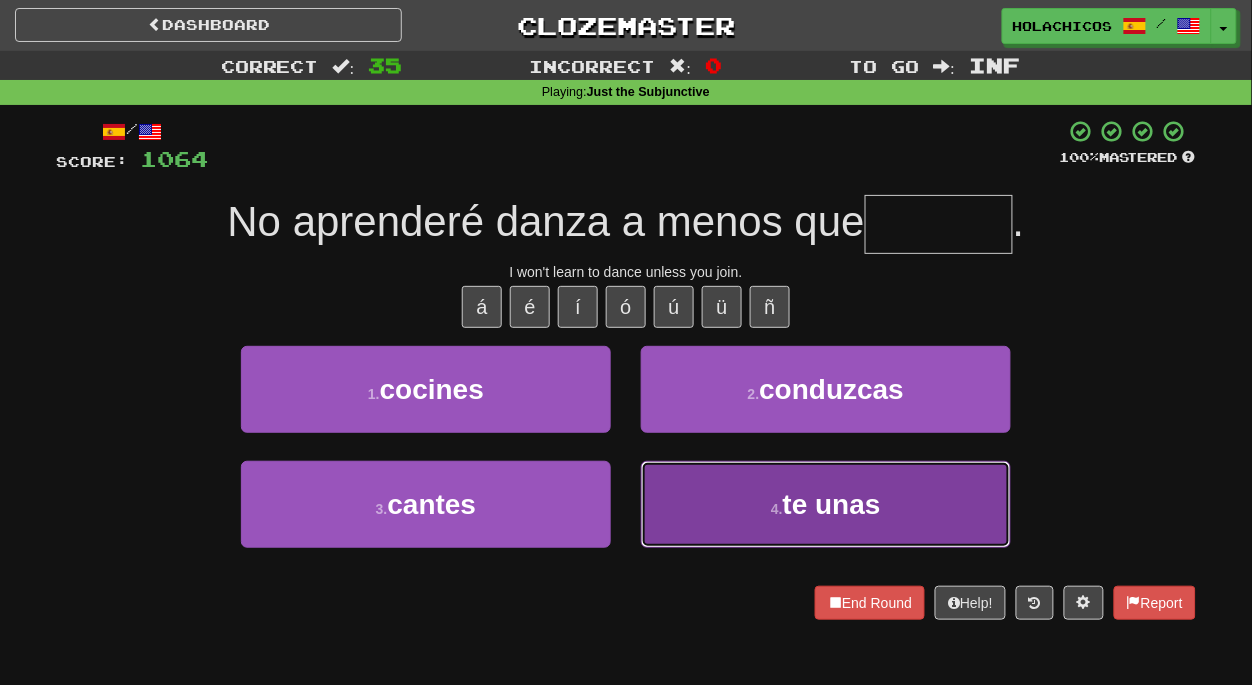 click on "4 .  te unas" at bounding box center [826, 504] 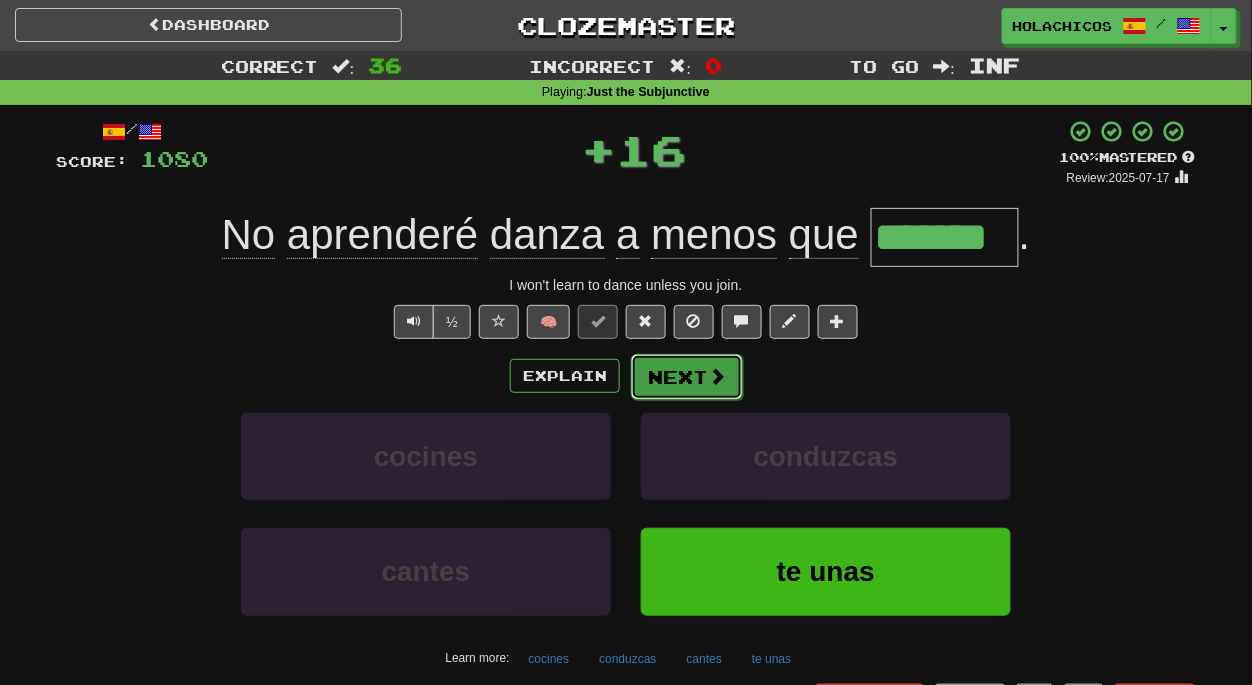 click on "Next" at bounding box center [687, 377] 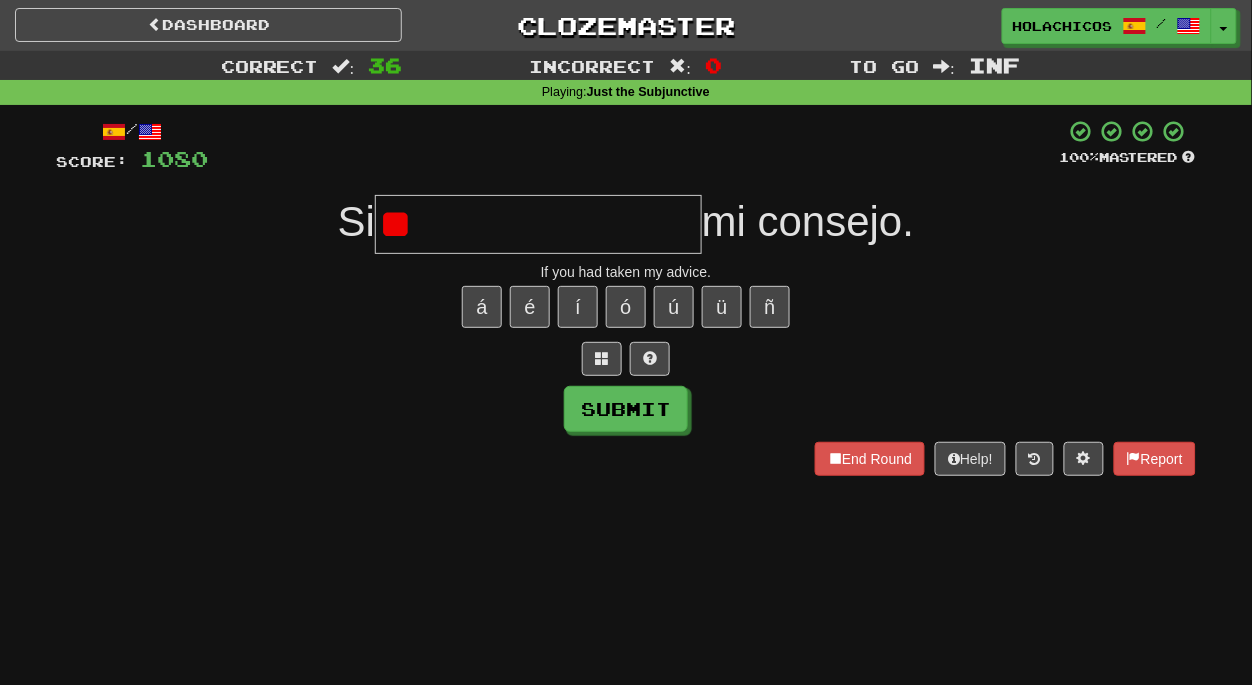 type on "*" 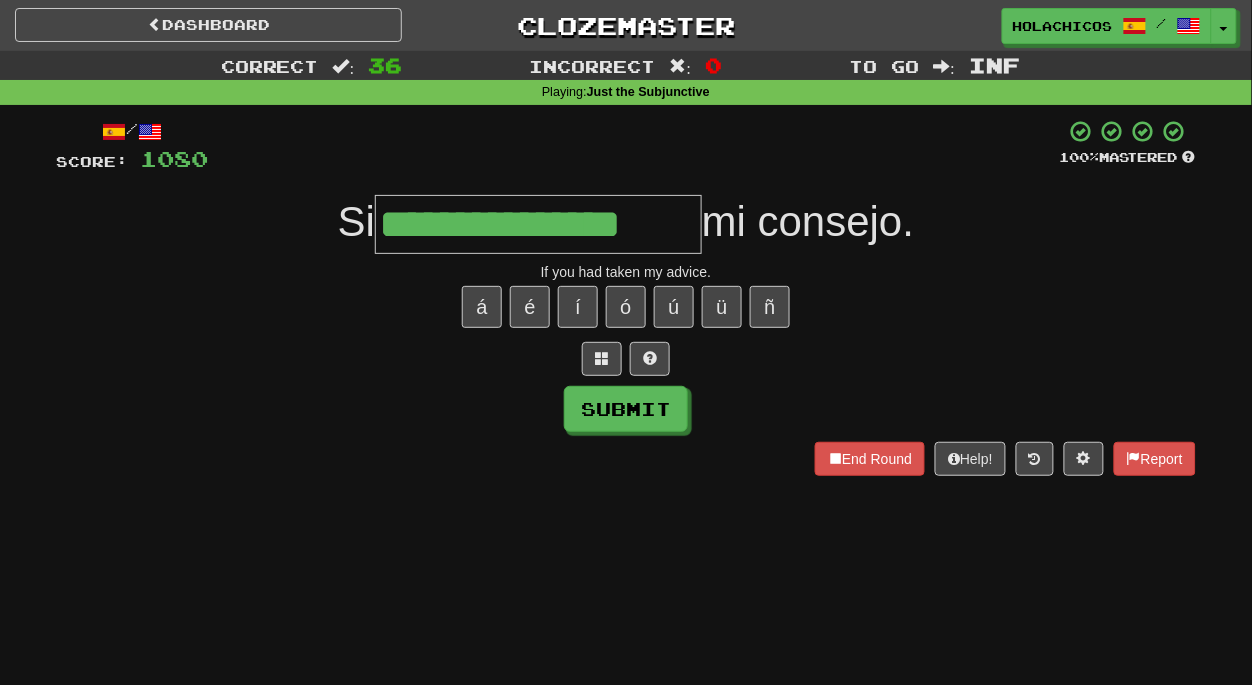 type on "**********" 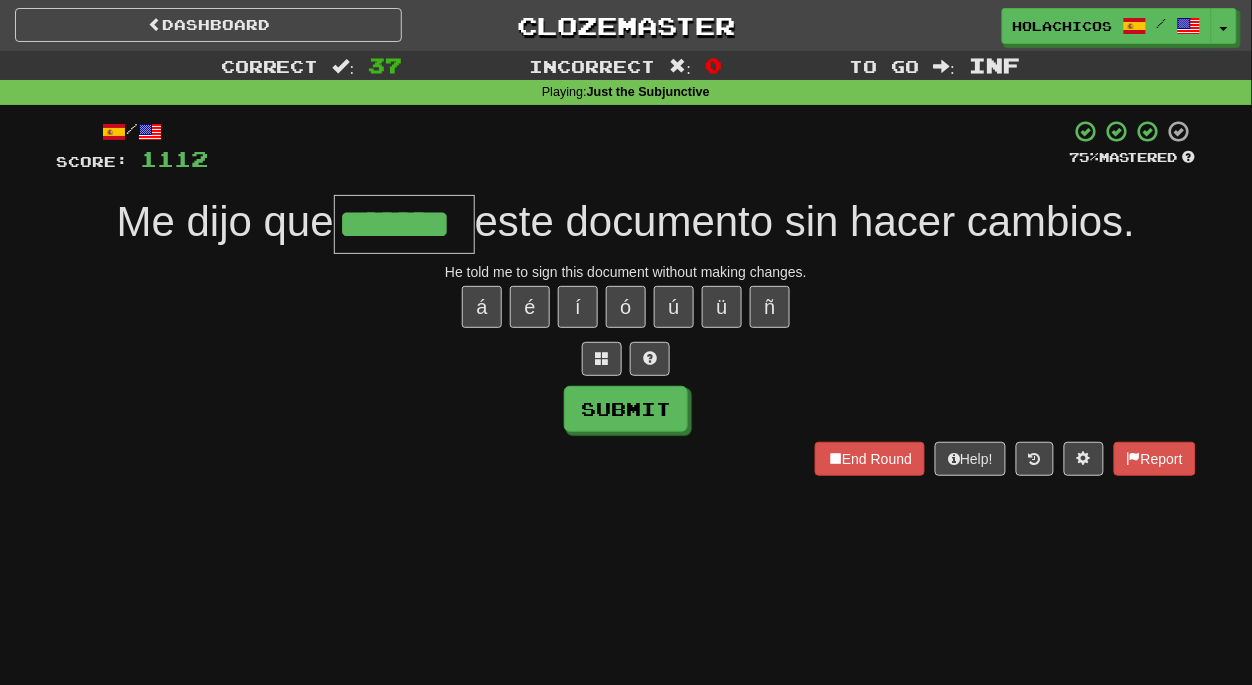 type on "*******" 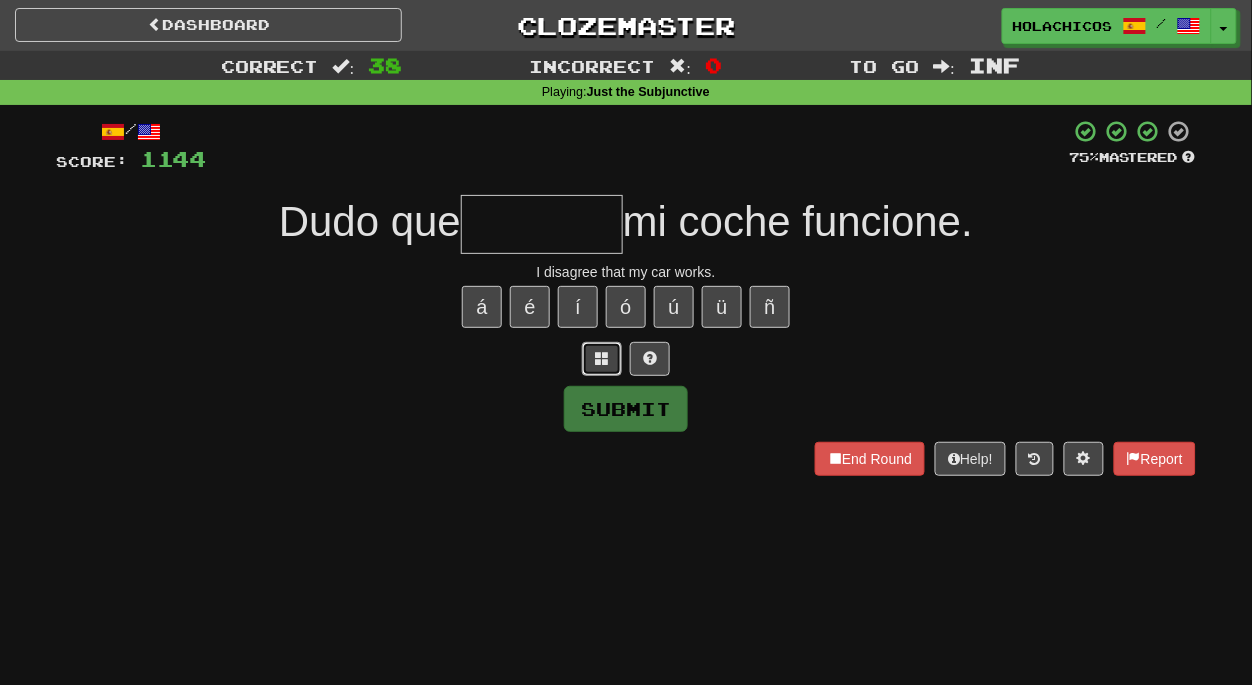 click at bounding box center (602, 358) 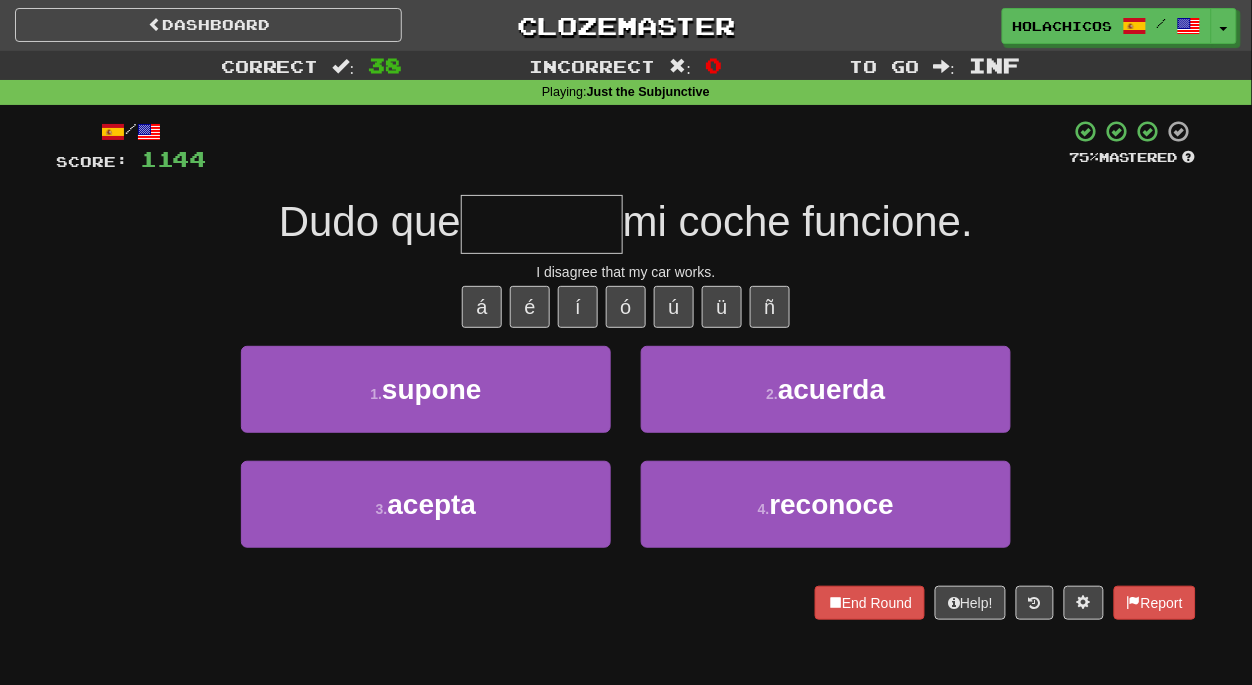 type on "*" 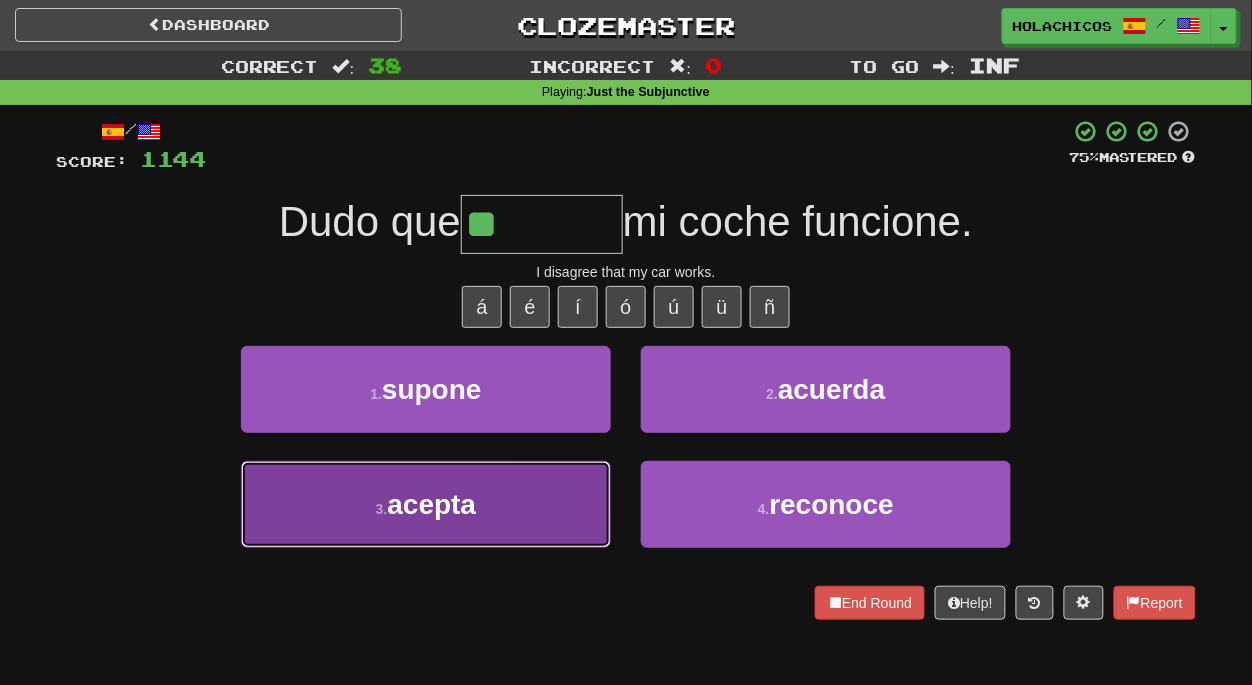 click on "3 .  acepta" at bounding box center [426, 504] 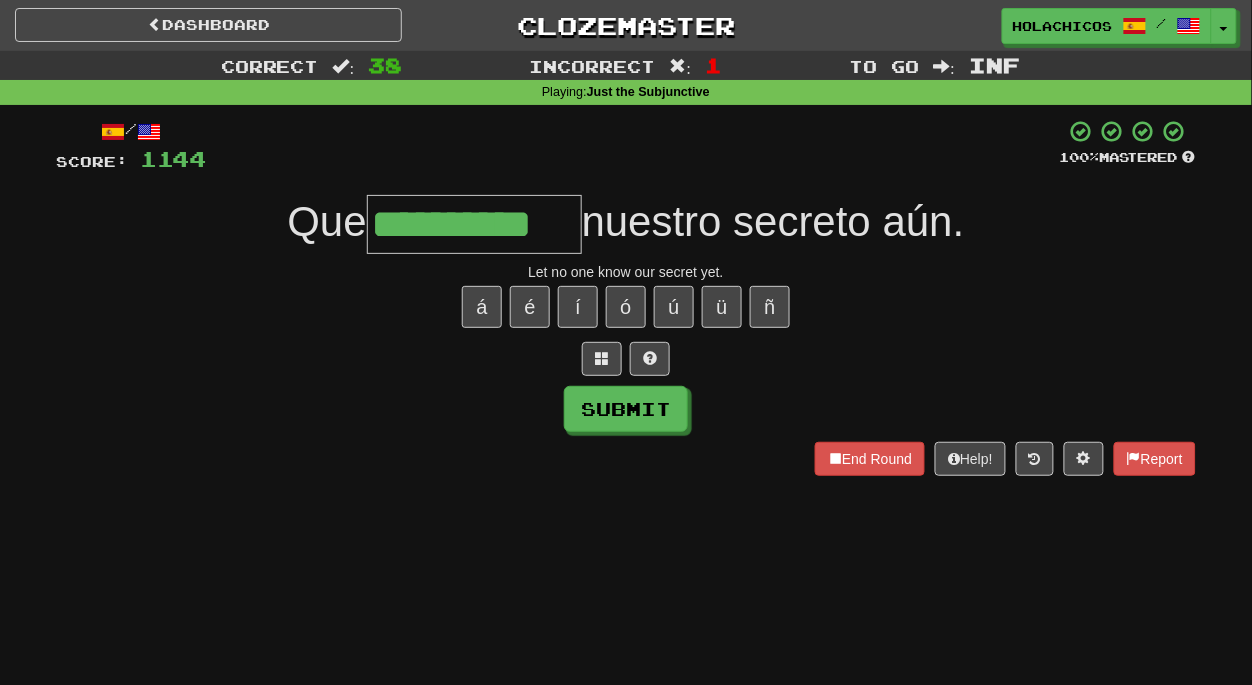 type on "**********" 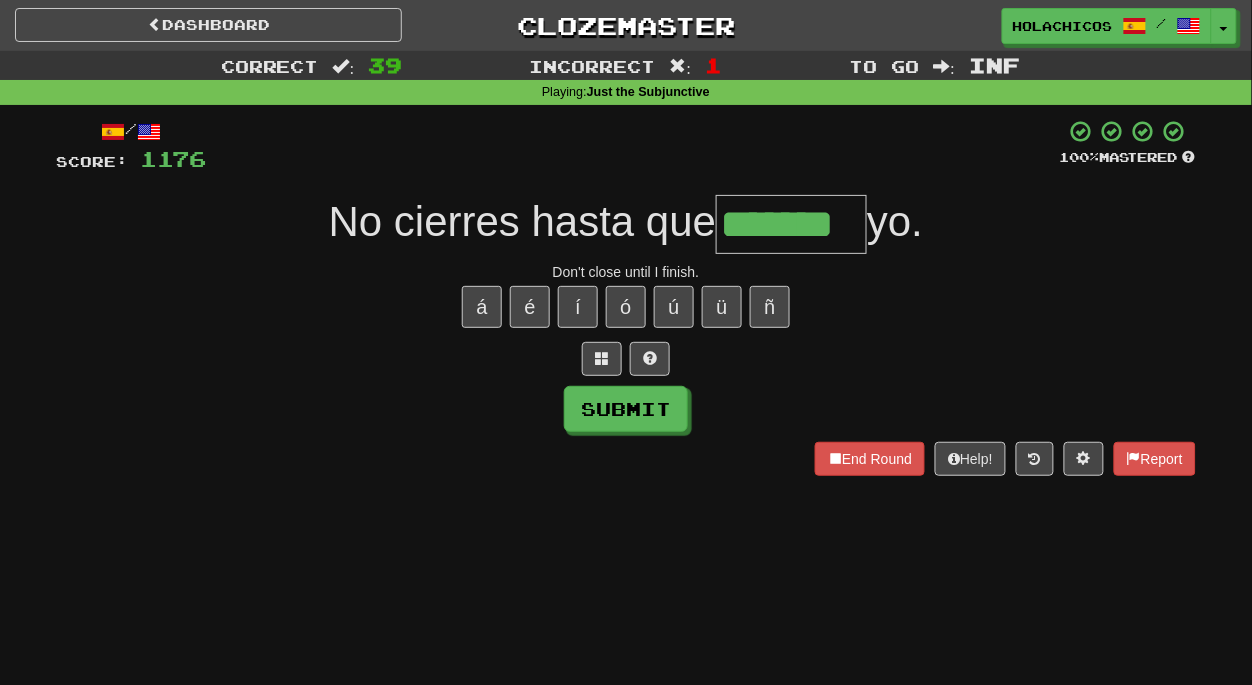 type on "*******" 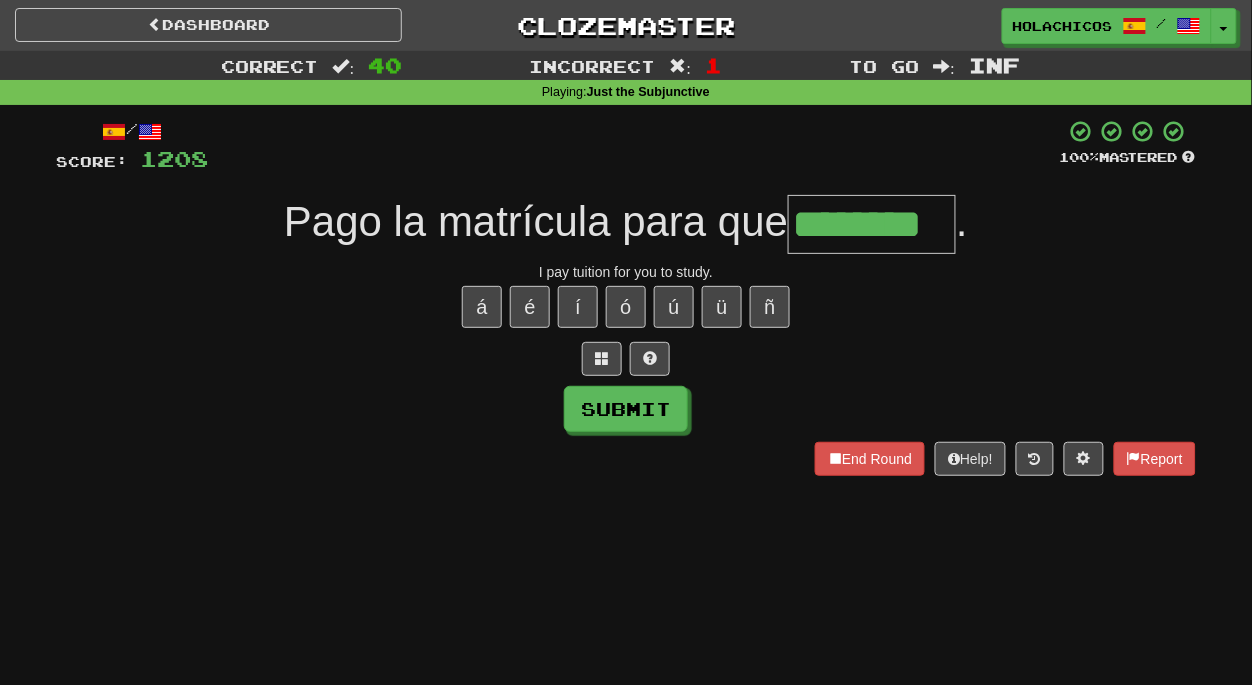 type on "********" 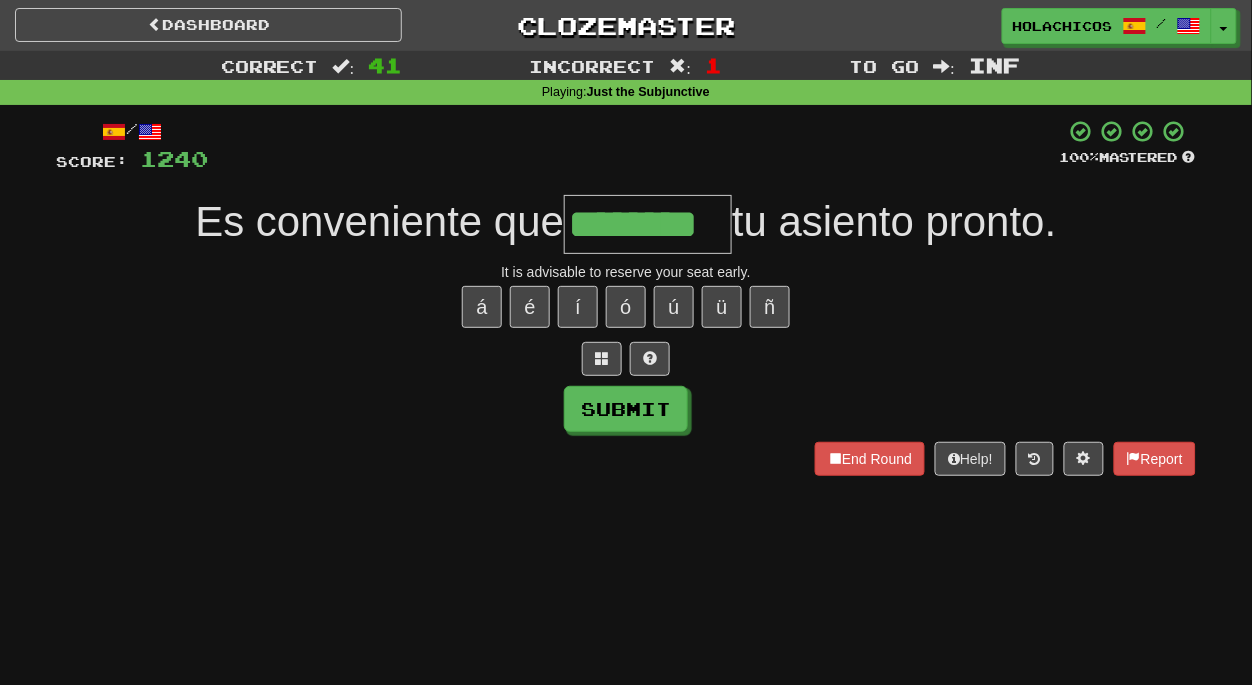 type on "********" 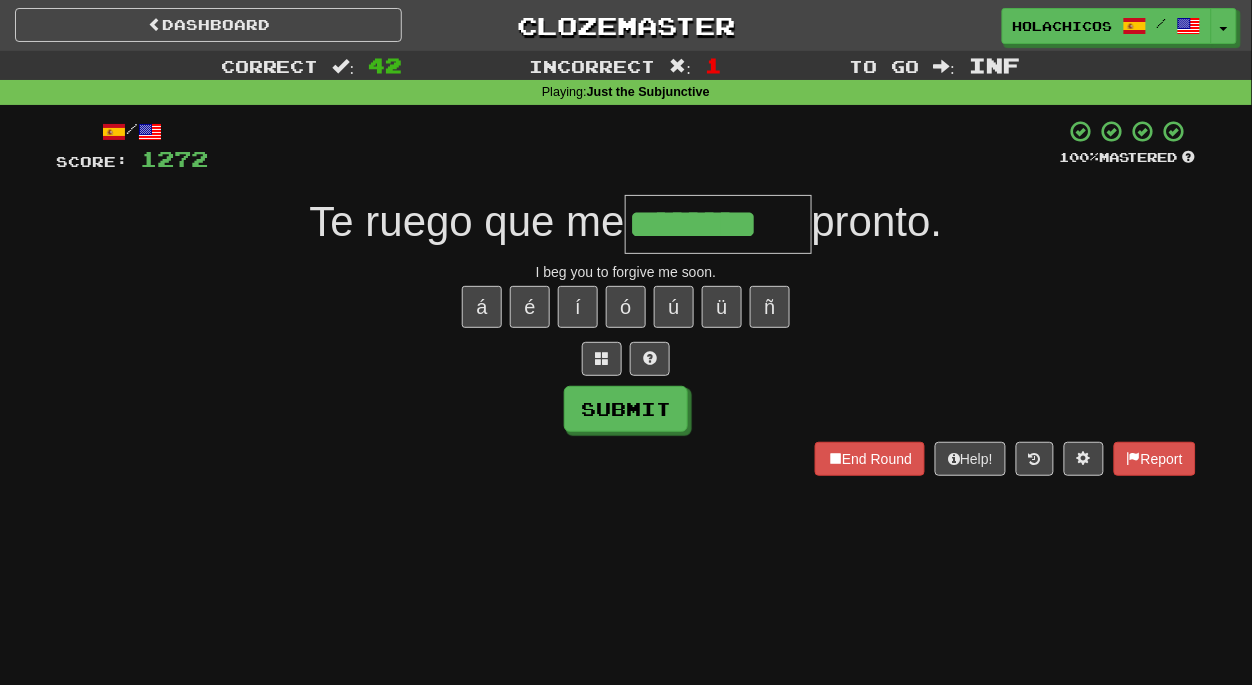 type on "********" 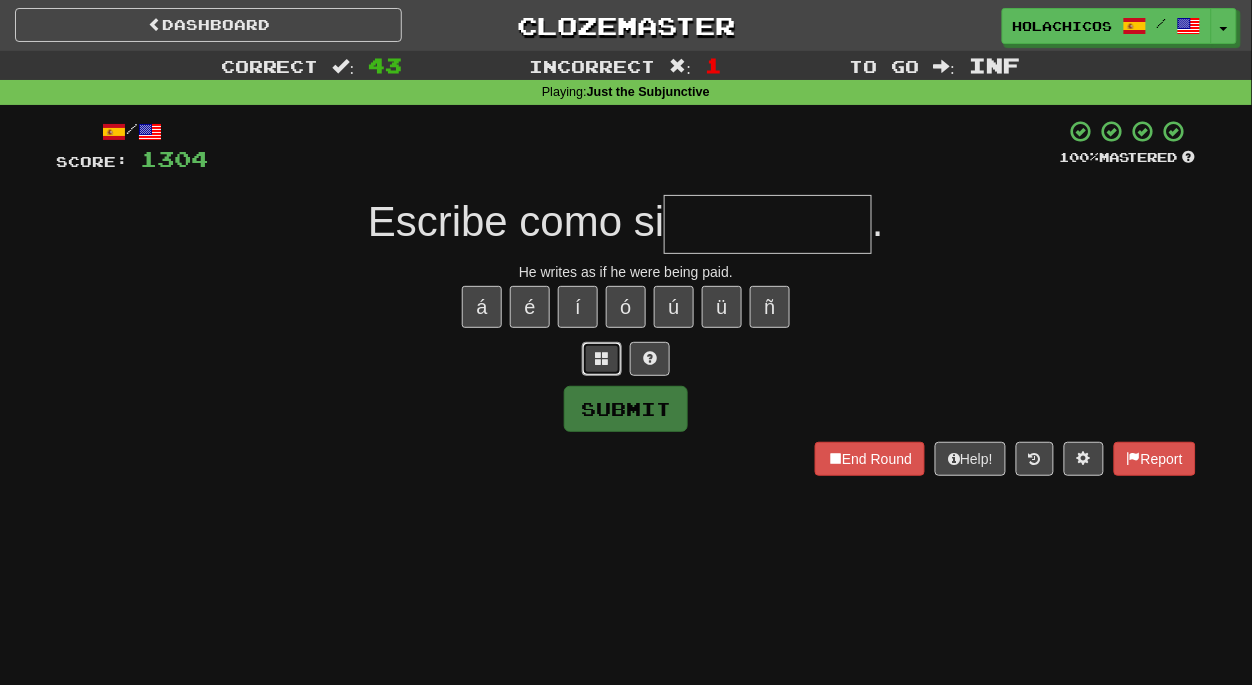 click at bounding box center [602, 359] 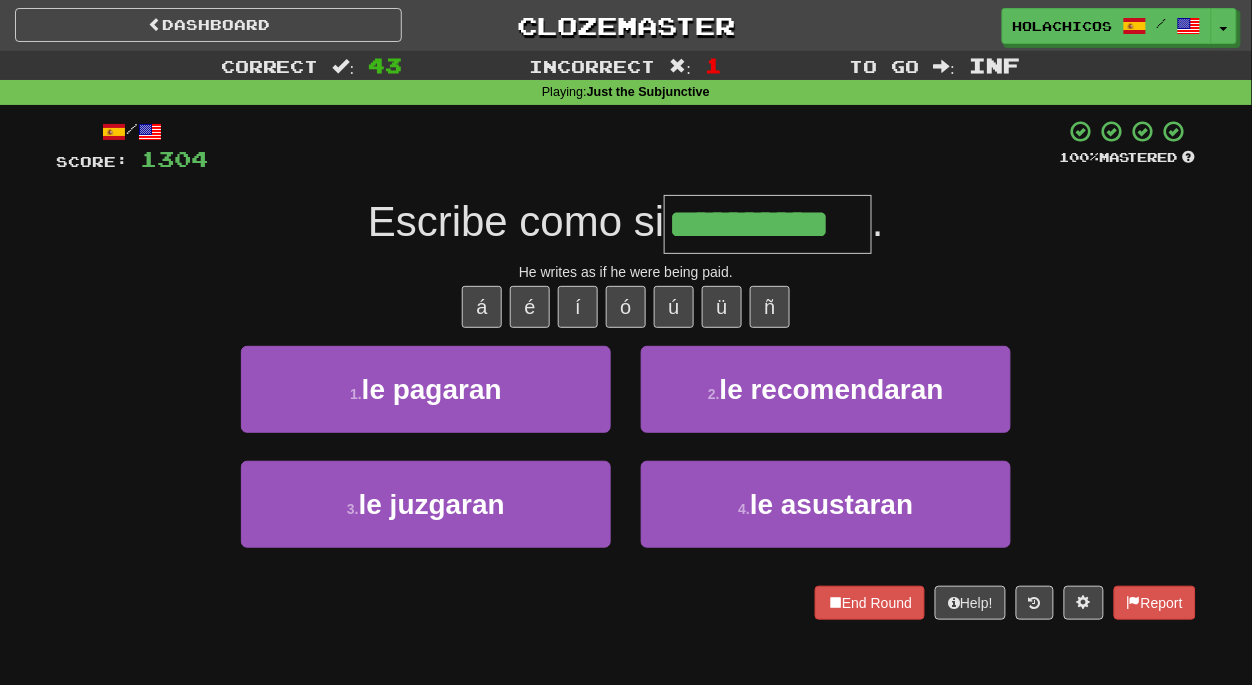 type on "**********" 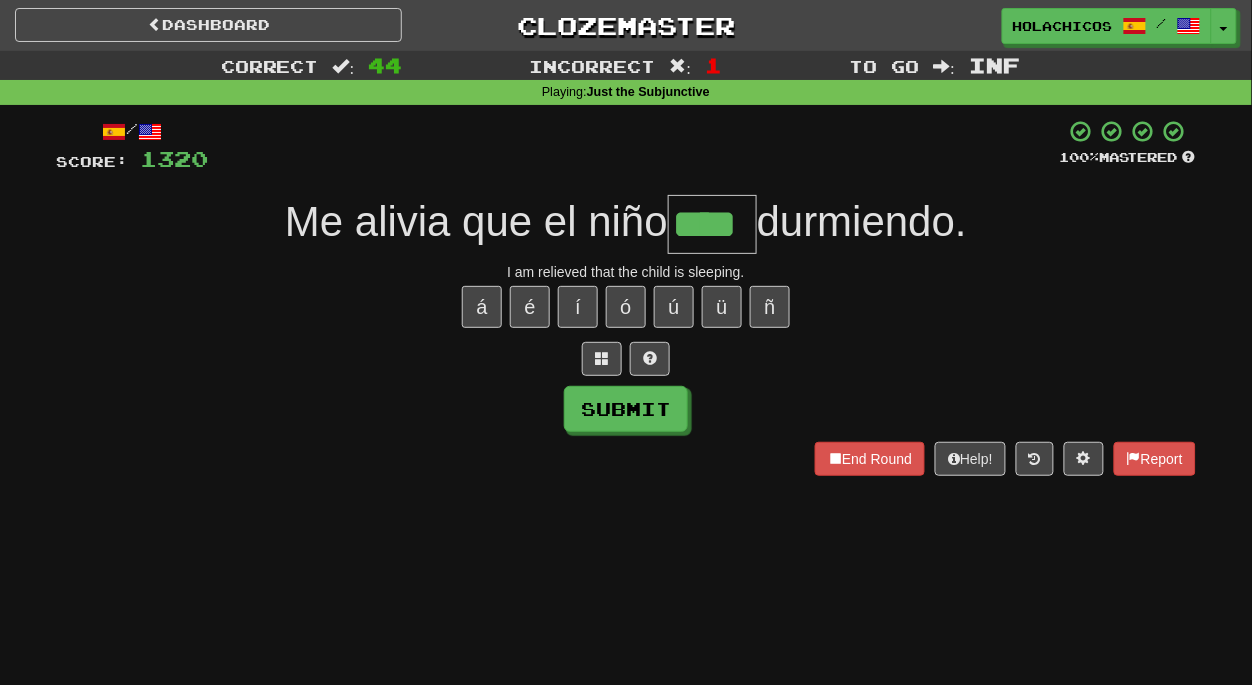 type on "****" 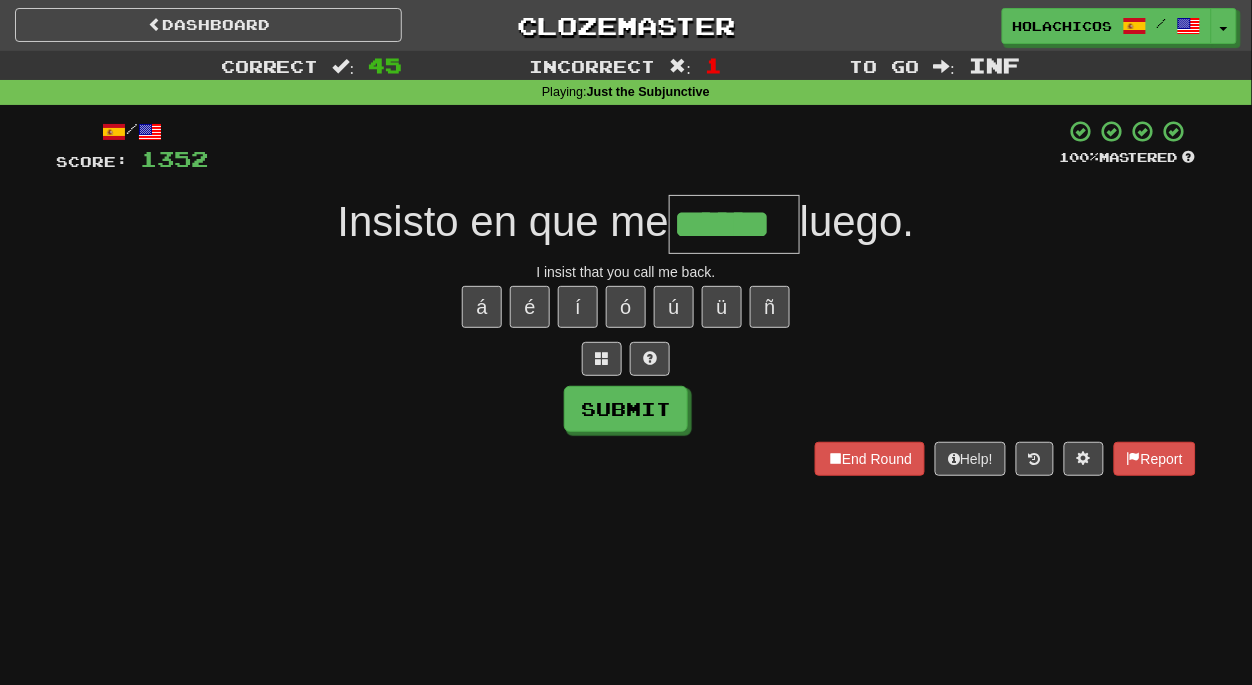 type on "******" 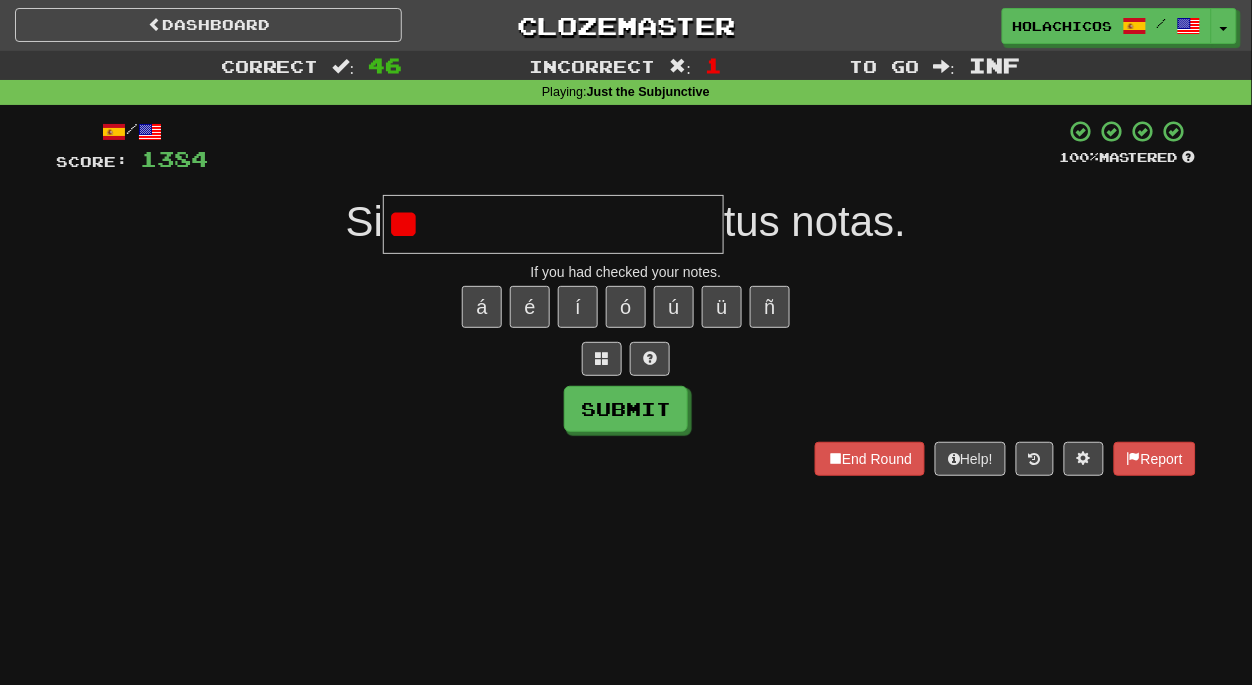 type on "*" 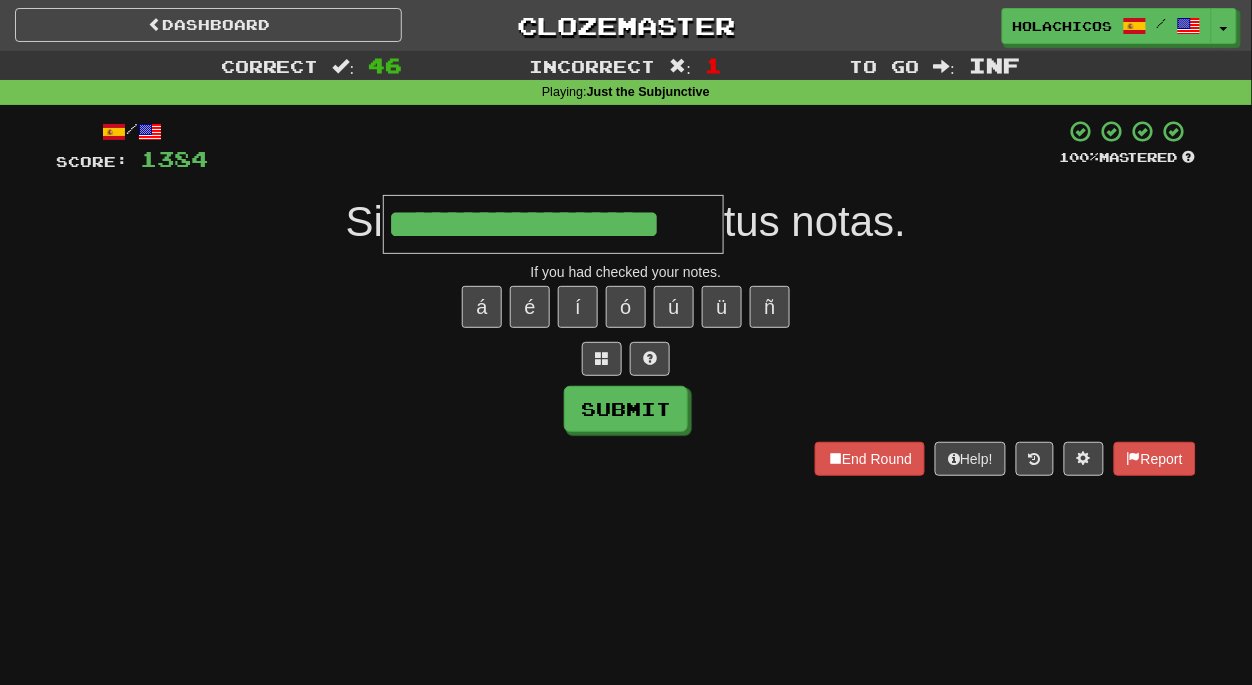 type on "**********" 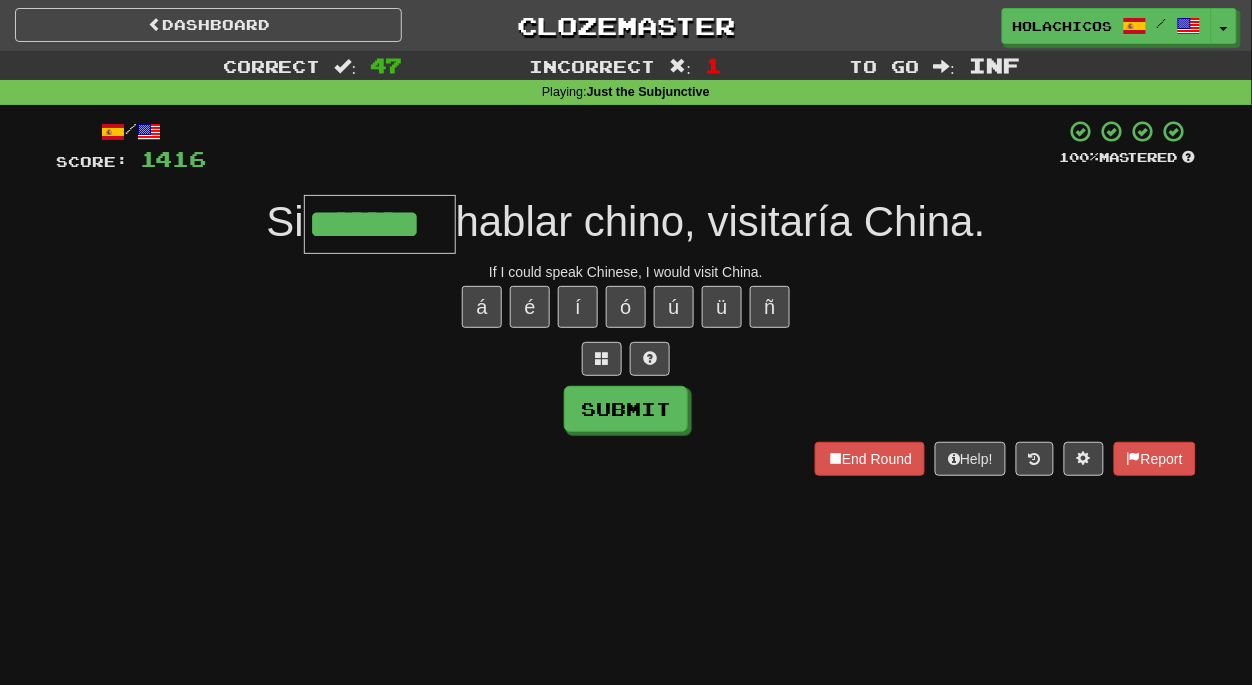 type on "*******" 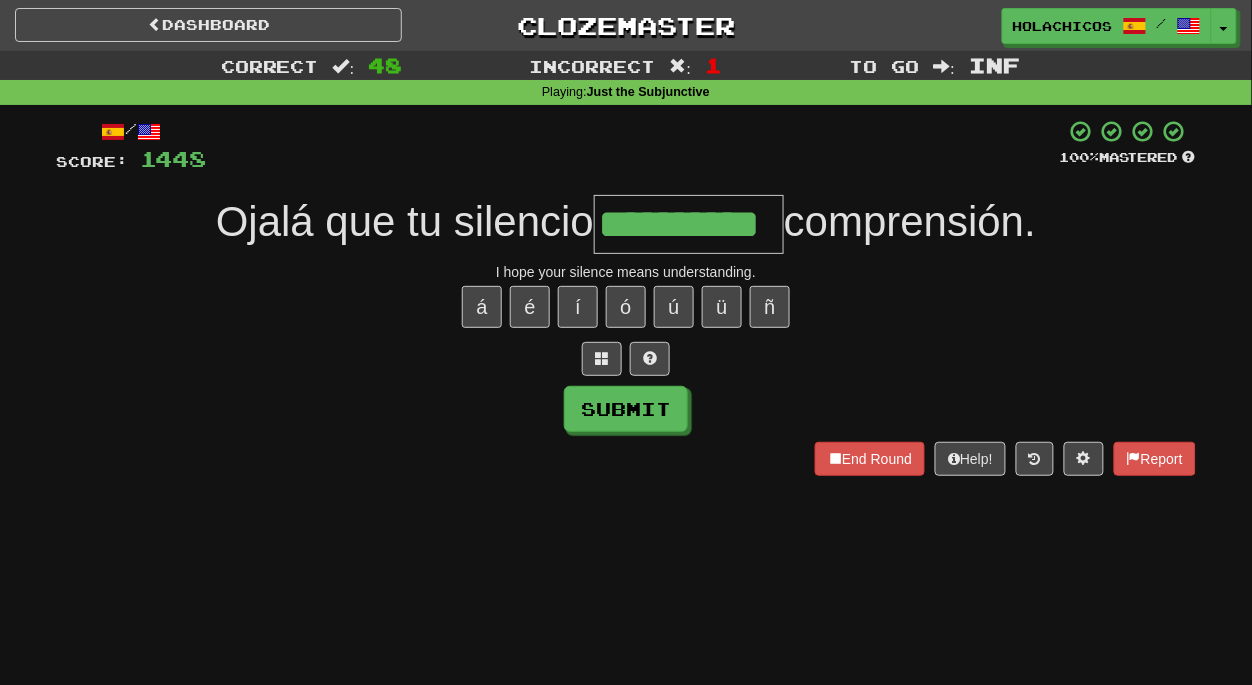 type on "**********" 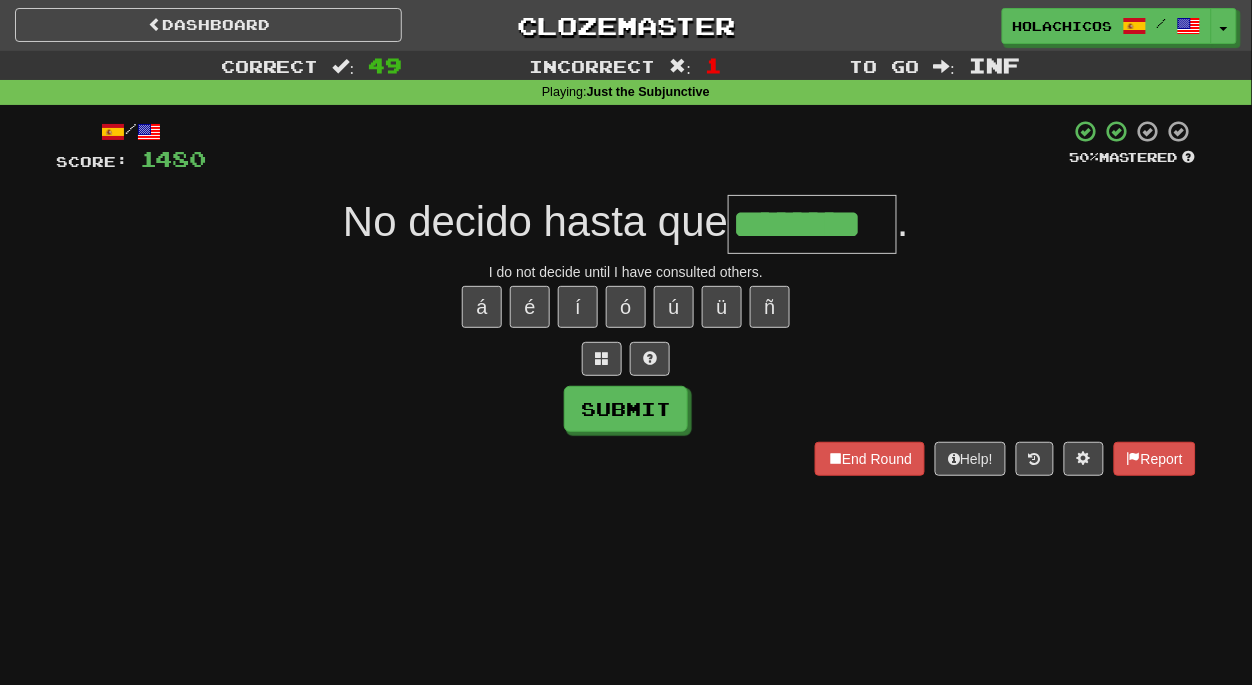 type on "********" 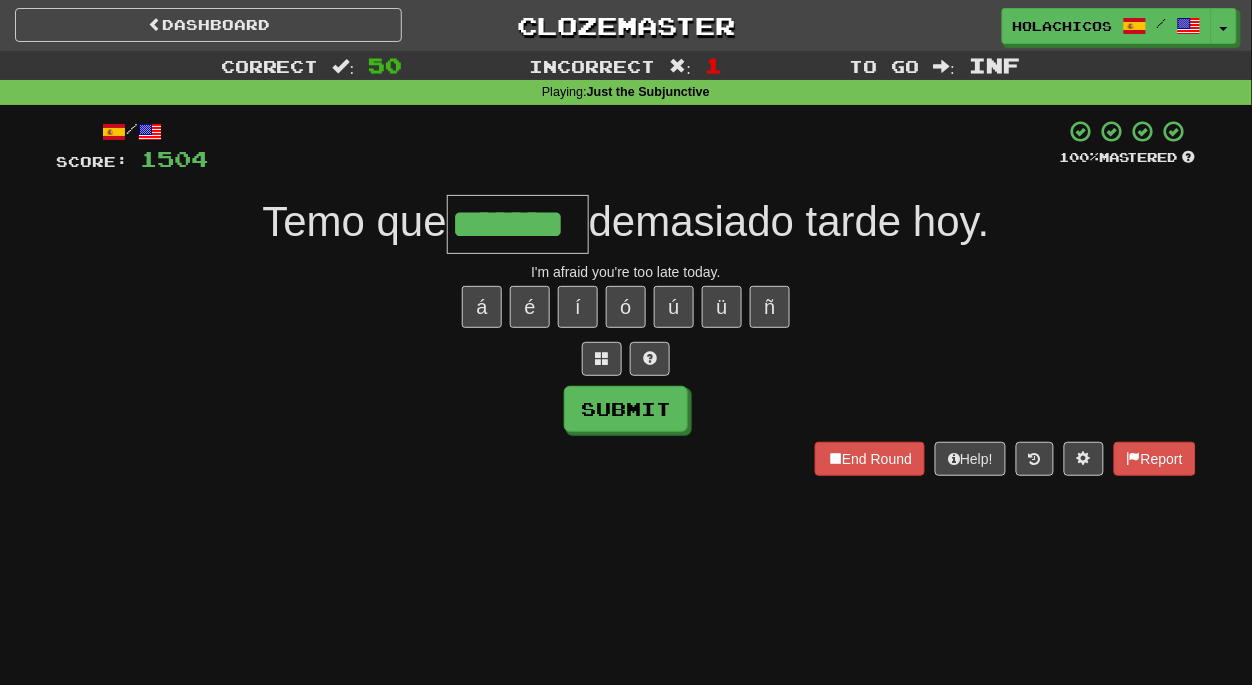 type on "*******" 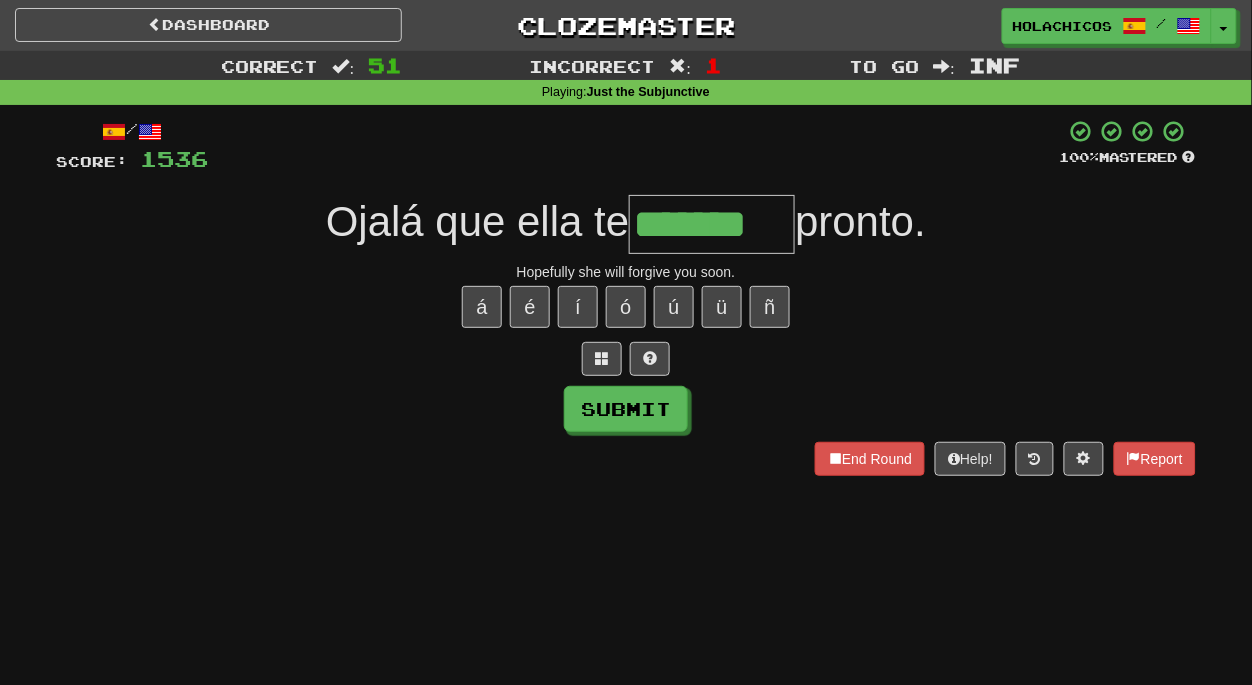 type on "*******" 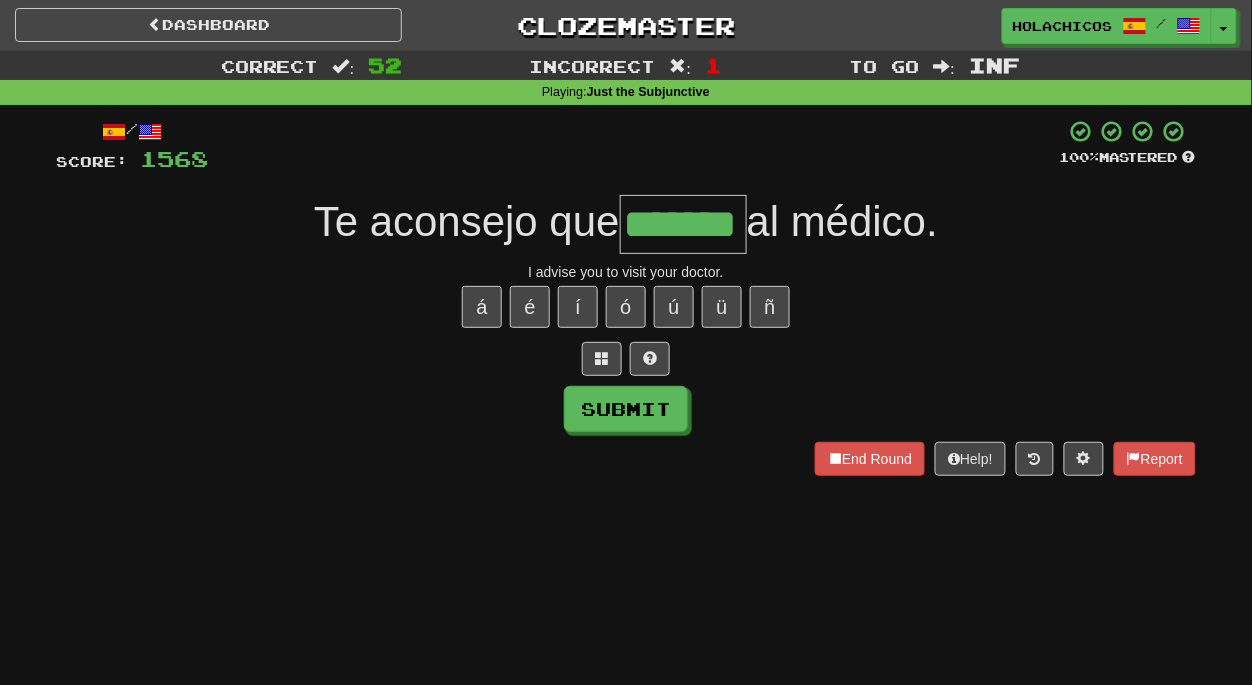 type on "*******" 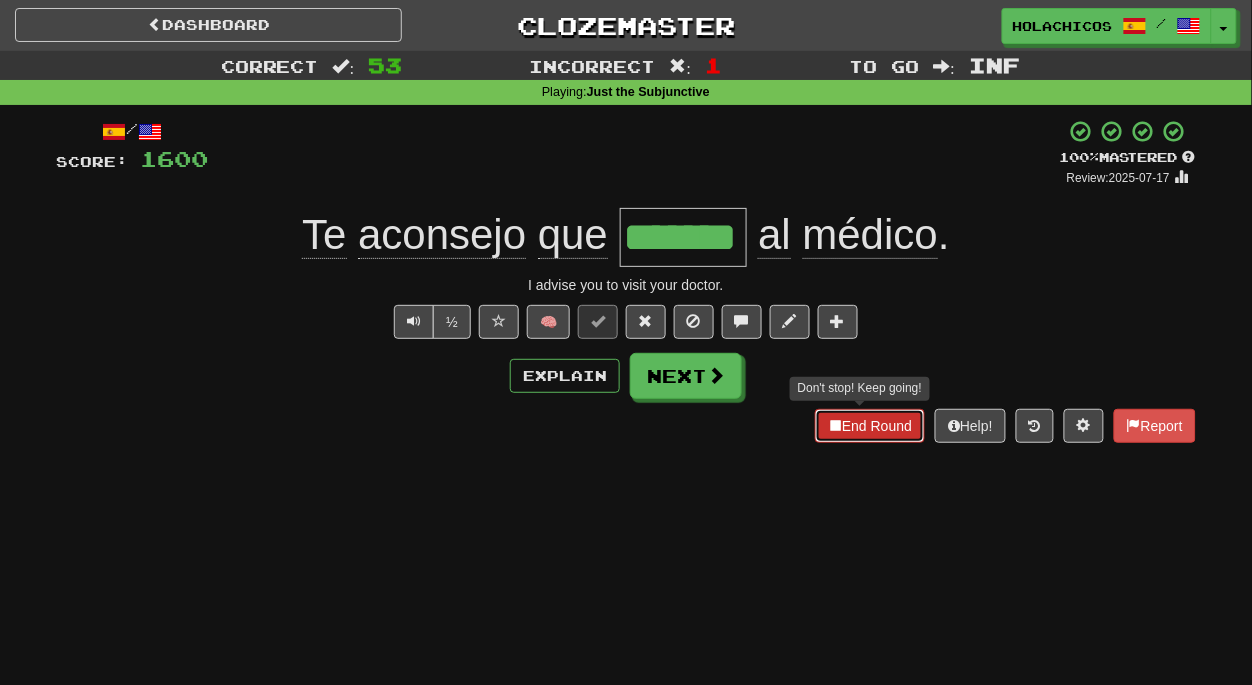 click on "End Round" at bounding box center (870, 426) 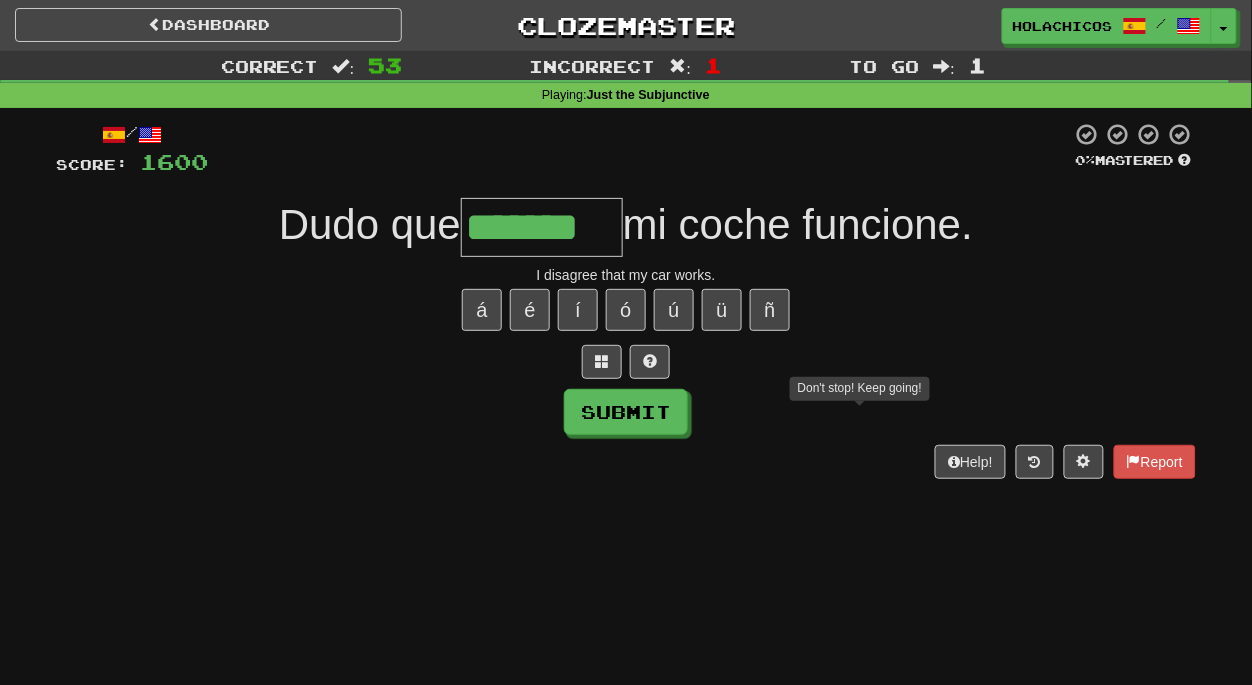 type on "*******" 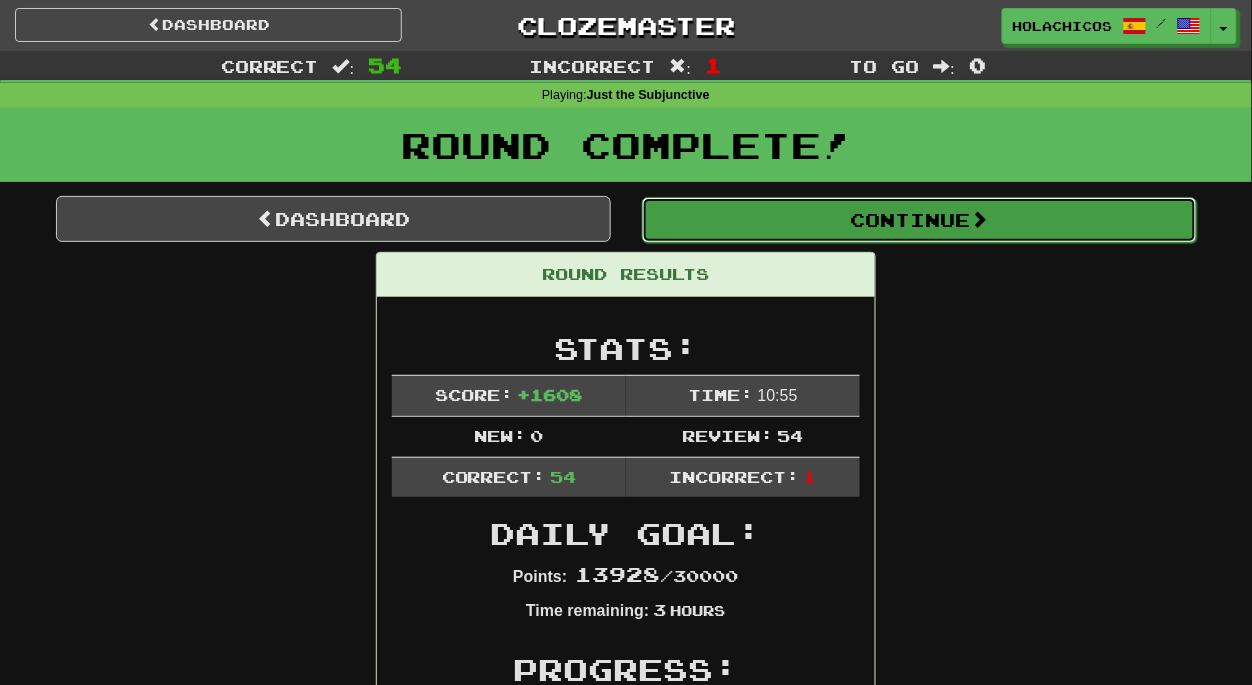 click on "Continue" at bounding box center [919, 220] 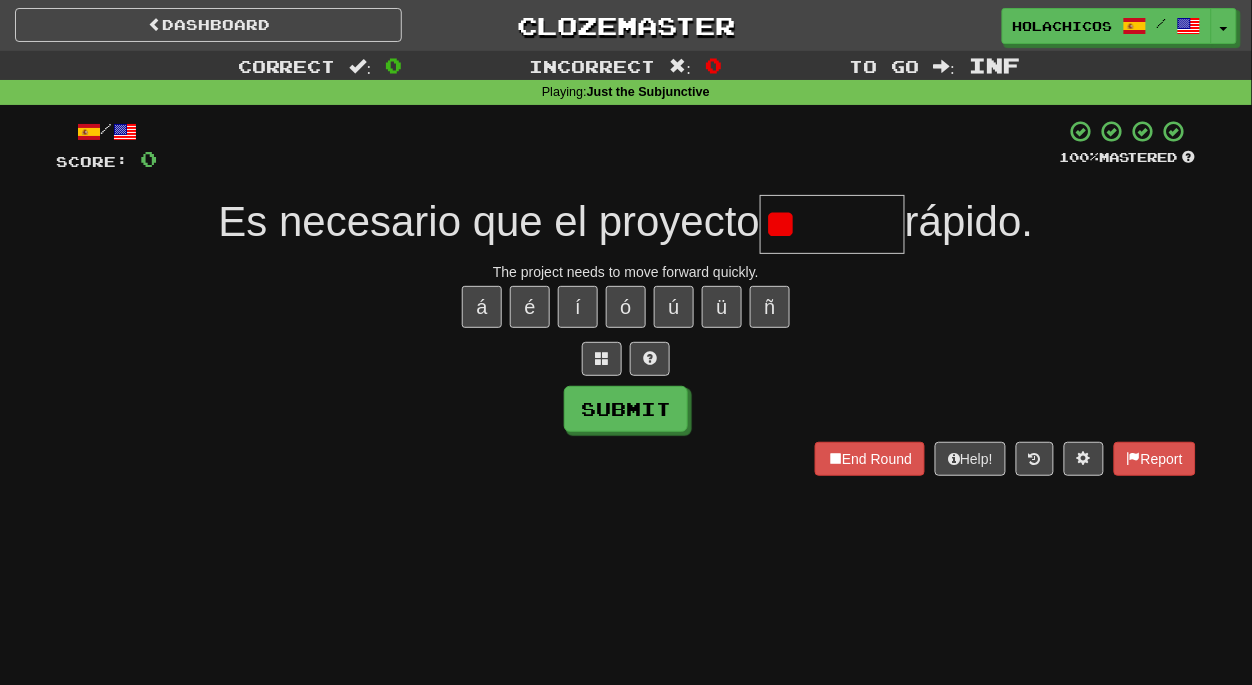 type on "*" 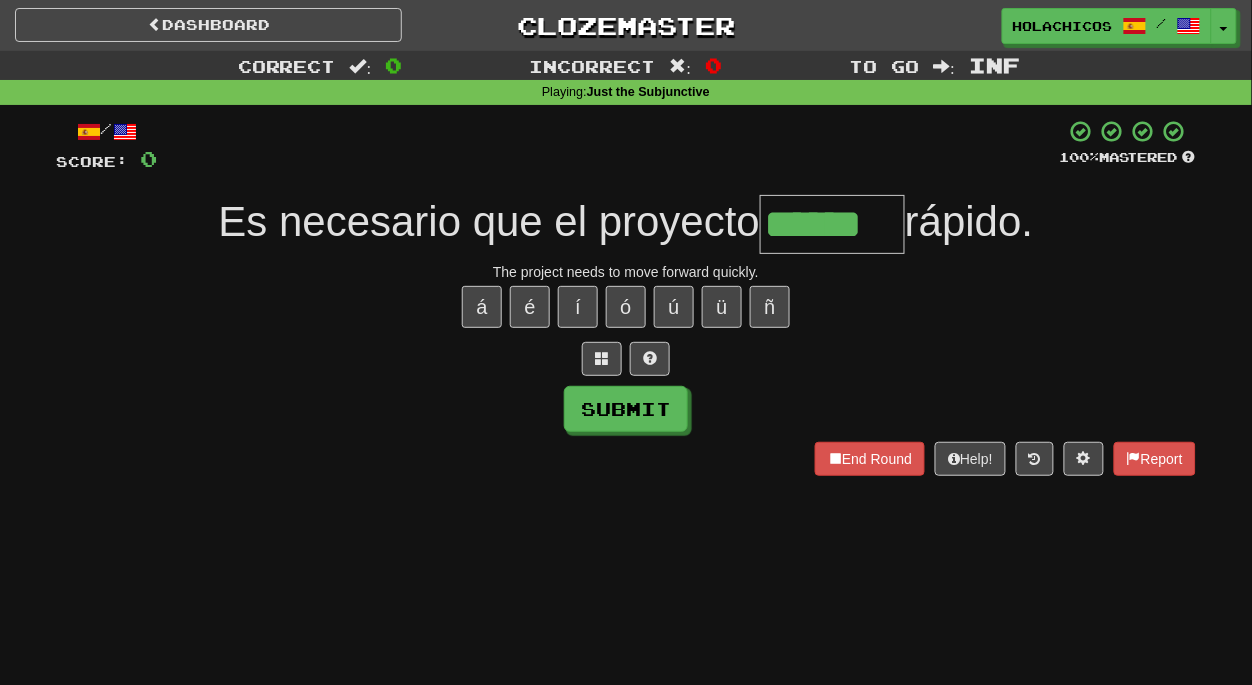 type on "******" 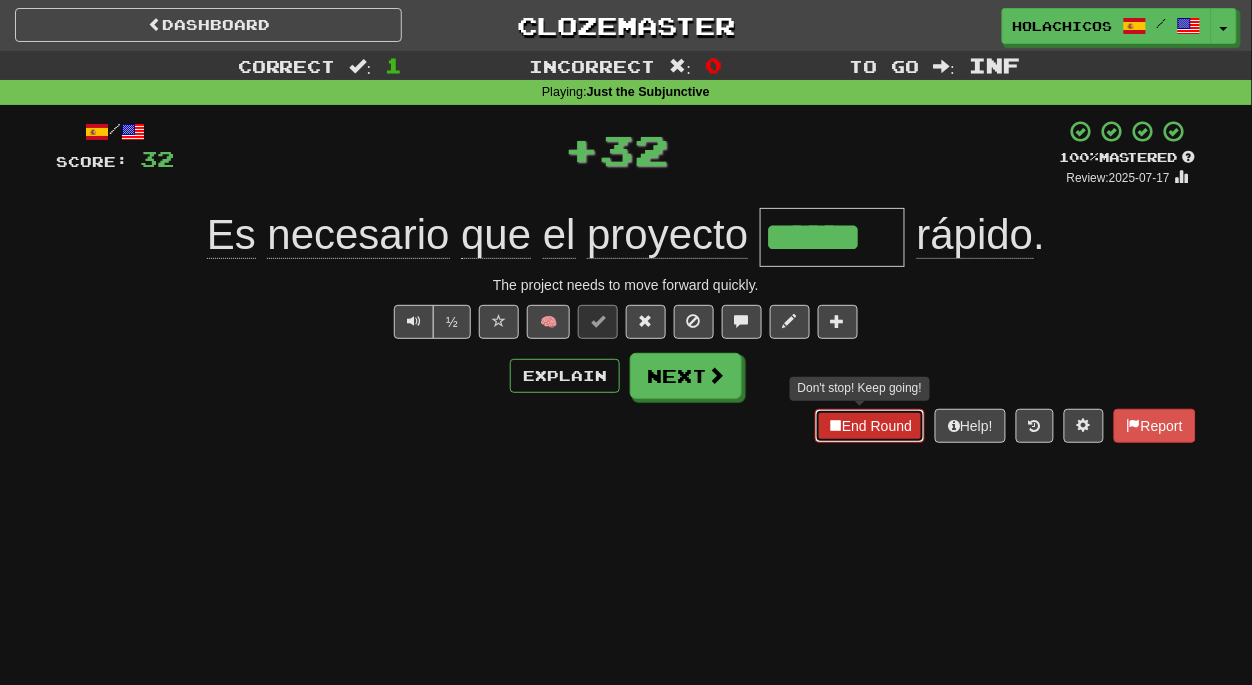 click on "End Round" at bounding box center [870, 426] 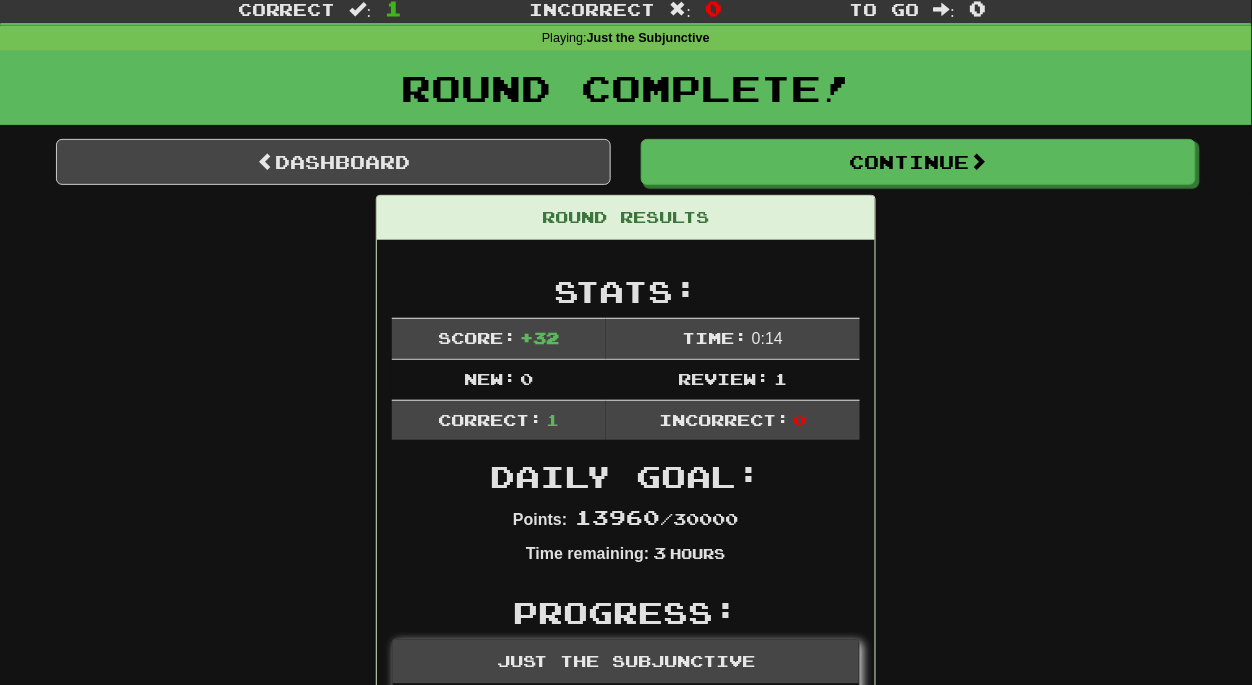 scroll, scrollTop: 0, scrollLeft: 0, axis: both 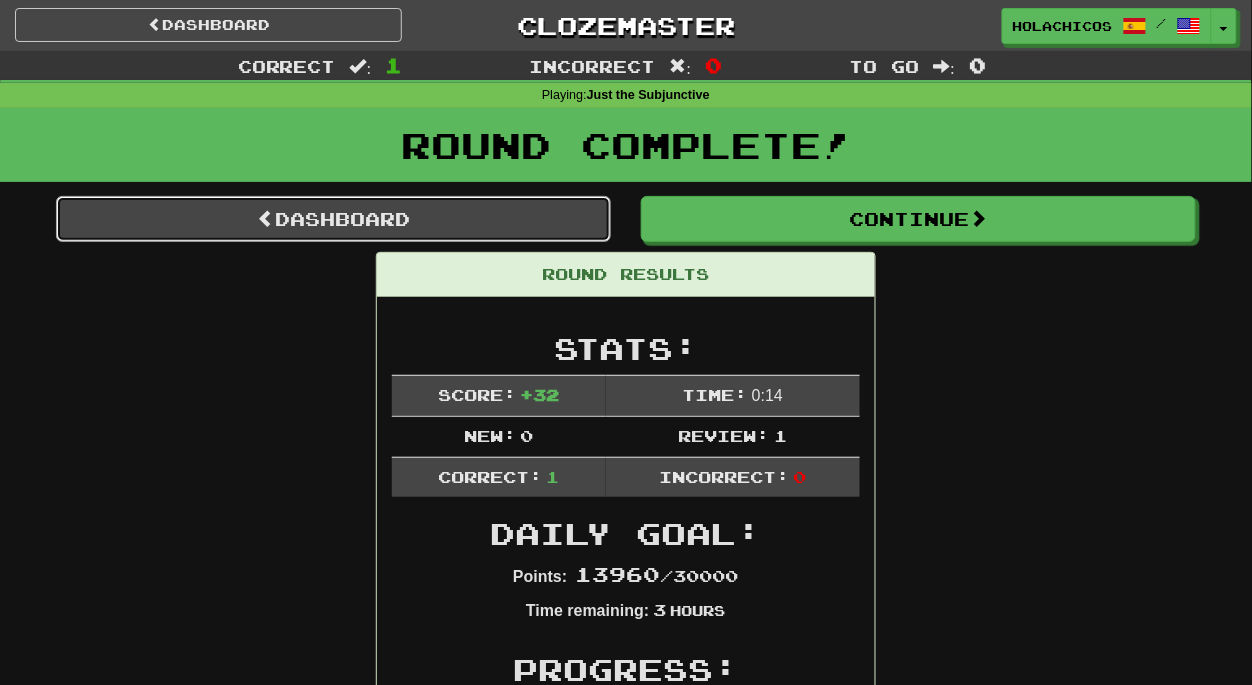 click on "Dashboard" at bounding box center [333, 219] 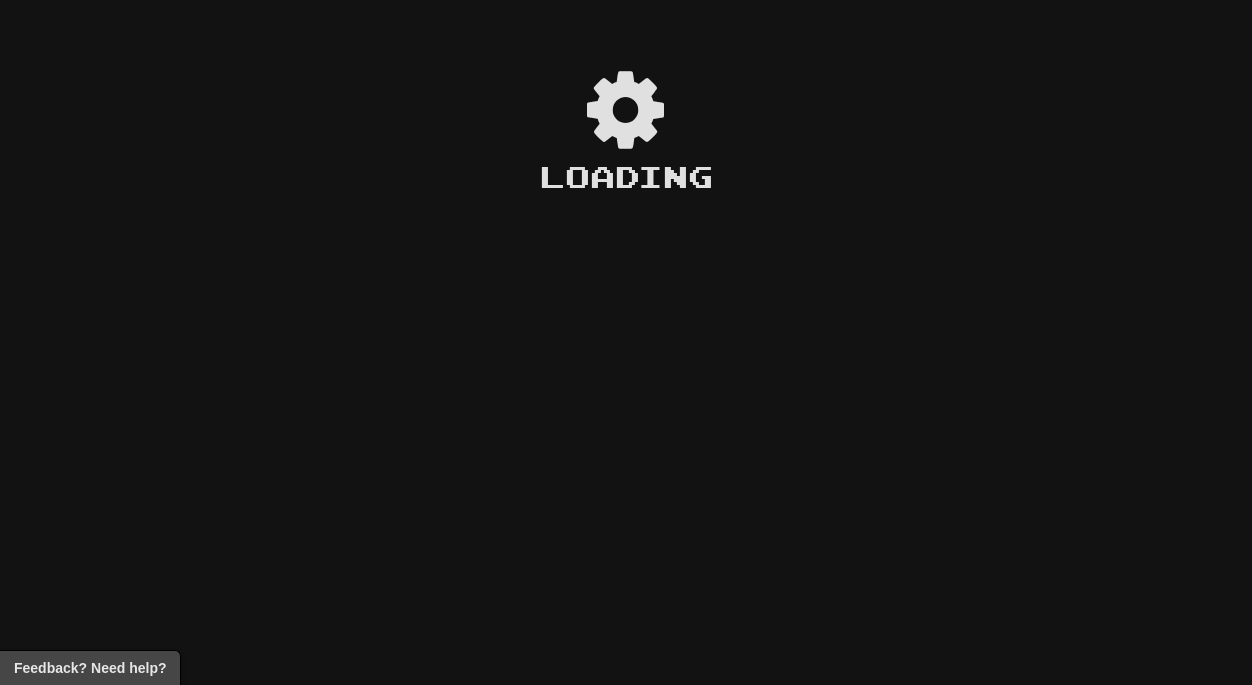 scroll, scrollTop: 0, scrollLeft: 0, axis: both 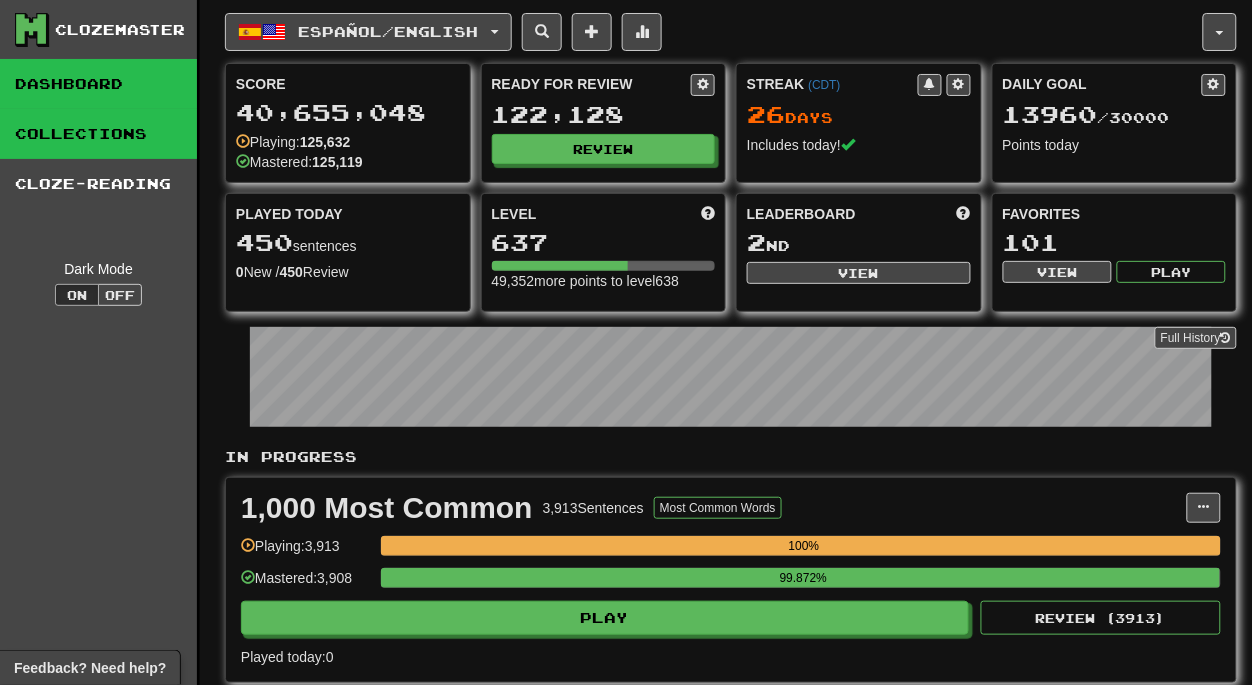 click on "Collections" at bounding box center (98, 134) 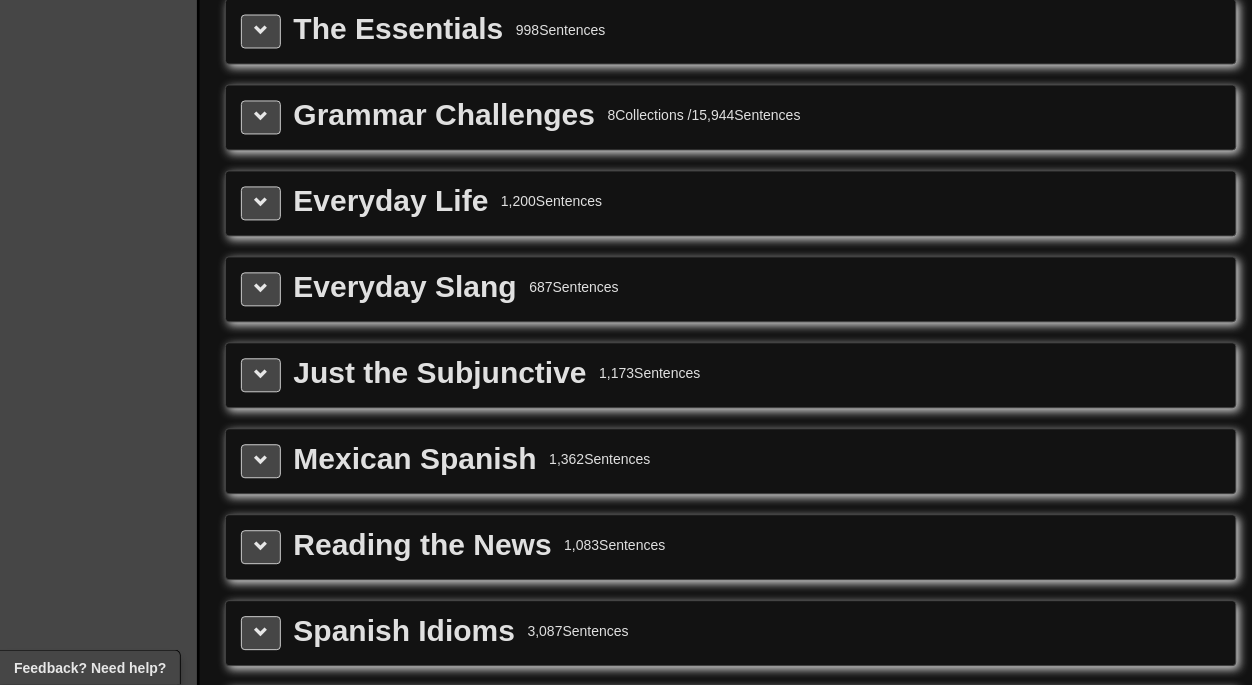 scroll, scrollTop: 2563, scrollLeft: 0, axis: vertical 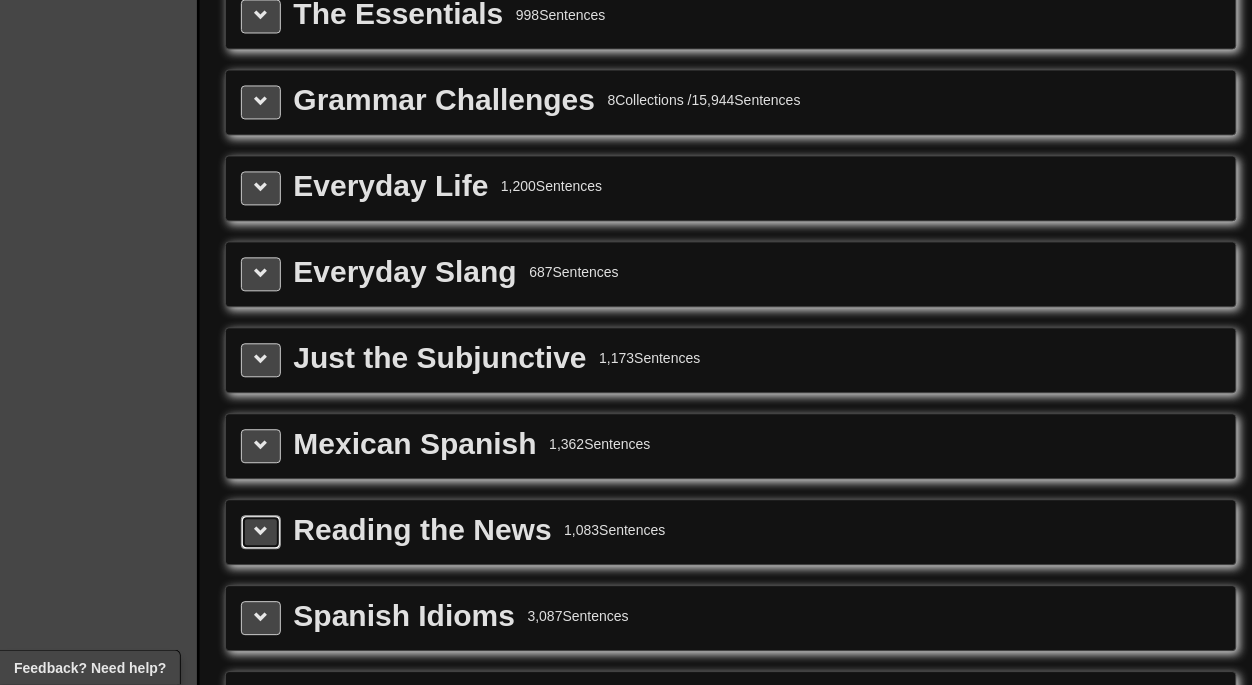 click at bounding box center [261, 533] 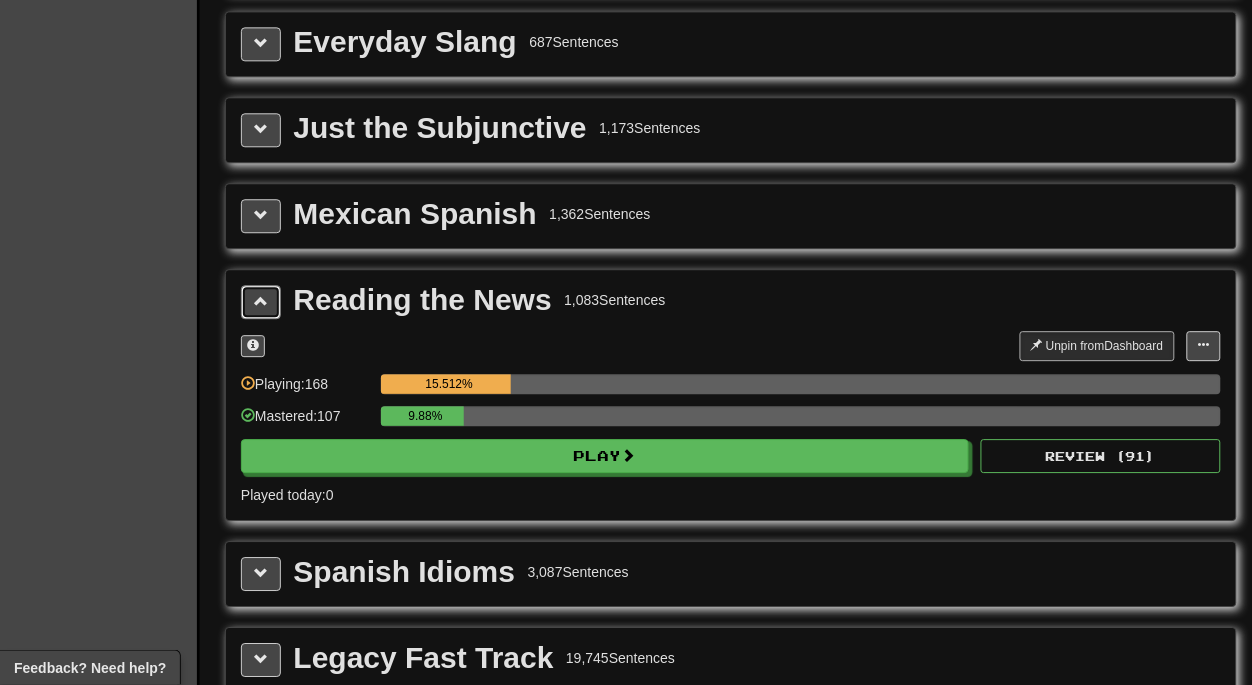 scroll, scrollTop: 2811, scrollLeft: 0, axis: vertical 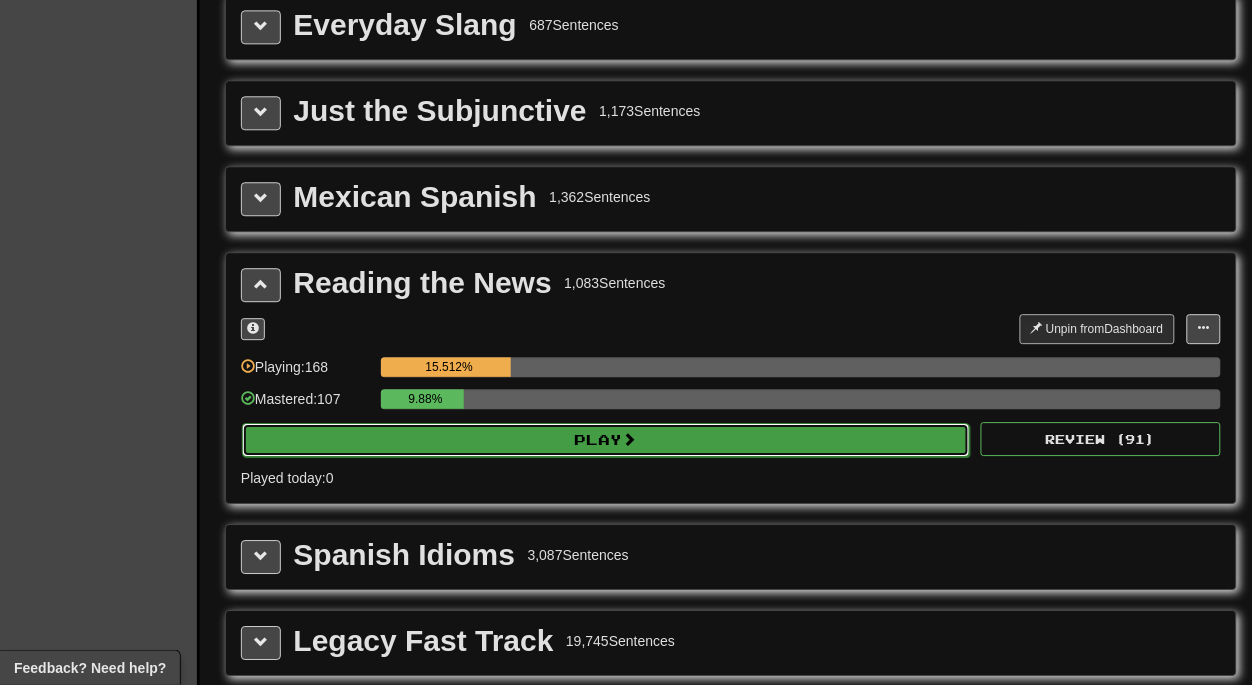 click on "Play" at bounding box center (606, 440) 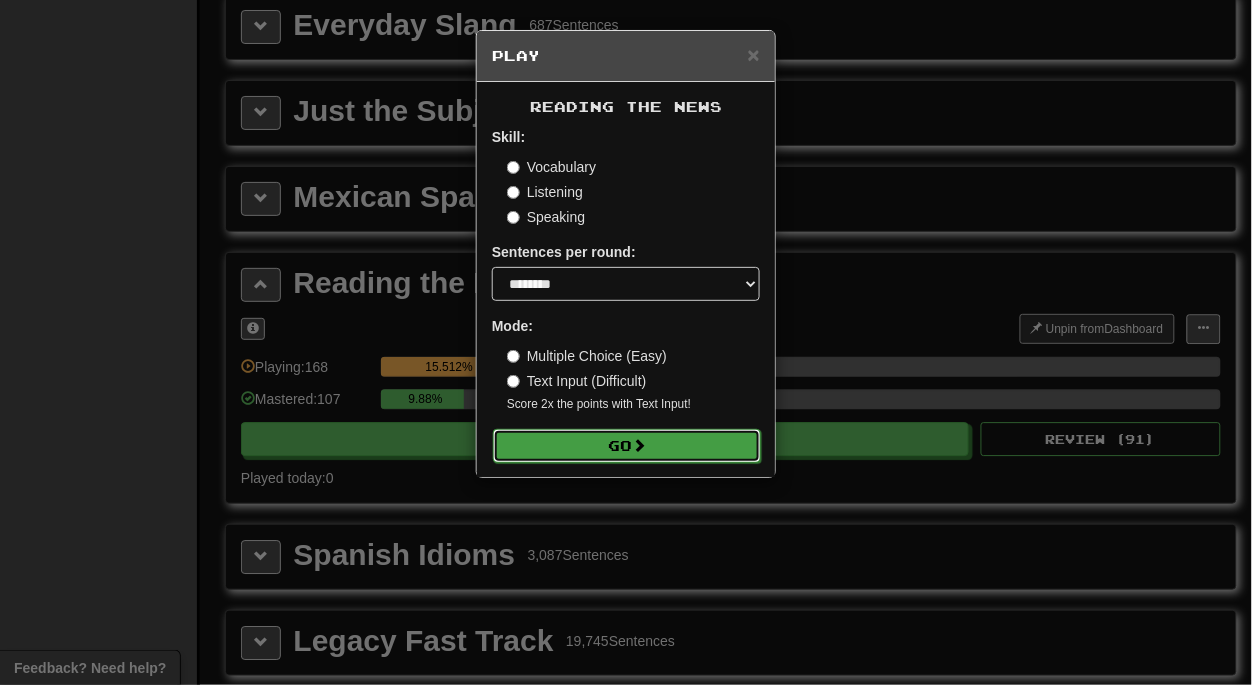 click on "Go" at bounding box center (627, 446) 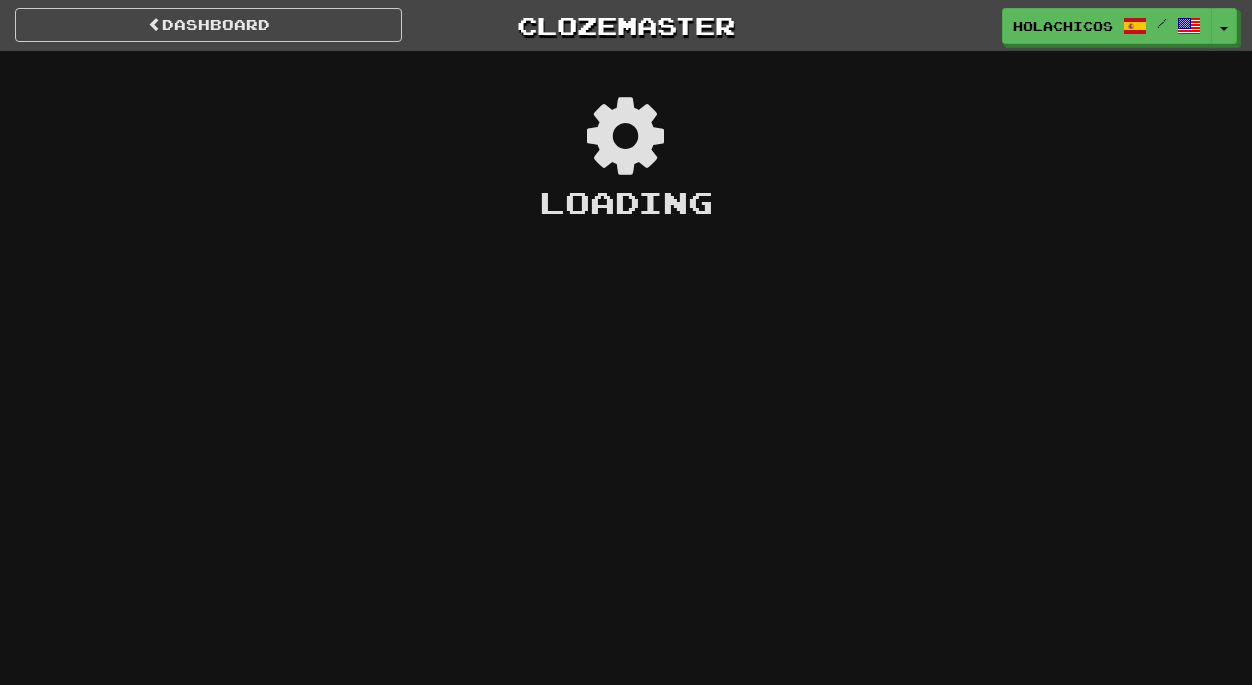 scroll, scrollTop: 0, scrollLeft: 0, axis: both 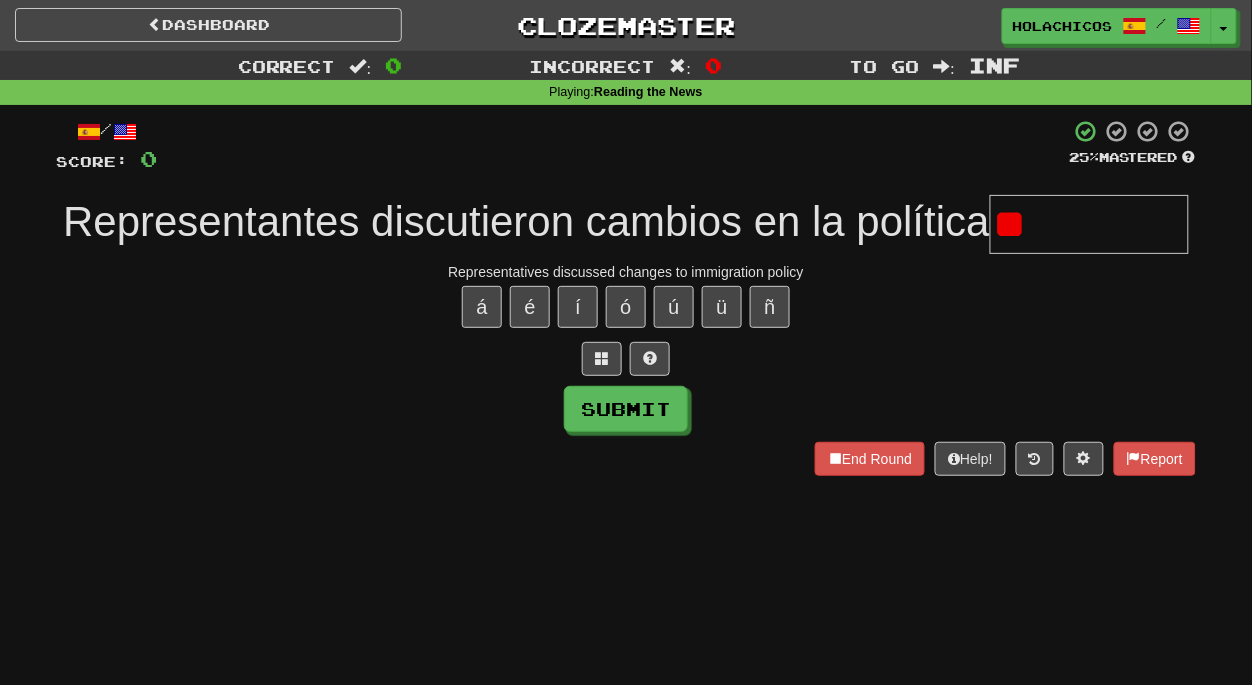 type on "*" 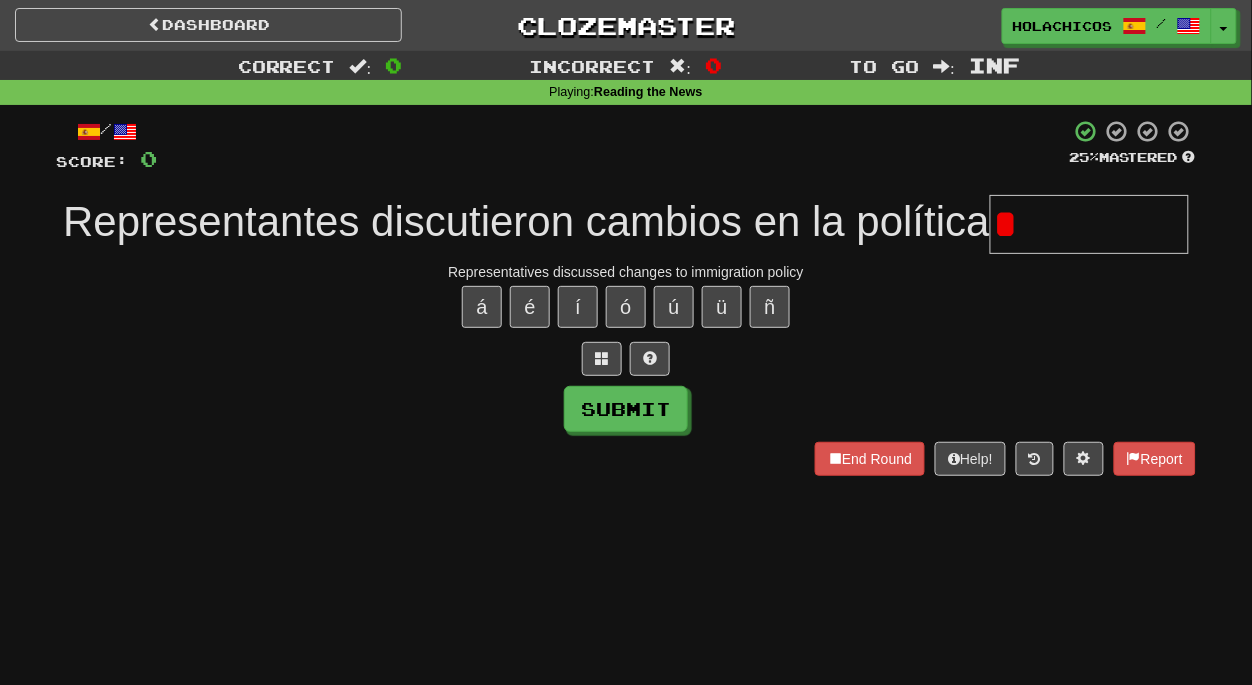 type on "*" 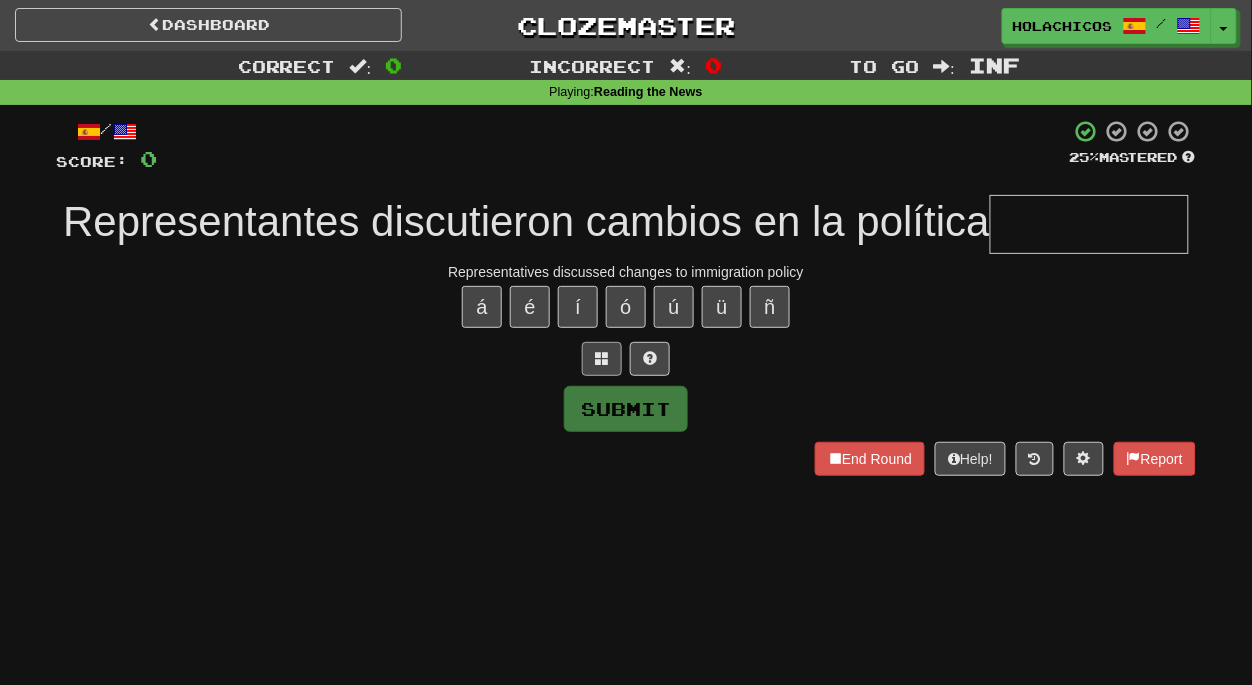type on "*" 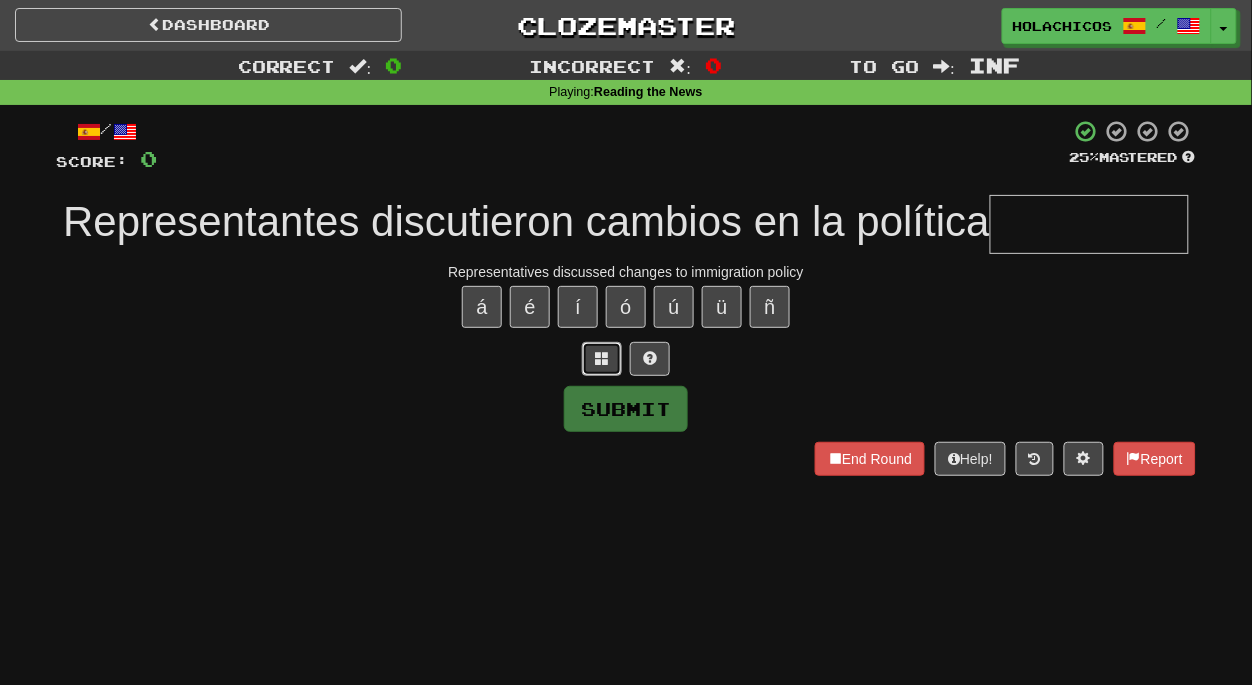 click at bounding box center (602, 358) 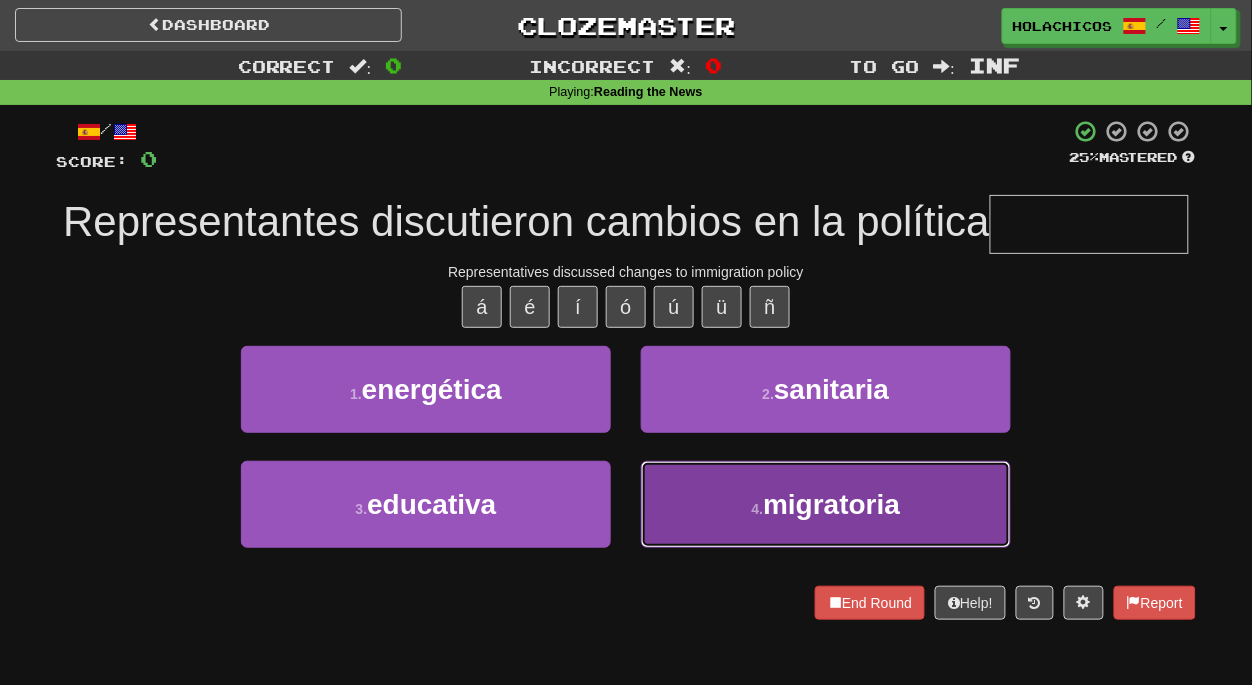click on "4 .  migratoria" at bounding box center [826, 504] 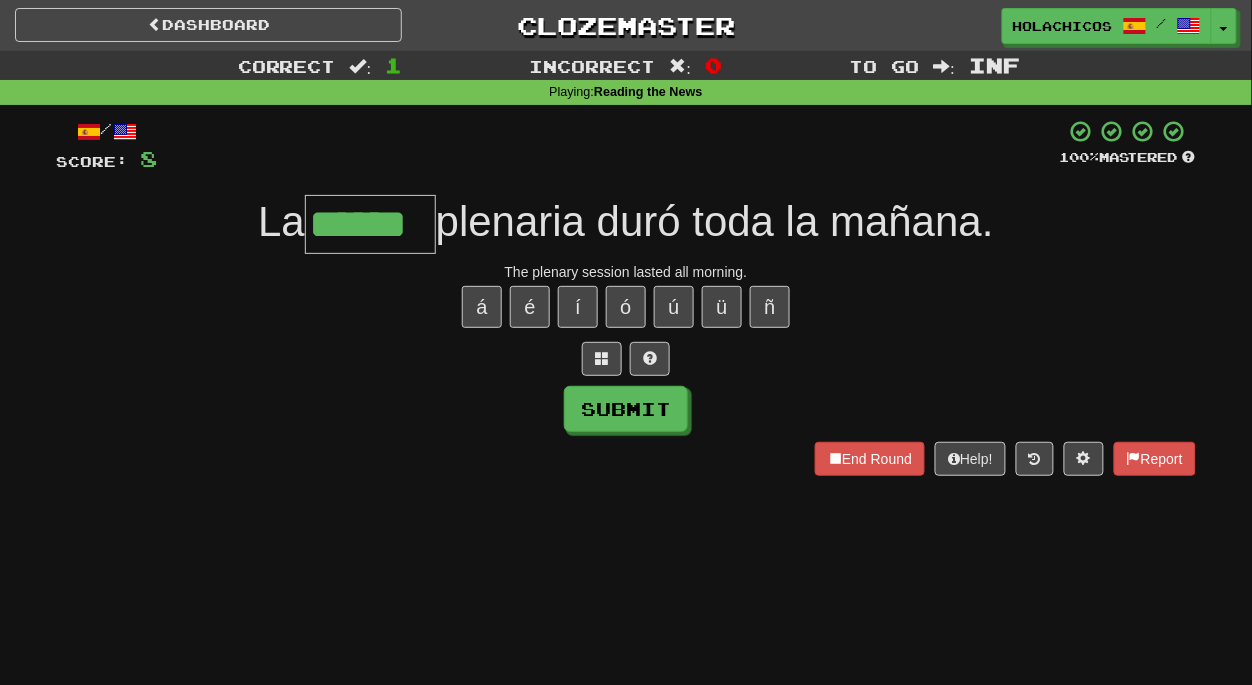 type on "******" 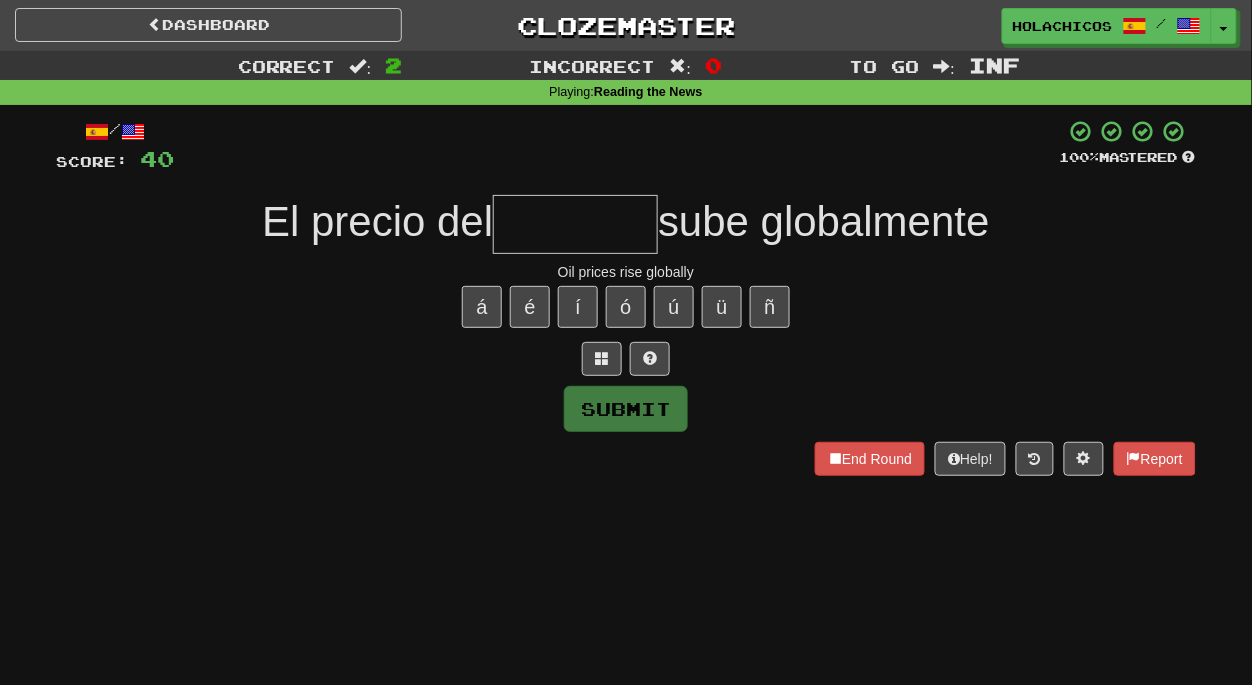 type on "*" 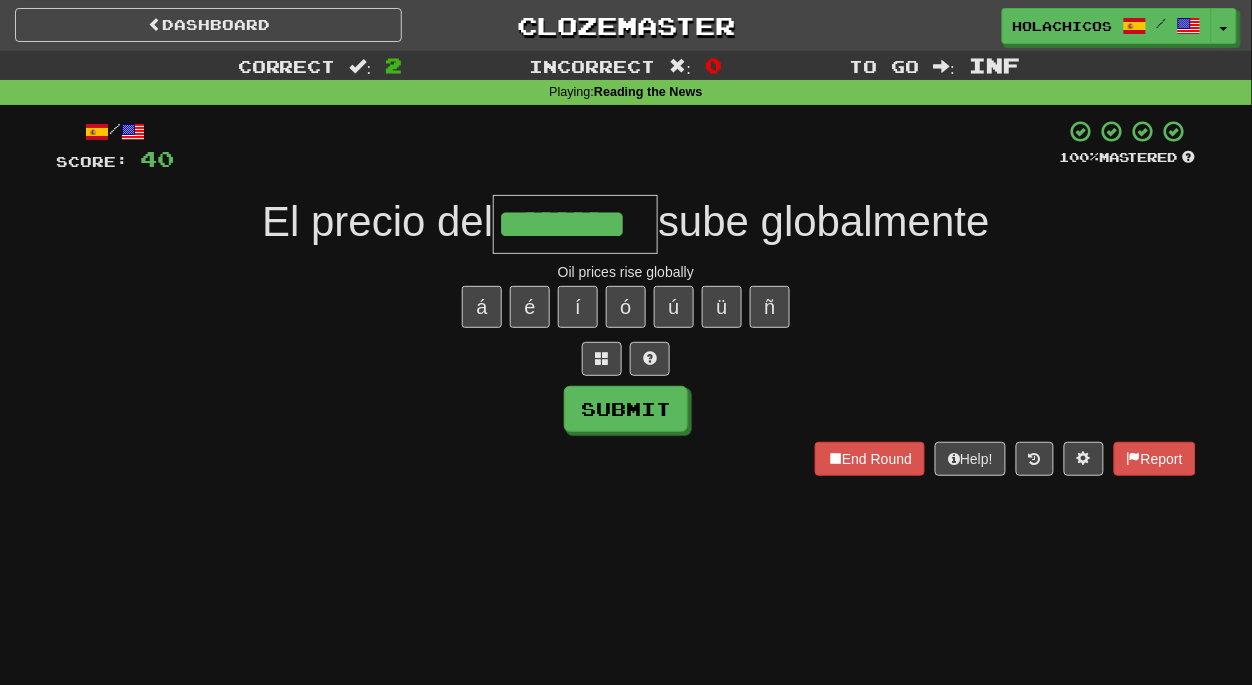 type on "********" 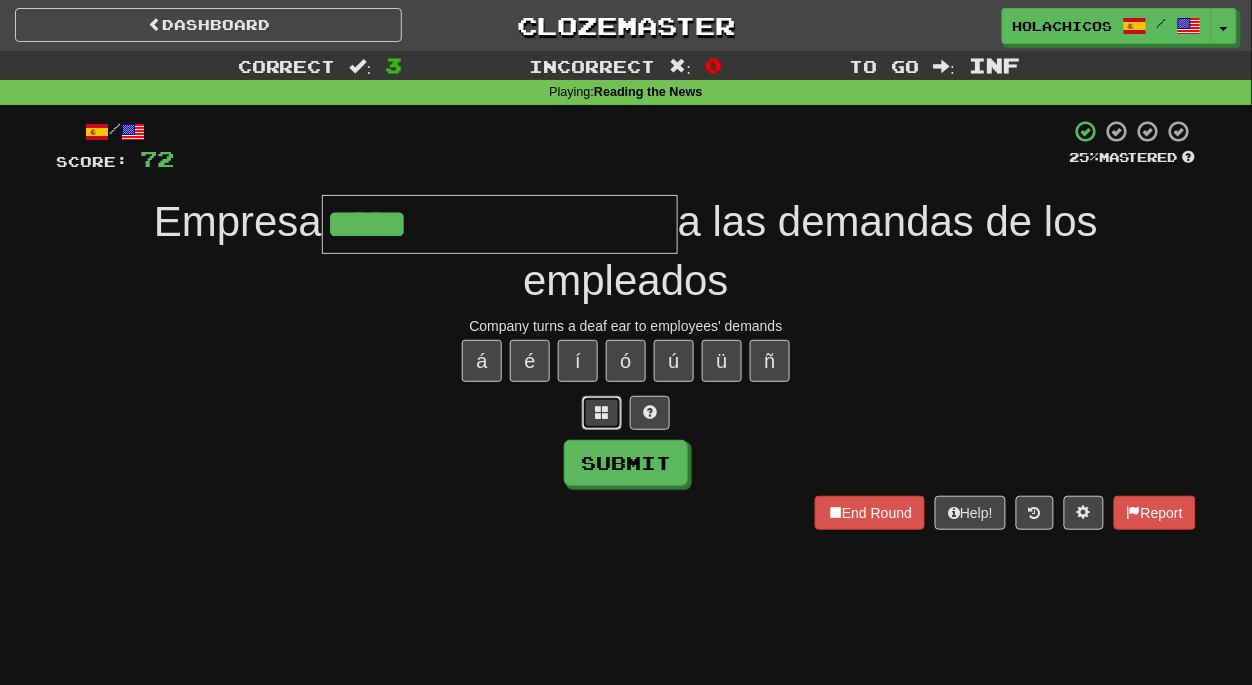 click at bounding box center (602, 412) 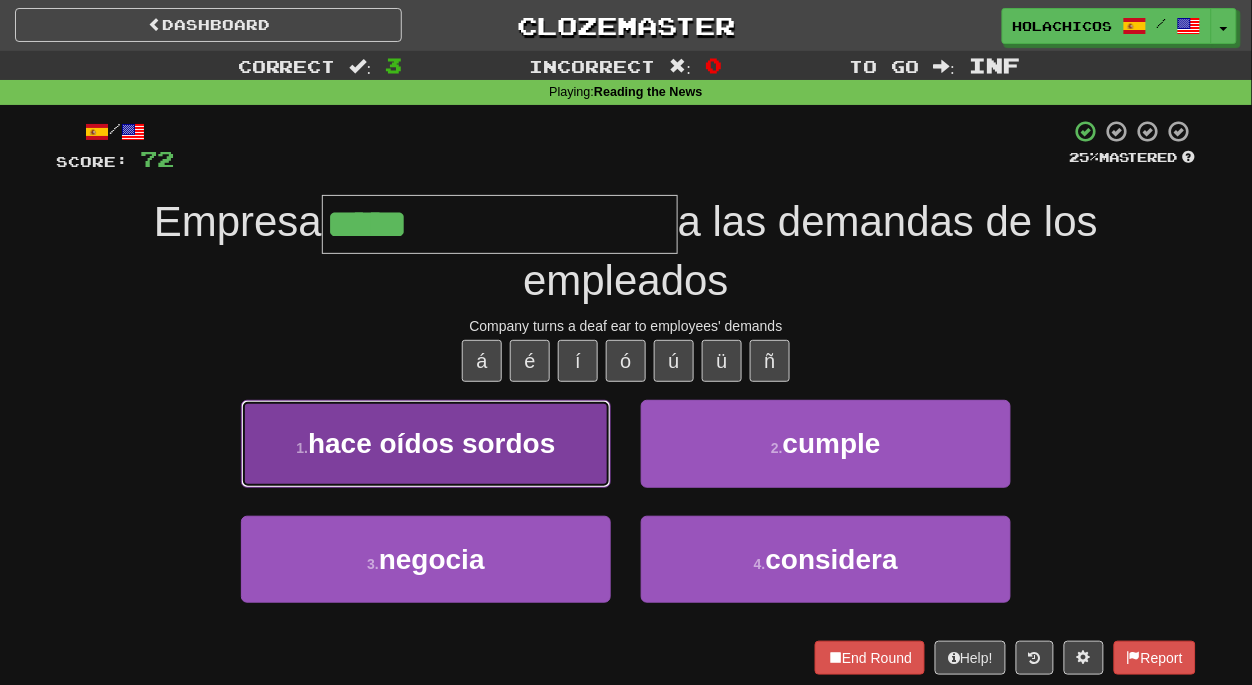 click on "hace oídos sordos" at bounding box center [431, 443] 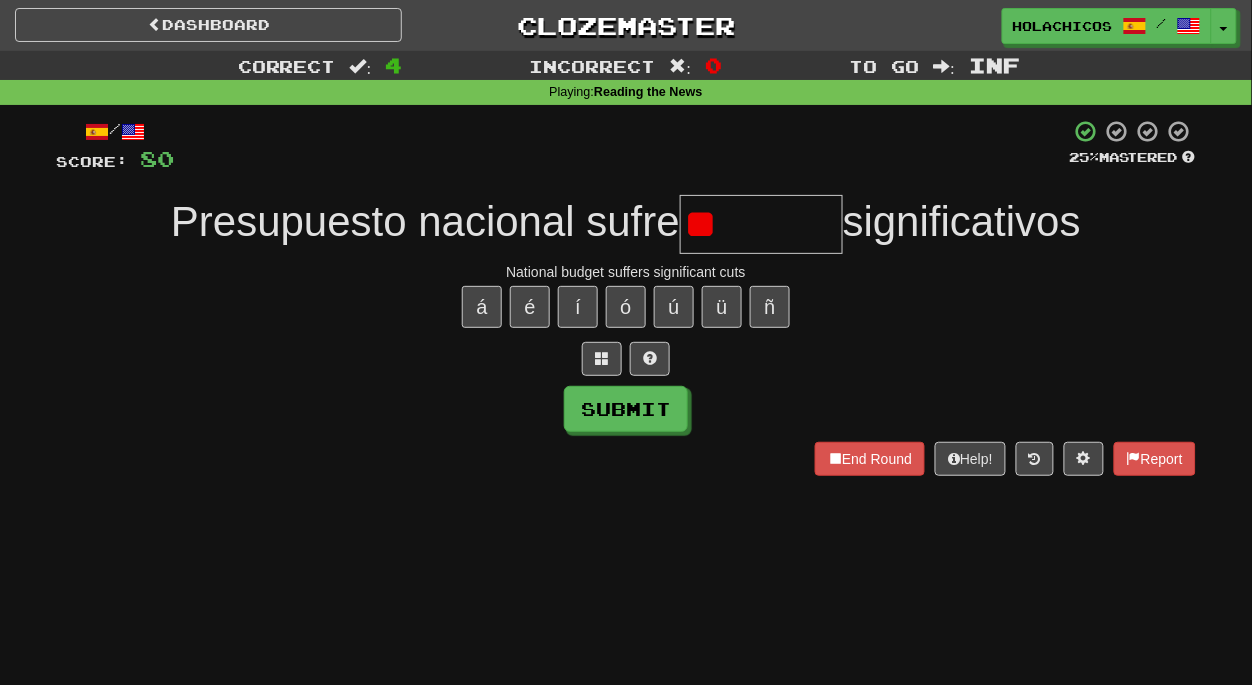 type on "*" 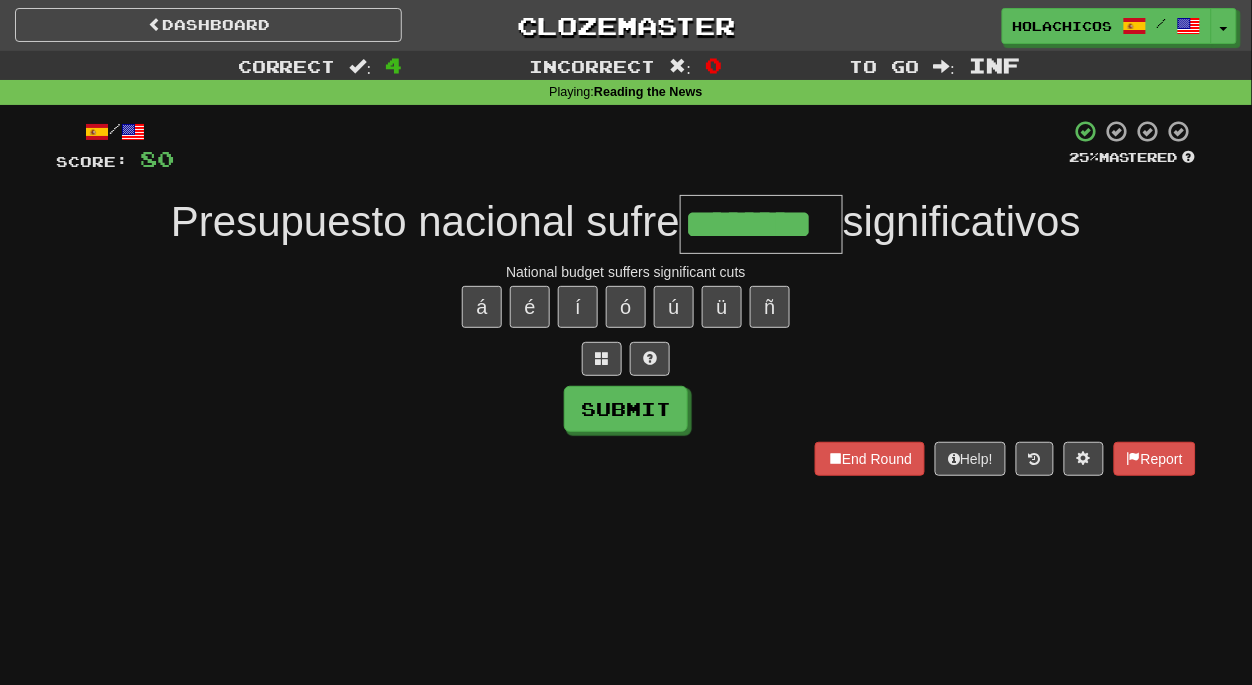 type on "********" 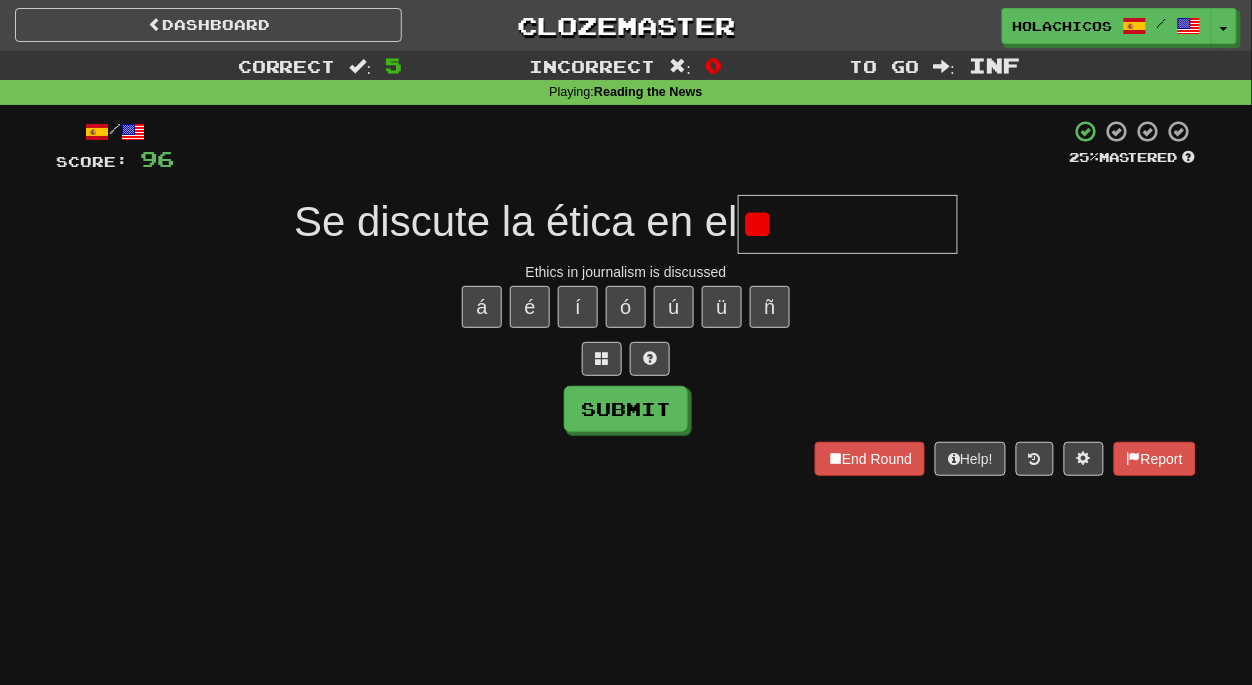 type on "*" 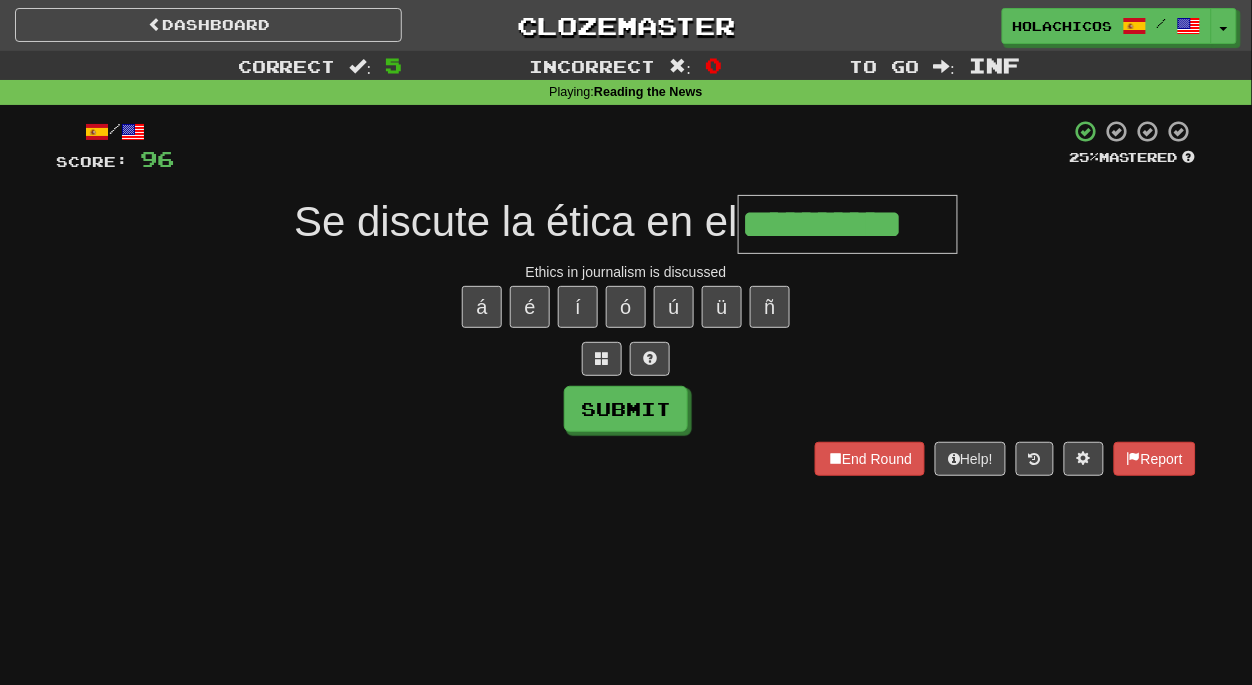 type on "**********" 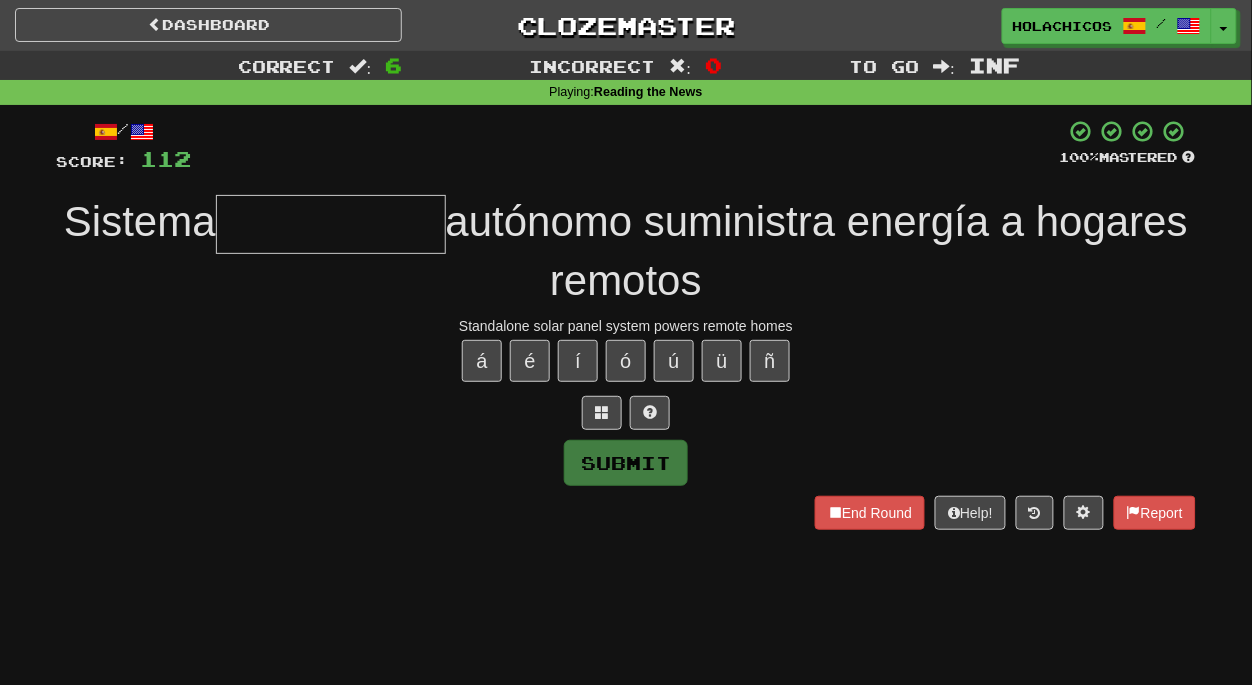 type on "*" 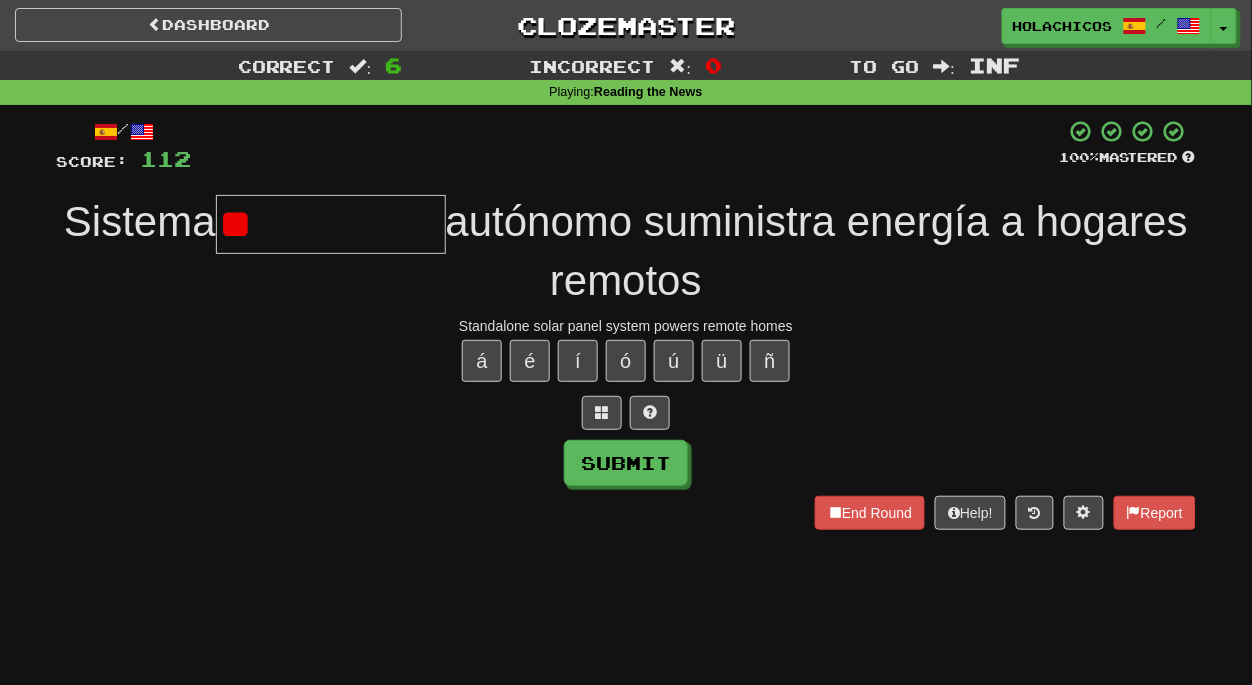 type on "*" 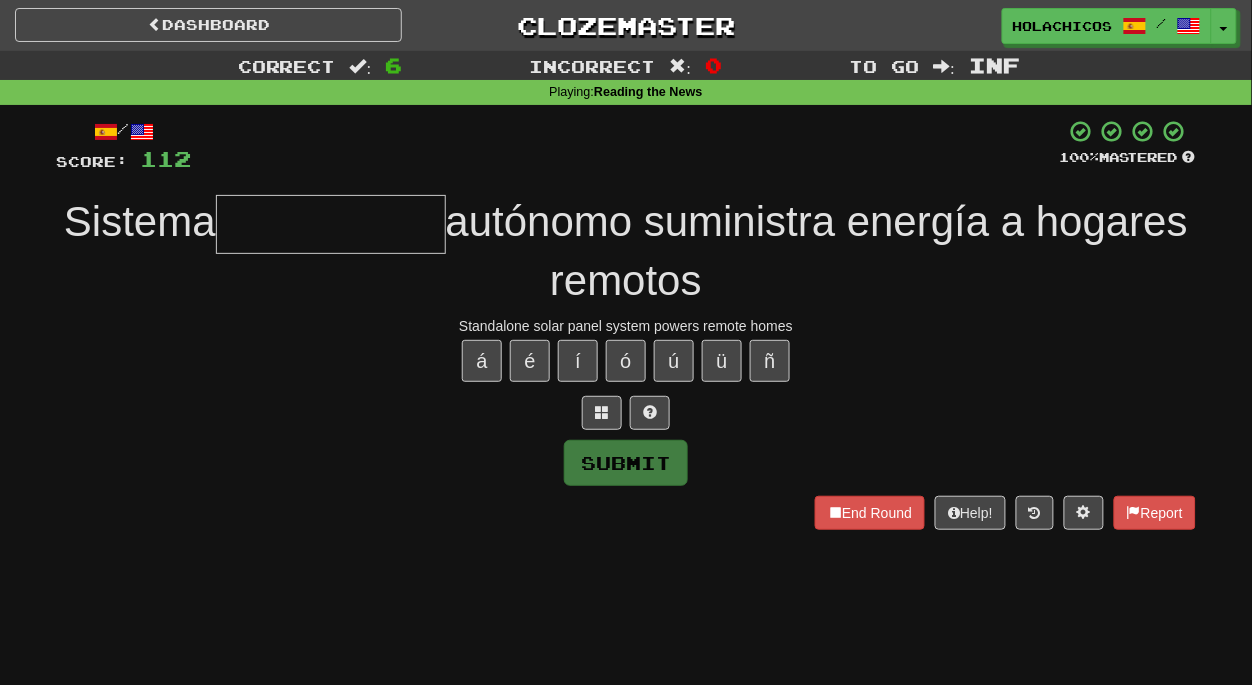type on "*" 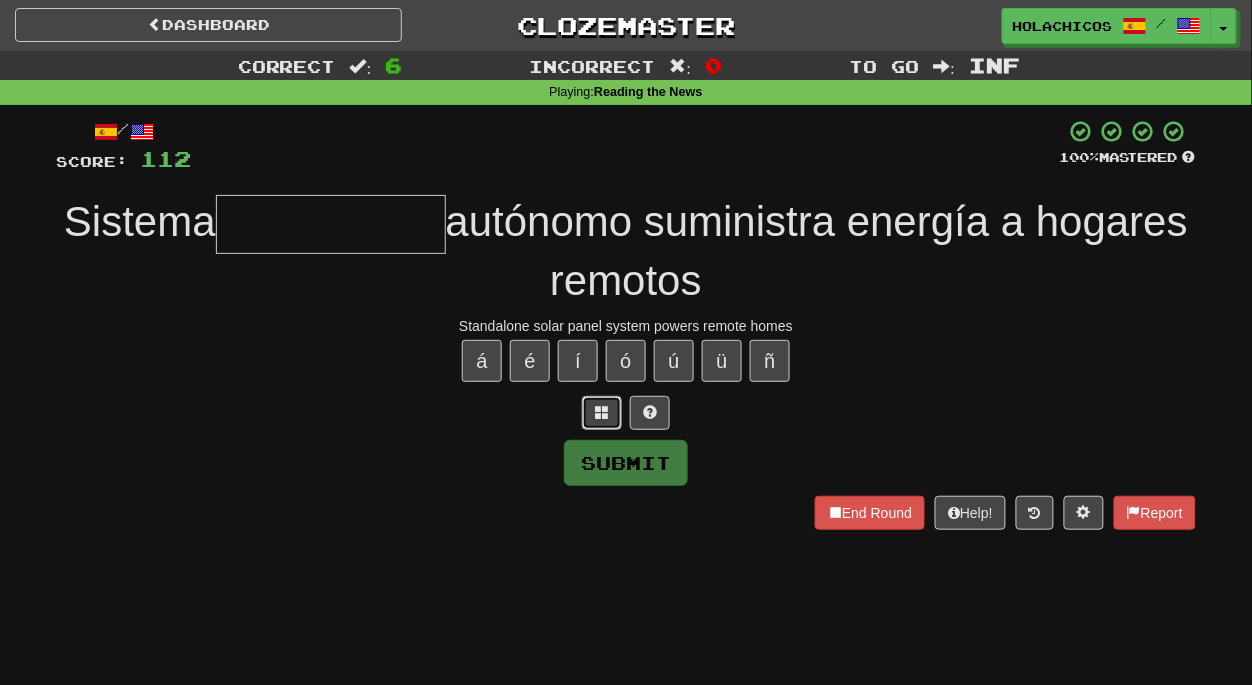 click at bounding box center (602, 413) 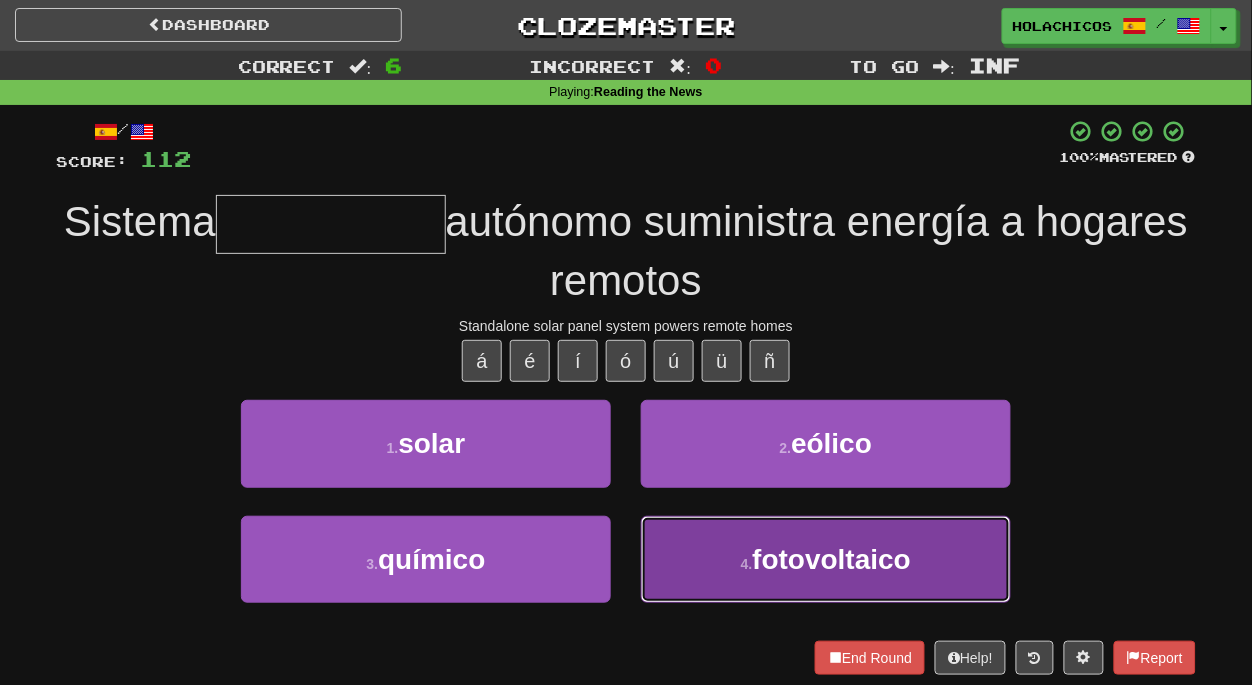 click on "4 .  fotovoltaico" at bounding box center [826, 559] 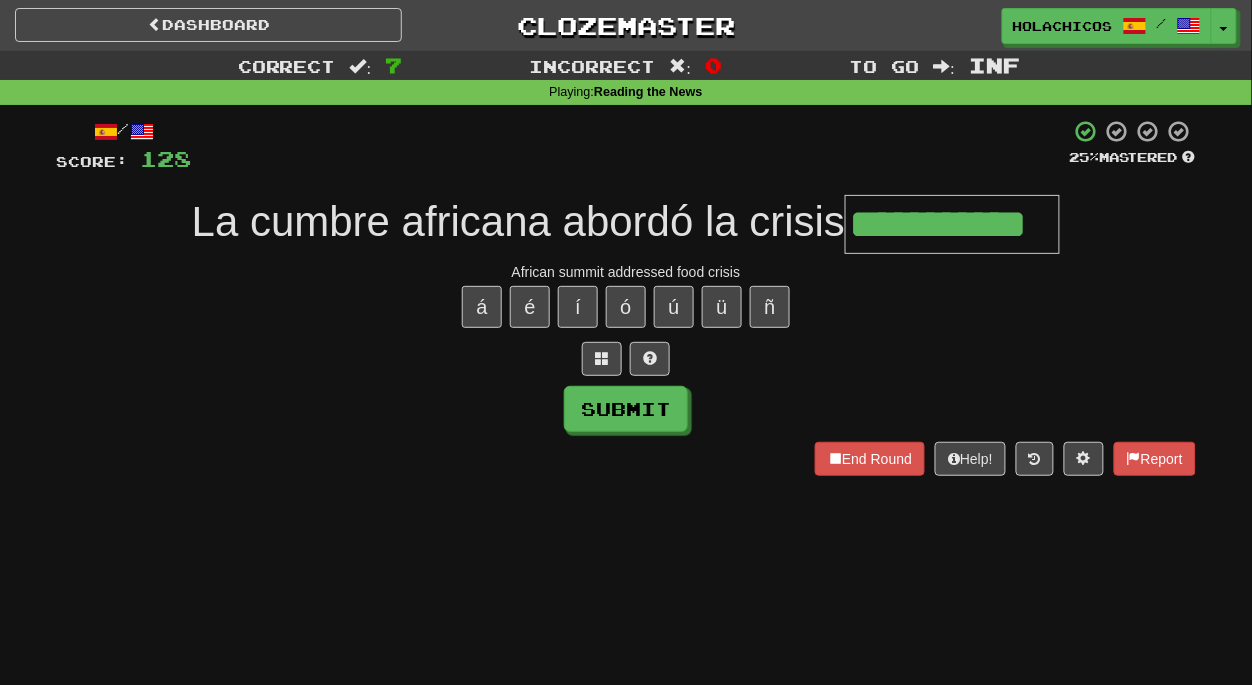 type on "**********" 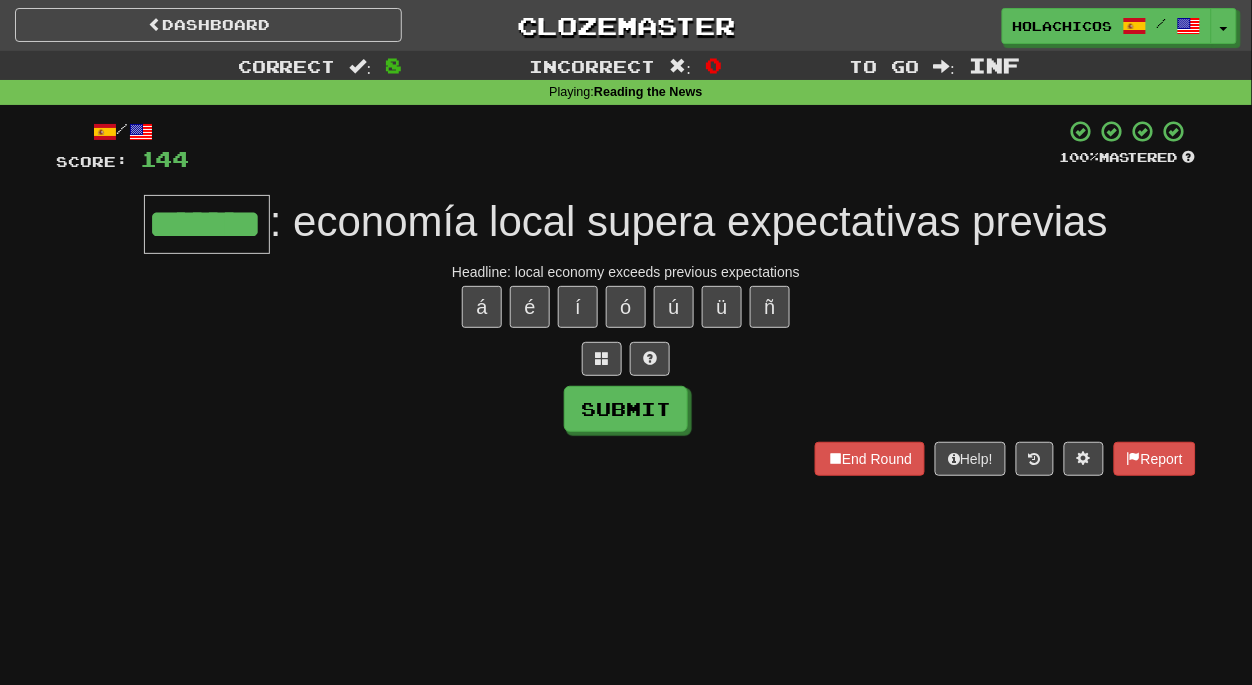 type on "*******" 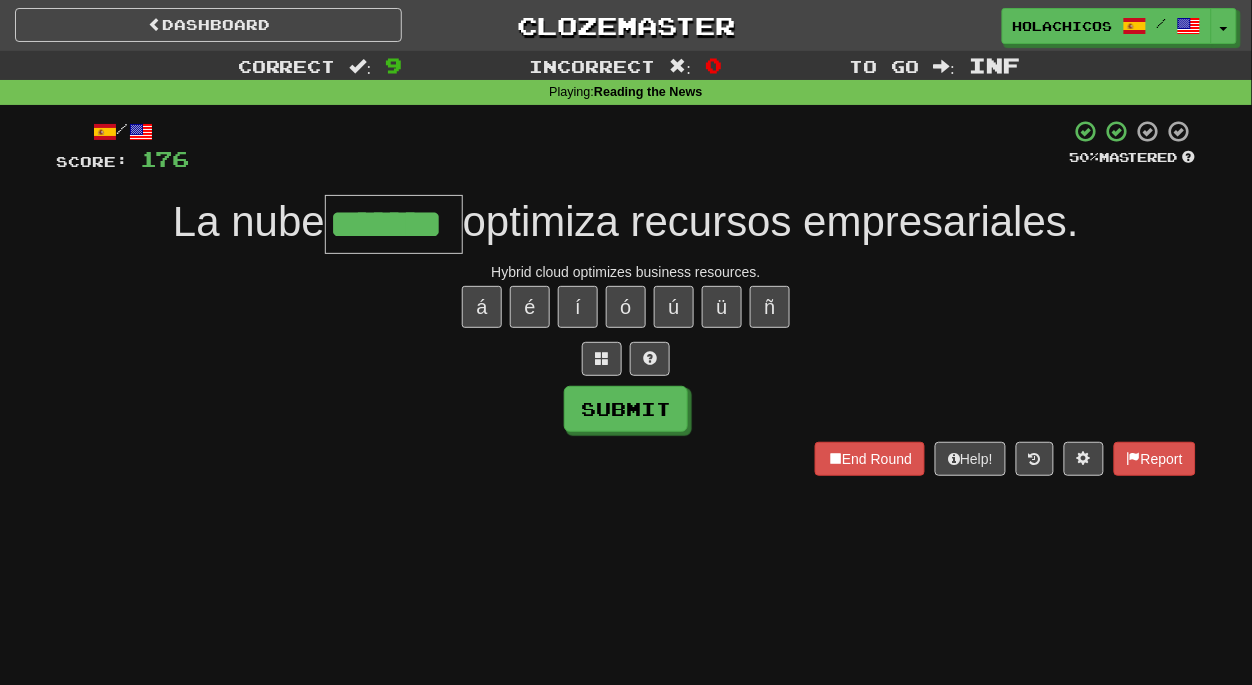 type on "*******" 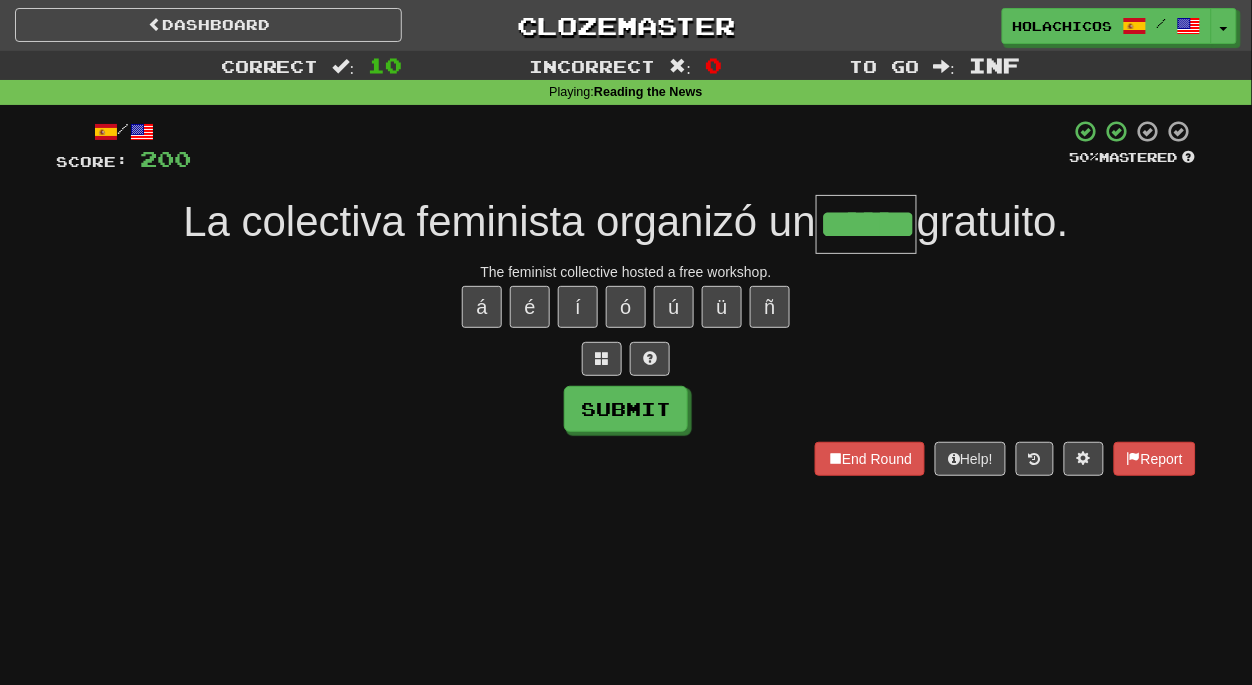 type on "******" 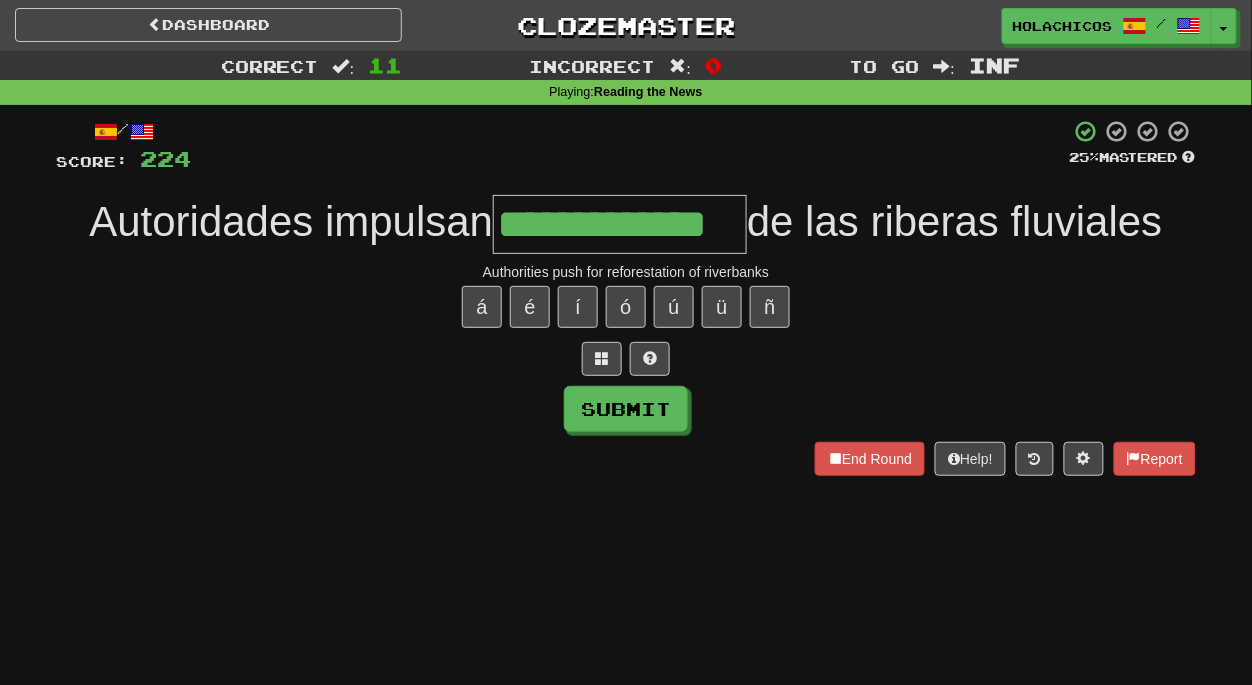 type on "**********" 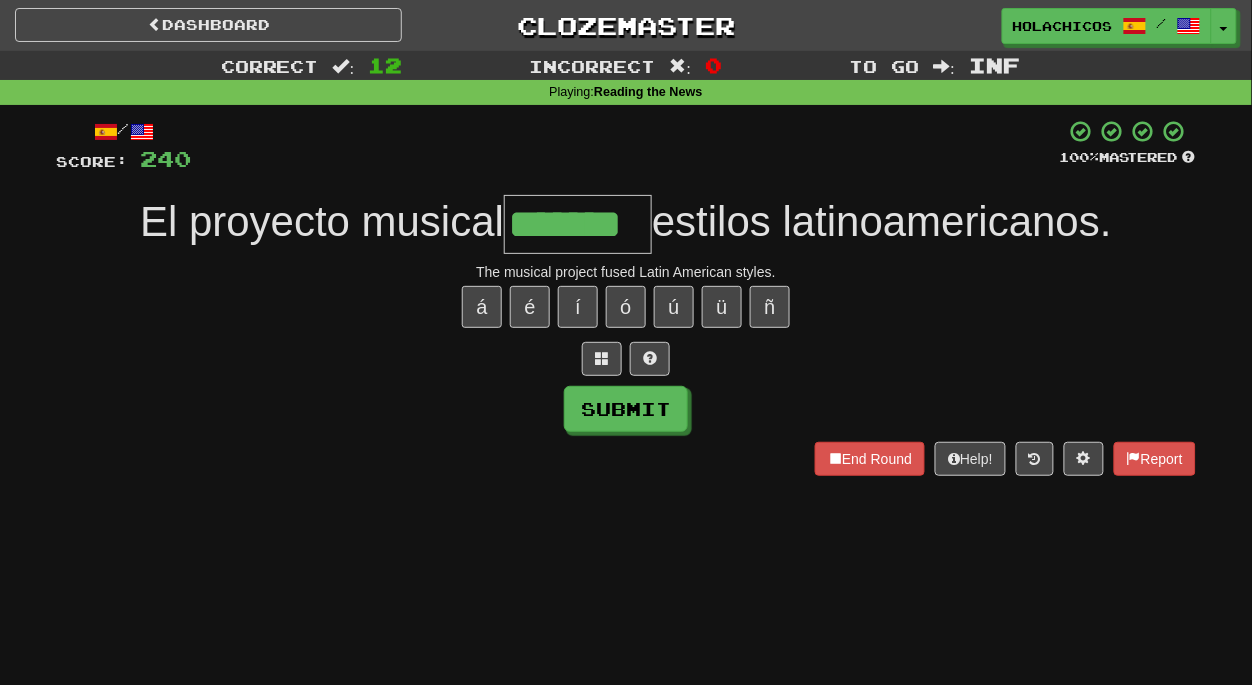 type on "*******" 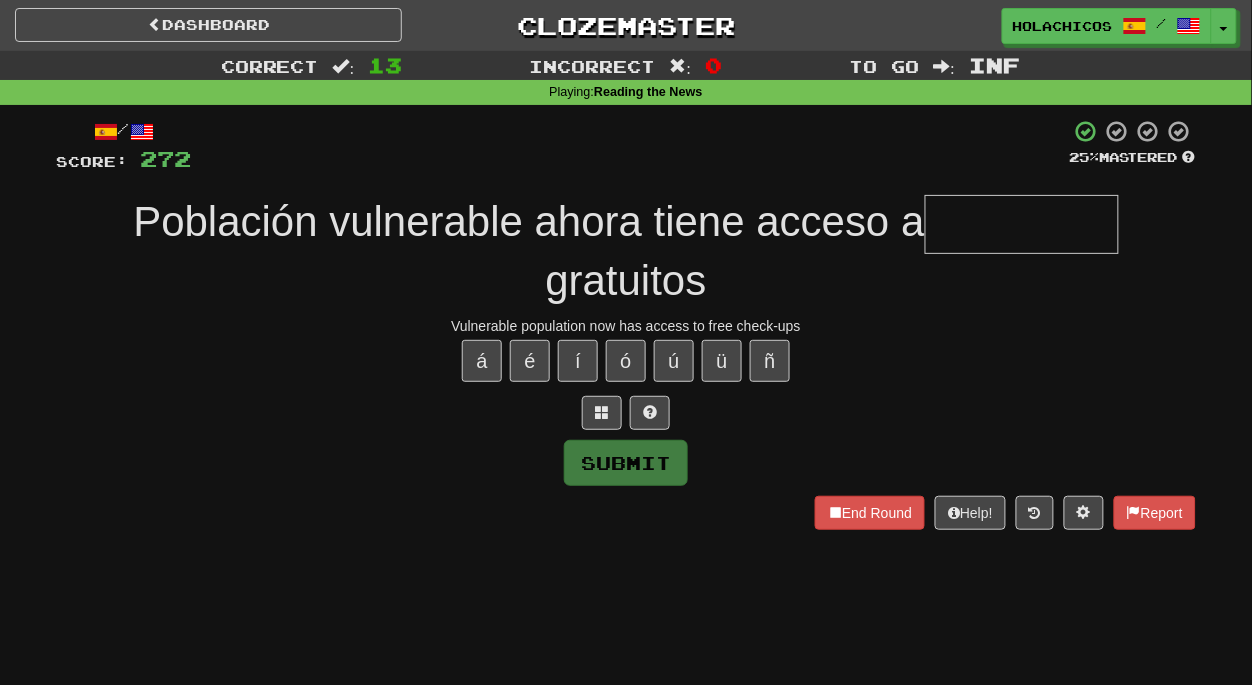 type on "*" 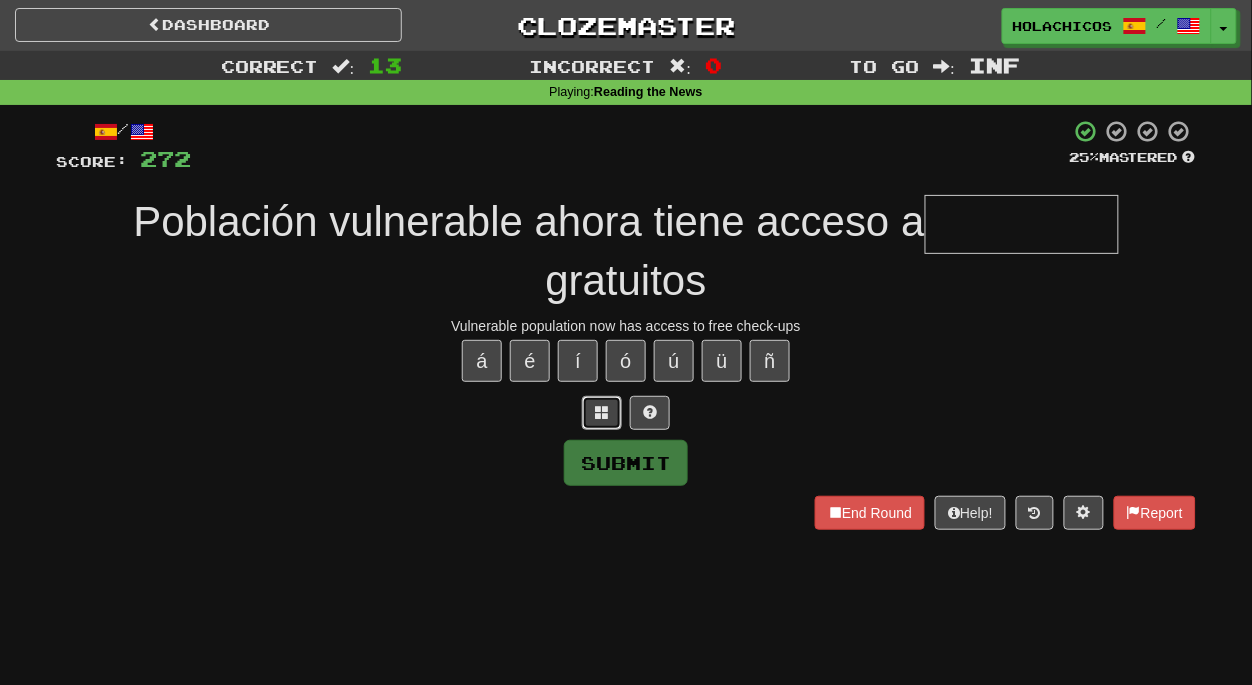 click at bounding box center [602, 413] 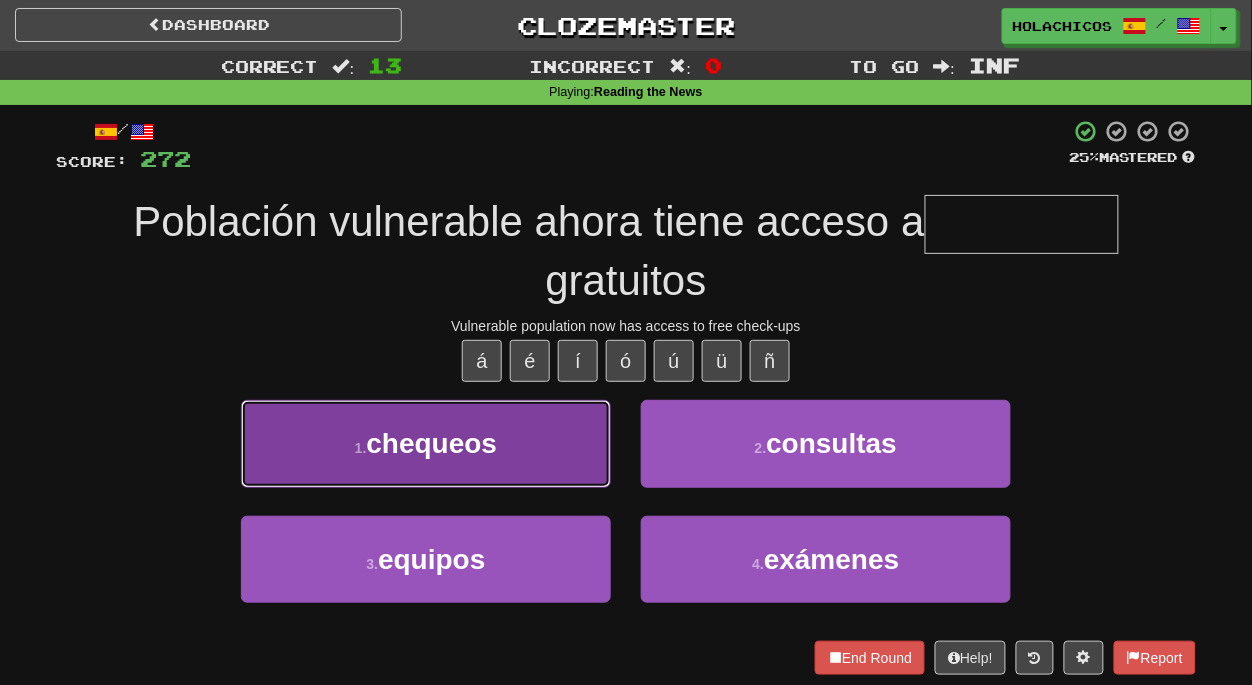 click on "1 .  chequeos" at bounding box center [426, 443] 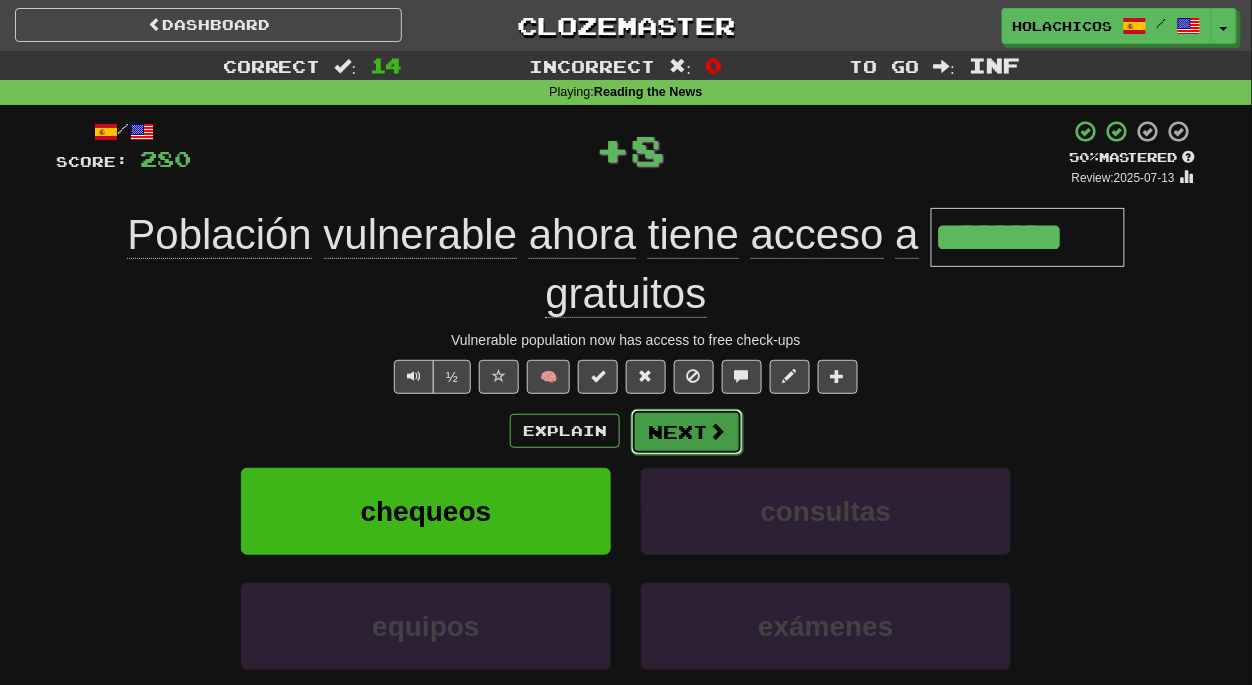 click on "Next" at bounding box center (687, 432) 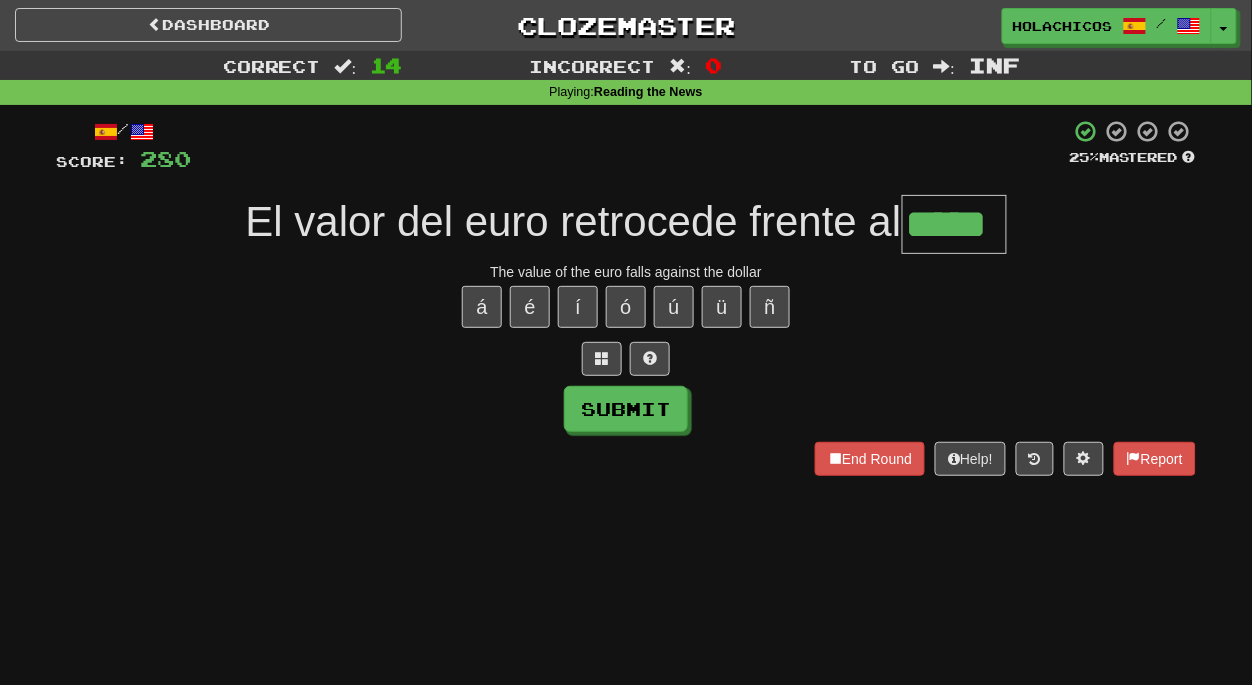 type on "*****" 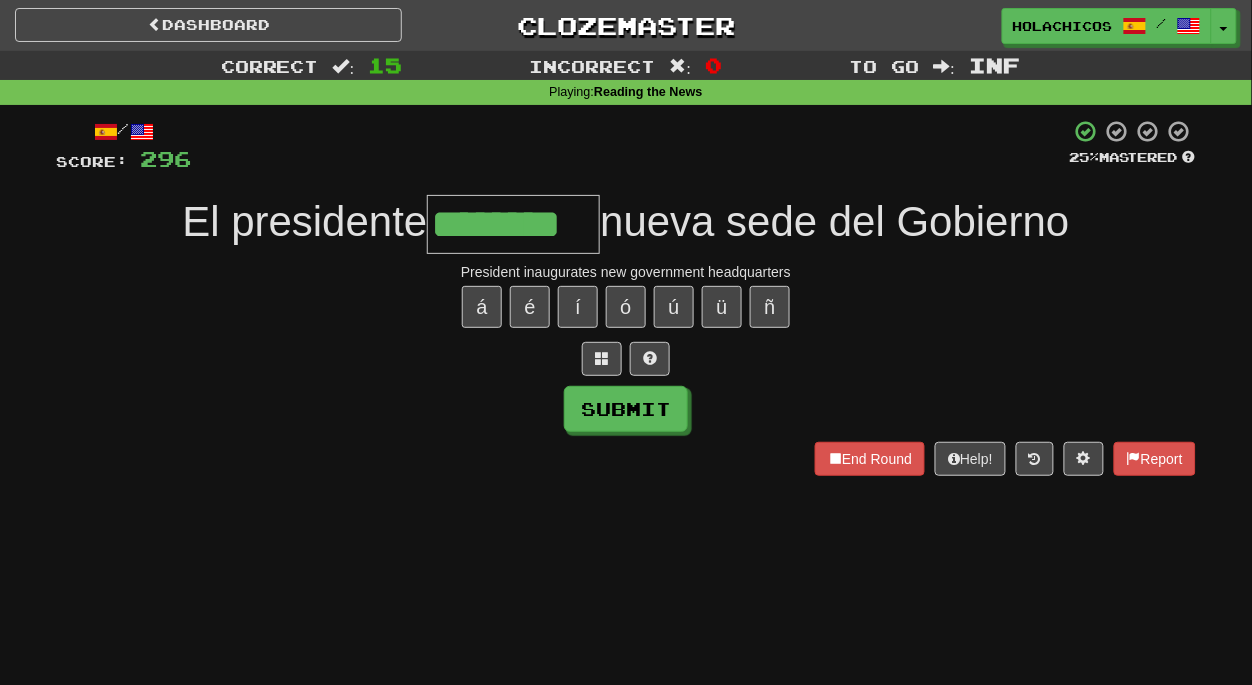 type on "********" 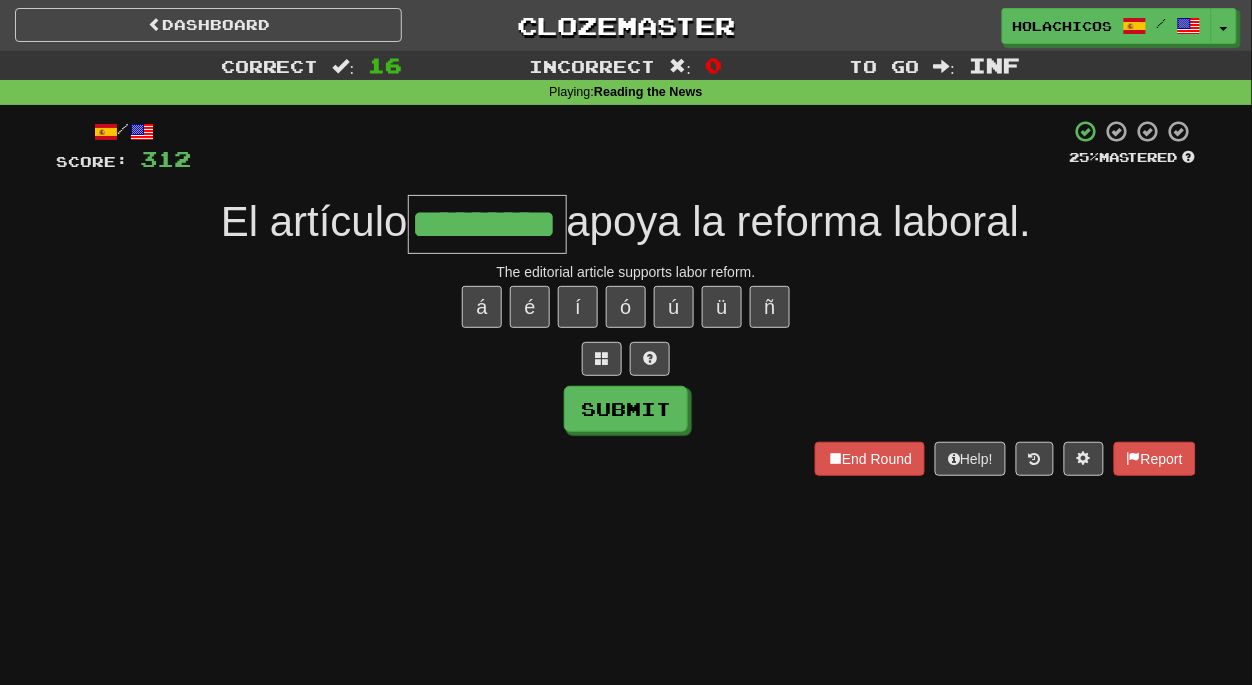 type on "*********" 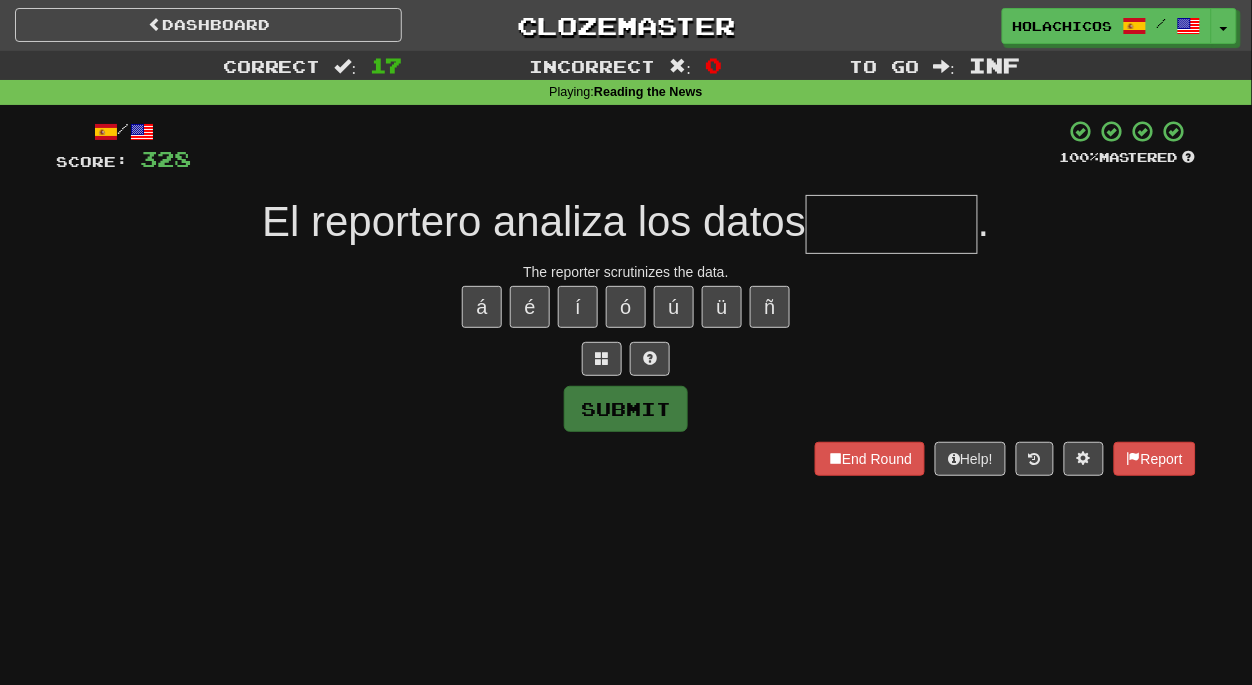 type on "*" 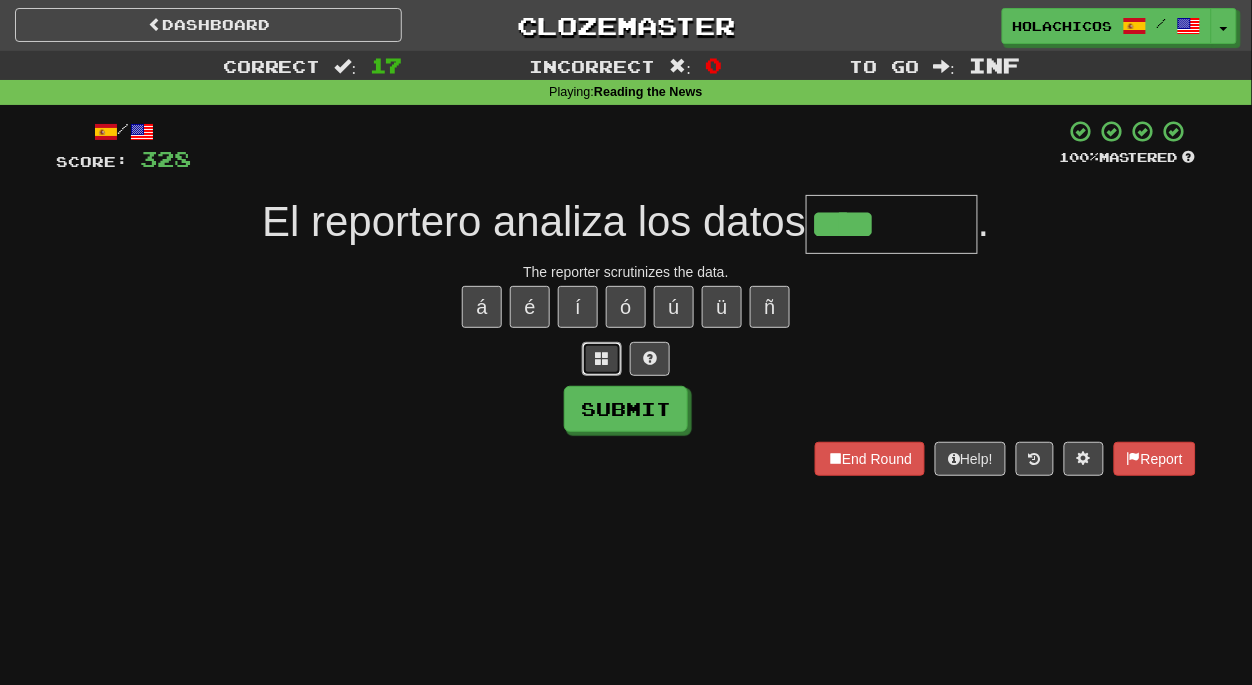 click at bounding box center [602, 358] 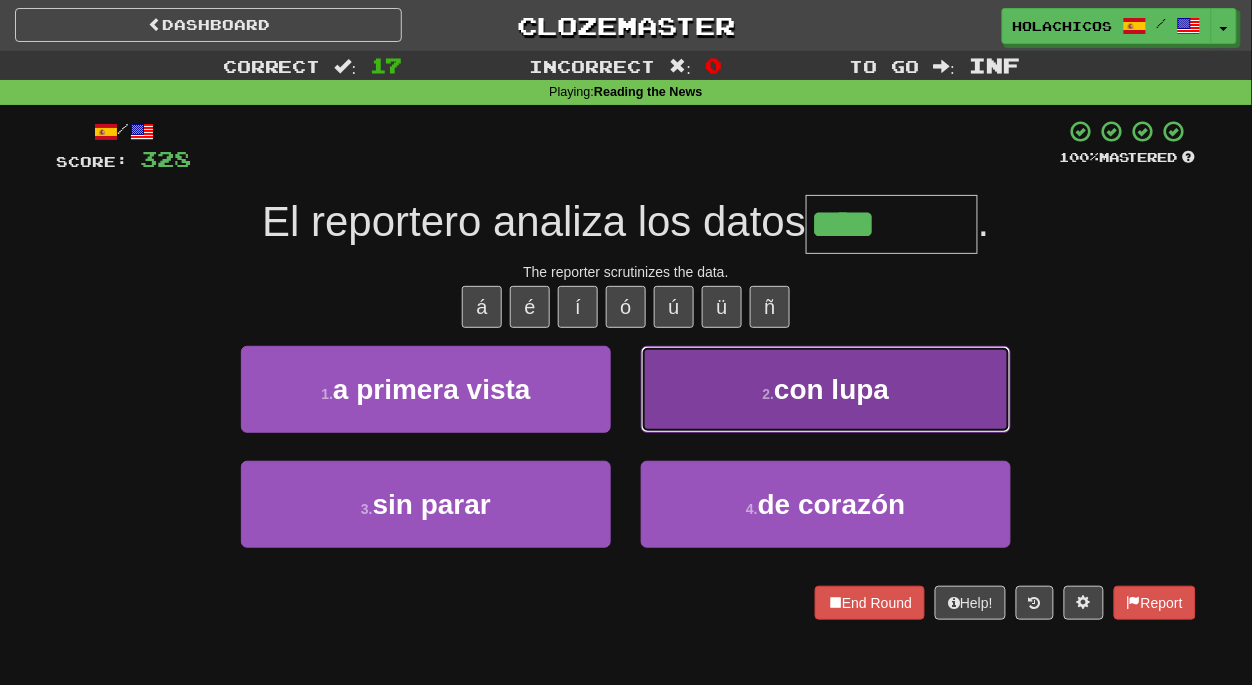 click on "2 .  con lupa" at bounding box center (826, 389) 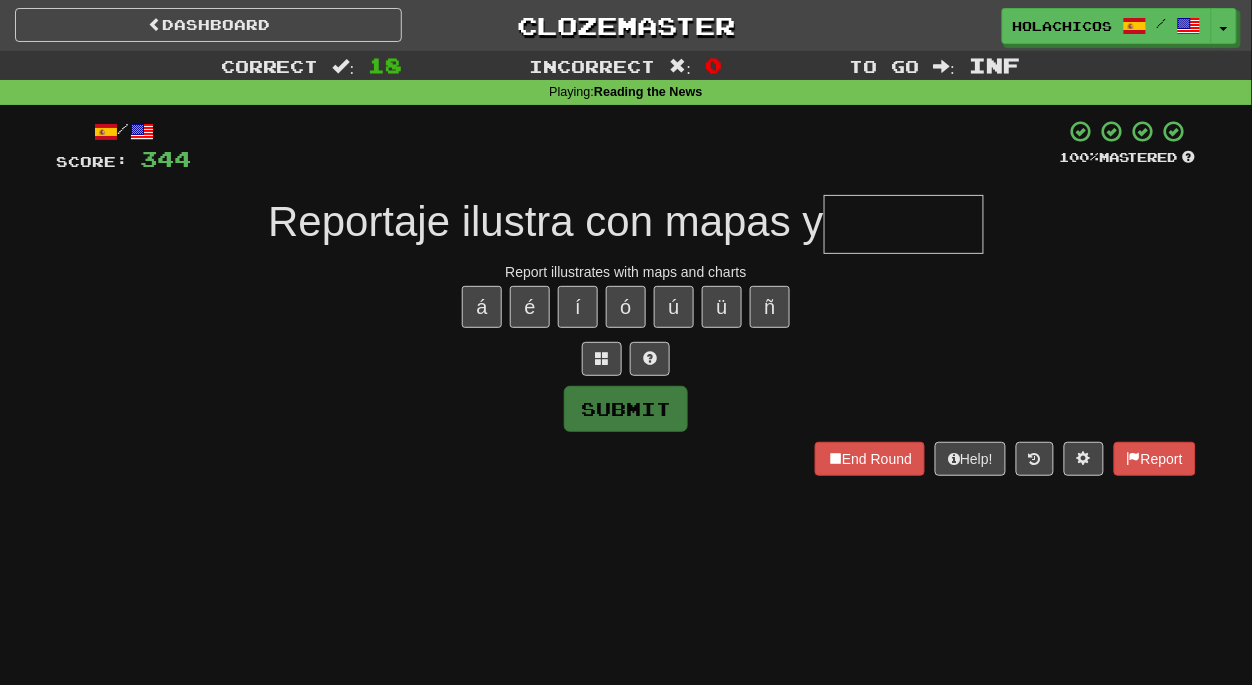 type on "*" 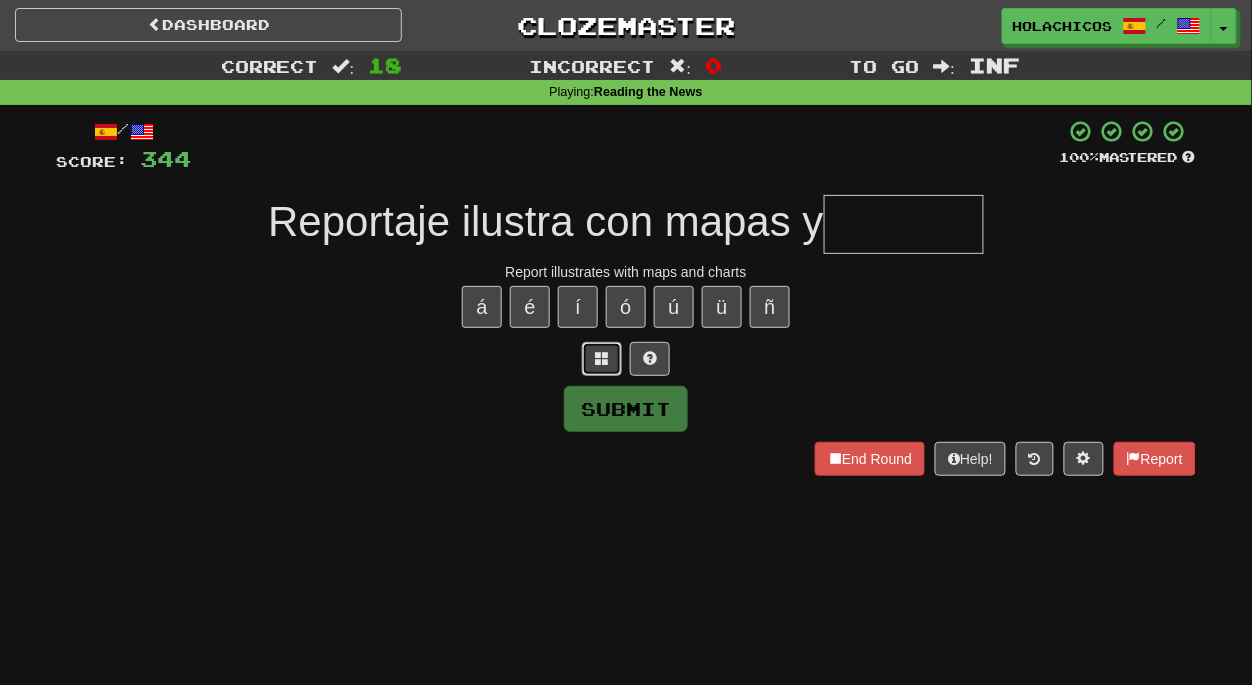 click at bounding box center (602, 359) 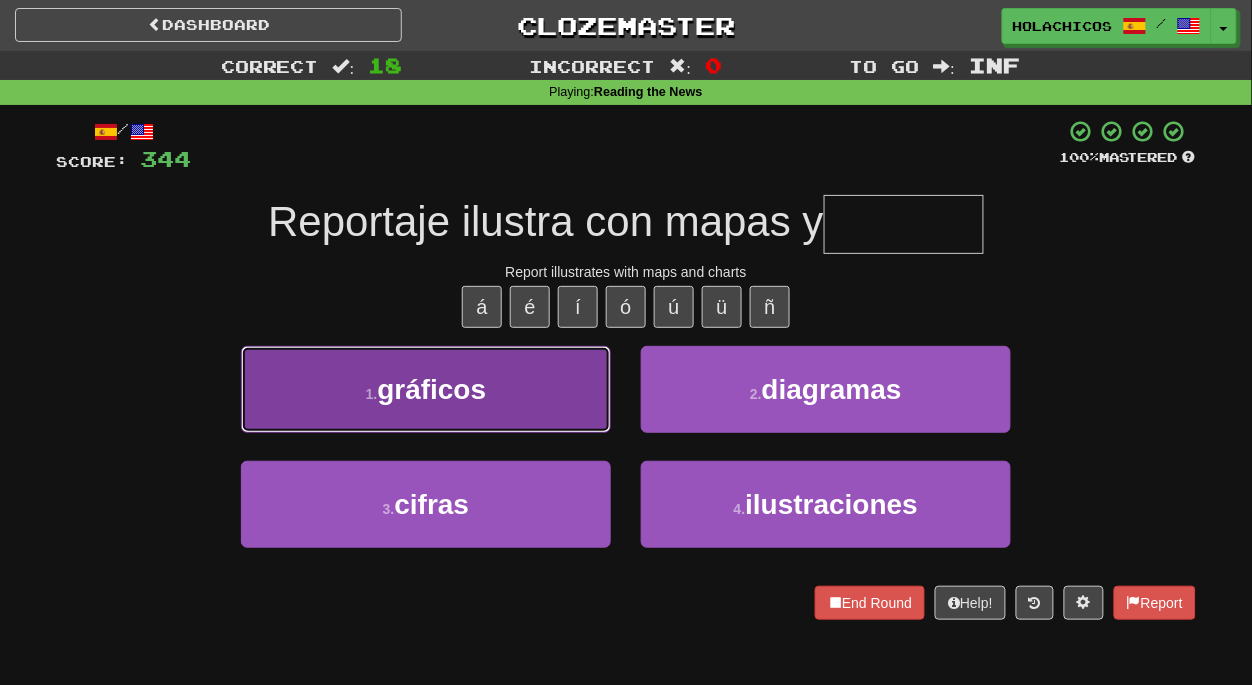 click on "1 .  gráficos" at bounding box center [426, 389] 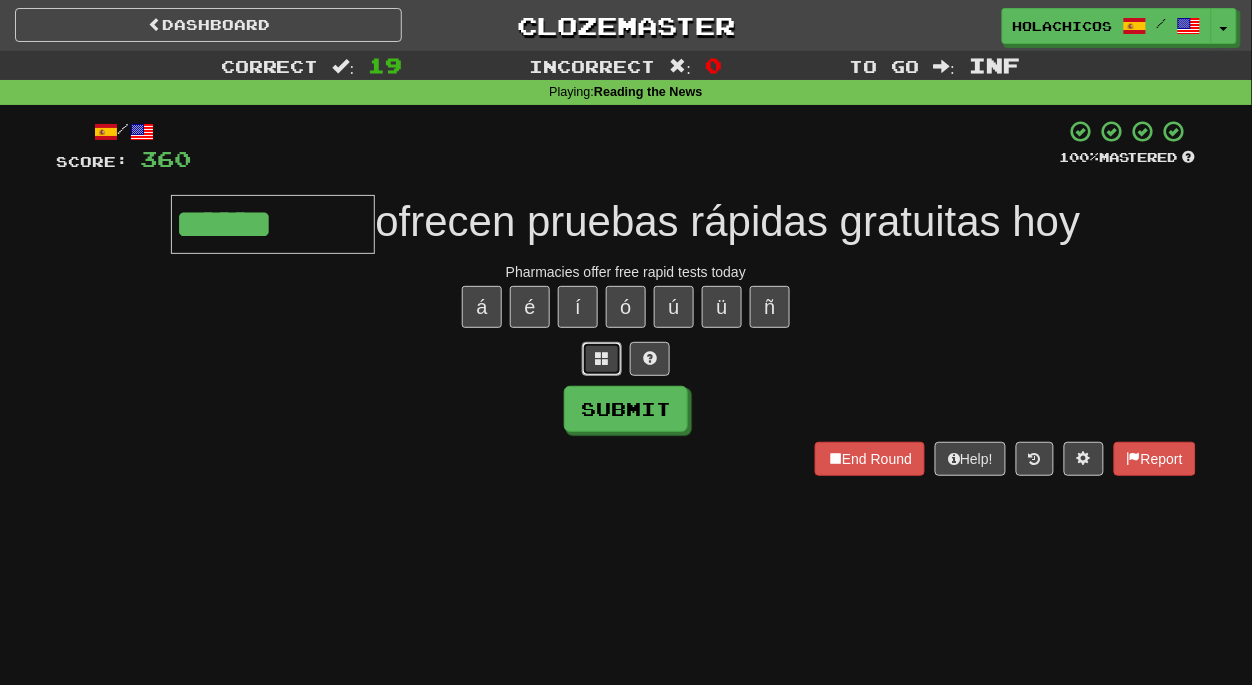 click at bounding box center (602, 359) 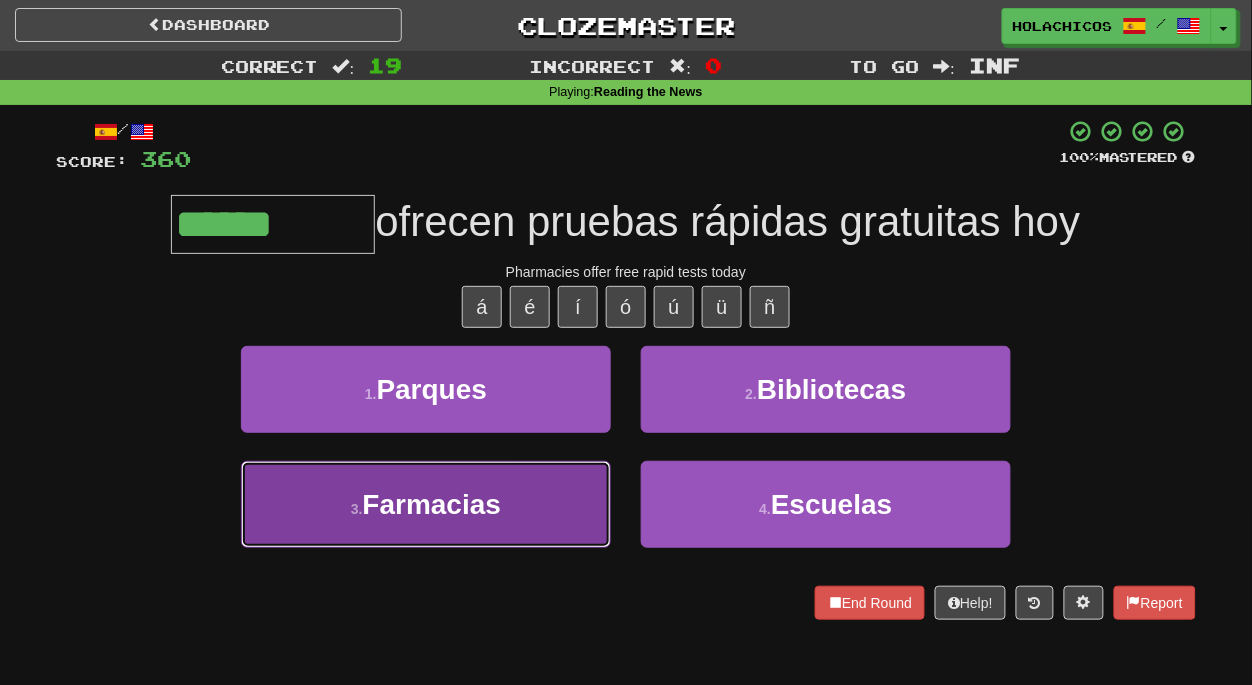 click on "Farmacias" at bounding box center (432, 504) 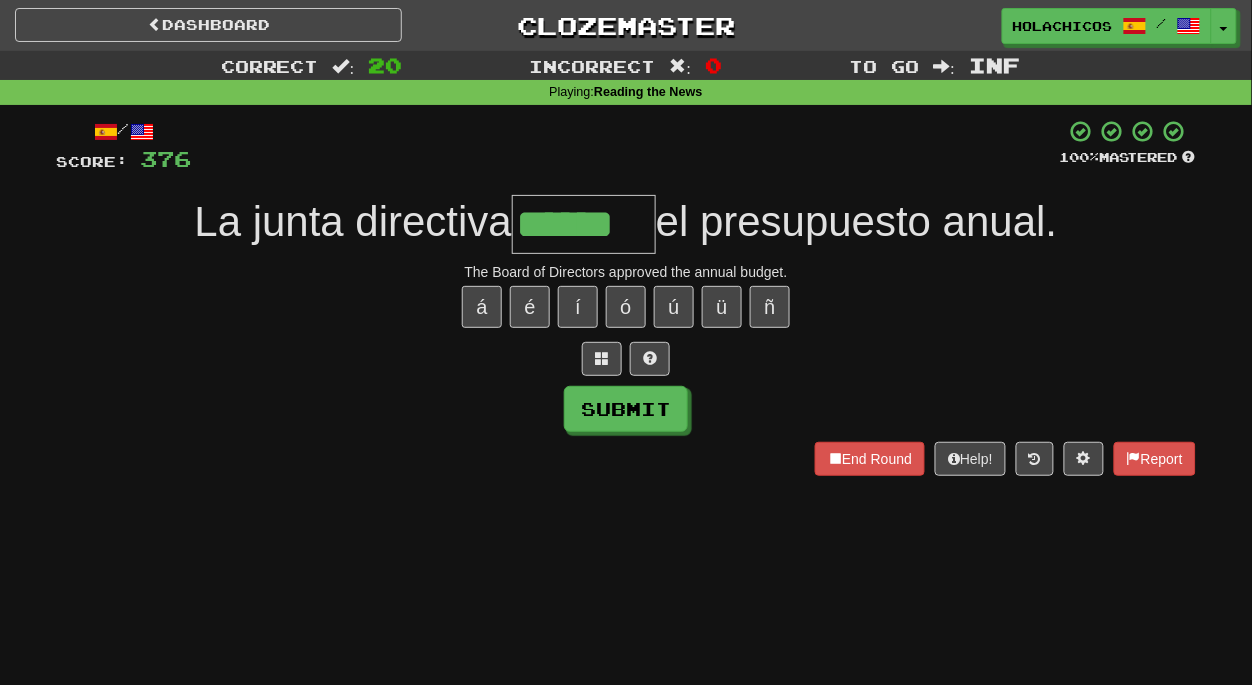 type on "******" 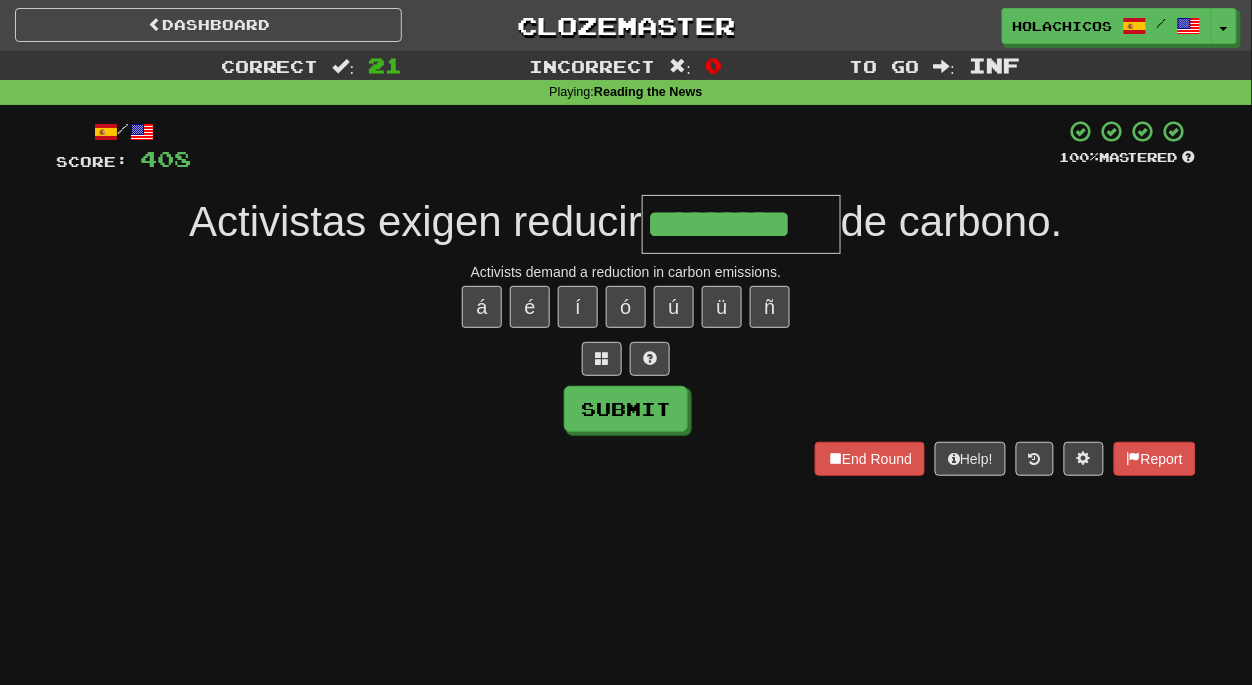 type on "*********" 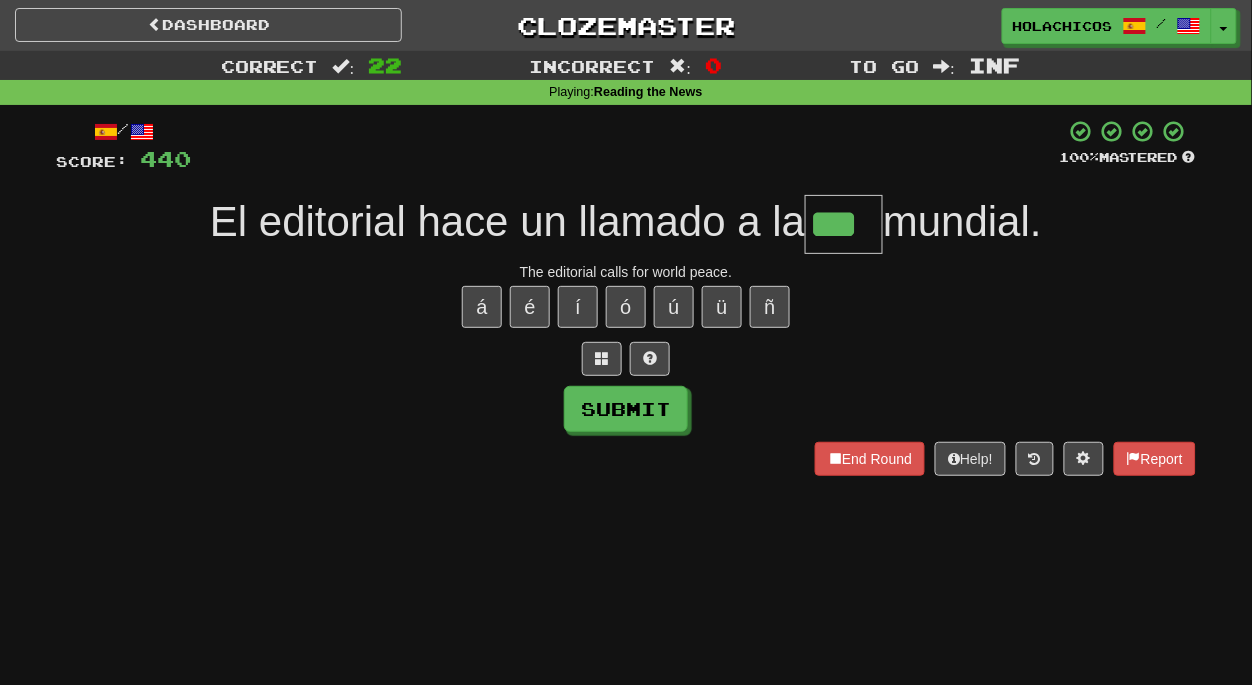 type on "***" 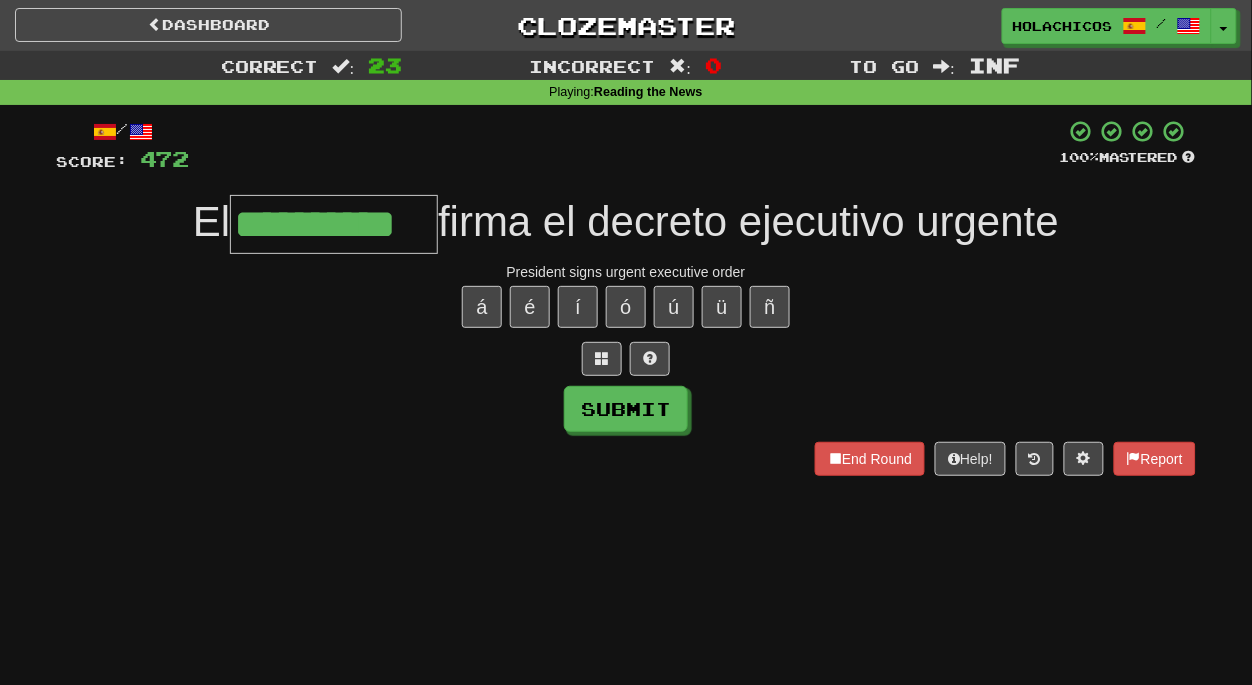 type on "**********" 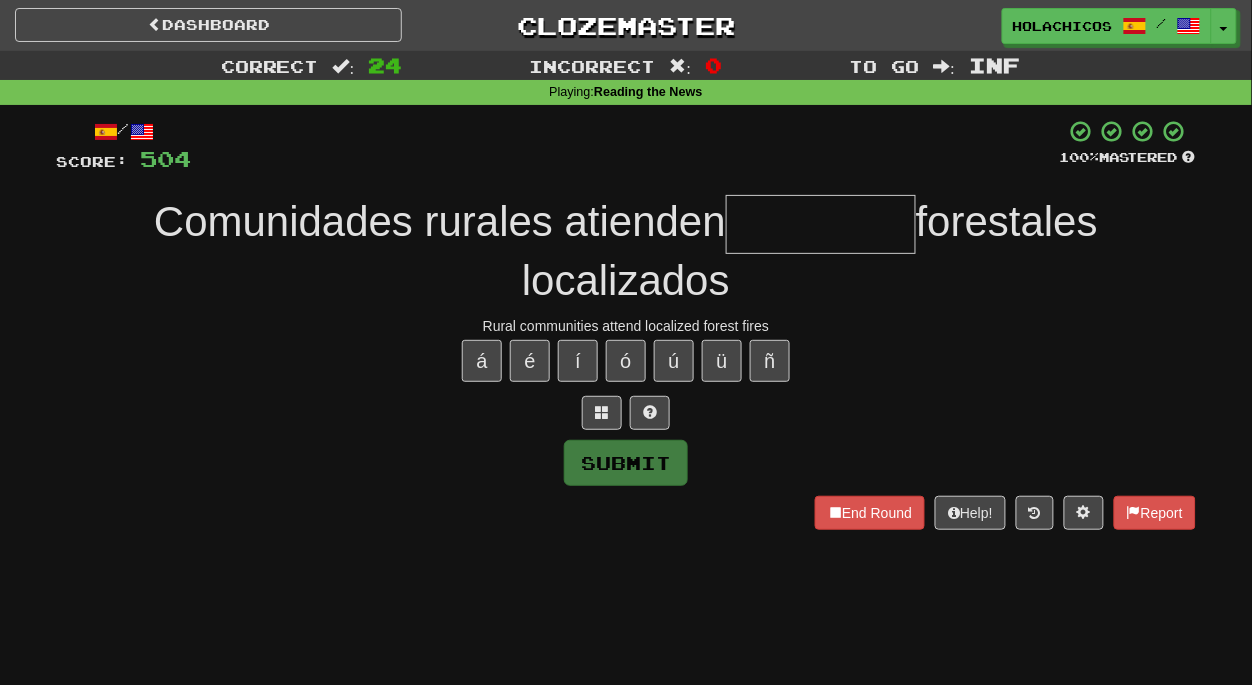 type on "*" 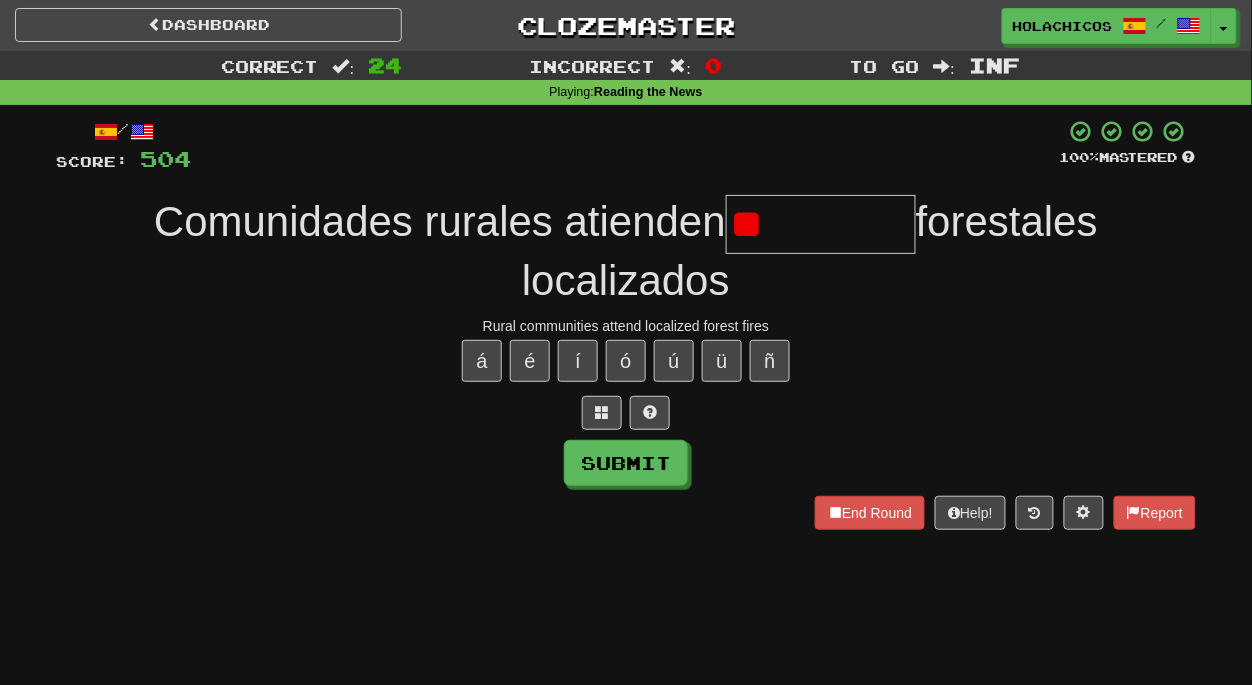 type on "*" 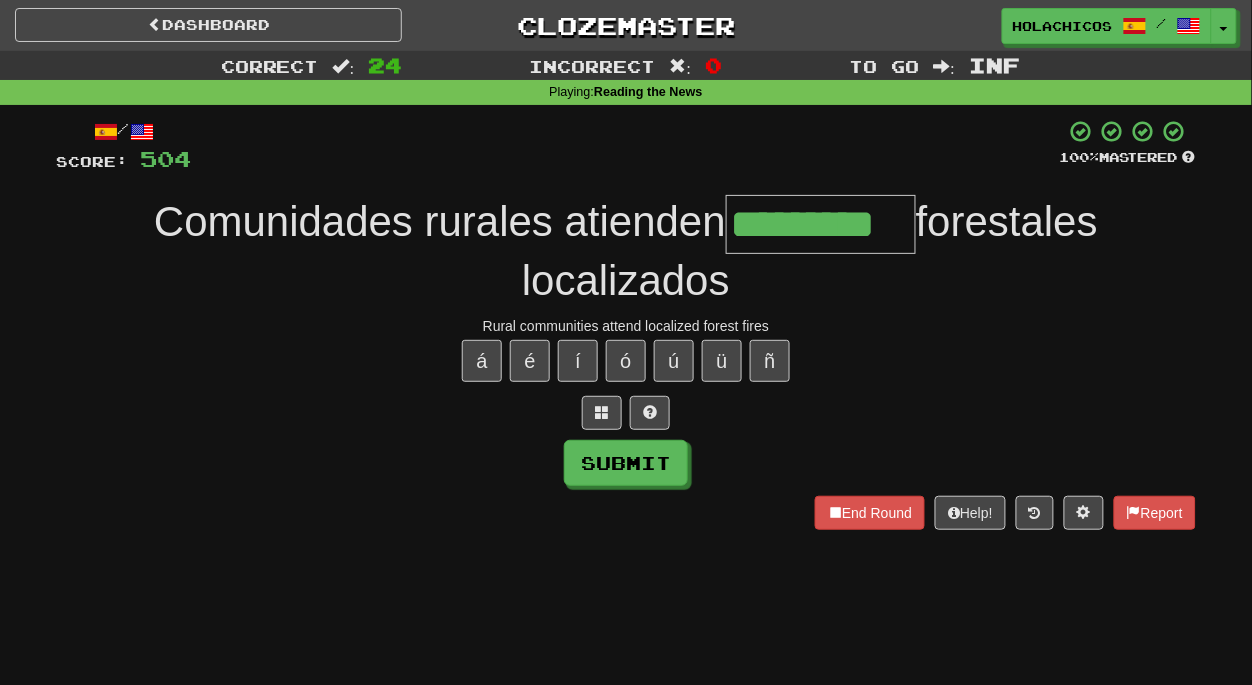 type on "*********" 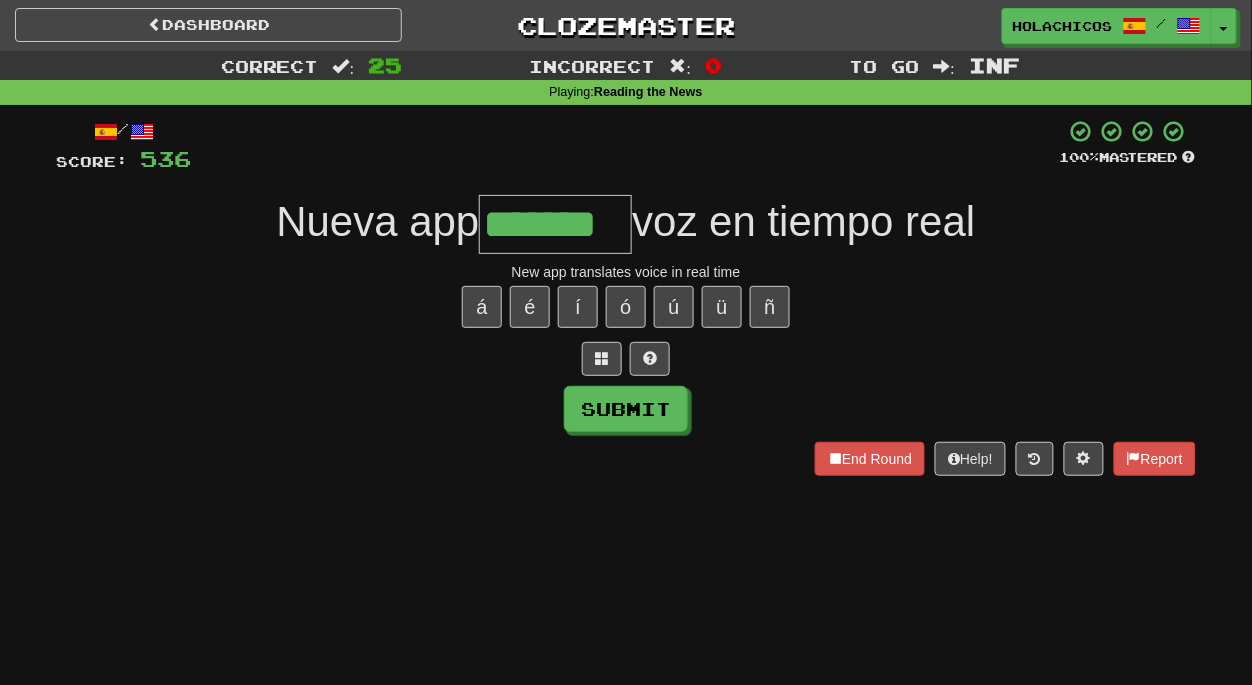 type on "*******" 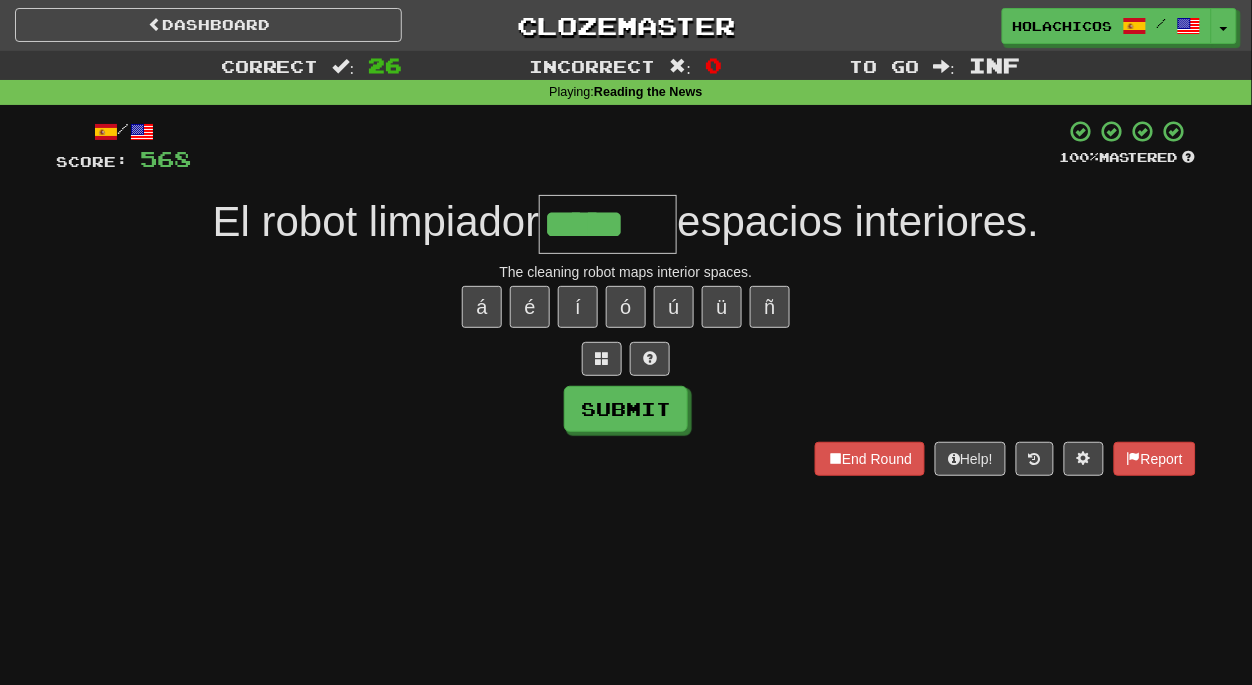 type on "*****" 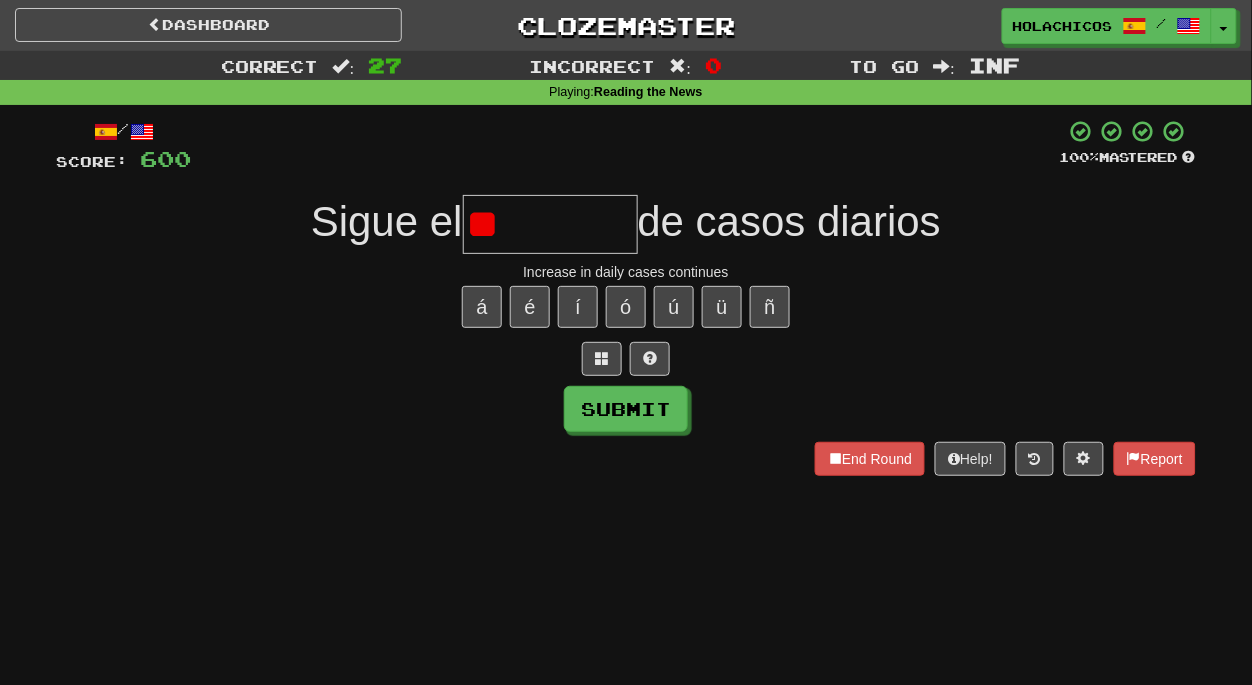 type on "*" 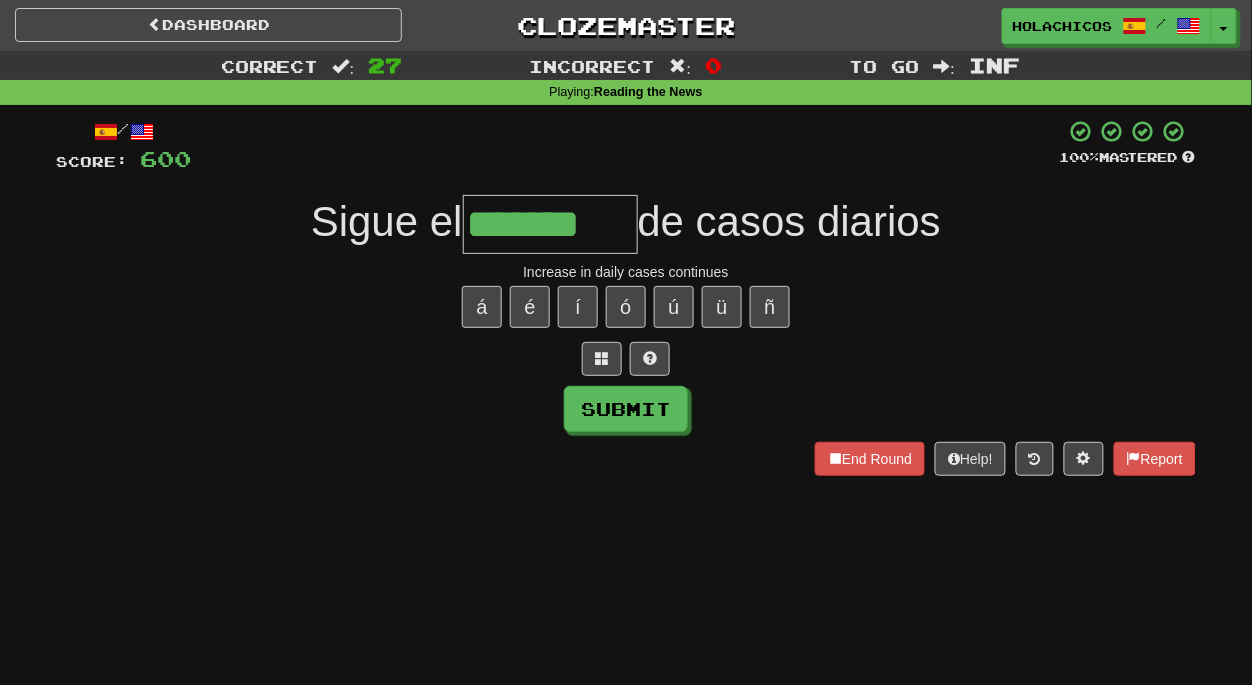 type on "*******" 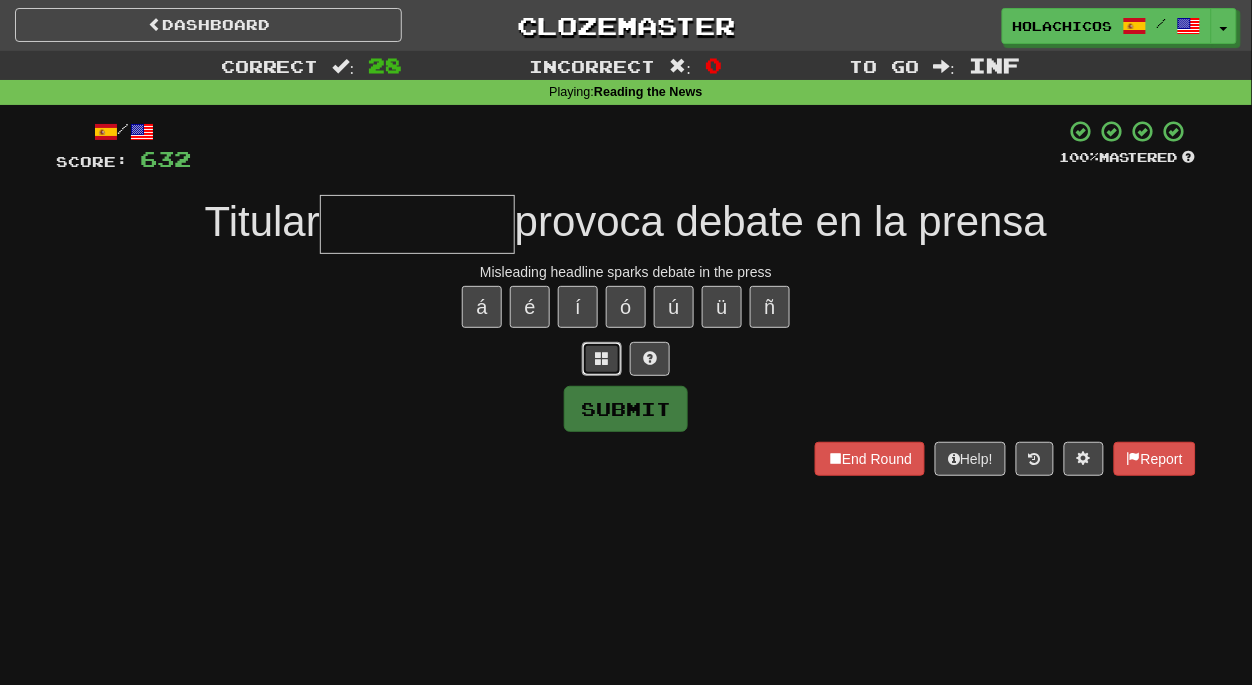 click at bounding box center (602, 358) 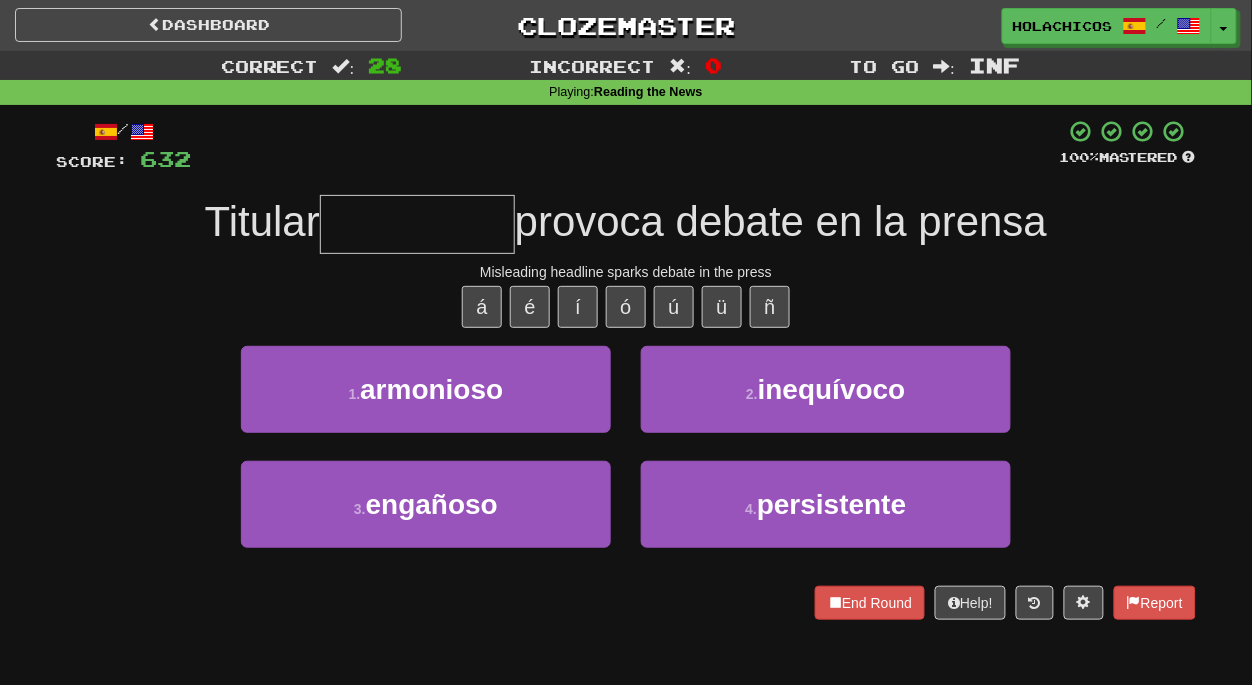 type on "*" 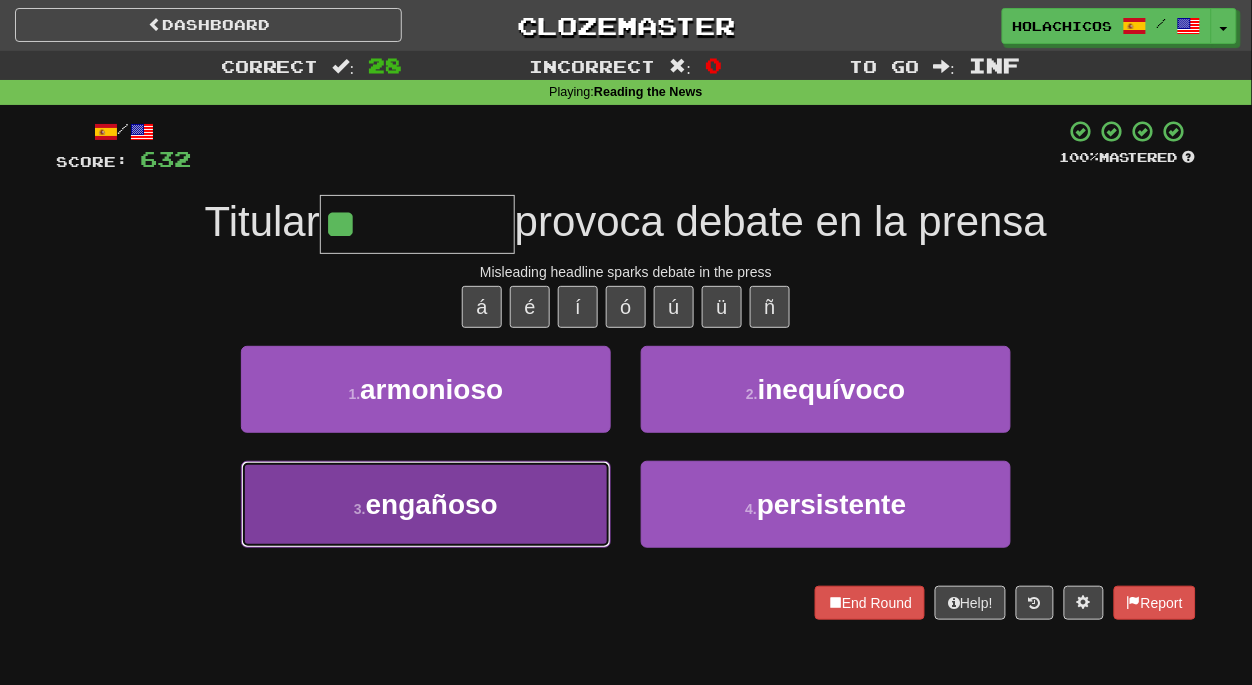 click on "3 .  engañoso" at bounding box center [426, 504] 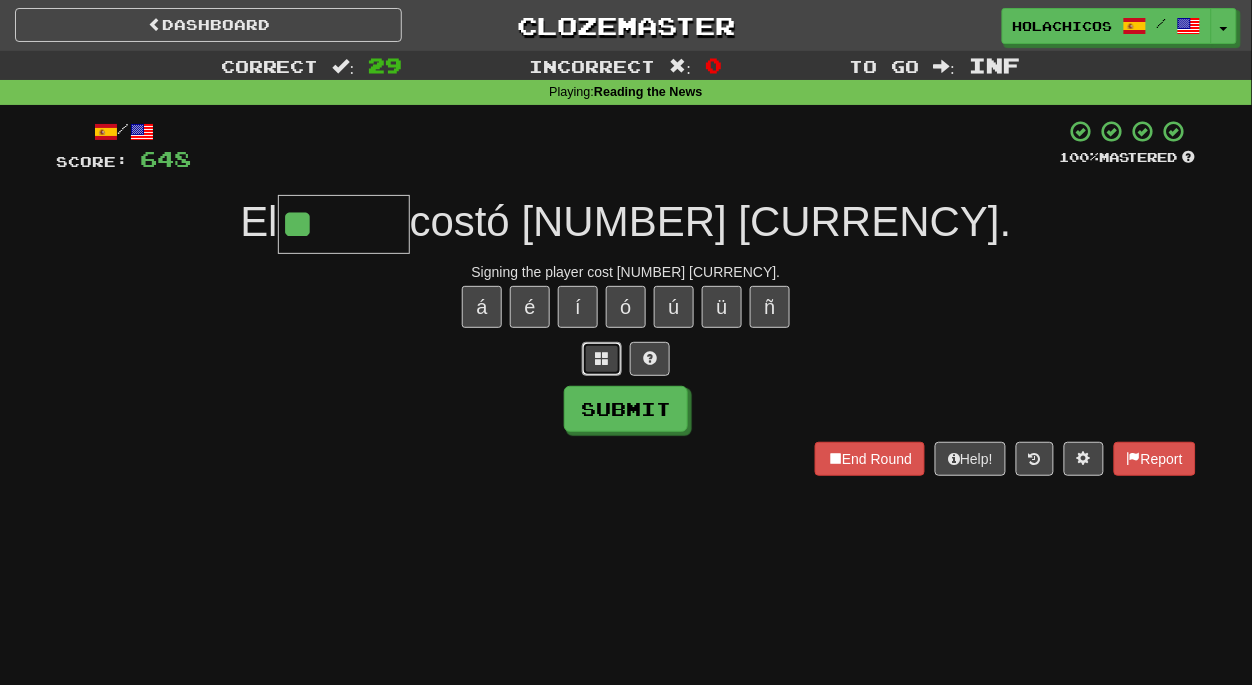 click at bounding box center [602, 358] 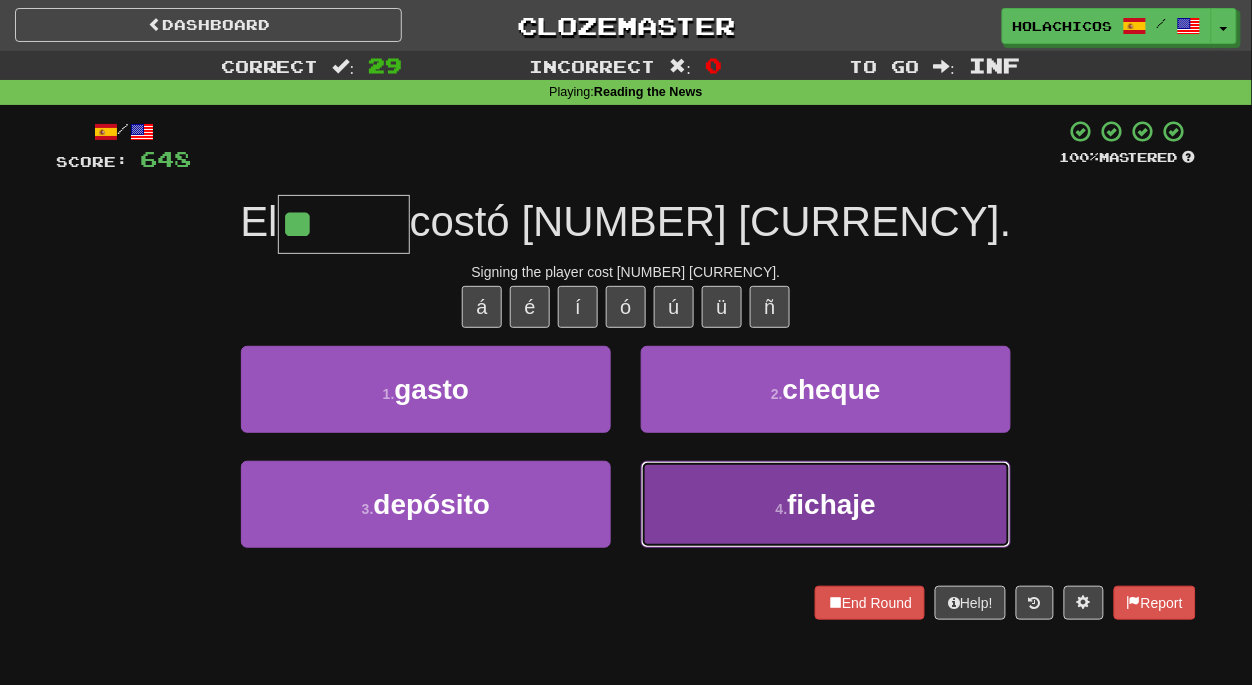 click on "4 .  fichaje" at bounding box center (826, 504) 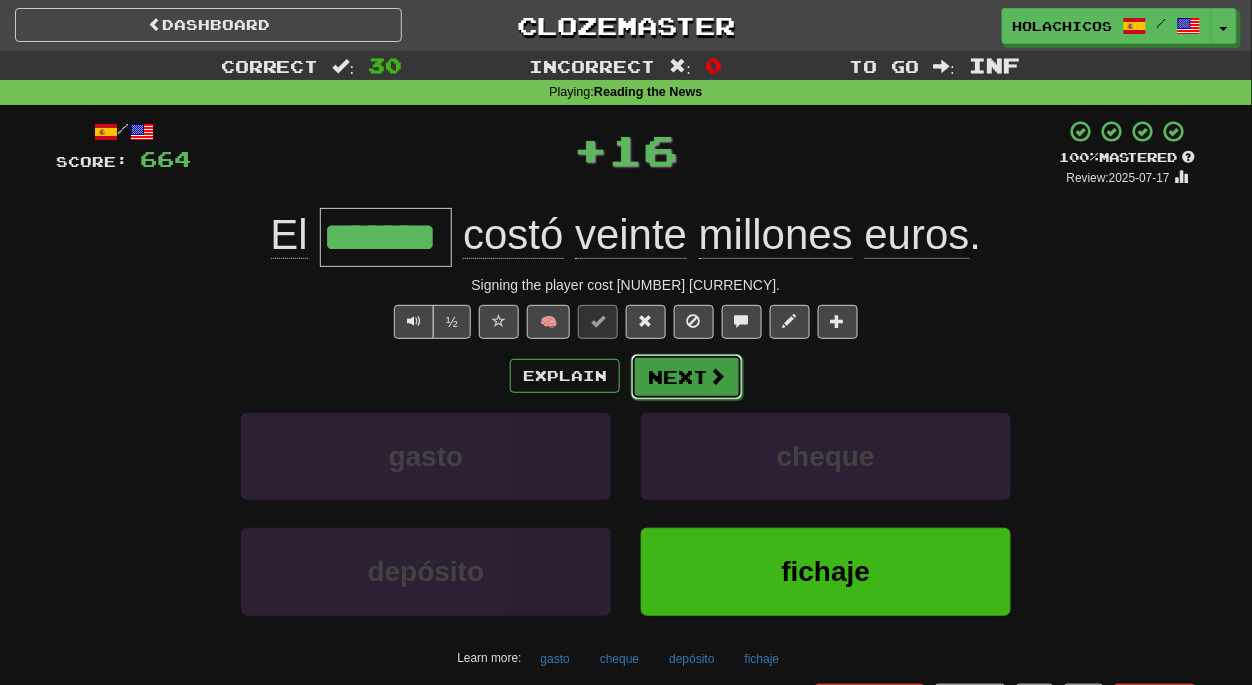 click on "Next" at bounding box center [687, 377] 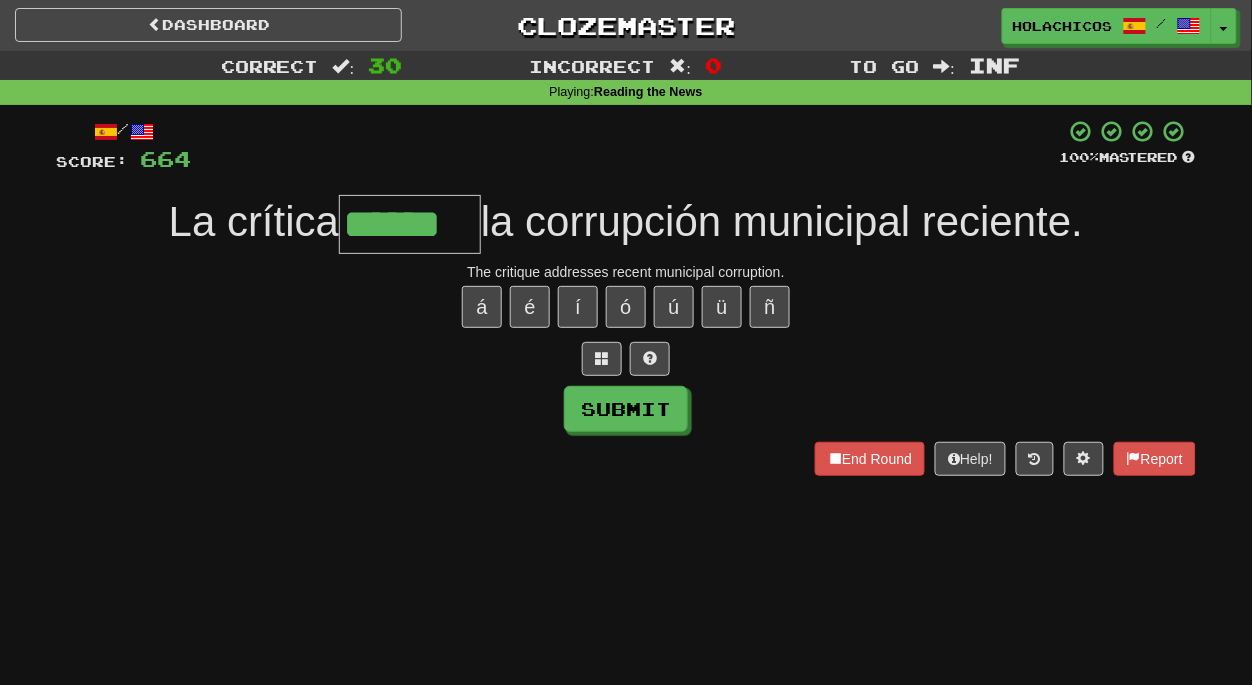 type on "******" 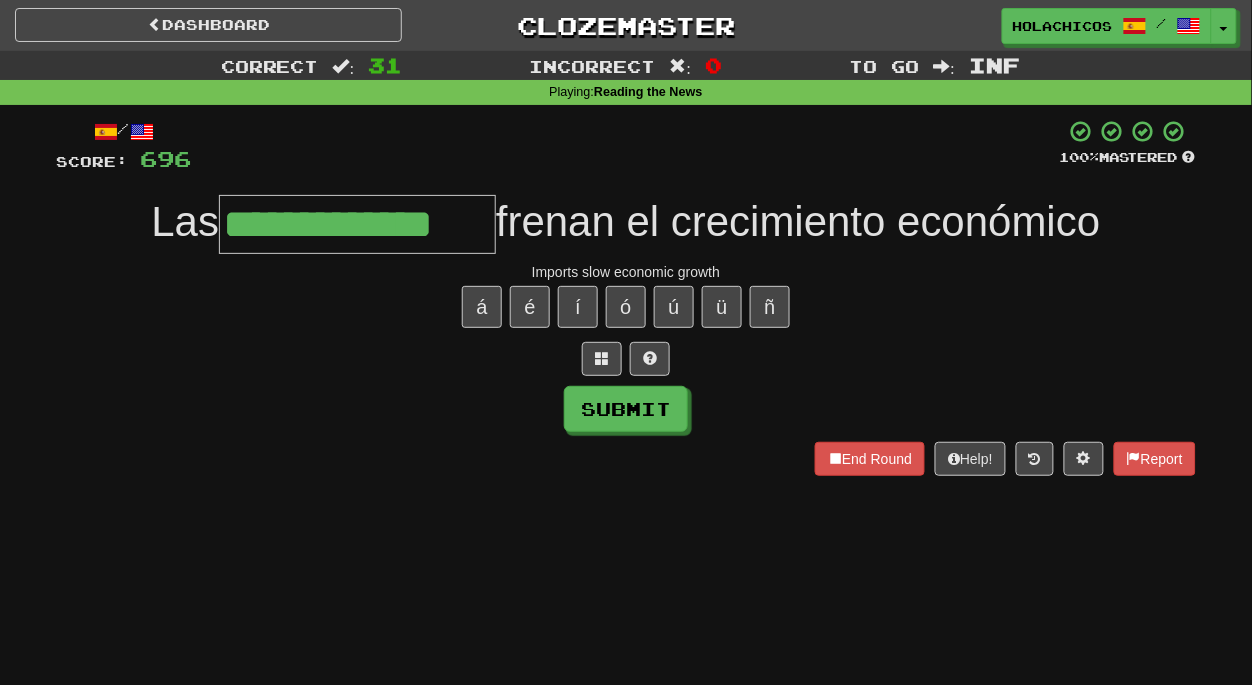 type on "**********" 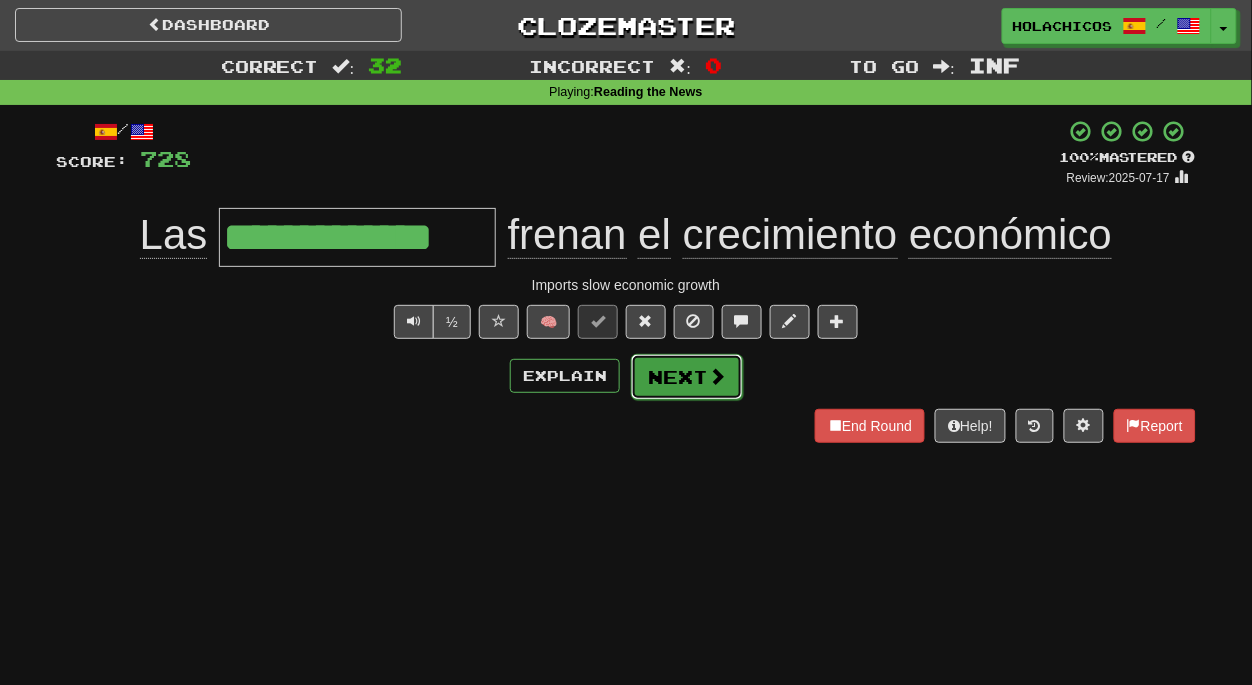 click at bounding box center [717, 376] 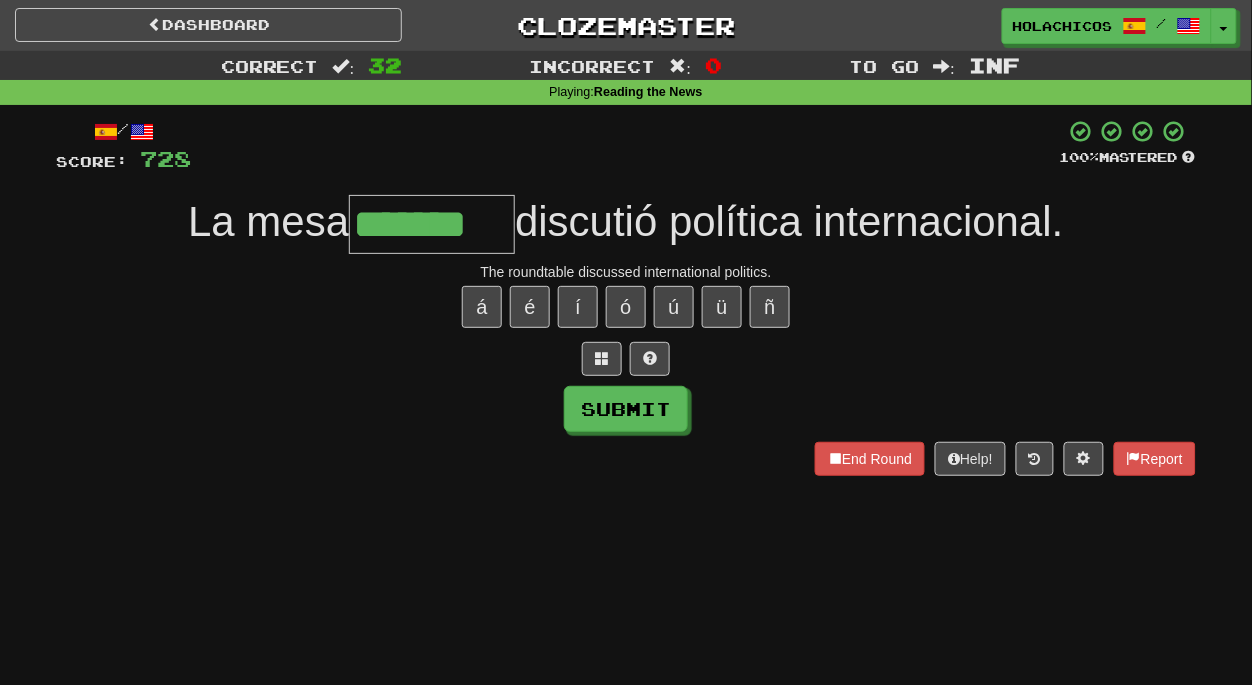 type on "*******" 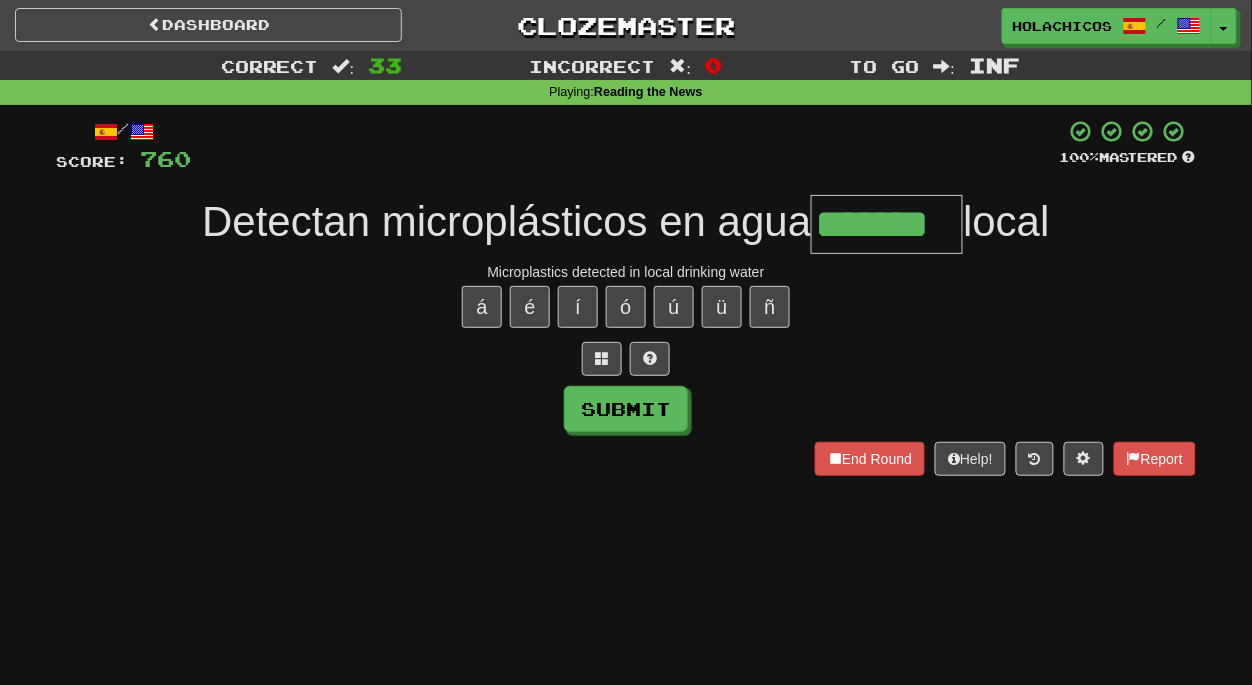 type on "*******" 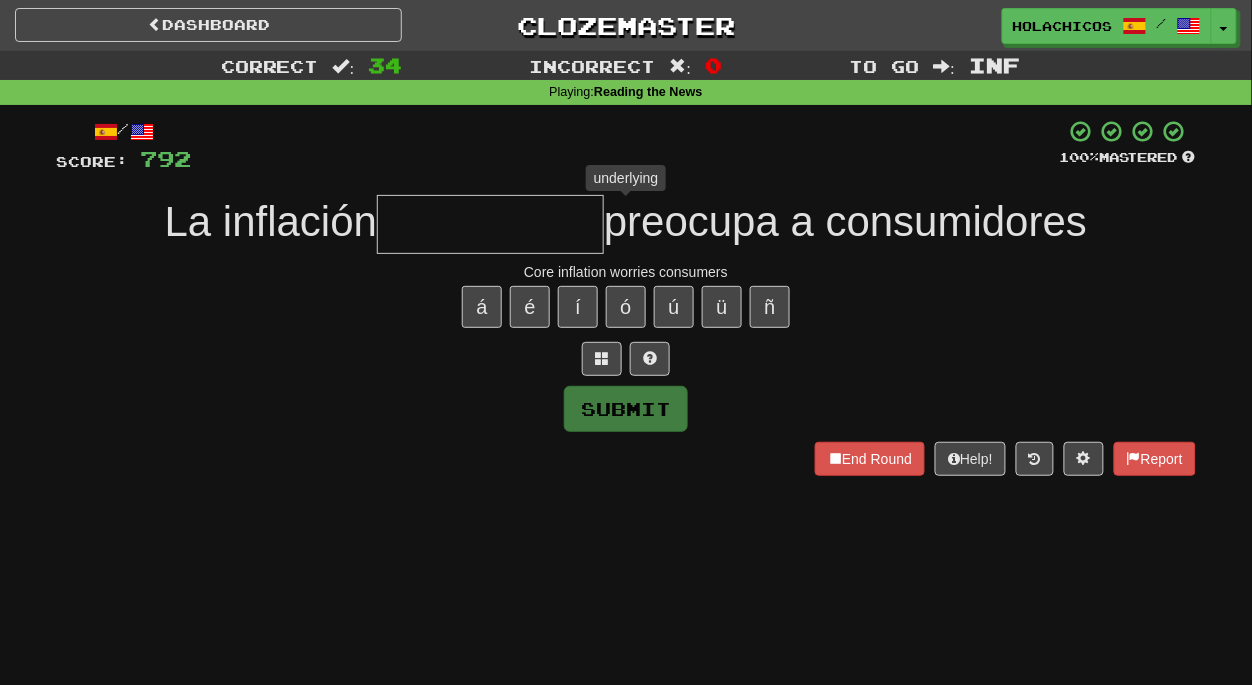 type on "*" 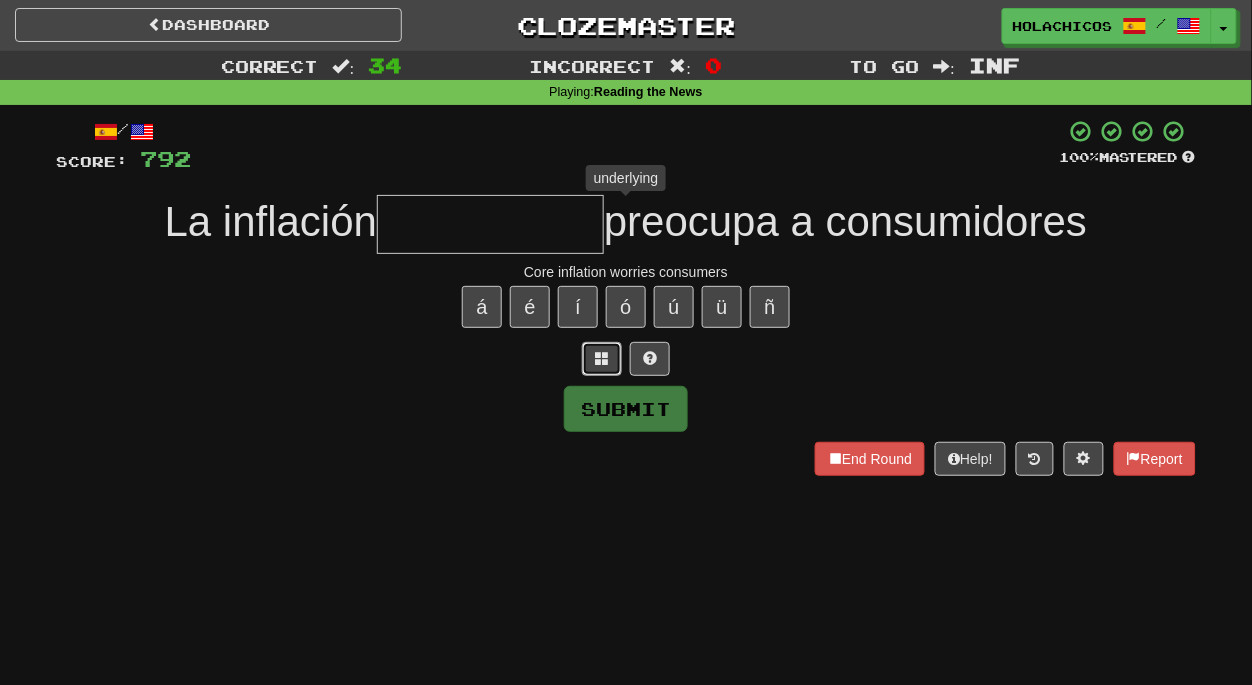 click at bounding box center [602, 358] 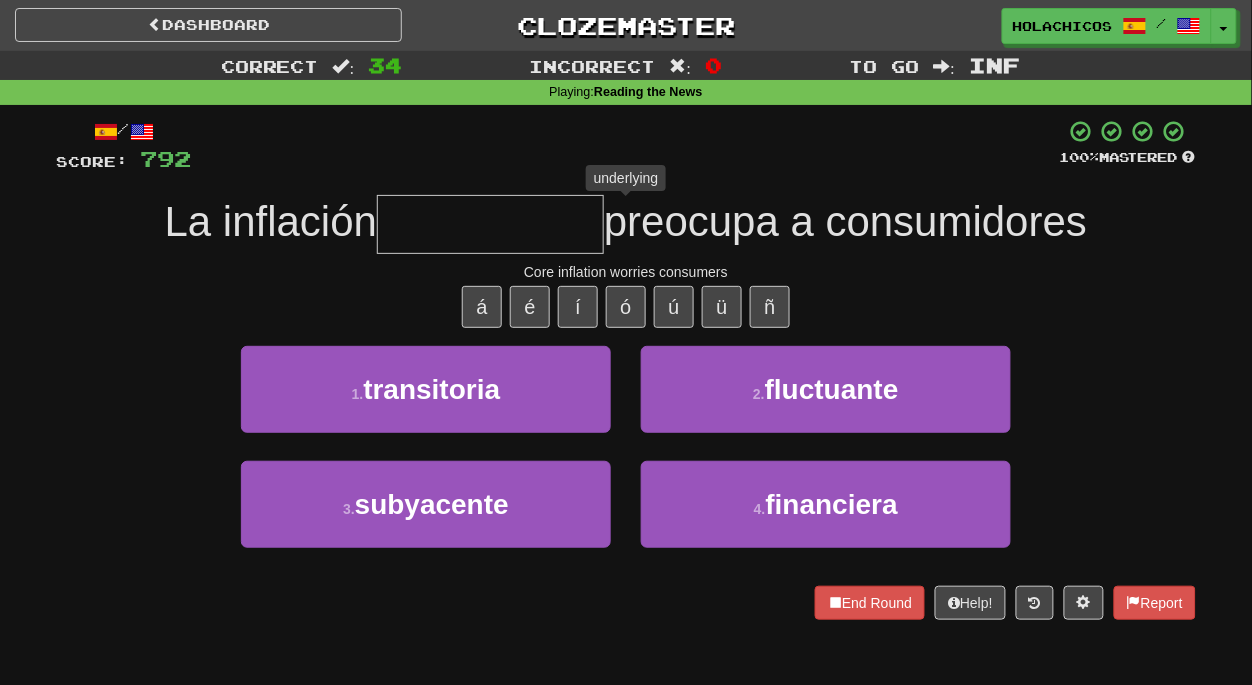 type on "*" 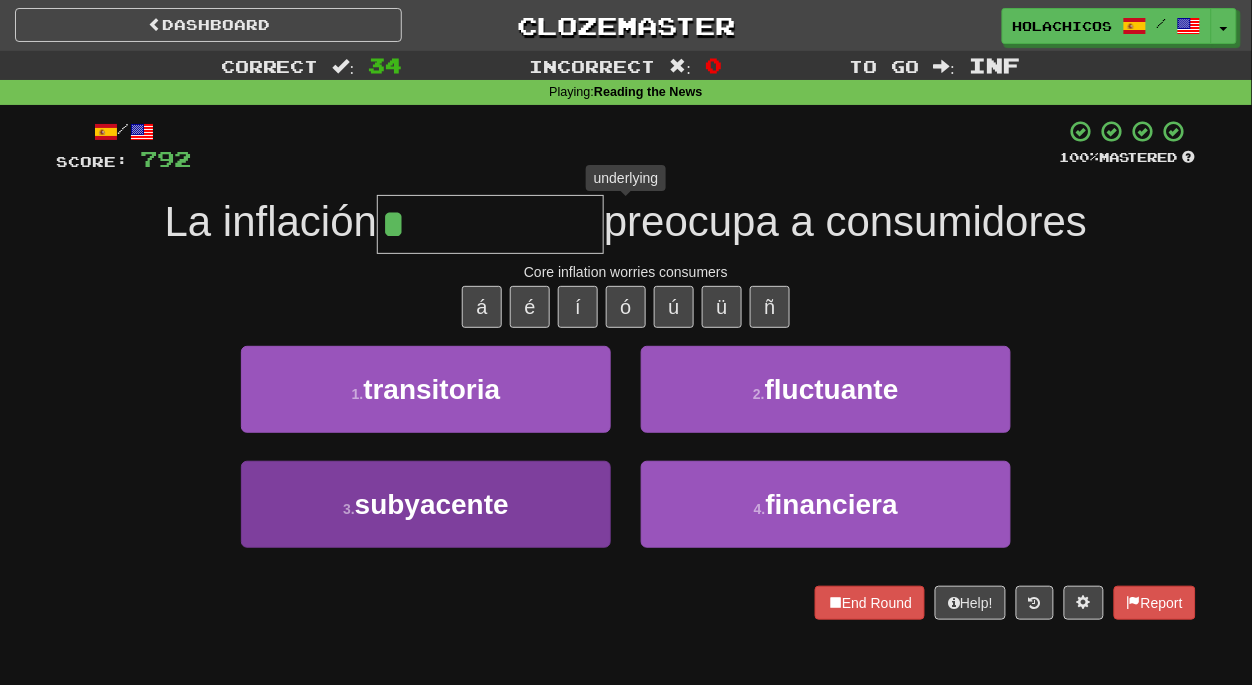 type on "*" 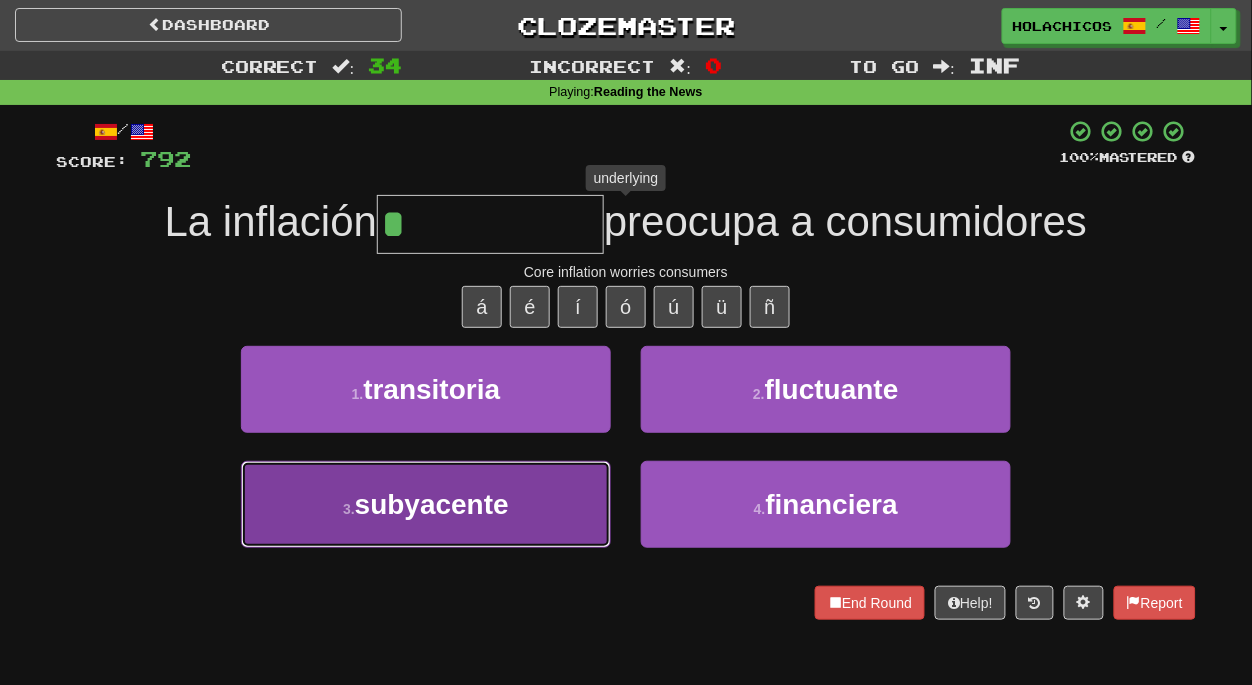 click on "subyacente" at bounding box center (432, 504) 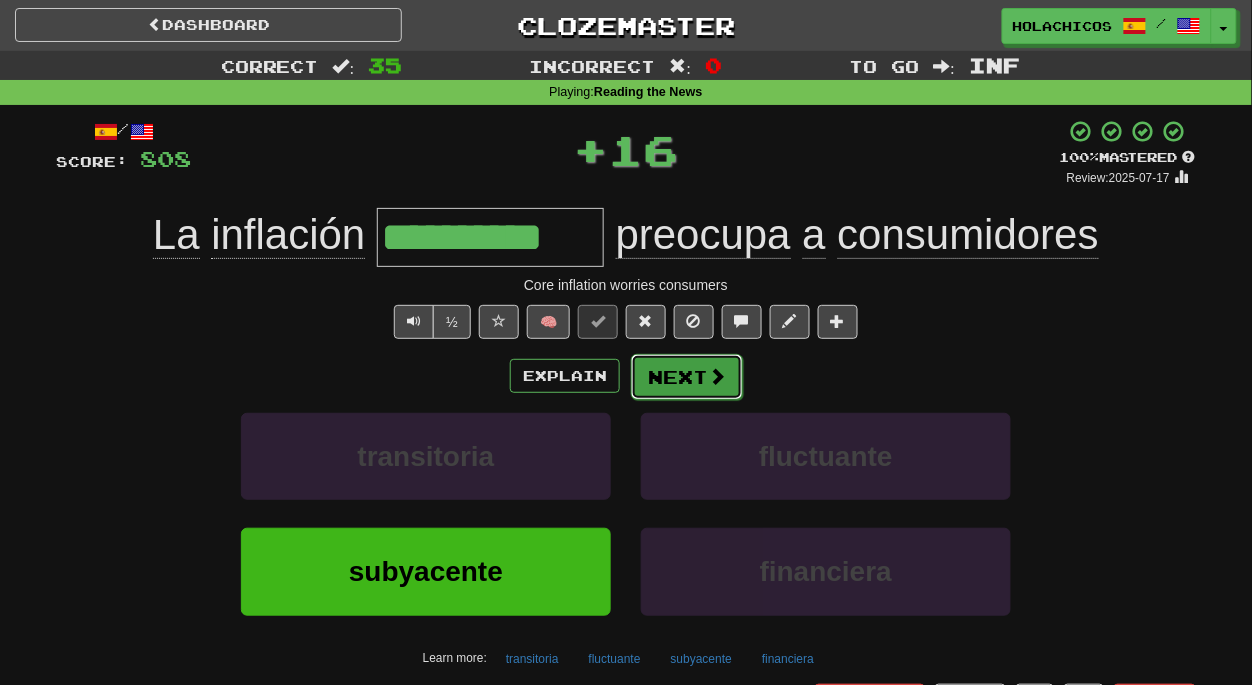 click on "Next" at bounding box center (687, 377) 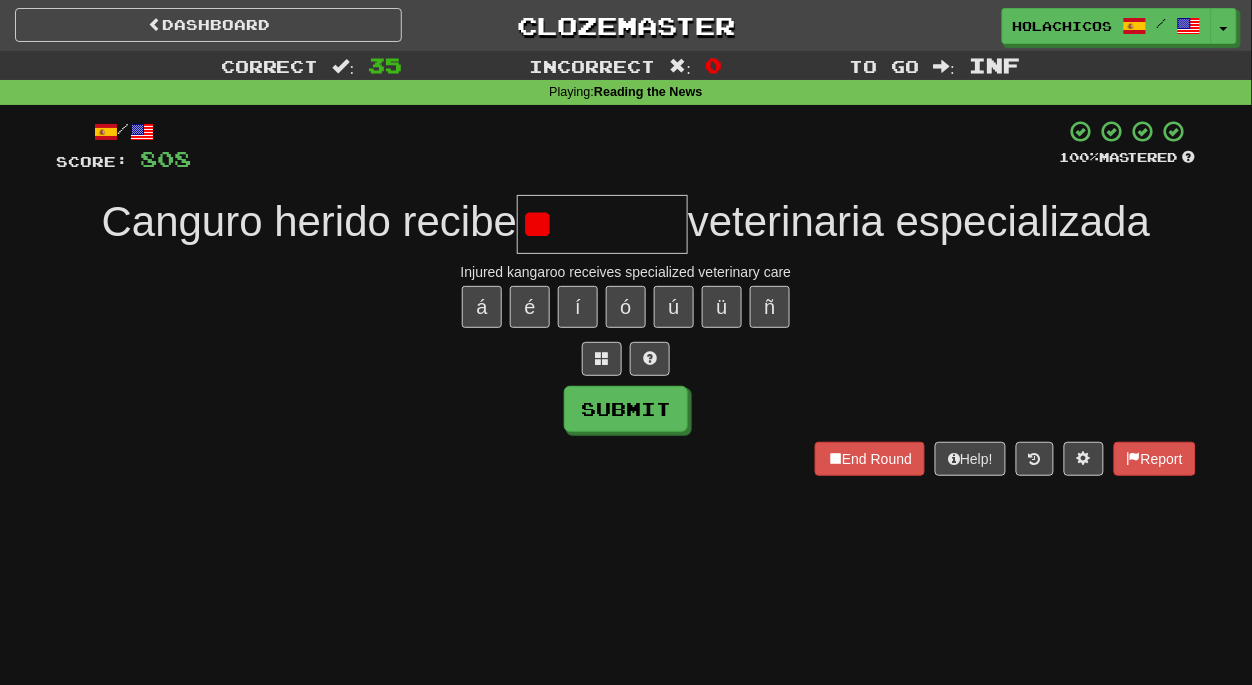 type on "*" 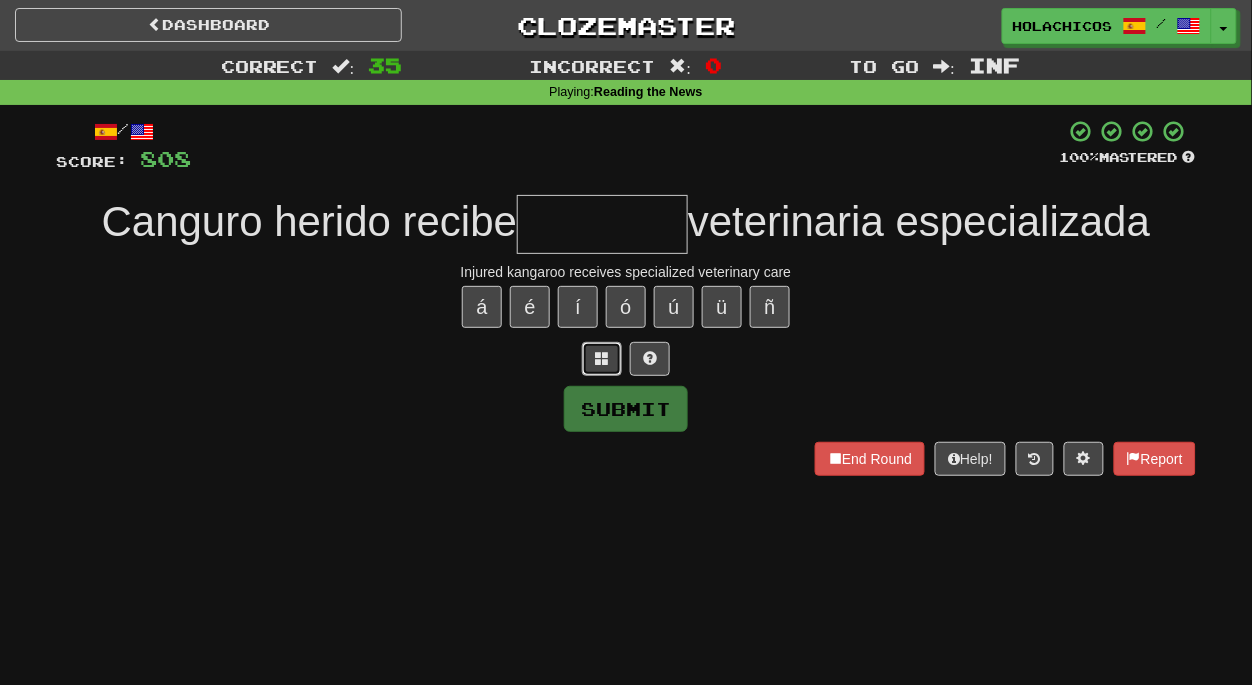 click at bounding box center [602, 358] 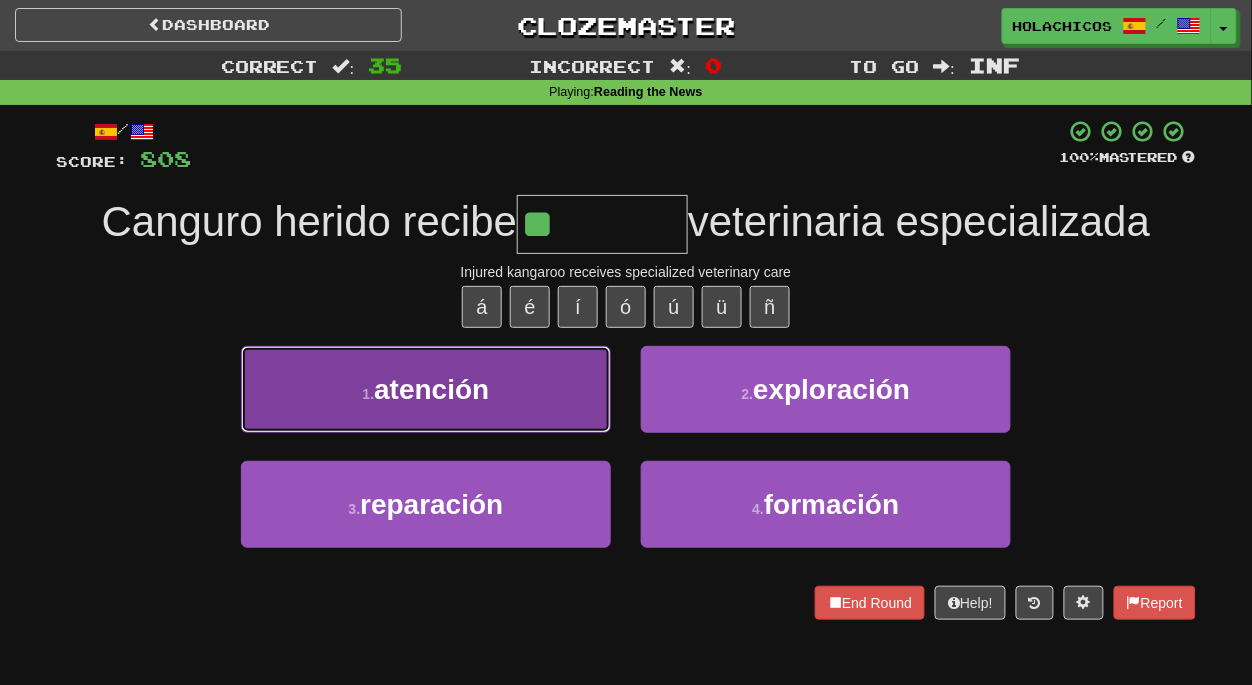 click on "1 .  atención" at bounding box center (426, 389) 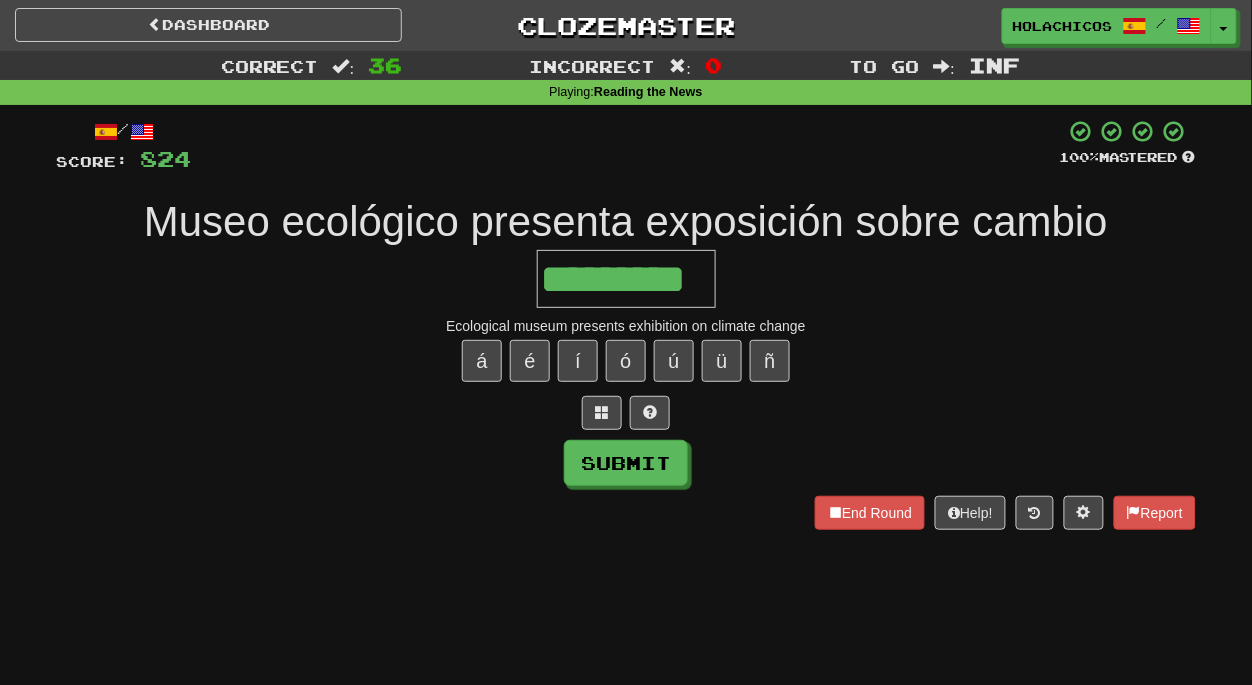 type on "*********" 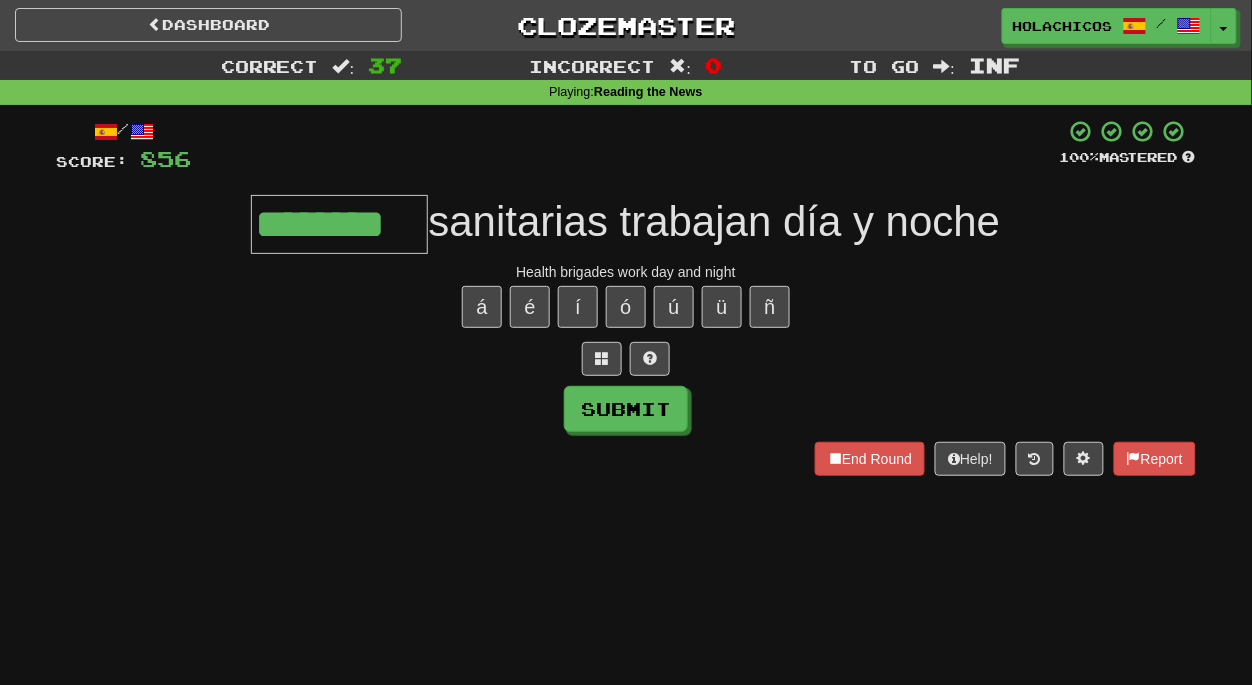 type on "********" 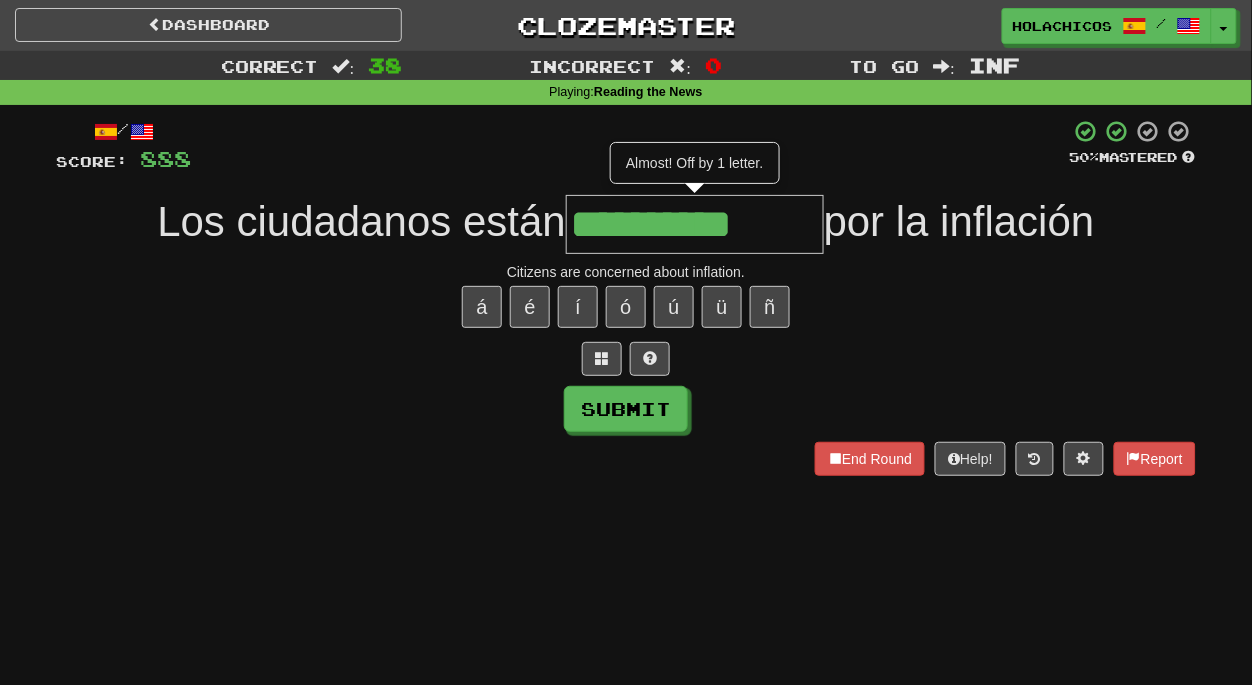 type on "**********" 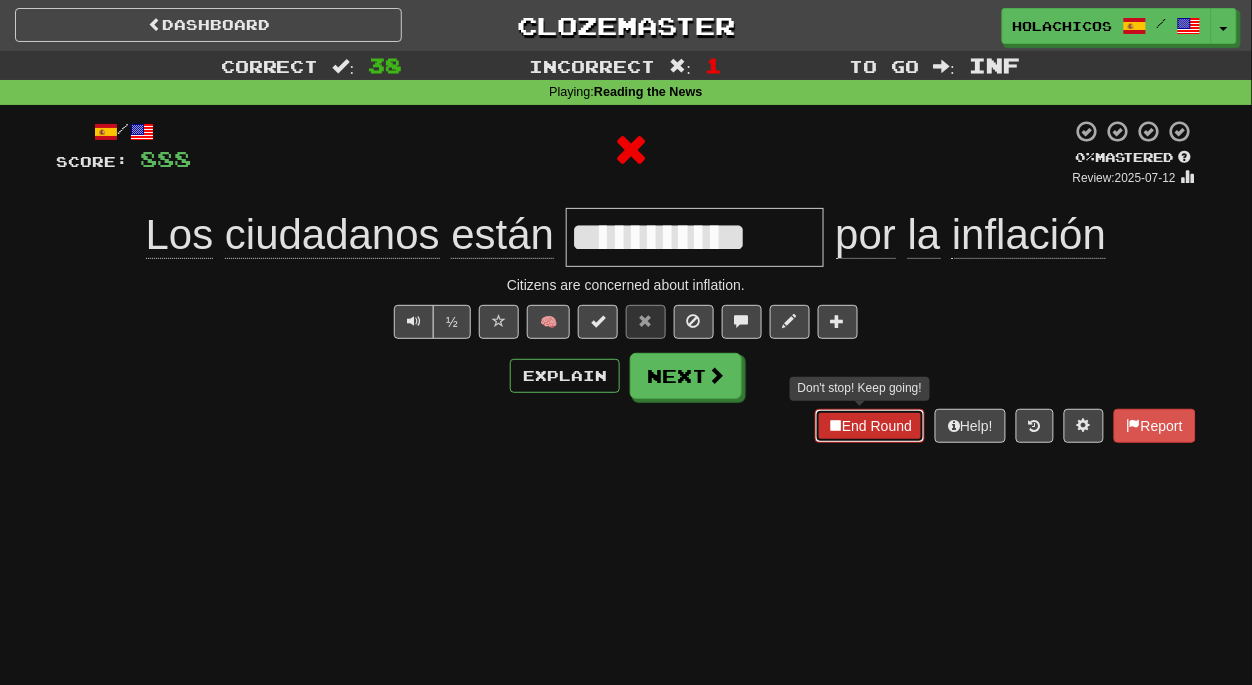 click on "End Round" at bounding box center (870, 426) 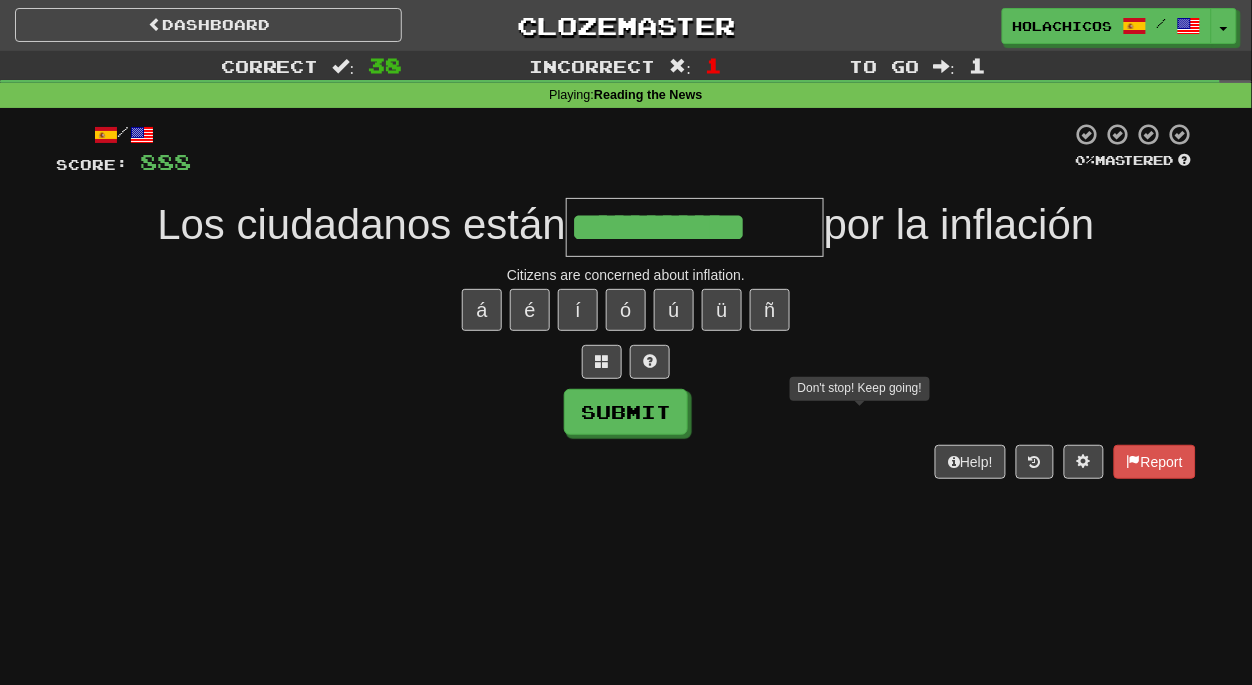 type on "**********" 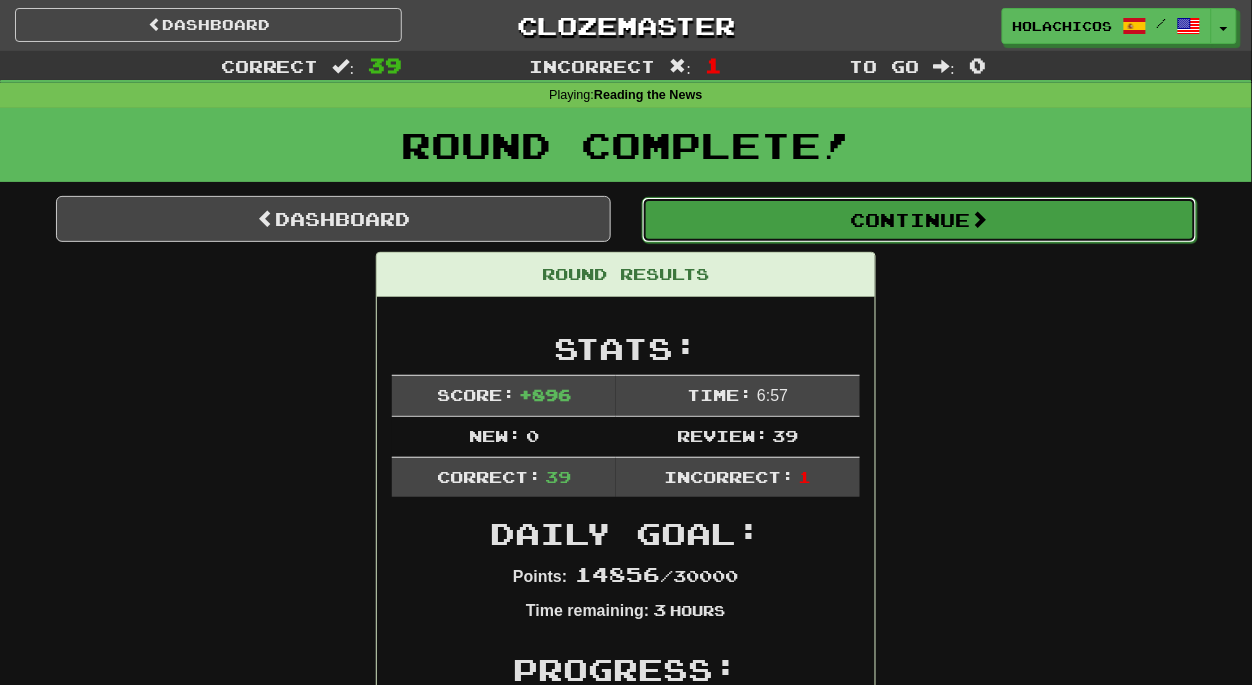 click on "Continue" at bounding box center [919, 220] 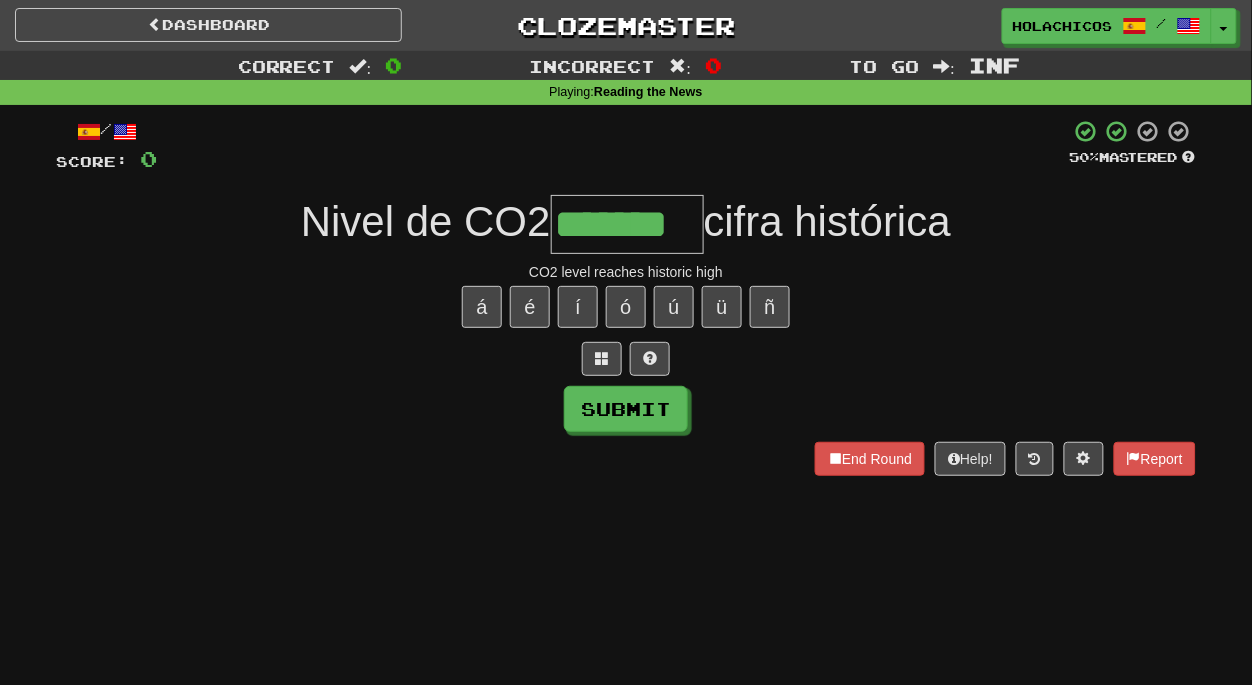 type on "*******" 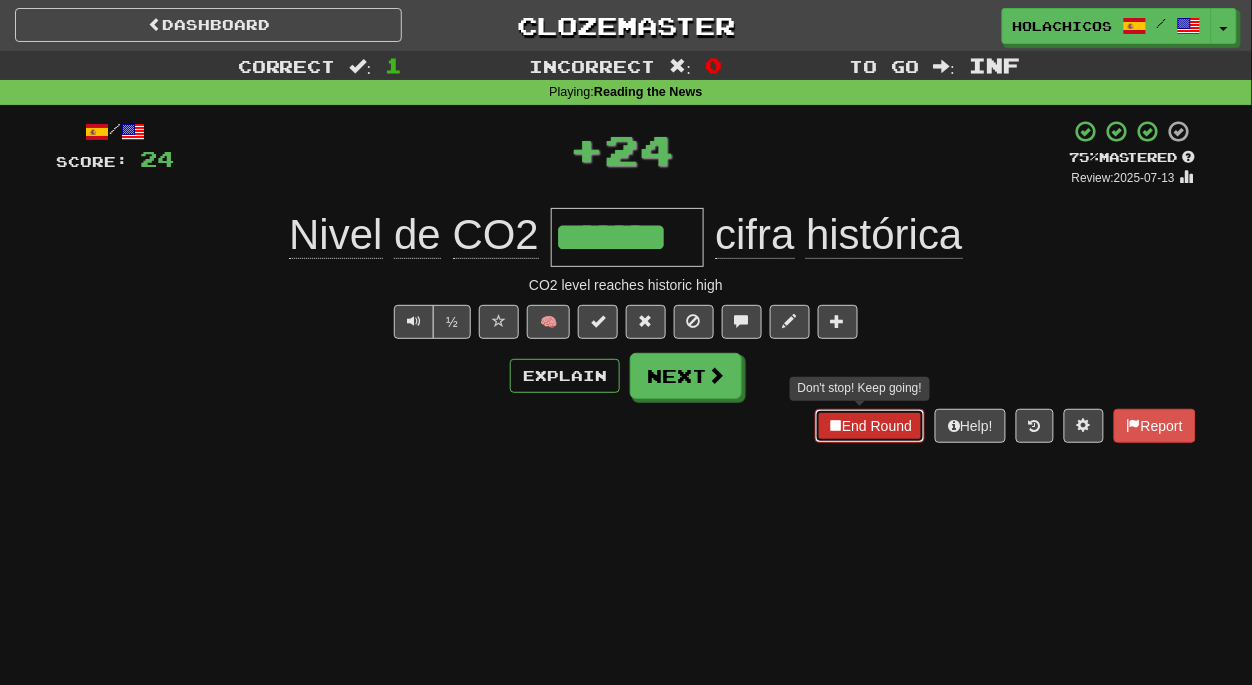 click on "End Round" at bounding box center [870, 426] 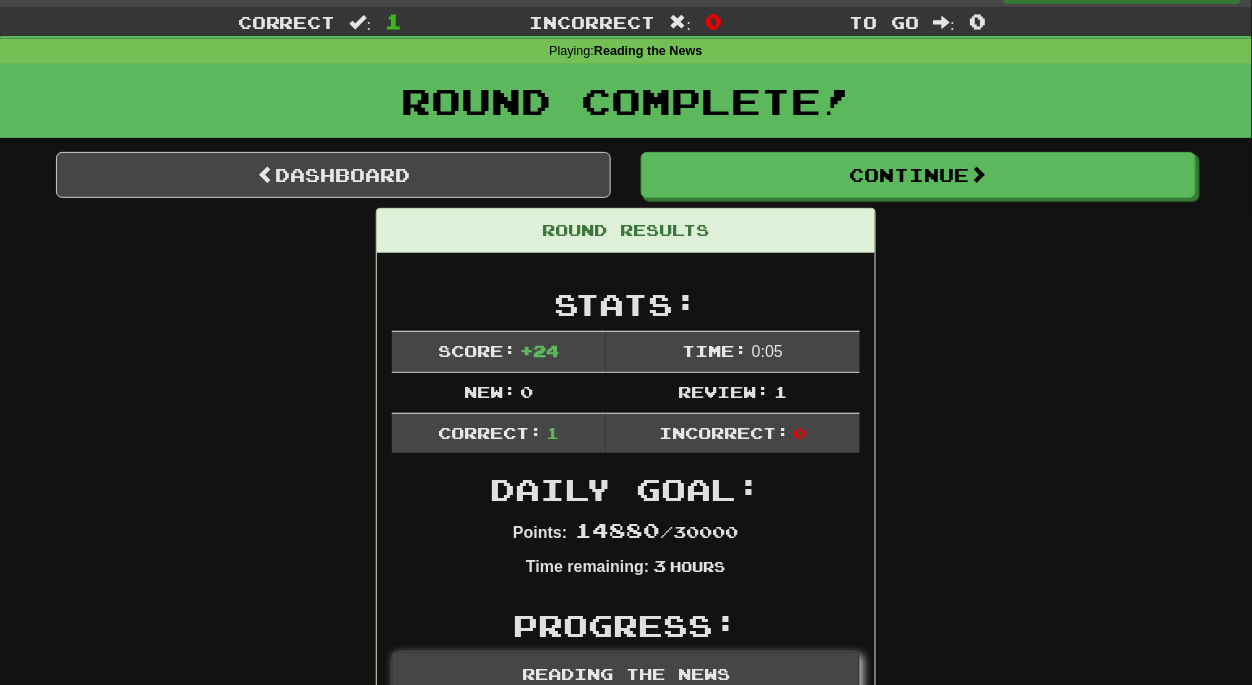 scroll, scrollTop: 42, scrollLeft: 0, axis: vertical 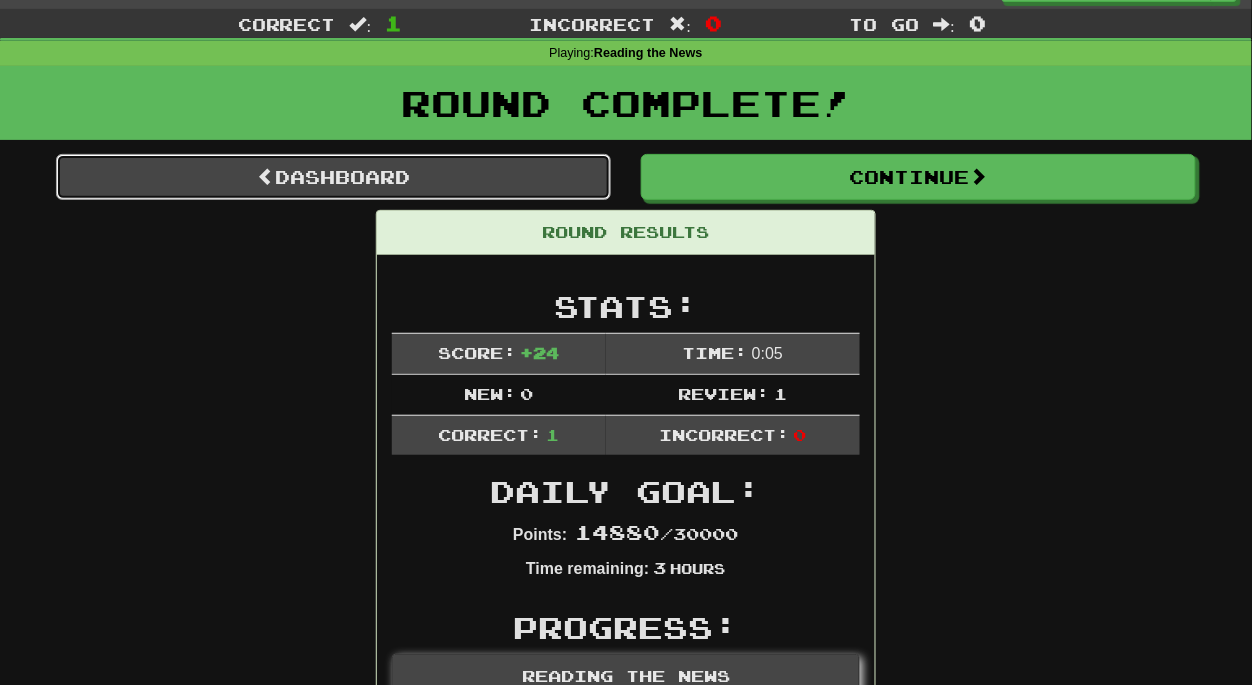 click on "Dashboard" at bounding box center (333, 177) 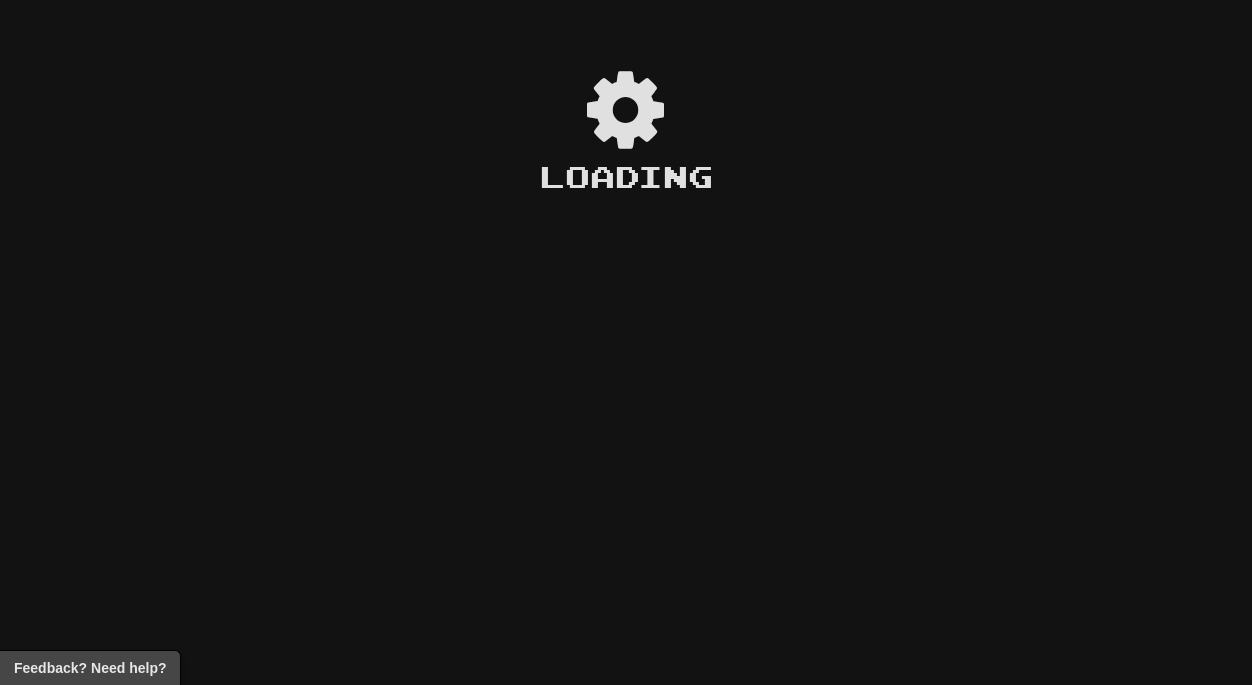 scroll, scrollTop: 0, scrollLeft: 0, axis: both 